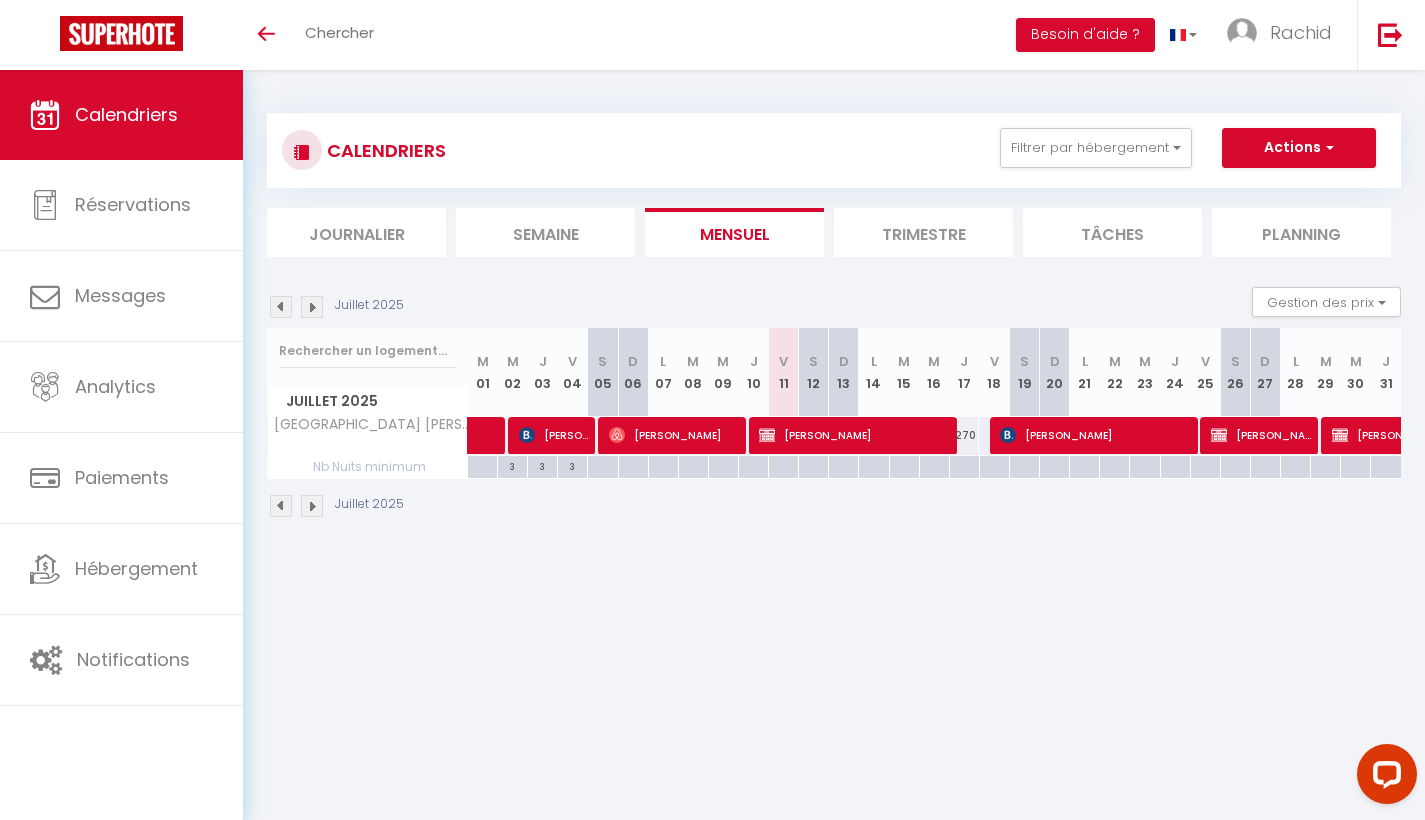 scroll, scrollTop: 0, scrollLeft: 0, axis: both 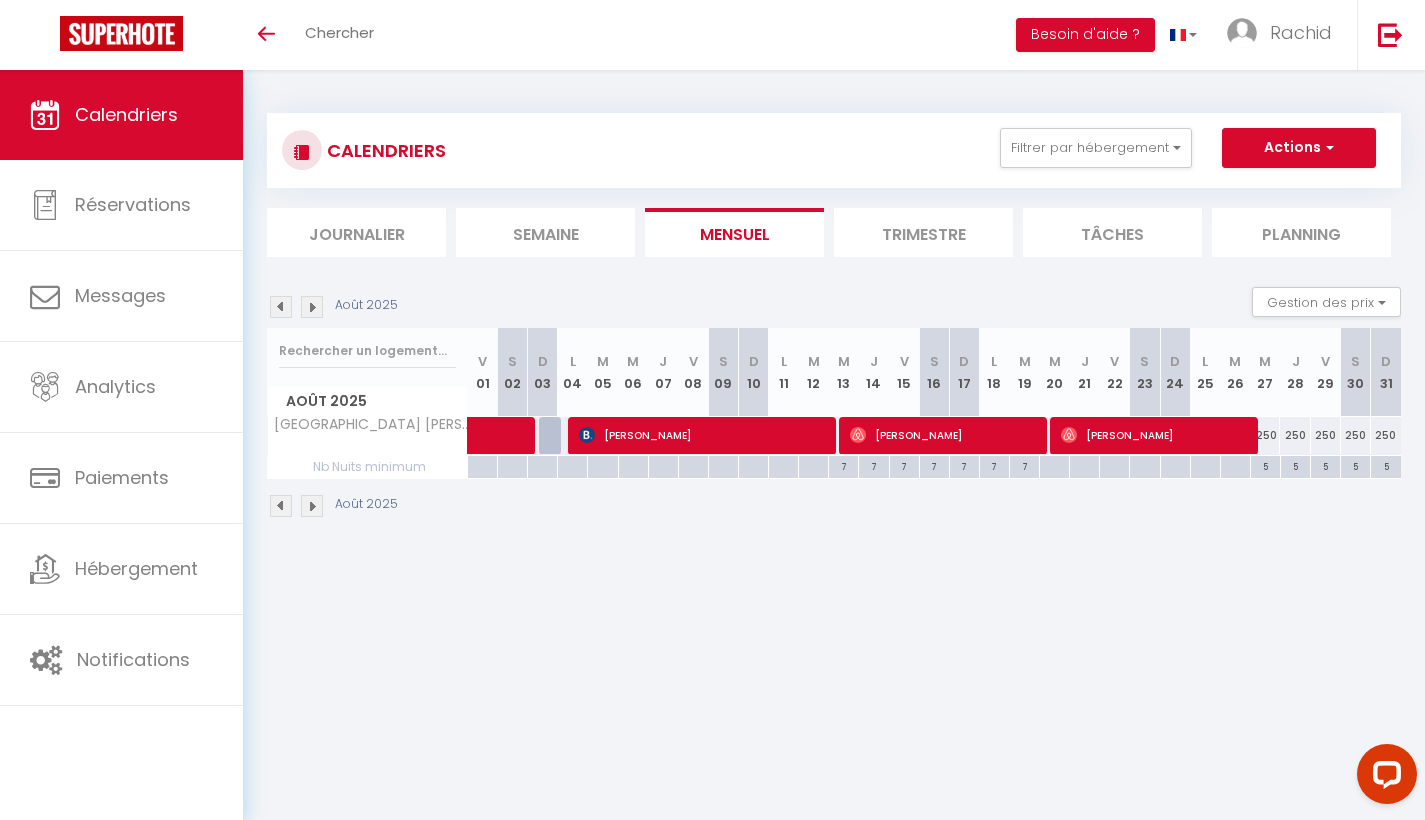 click at bounding box center (312, 307) 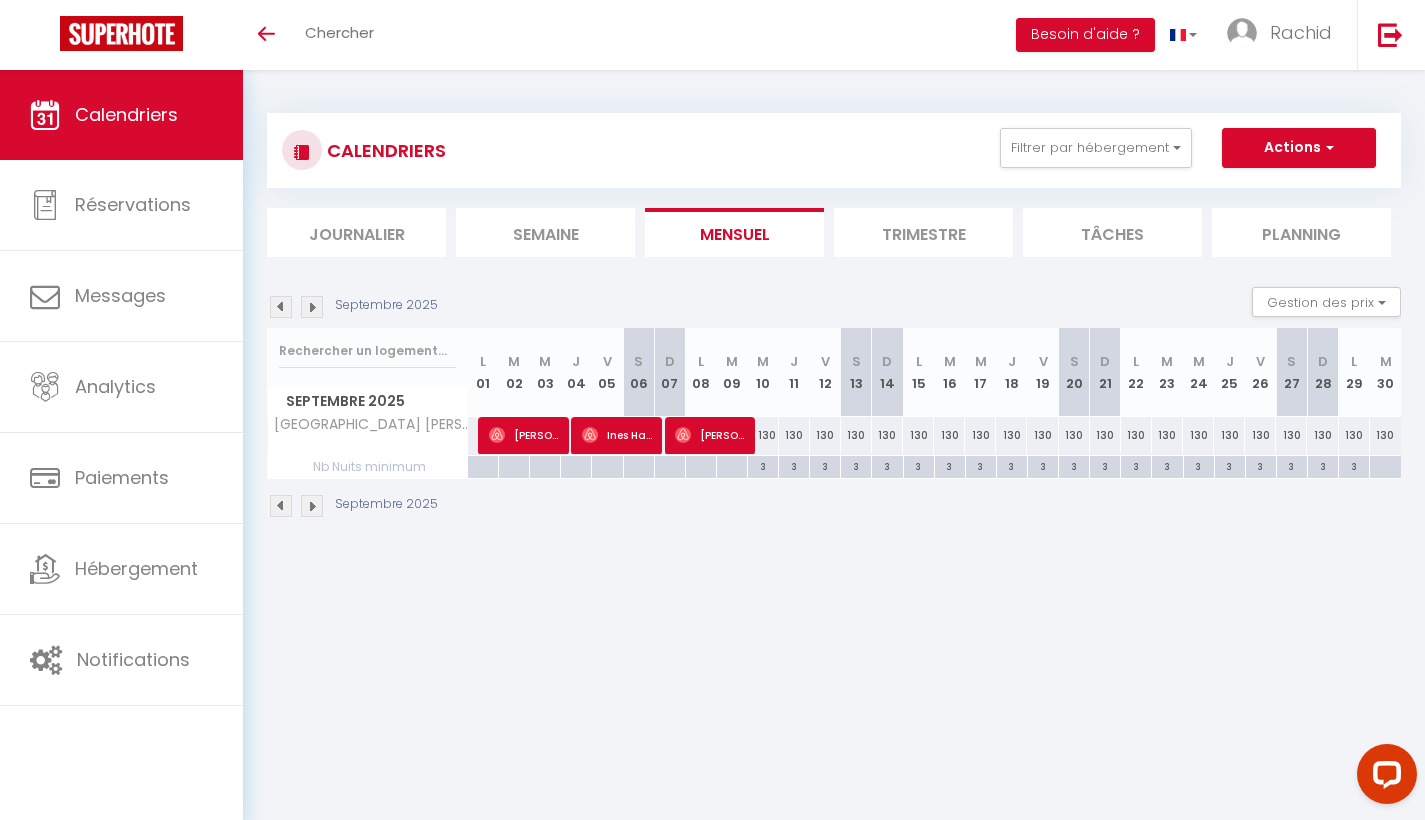 click at bounding box center [312, 307] 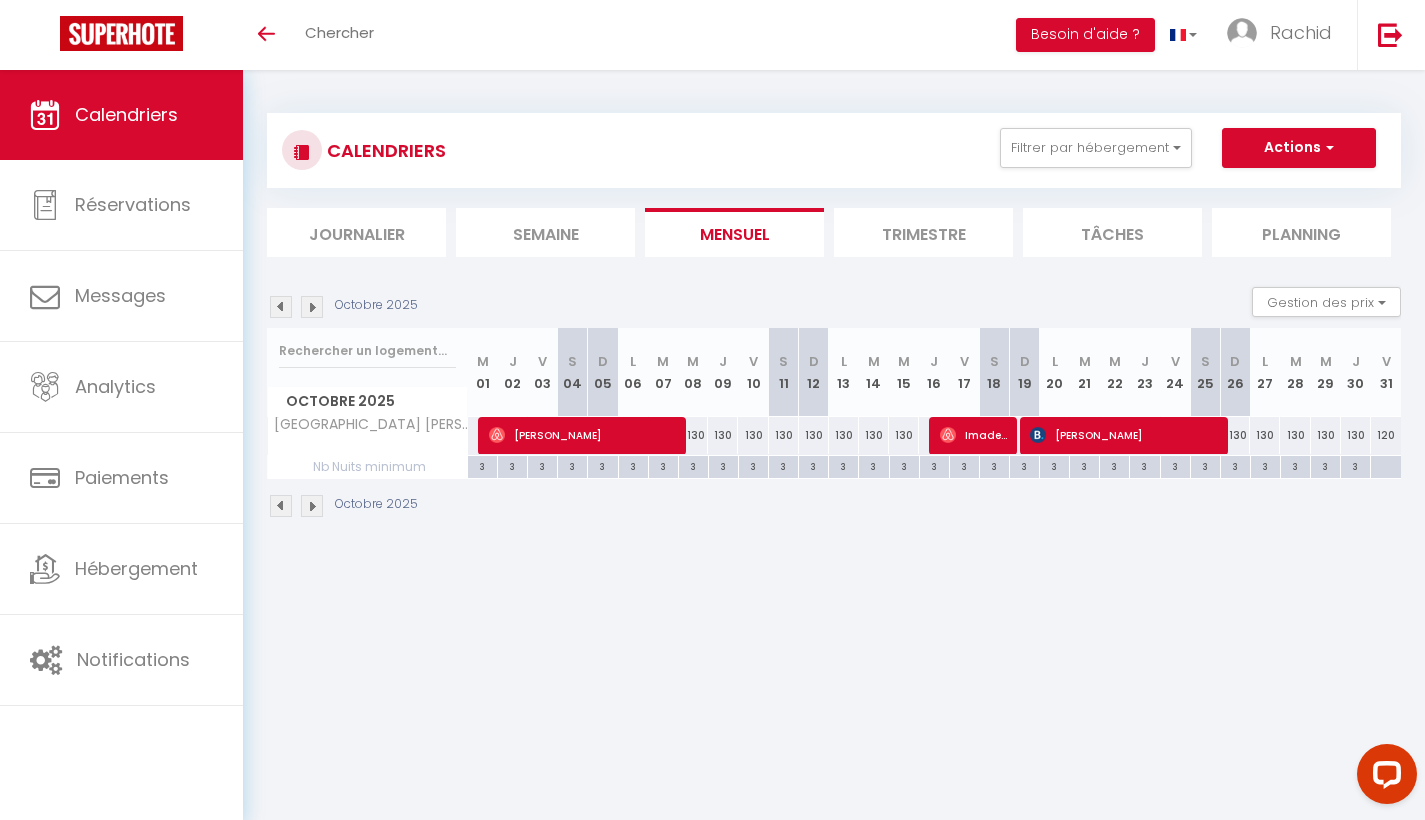 click at bounding box center (312, 307) 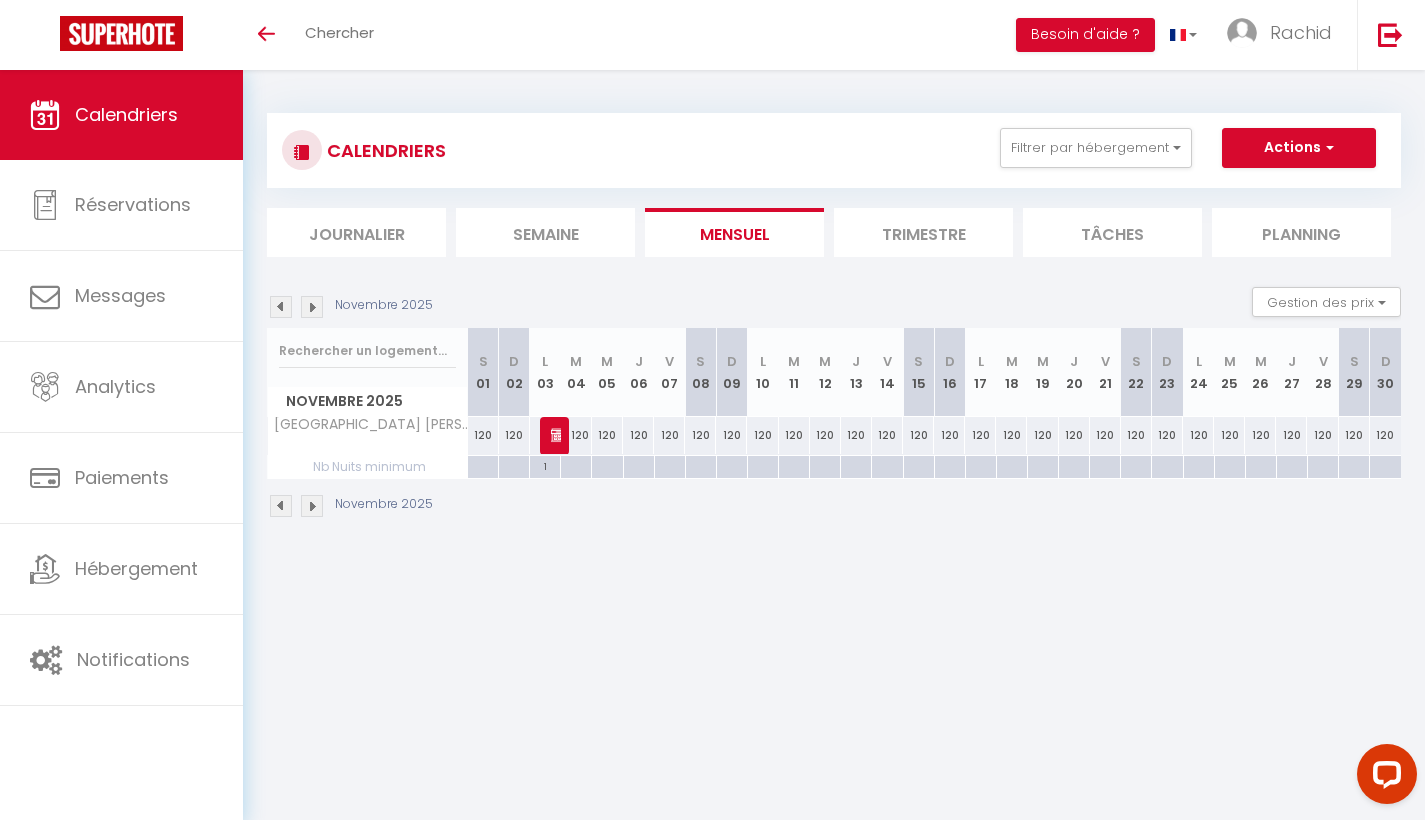 click on "rachid madi" at bounding box center (556, 435) 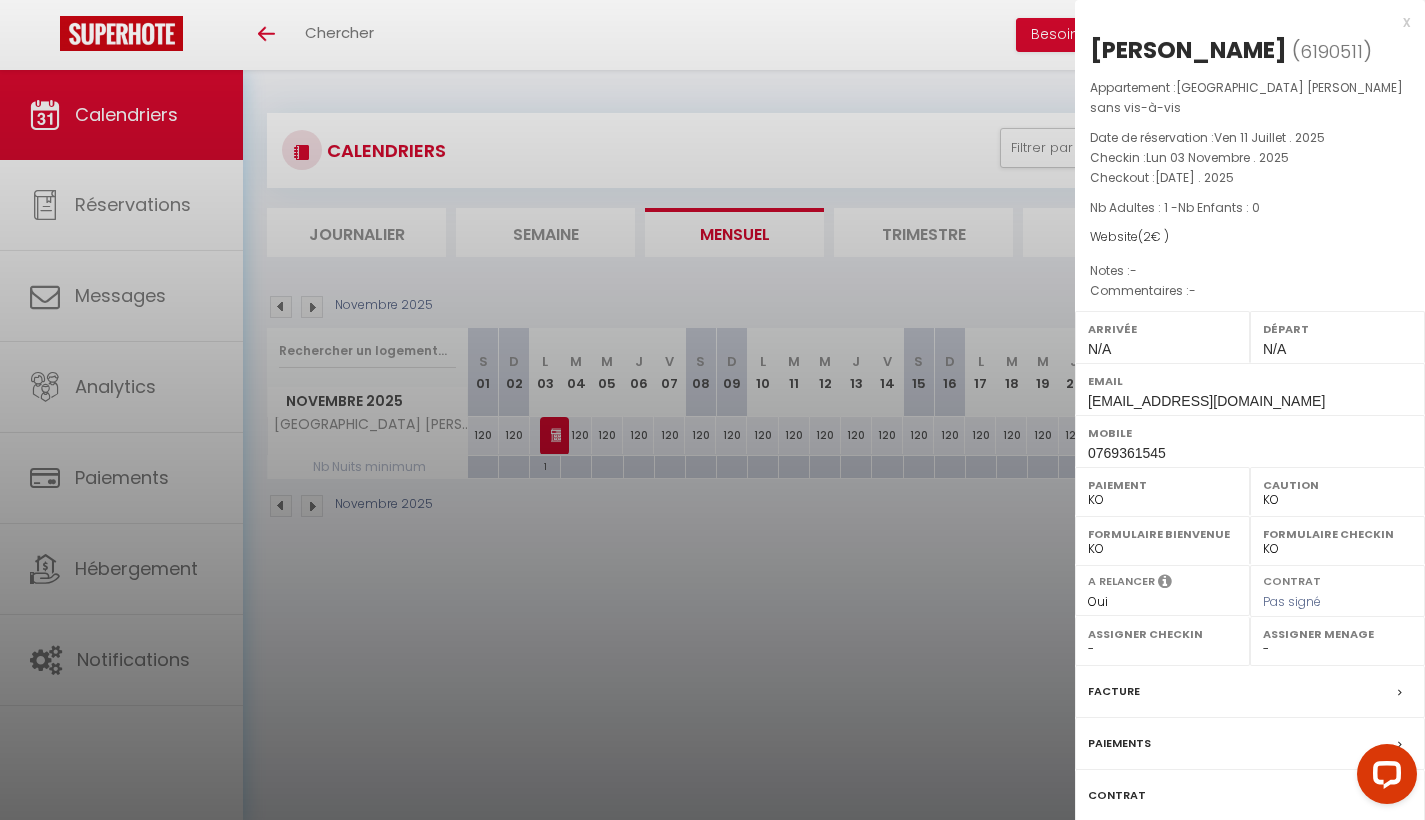 drag, startPoint x: 1179, startPoint y: 607, endPoint x: 1185, endPoint y: 620, distance: 14.3178215 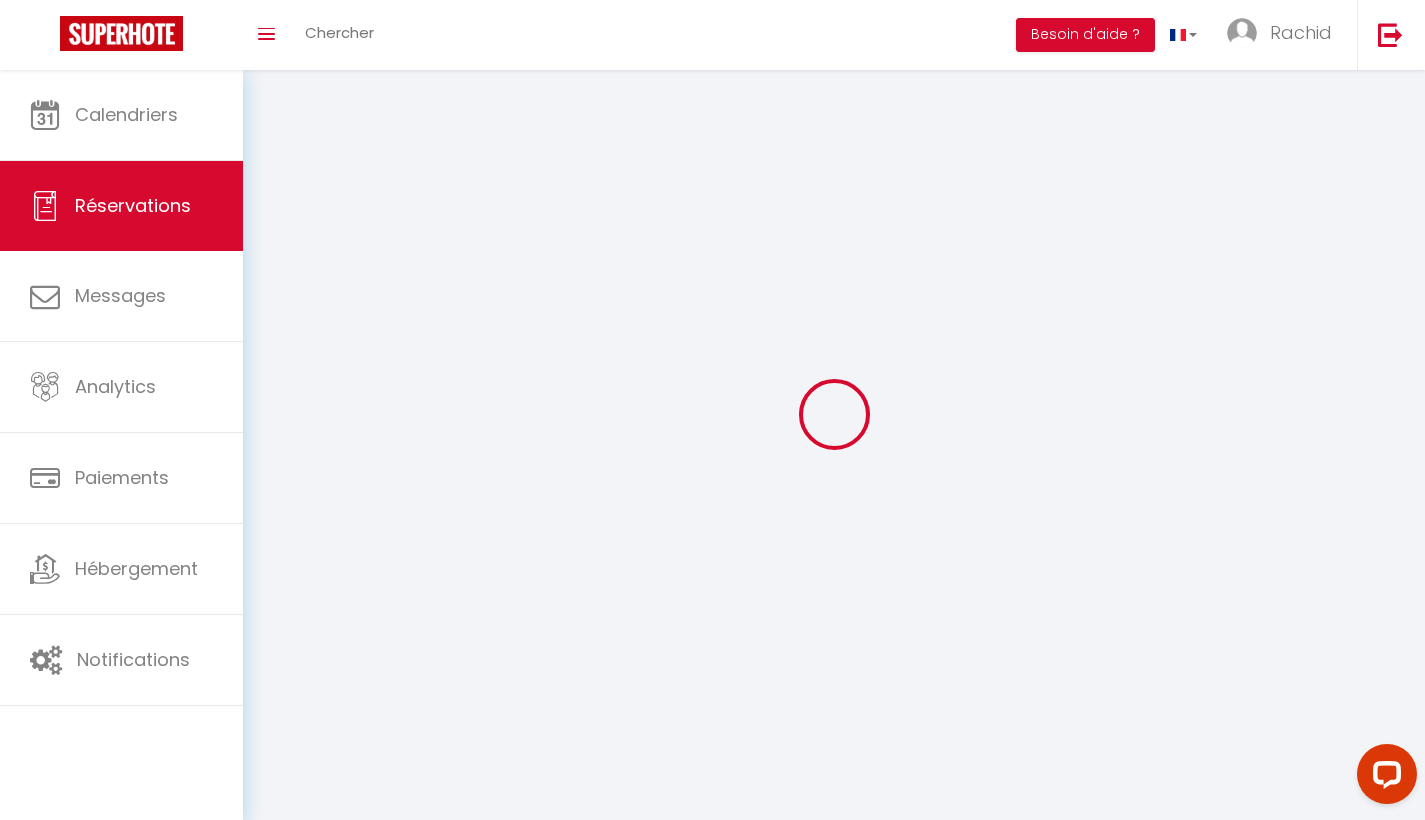 select 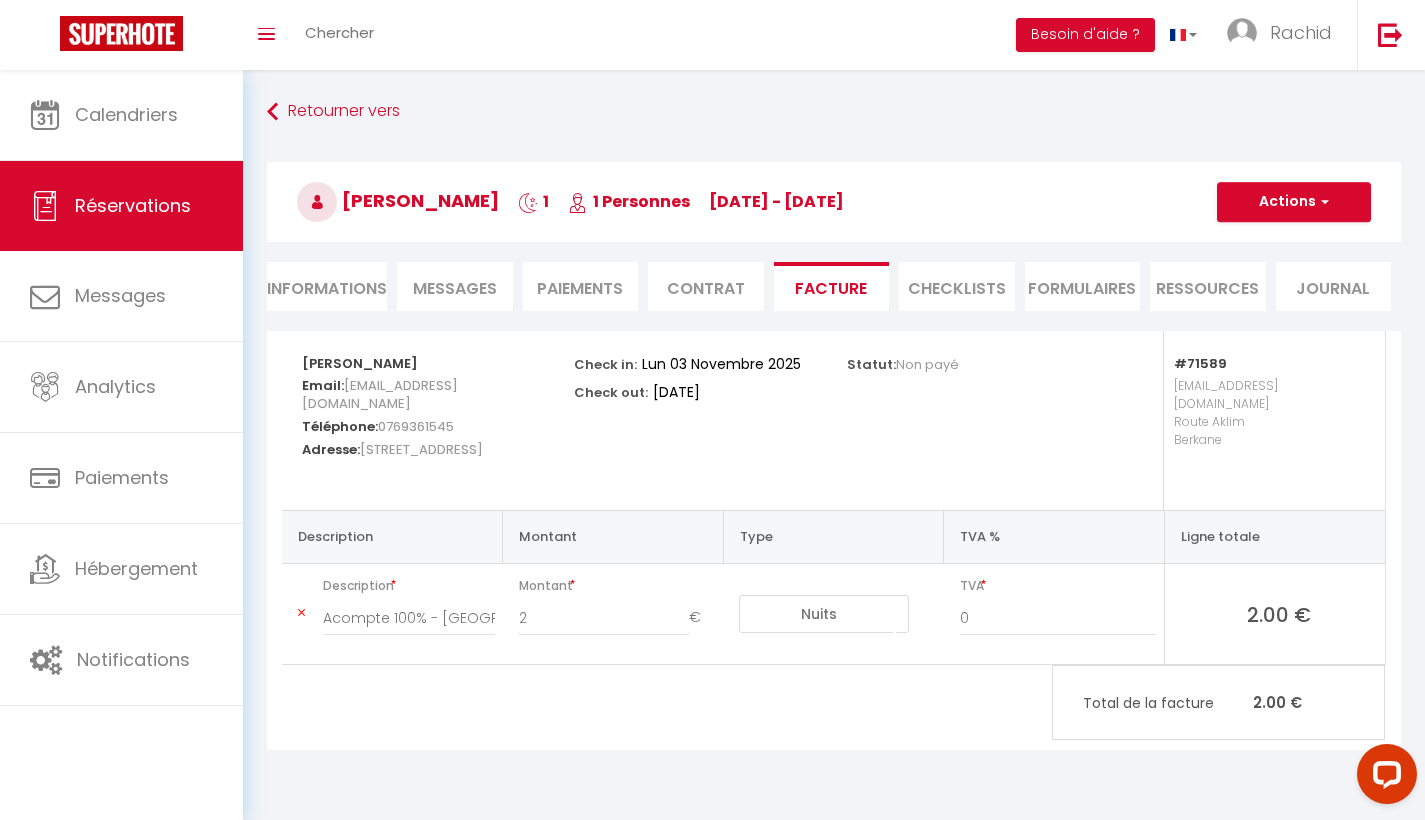 click on "Informations" at bounding box center [327, 286] 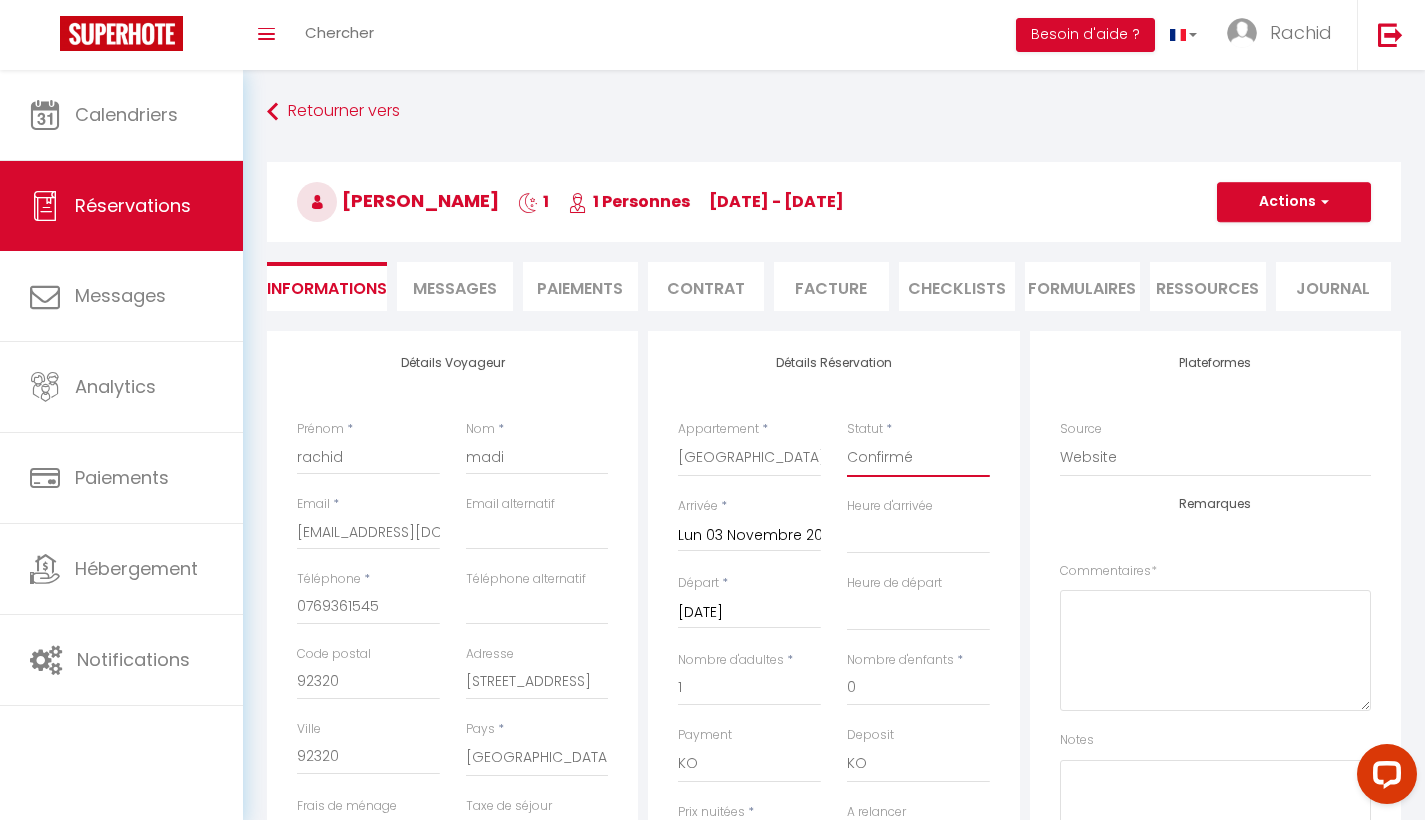 select on "0" 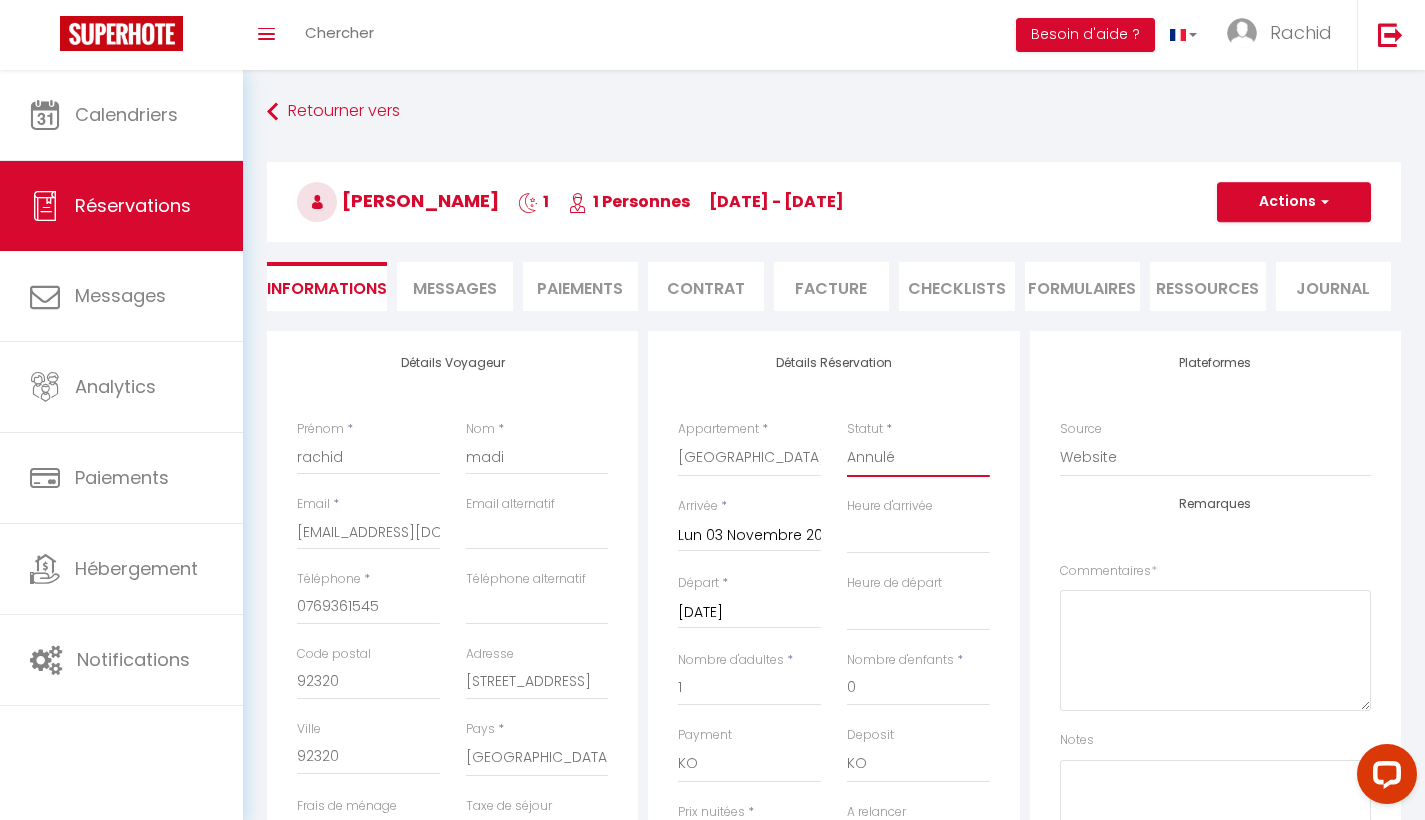 select 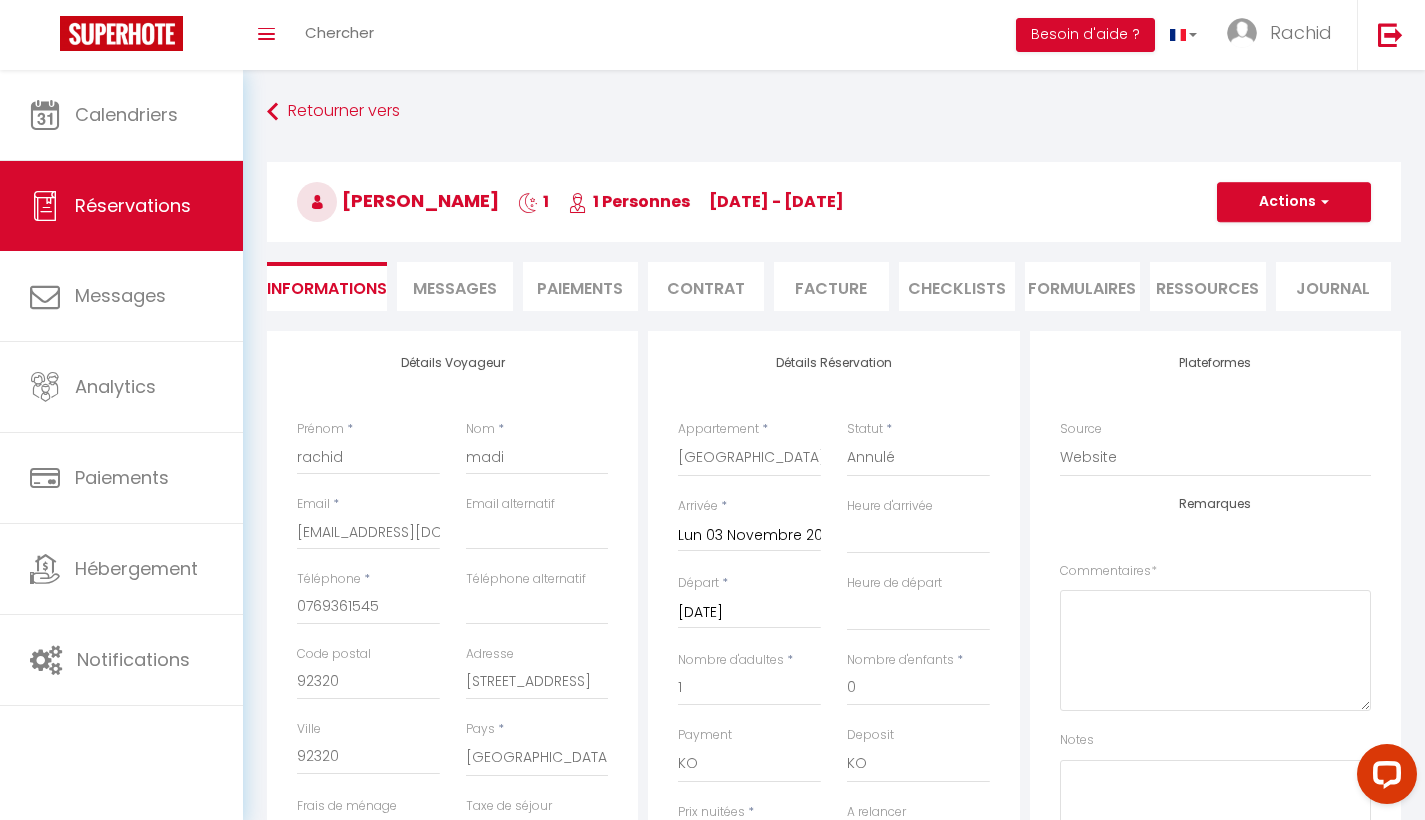 click on "Actions" at bounding box center [1294, 202] 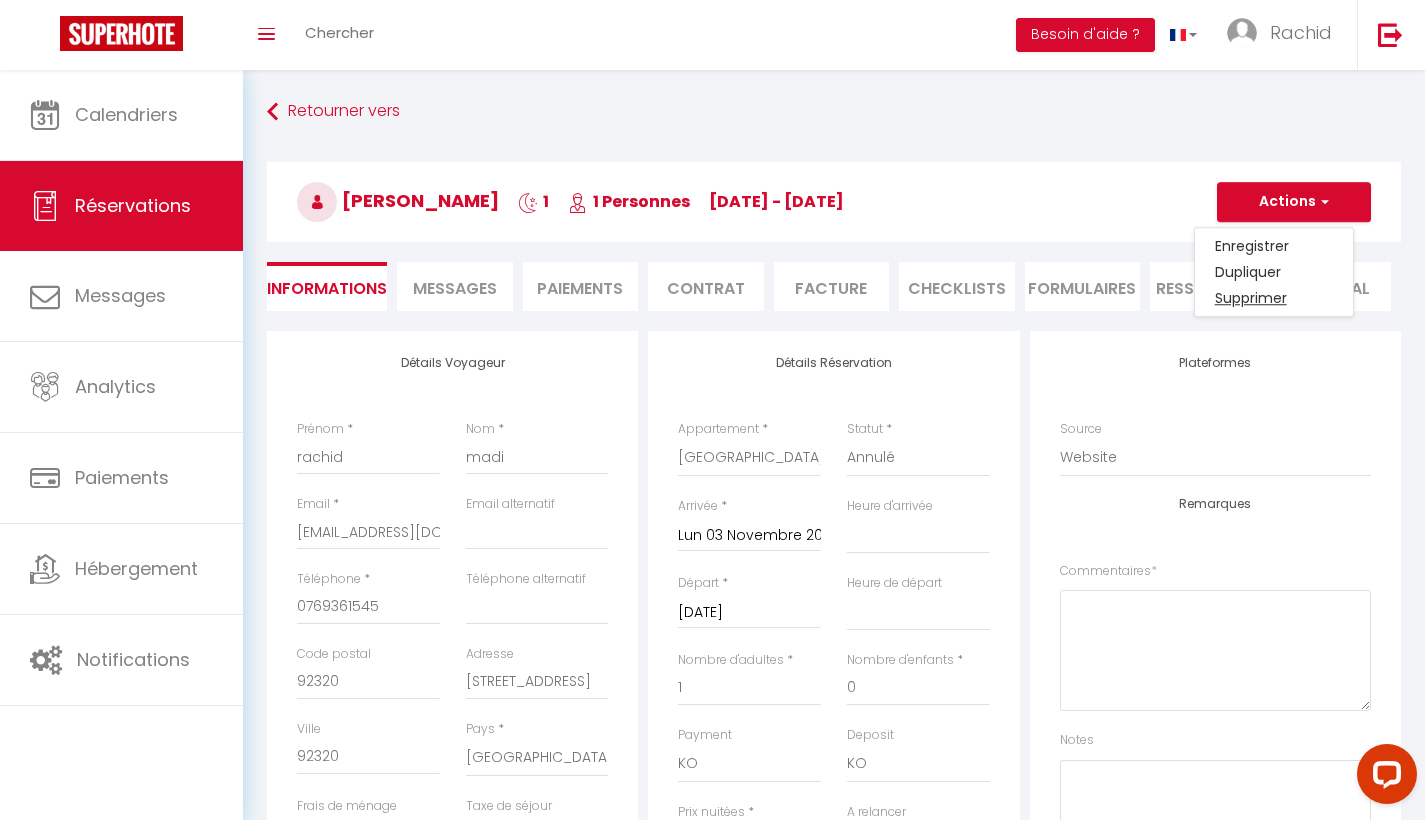 click on "Supprimer" at bounding box center [1274, 298] 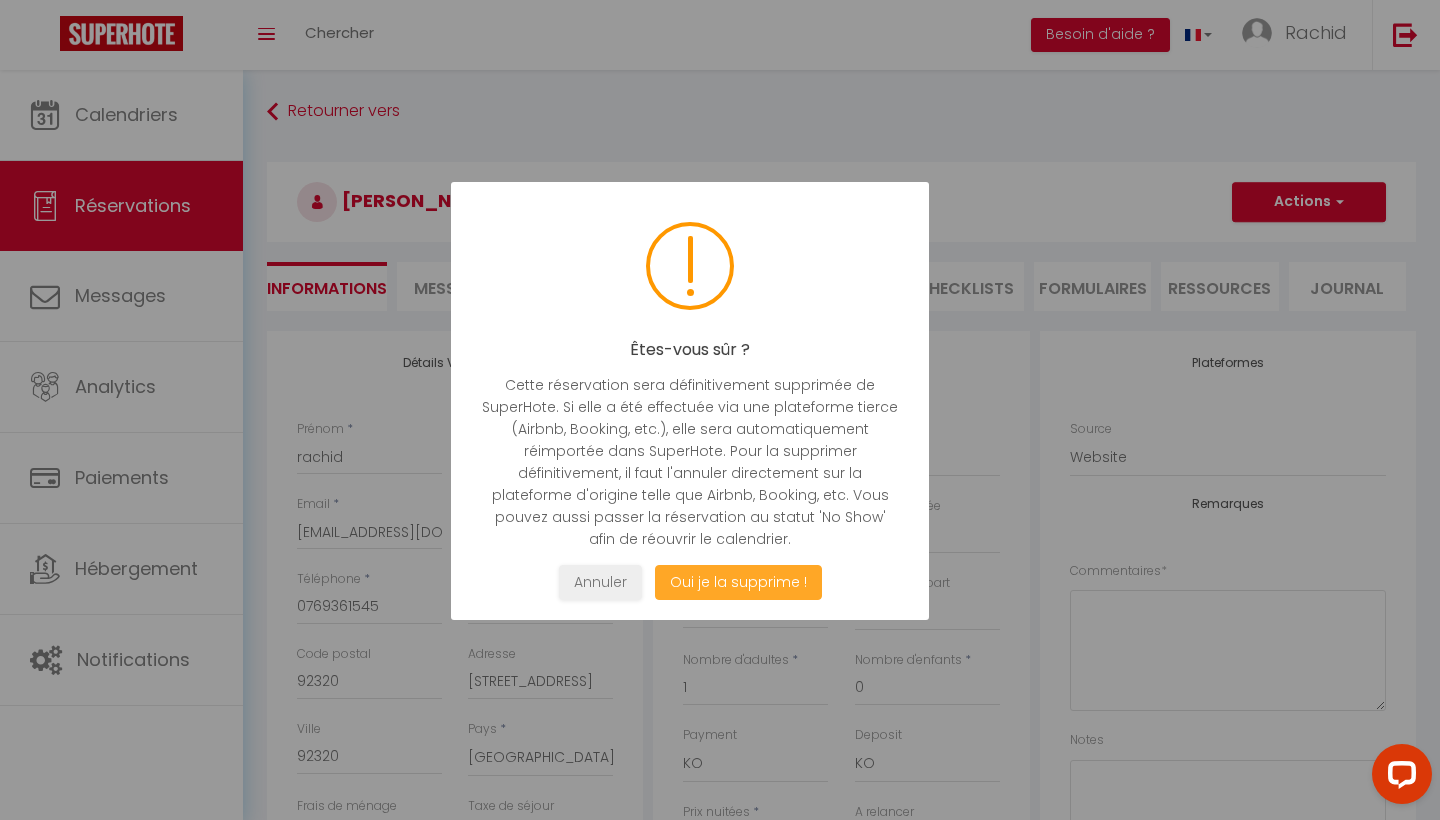click on "Oui je la supprime !" at bounding box center [738, 582] 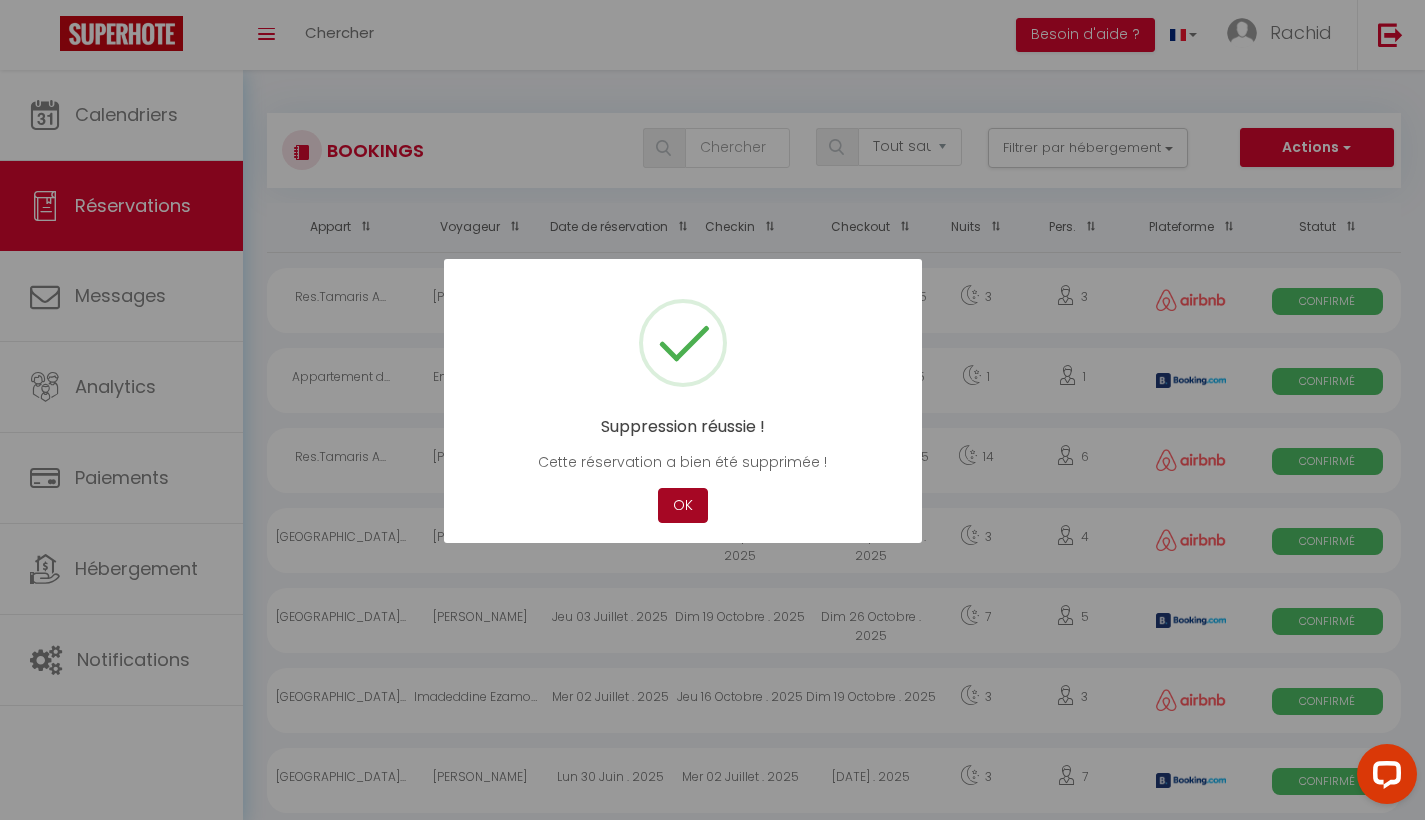 click on "OK" at bounding box center [683, 505] 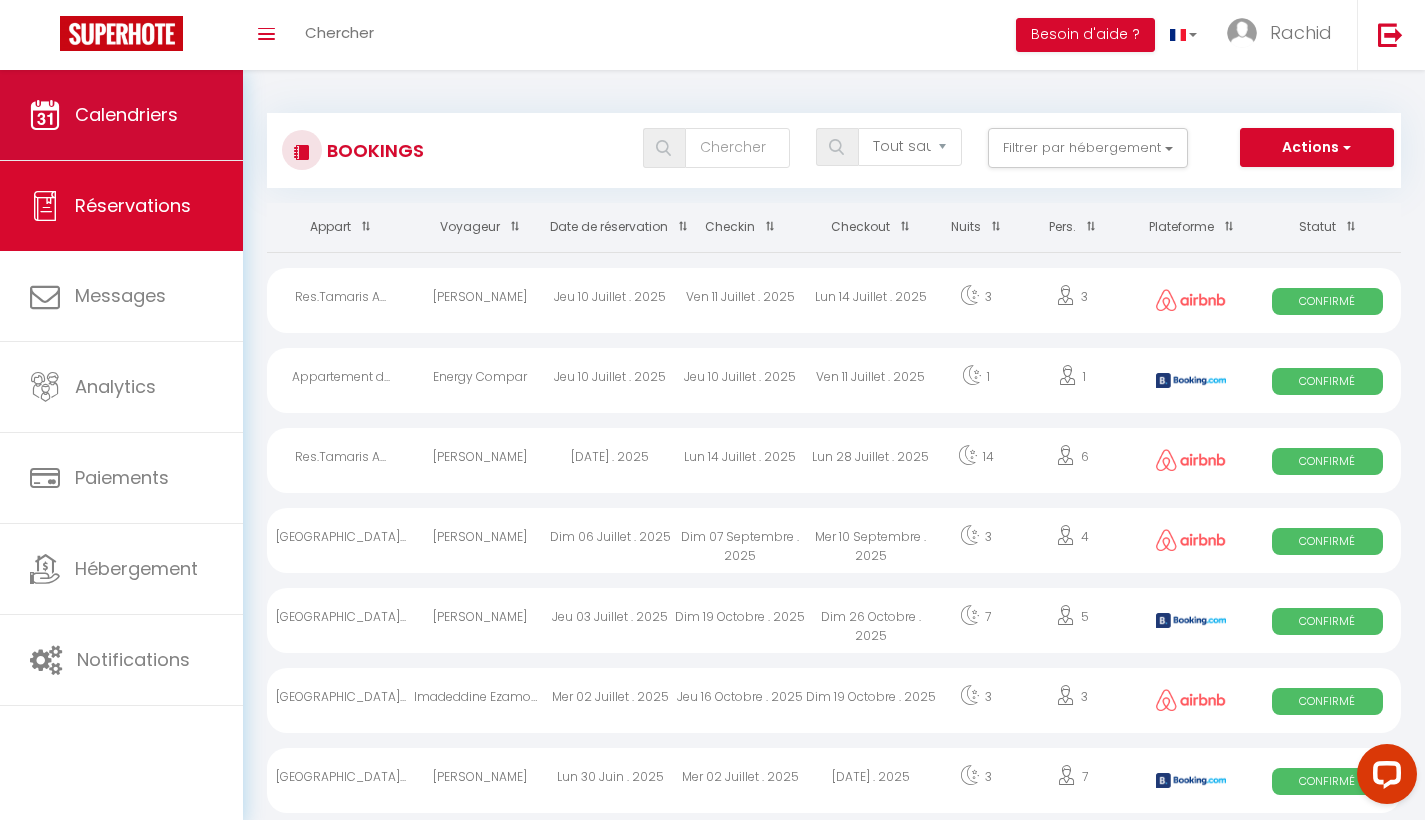 click on "Calendriers" at bounding box center (126, 114) 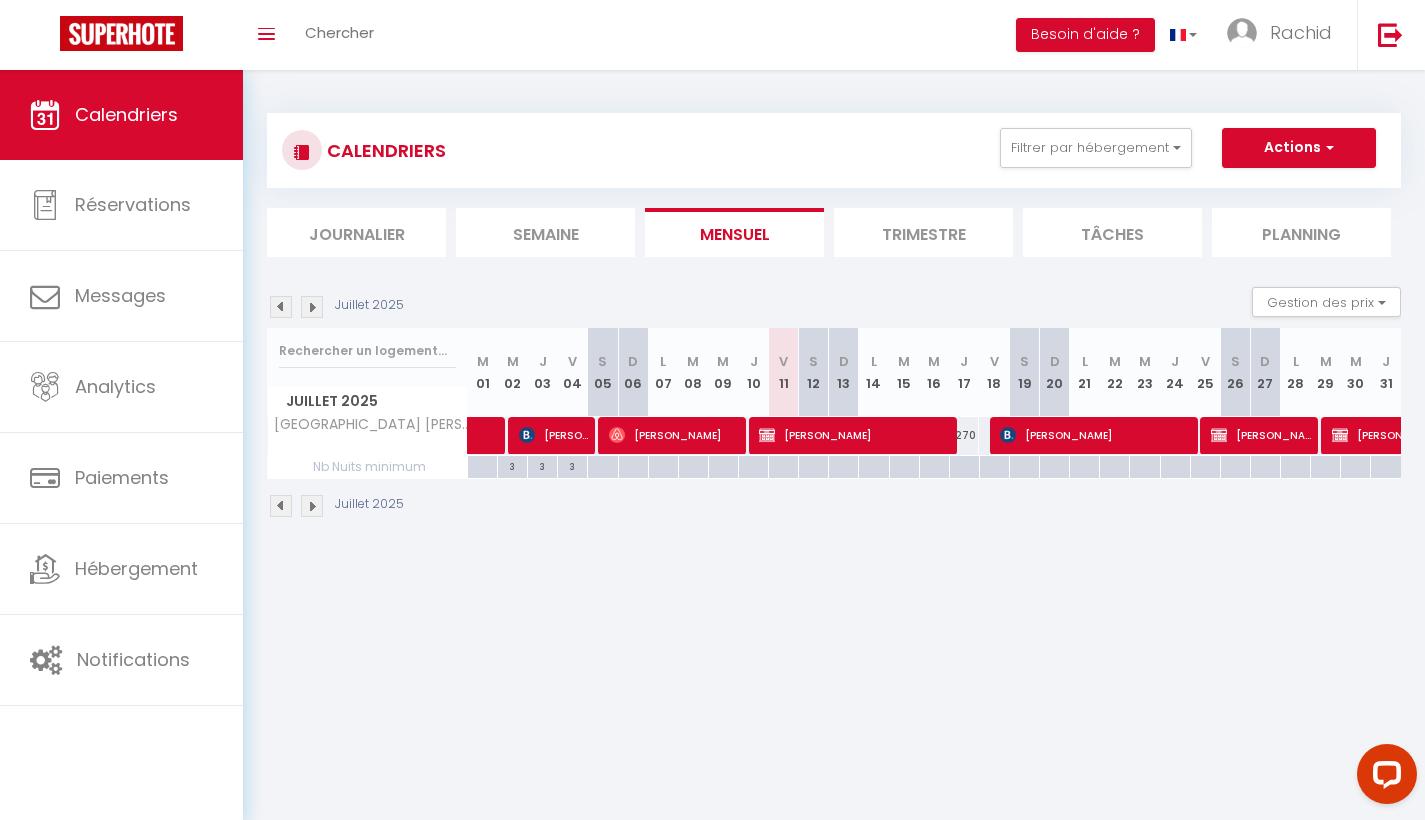click at bounding box center (312, 307) 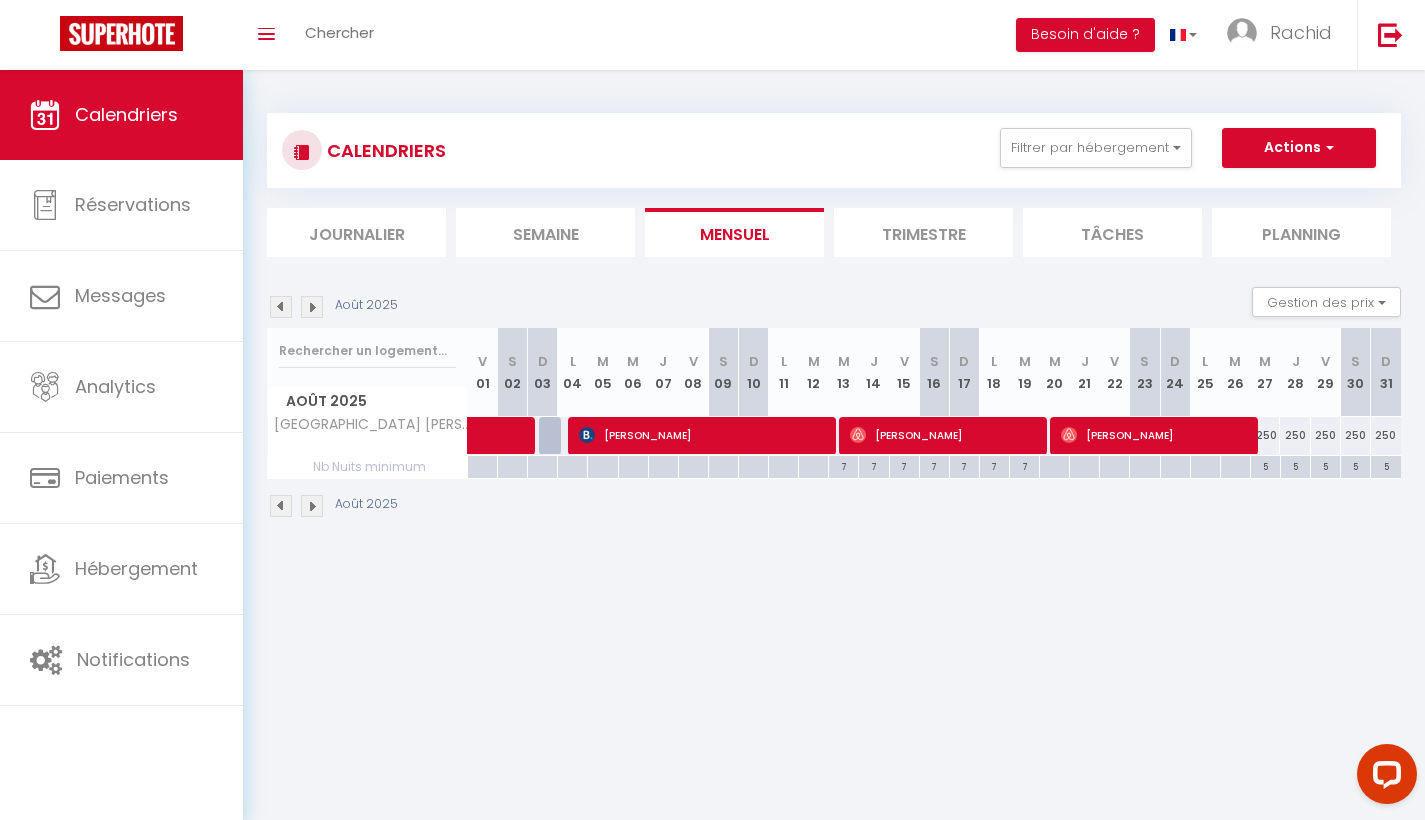 click at bounding box center [312, 307] 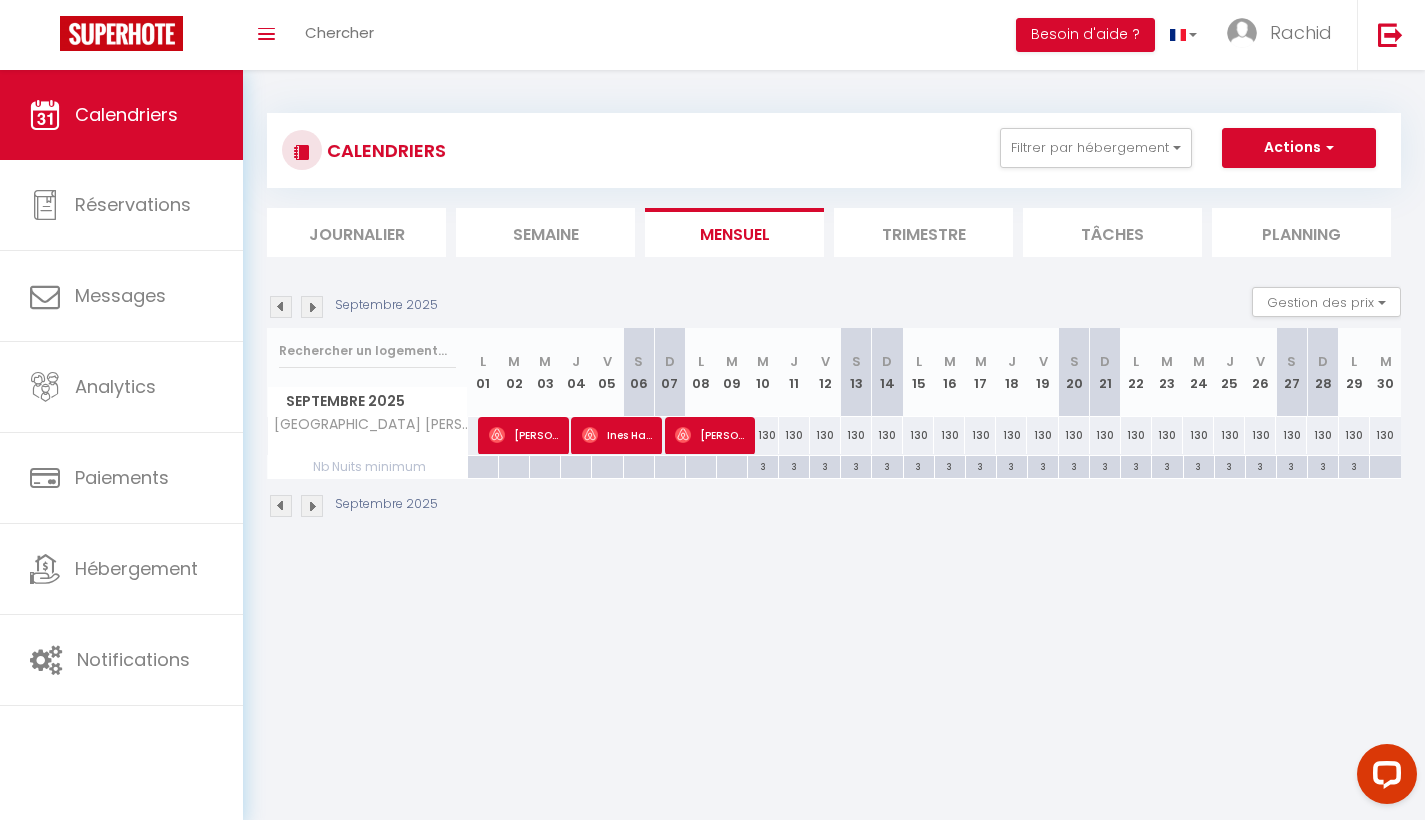 click at bounding box center [312, 307] 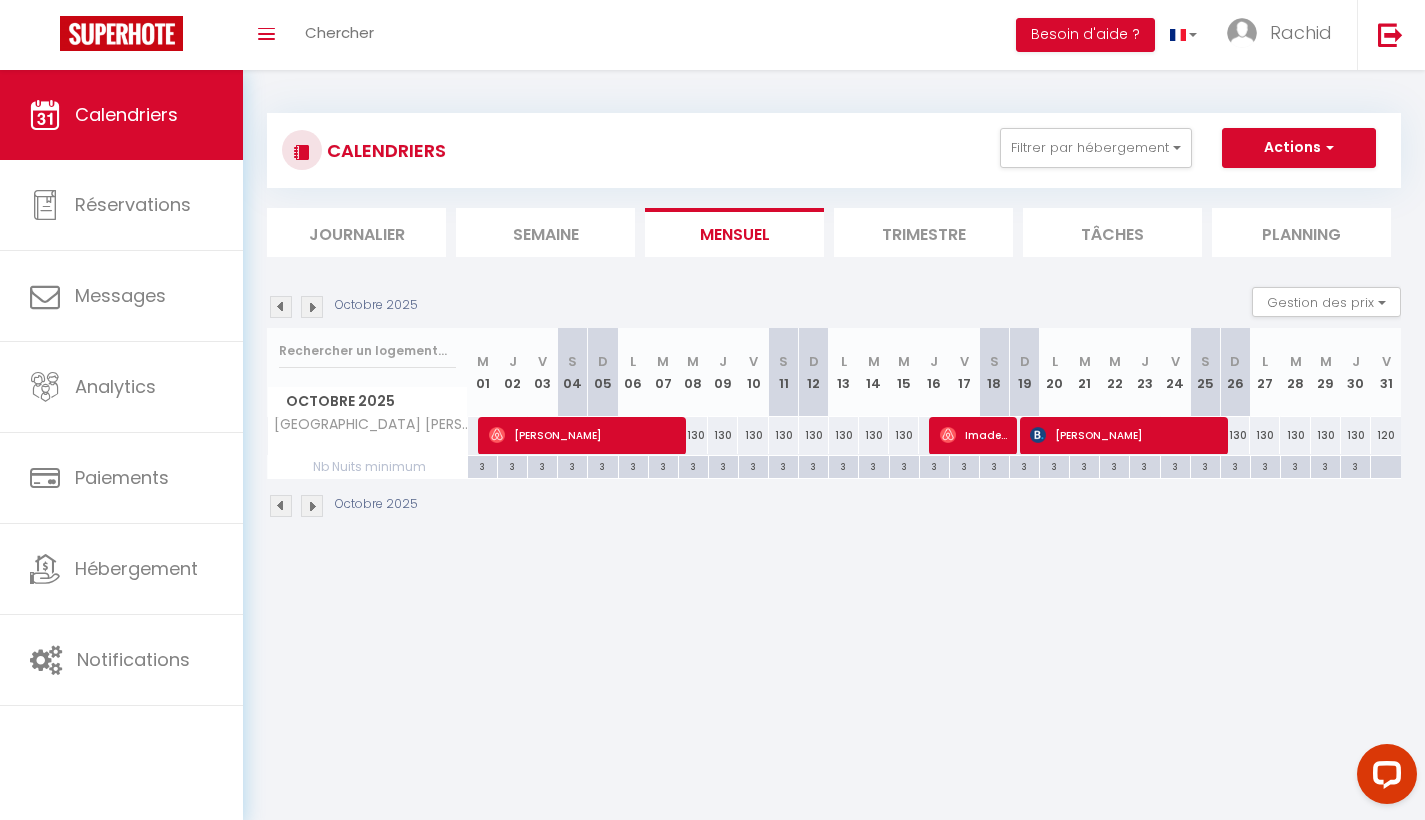 click at bounding box center [312, 307] 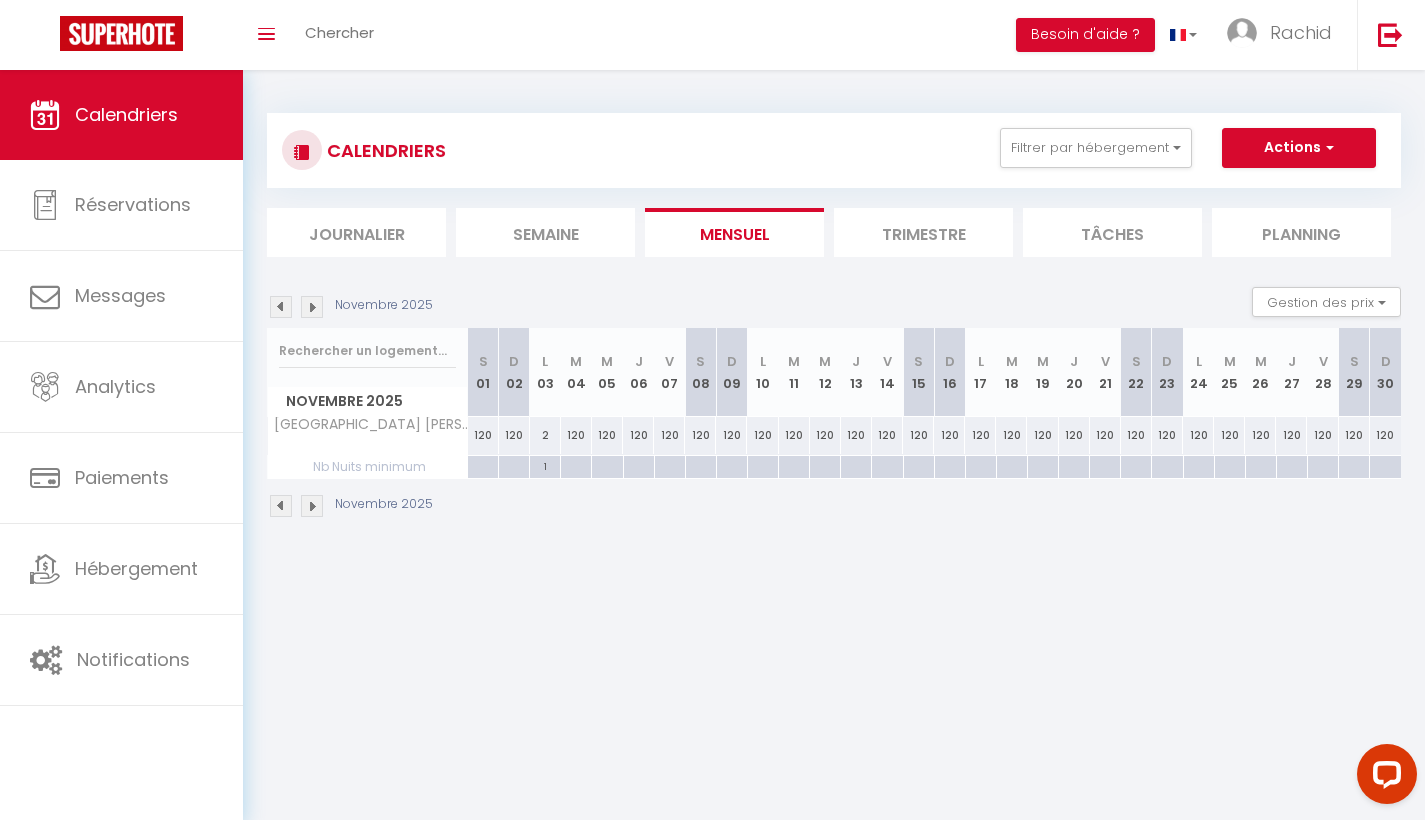 click on "2" at bounding box center (545, 435) 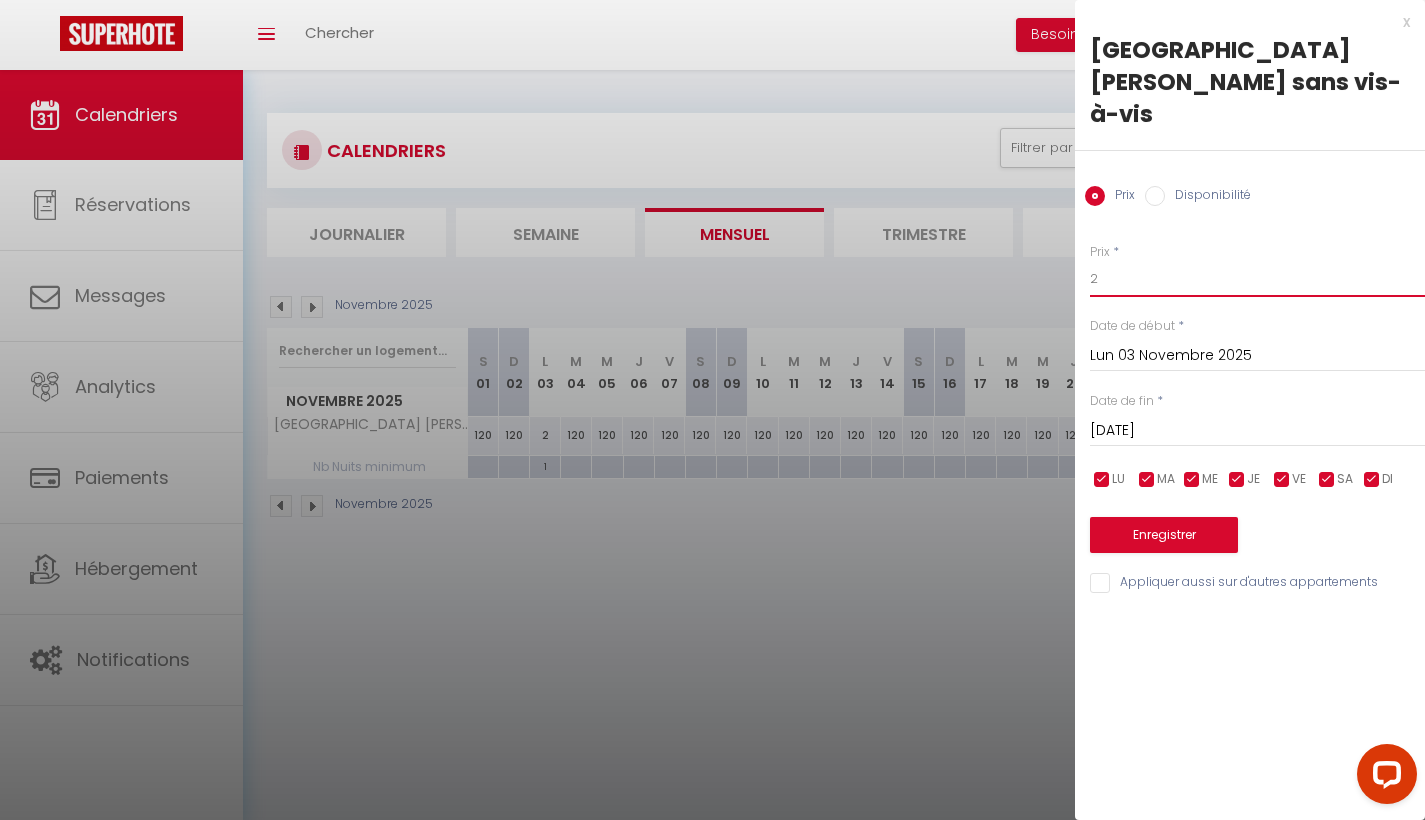 drag, startPoint x: 1113, startPoint y: 250, endPoint x: 1096, endPoint y: 250, distance: 17 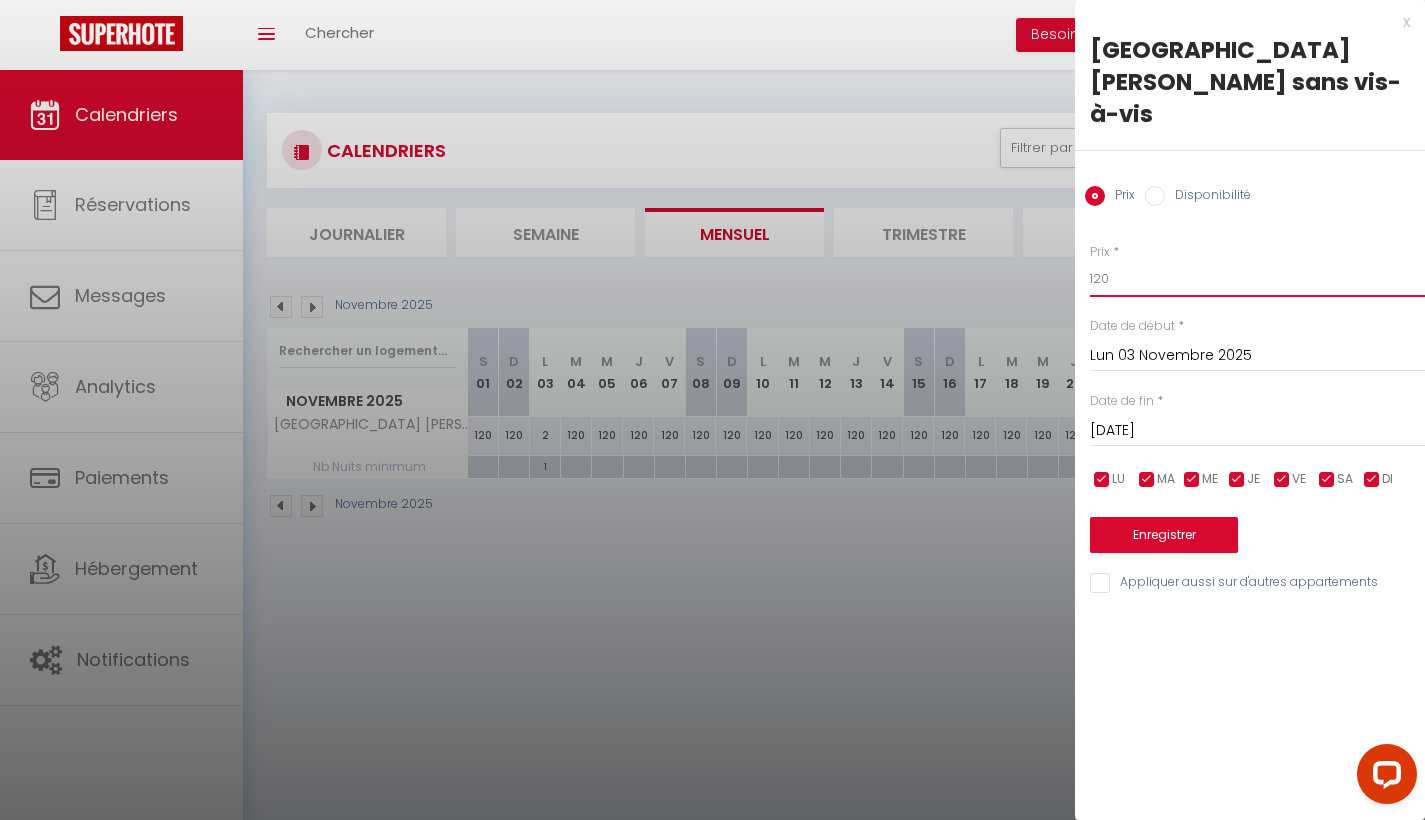 type on "120" 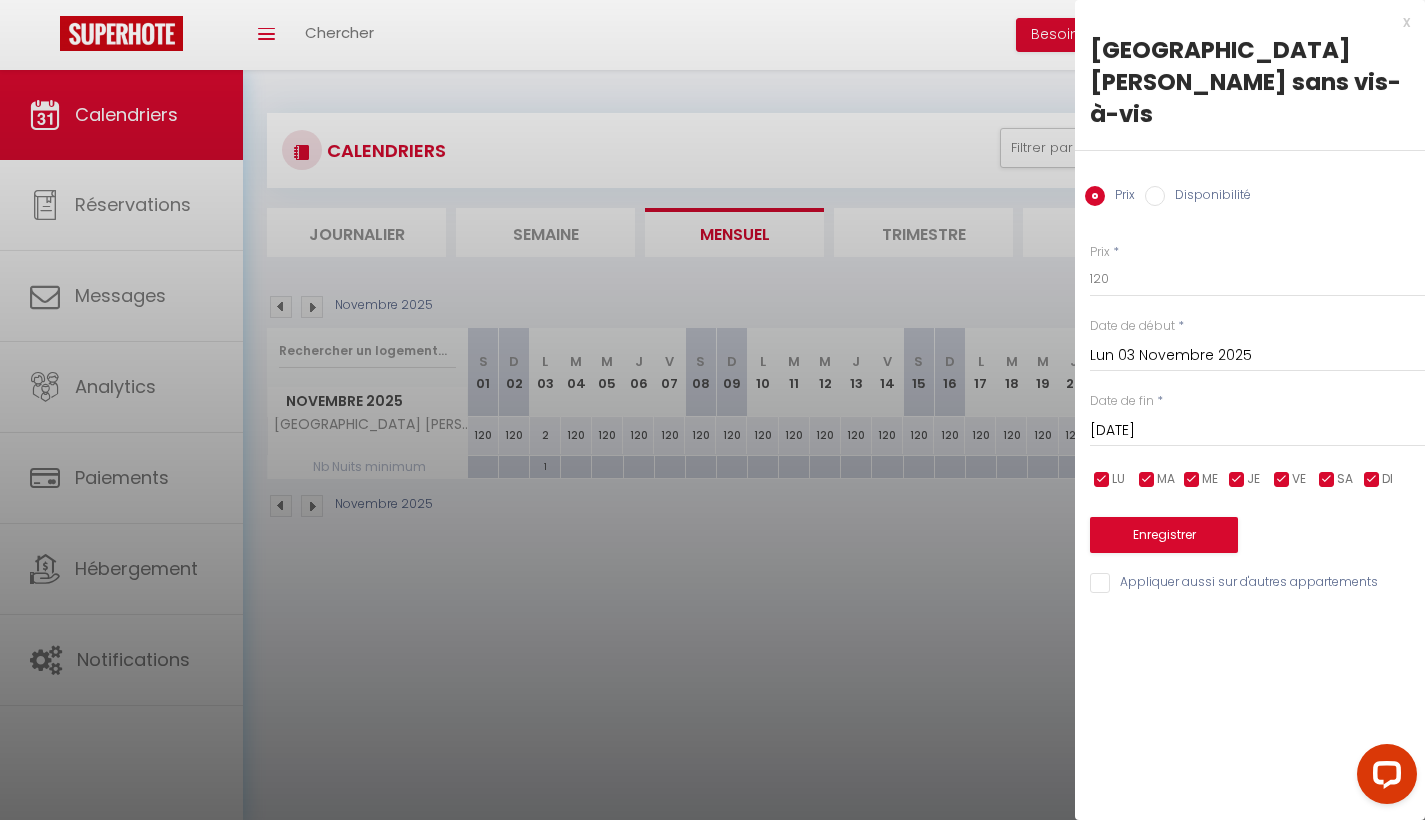 click on "Enregistrer" at bounding box center (1164, 535) 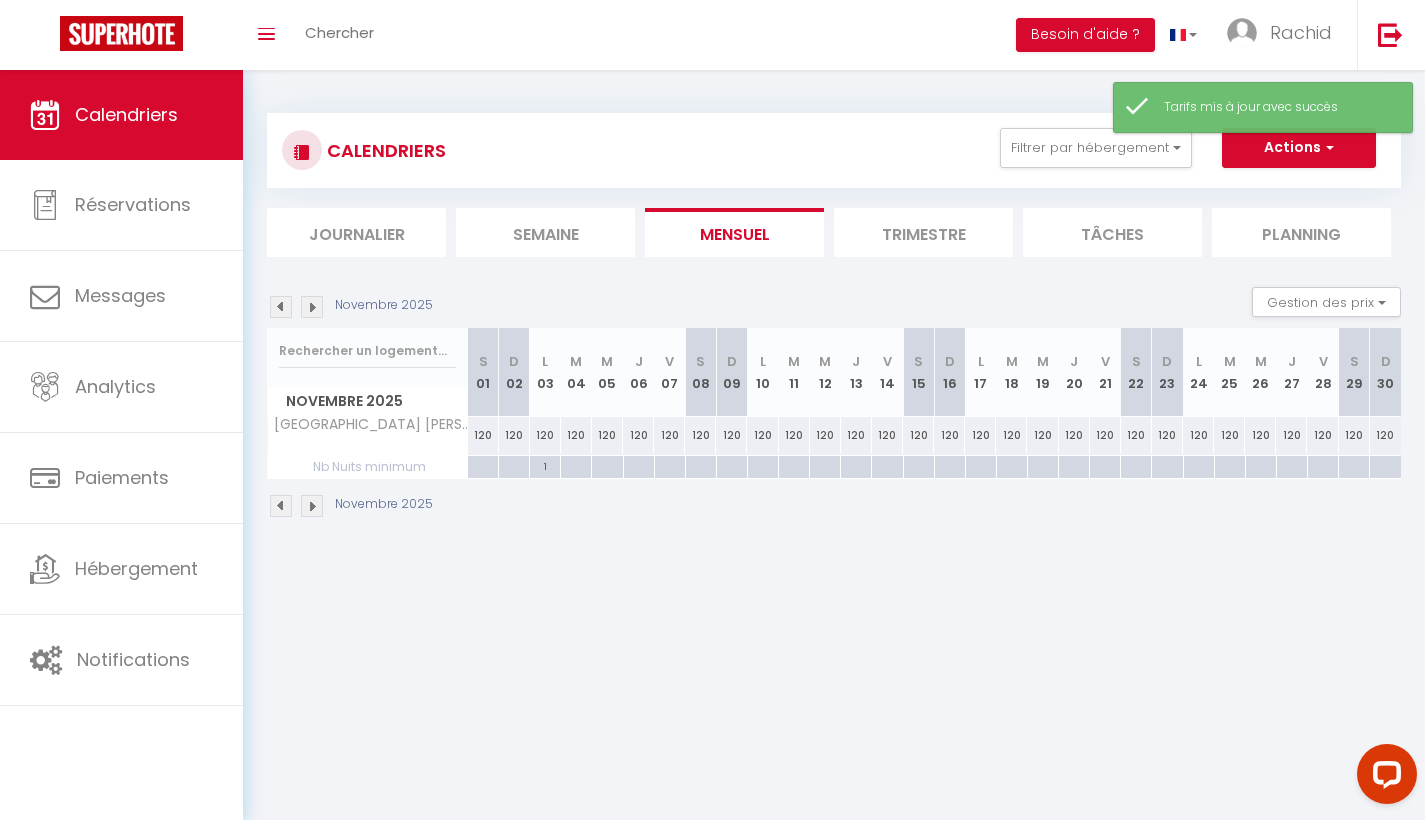 click on "1" at bounding box center (545, 465) 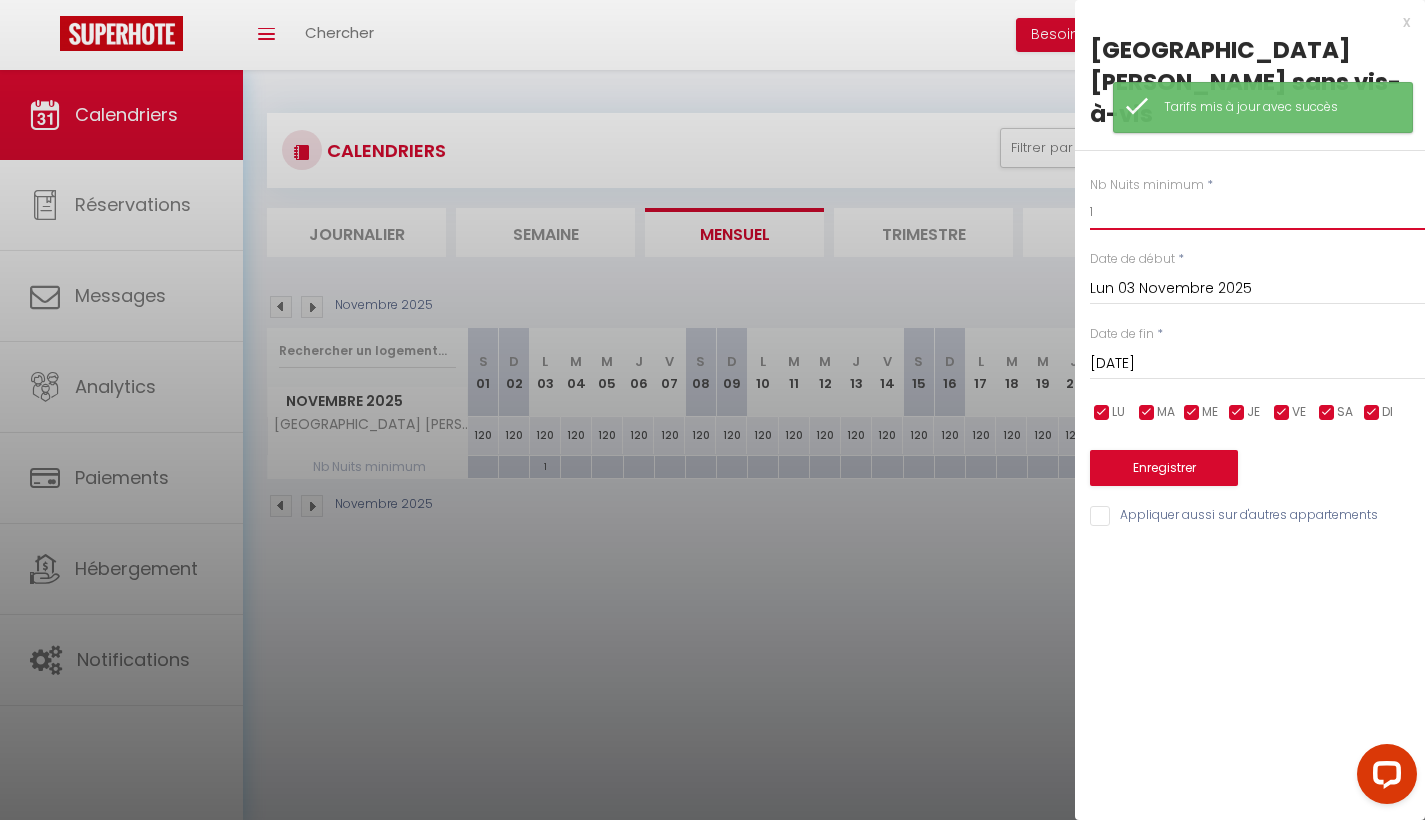 click on "1" at bounding box center [1257, 212] 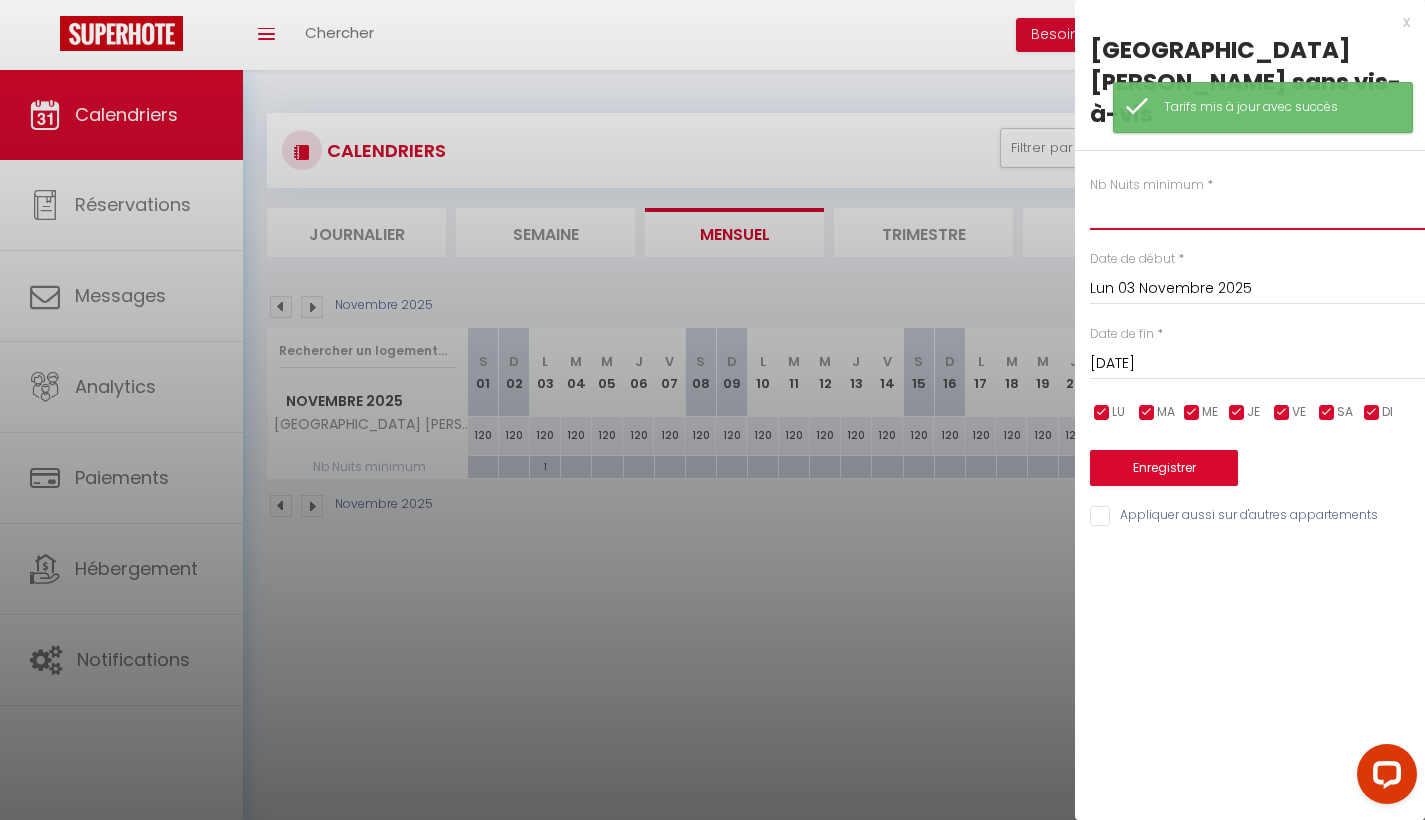 type 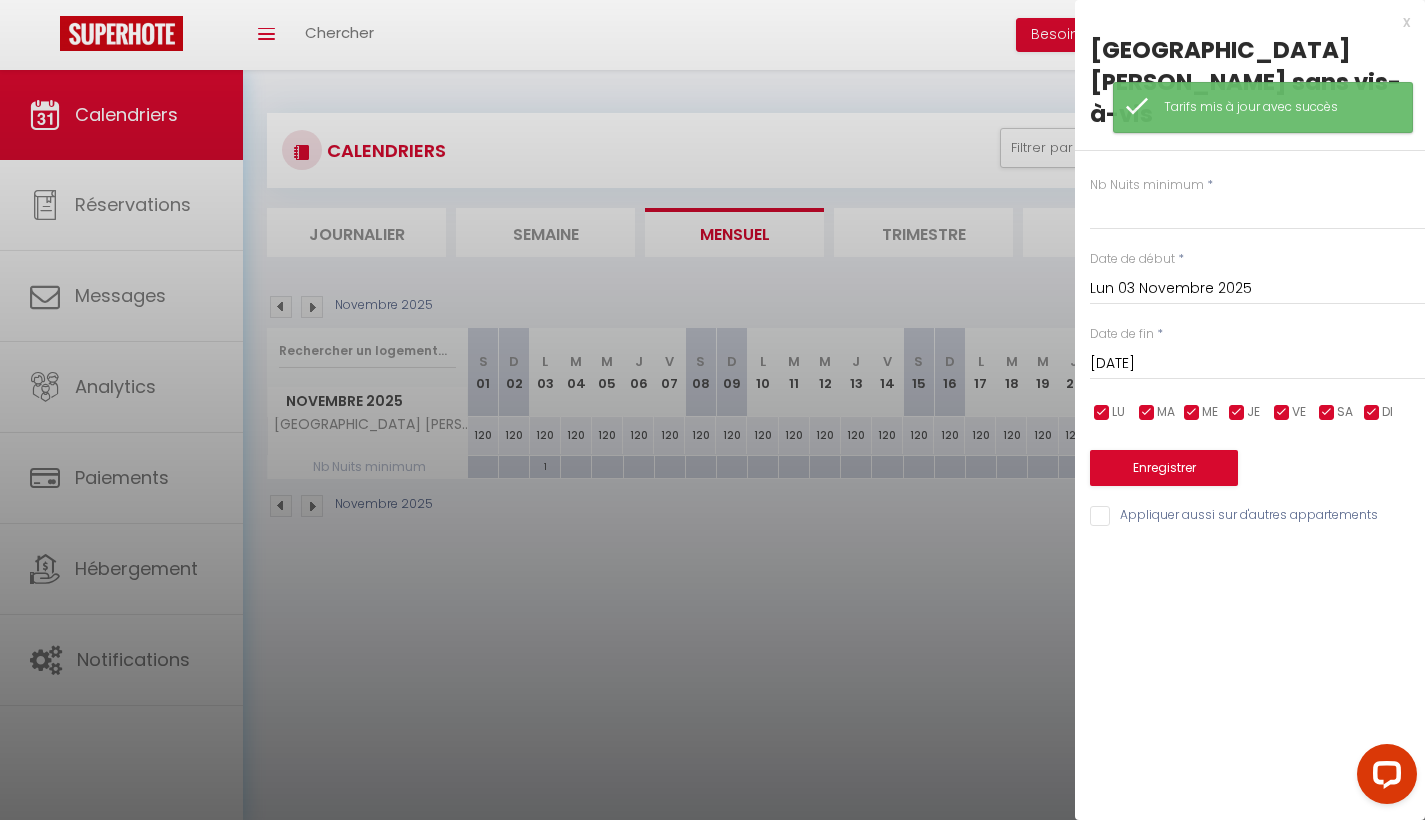 click on "Enregistrer" at bounding box center (1164, 468) 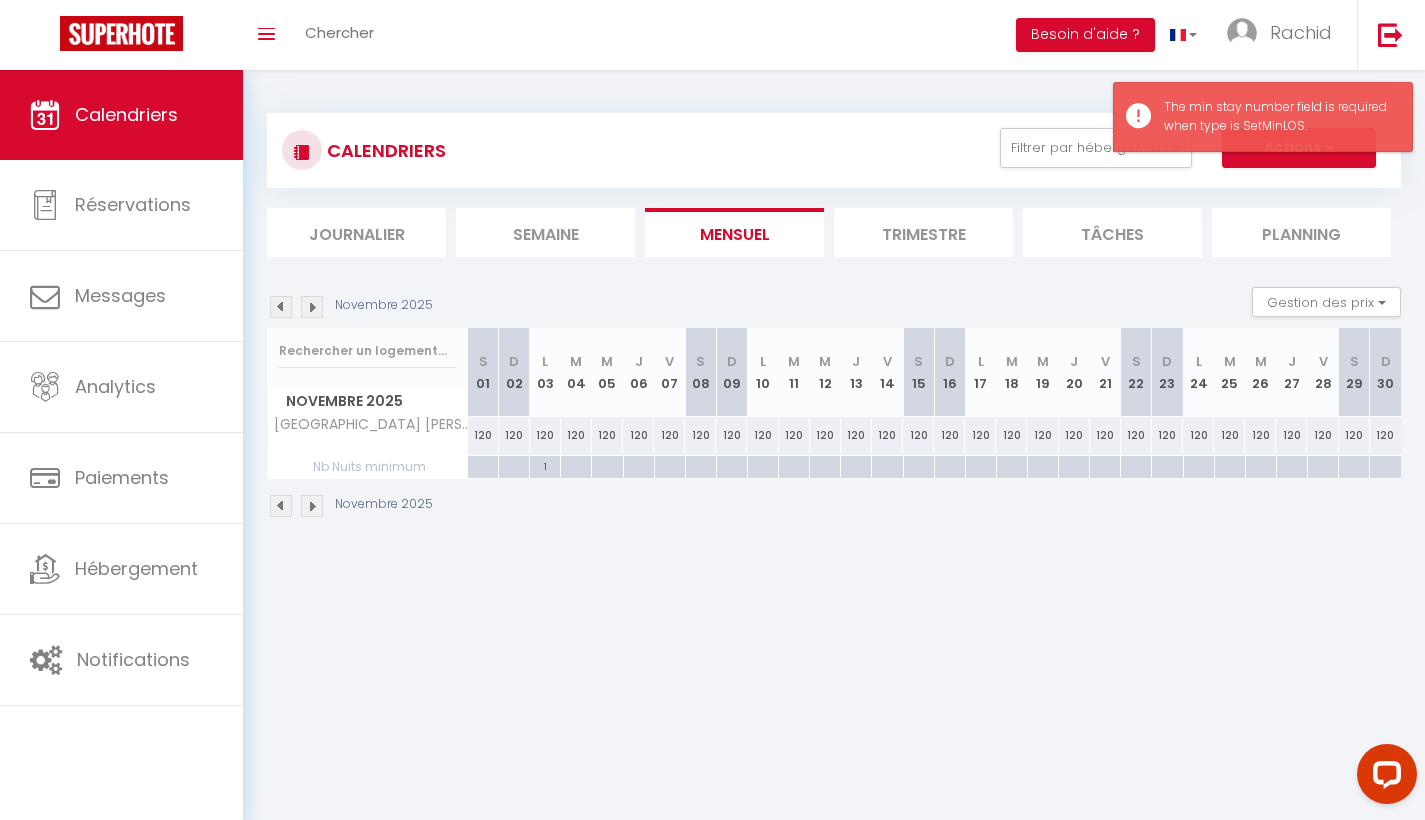 click on "1" at bounding box center [545, 465] 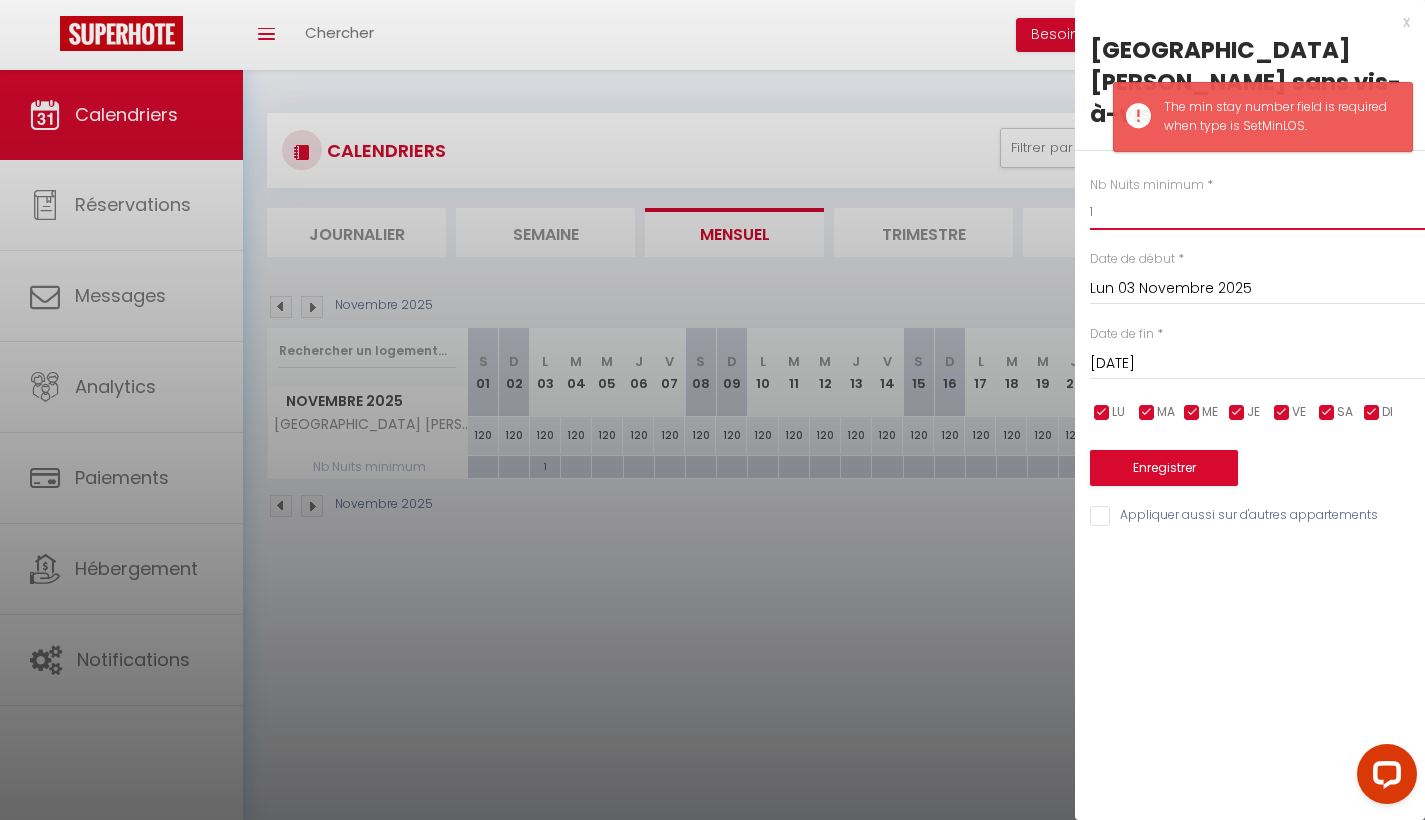 click on "1" at bounding box center [1257, 212] 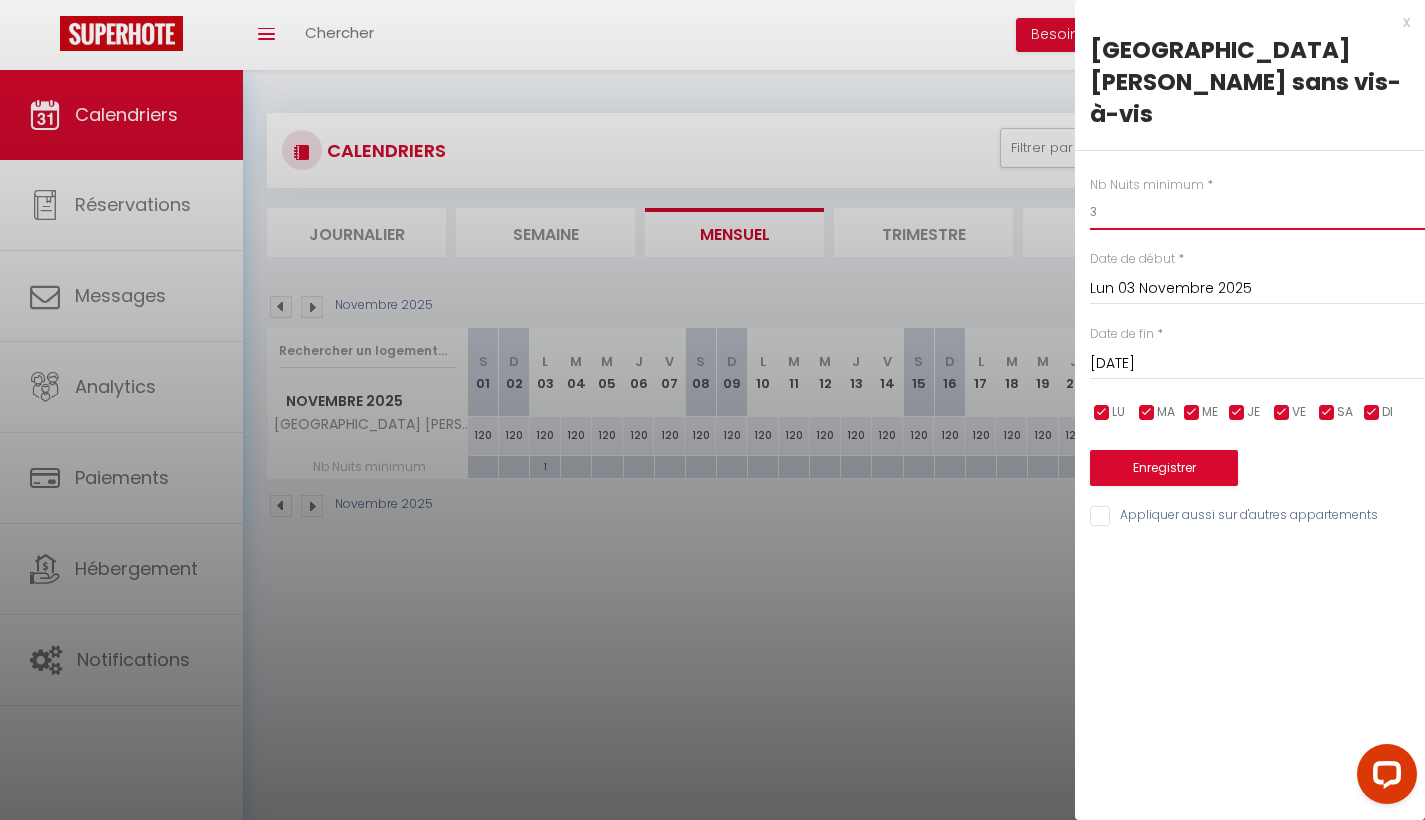 type on "3" 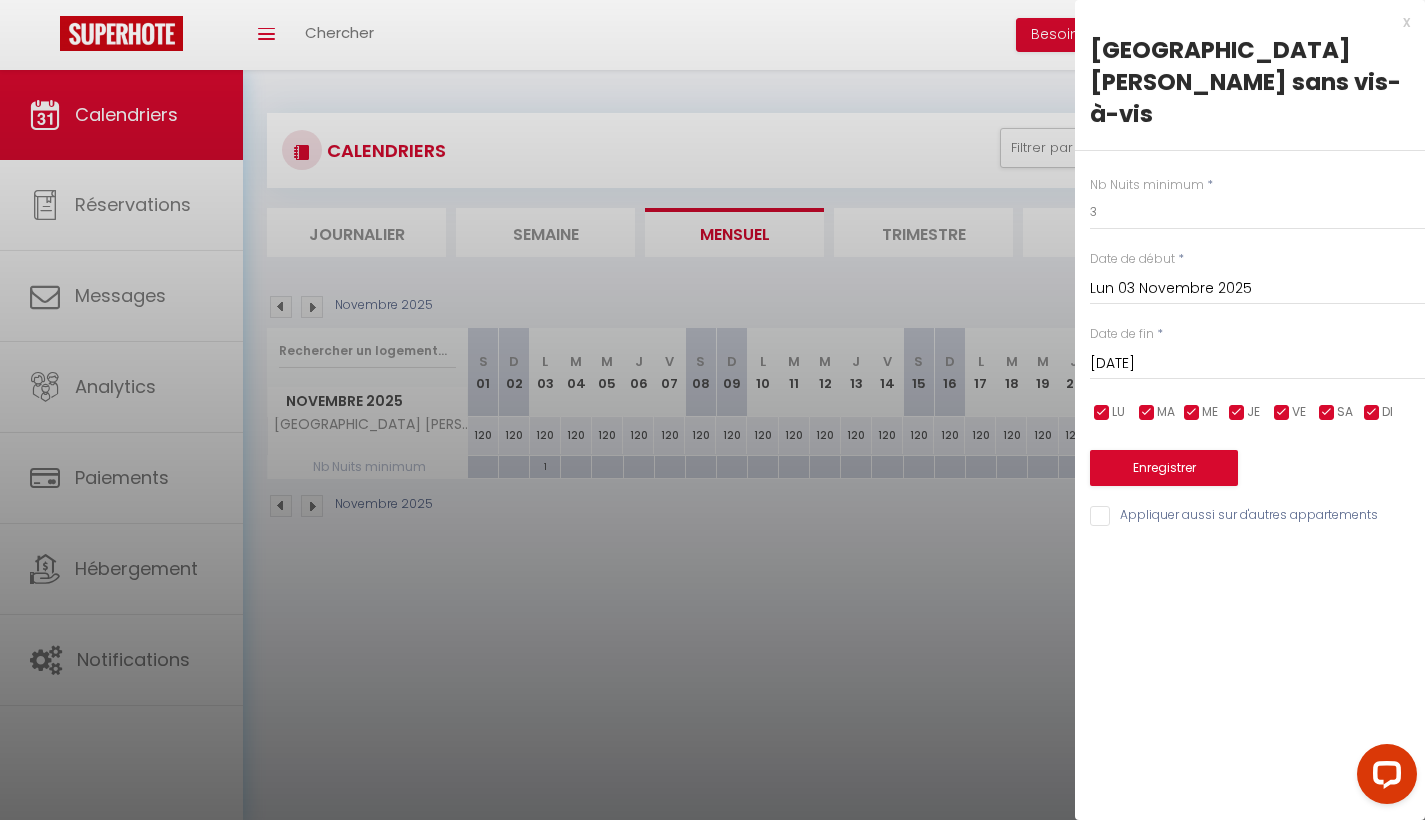 click on "Enregistrer" at bounding box center [1164, 468] 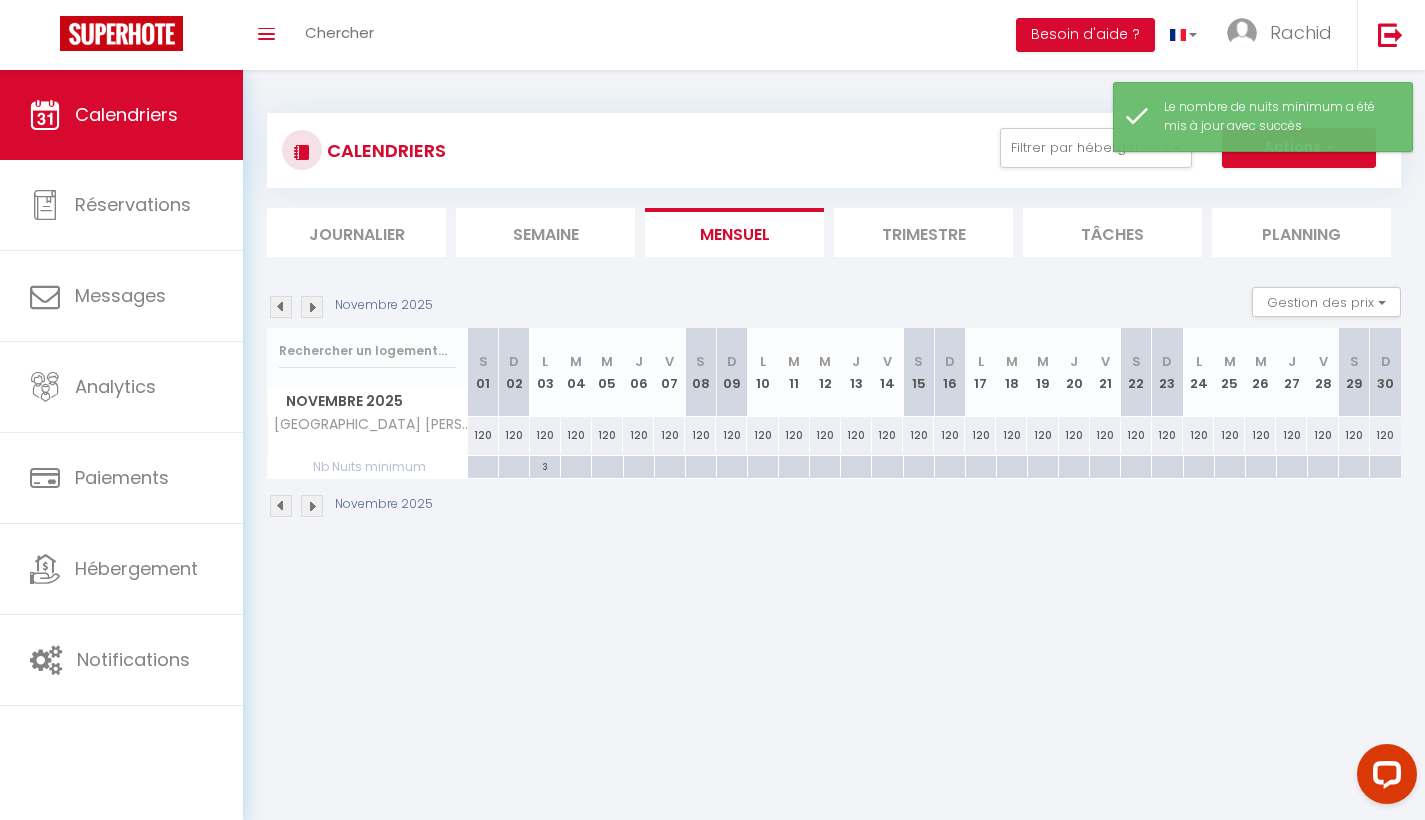 click on "Calendriers" at bounding box center (126, 114) 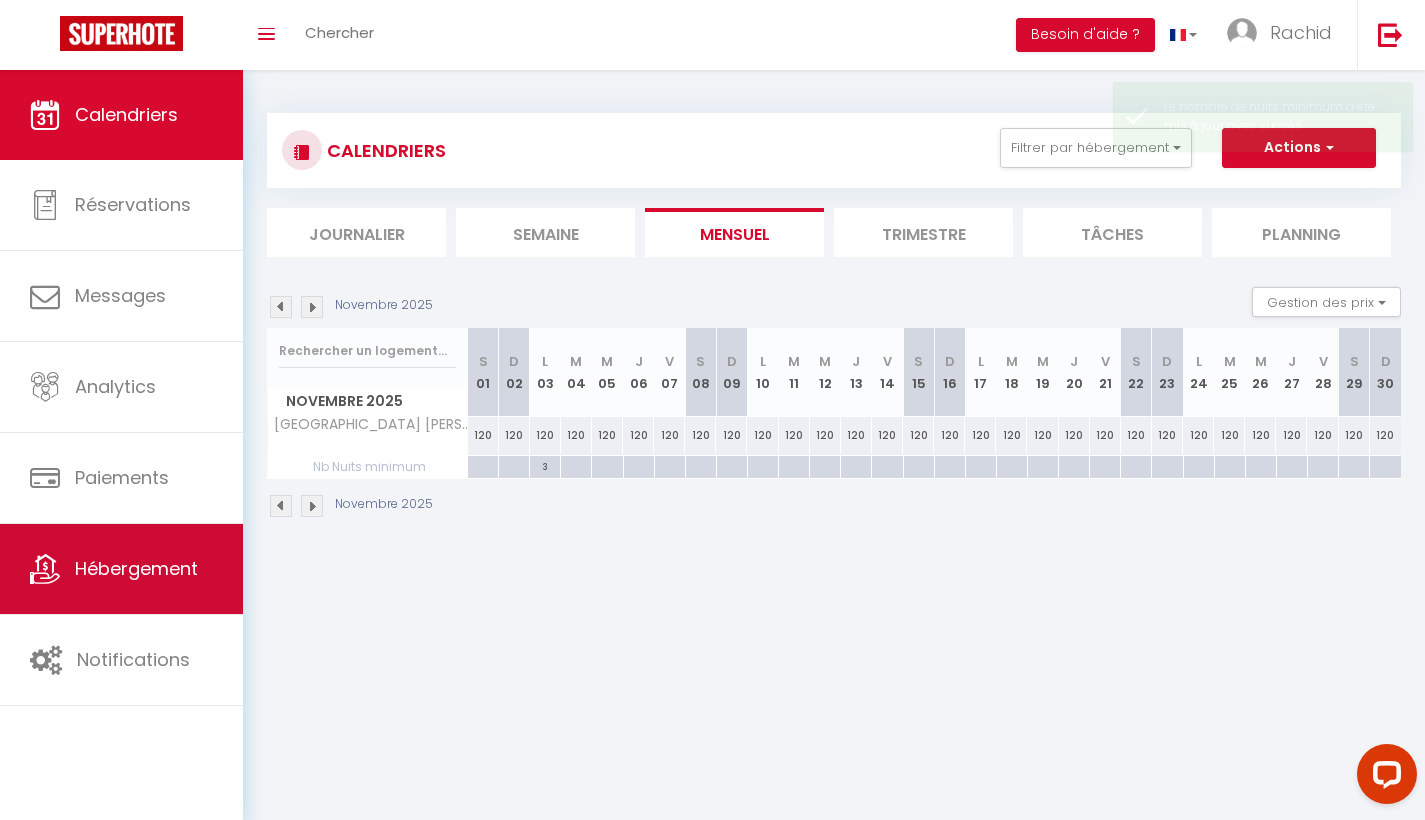 click on "Hébergement" at bounding box center [136, 568] 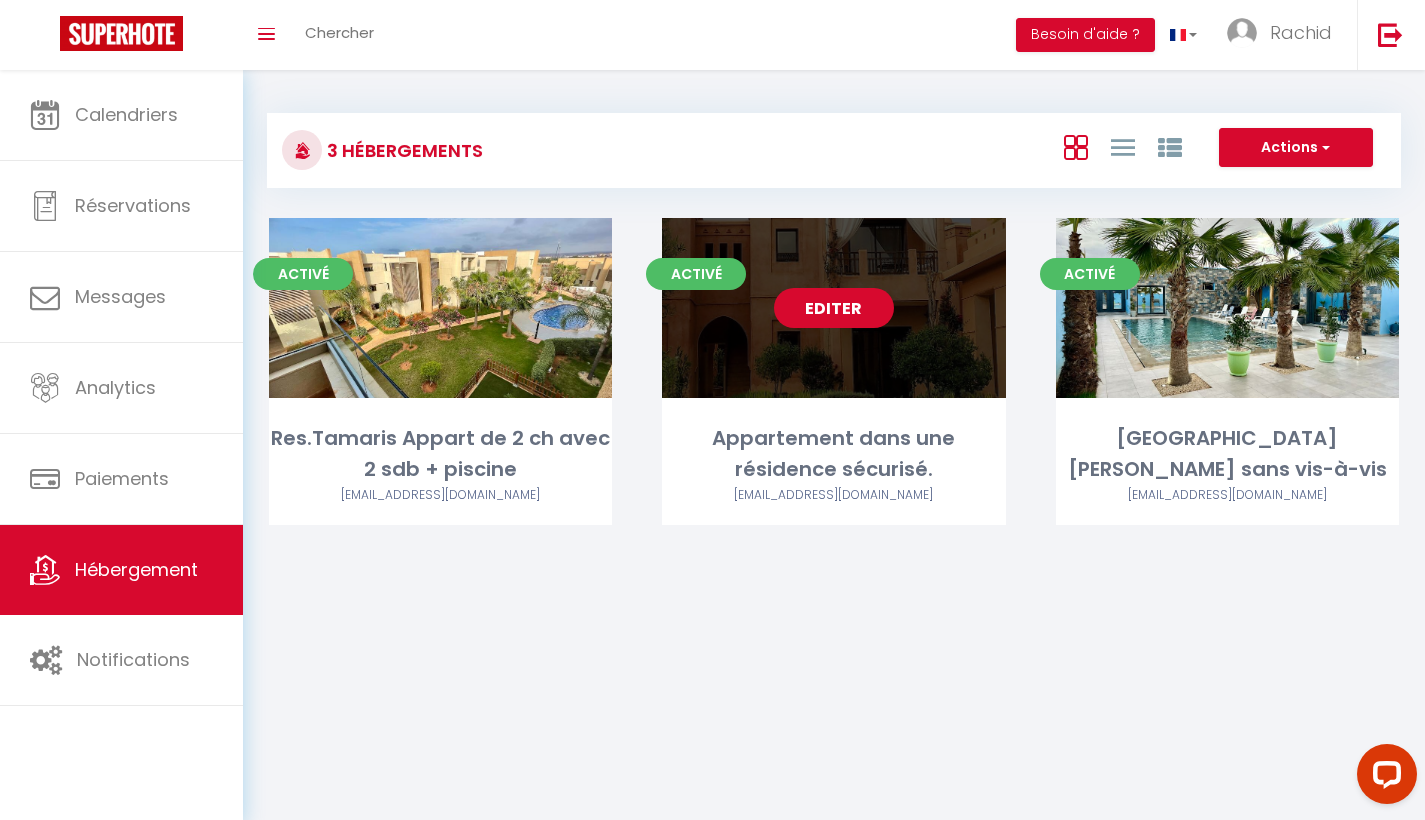 click on "Editer" at bounding box center [834, 308] 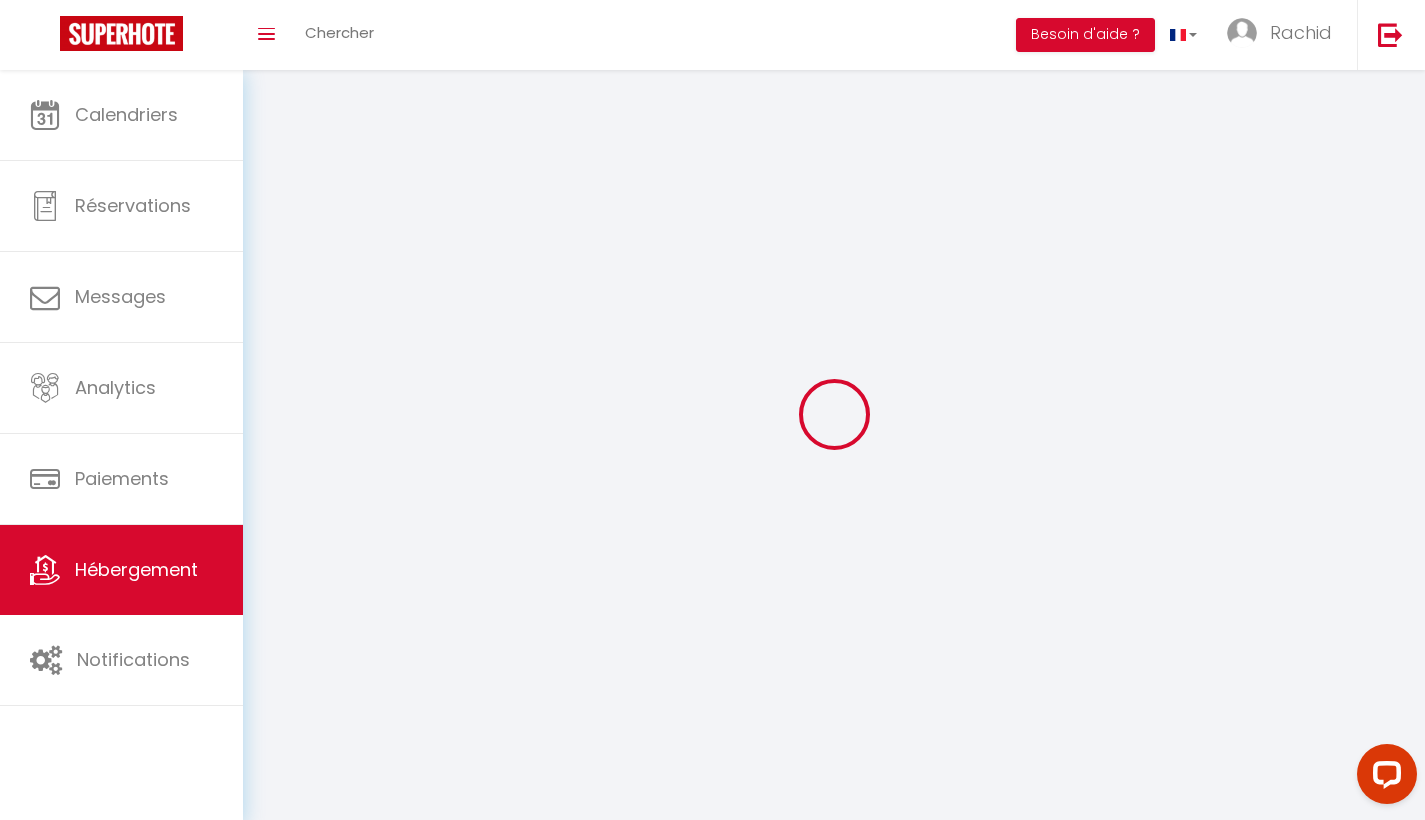 type on "Appartement dans une résidence sécurisé." 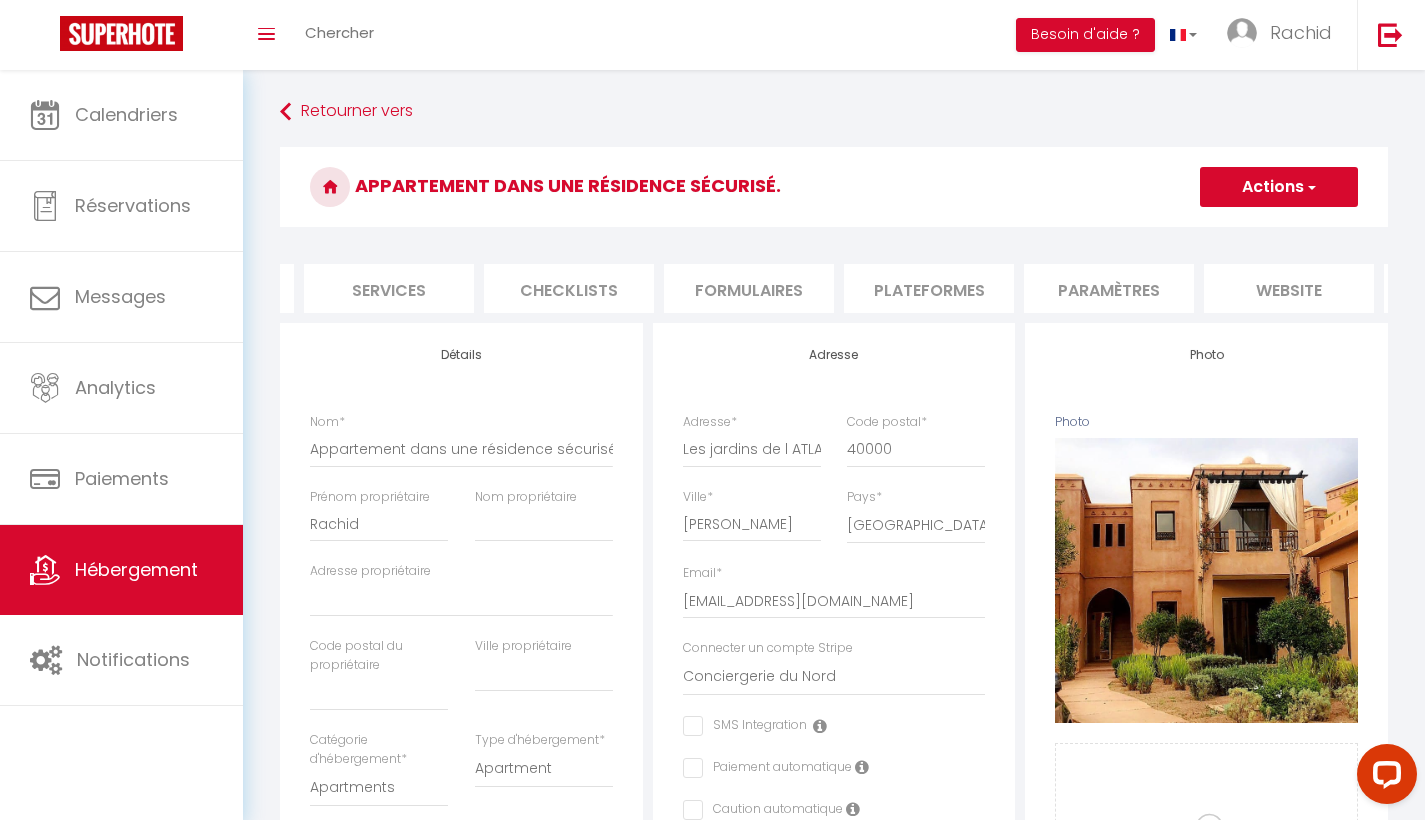 scroll, scrollTop: 0, scrollLeft: 525, axis: horizontal 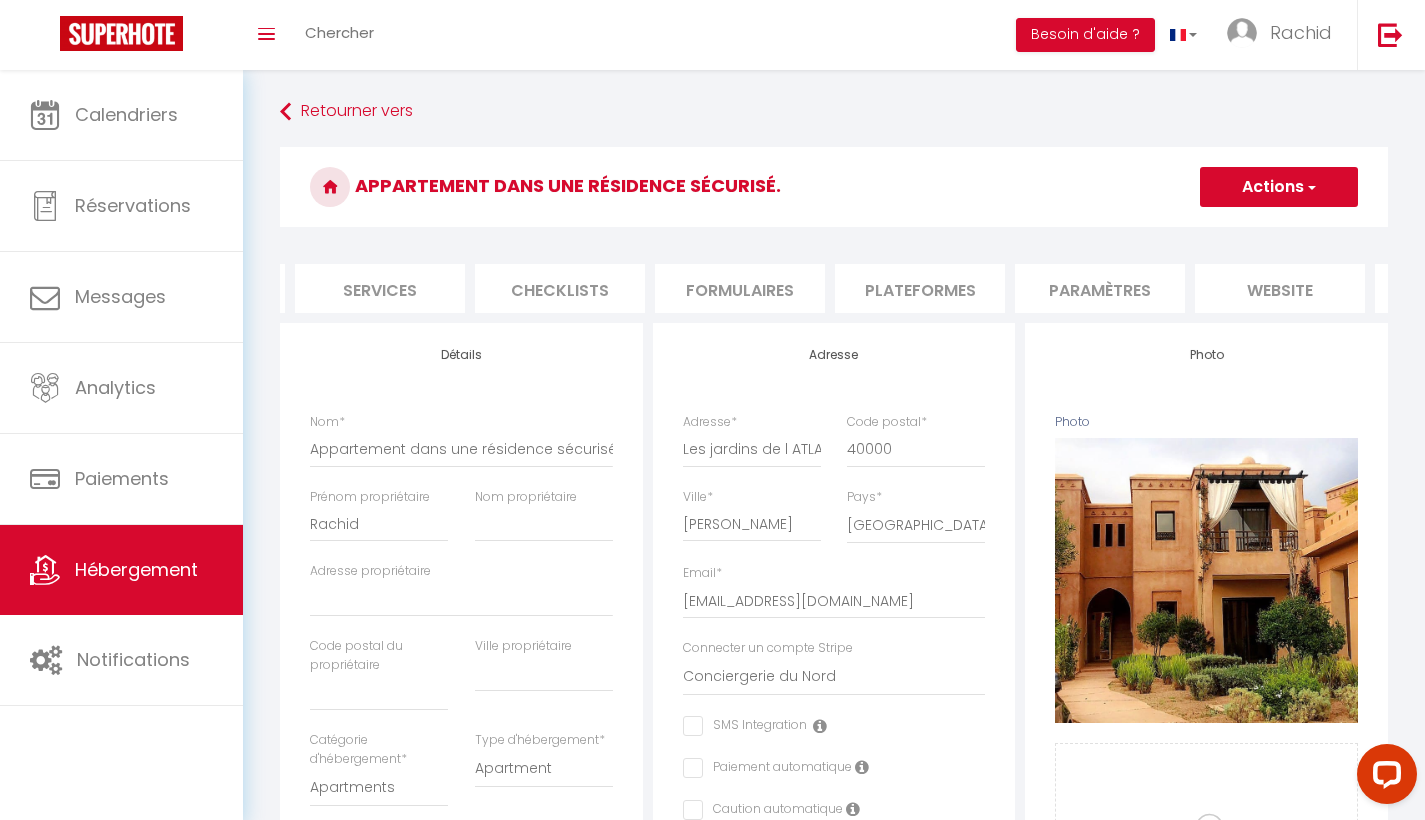 click on "Plateformes" at bounding box center (920, 288) 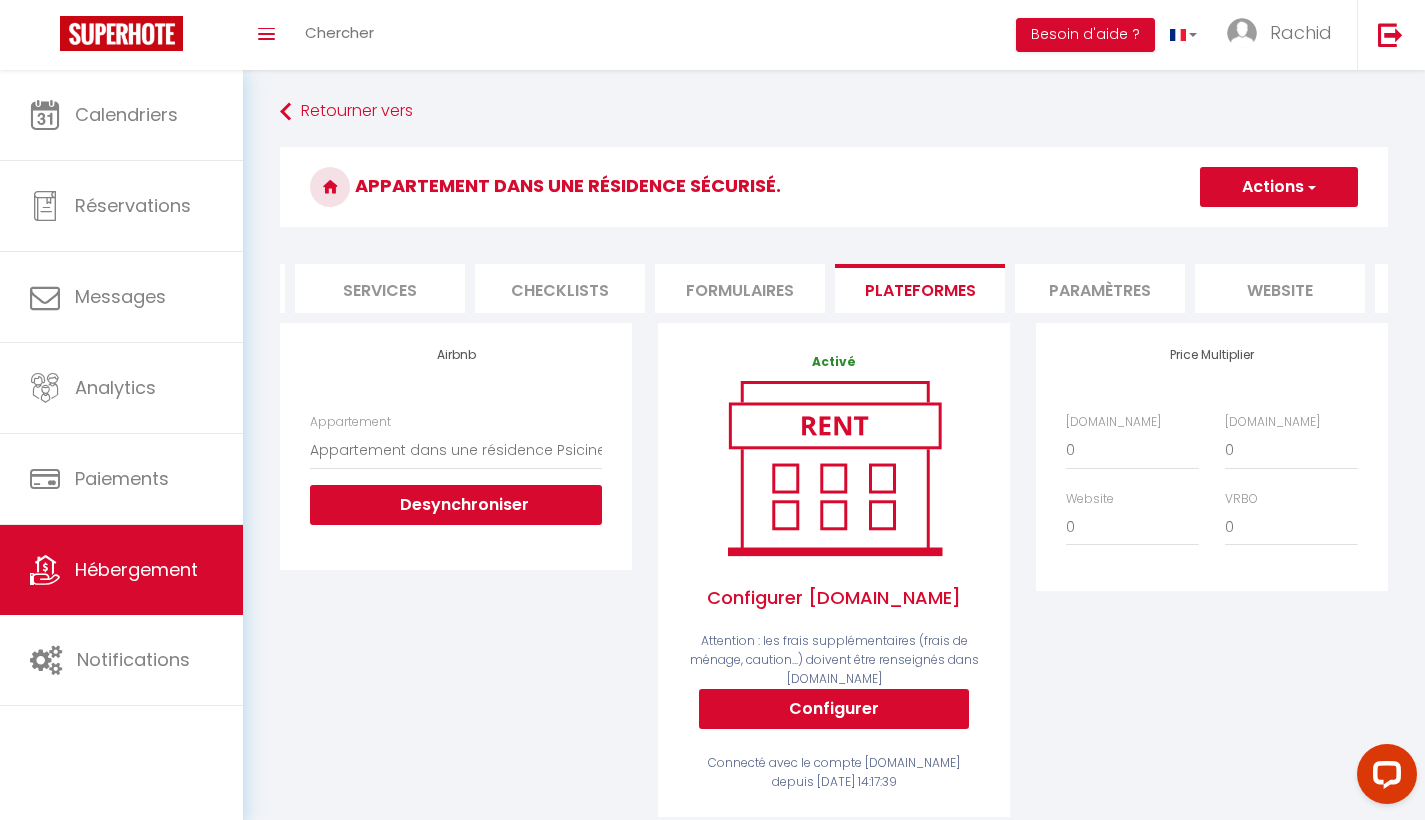 click on "Paramètres" at bounding box center (1100, 288) 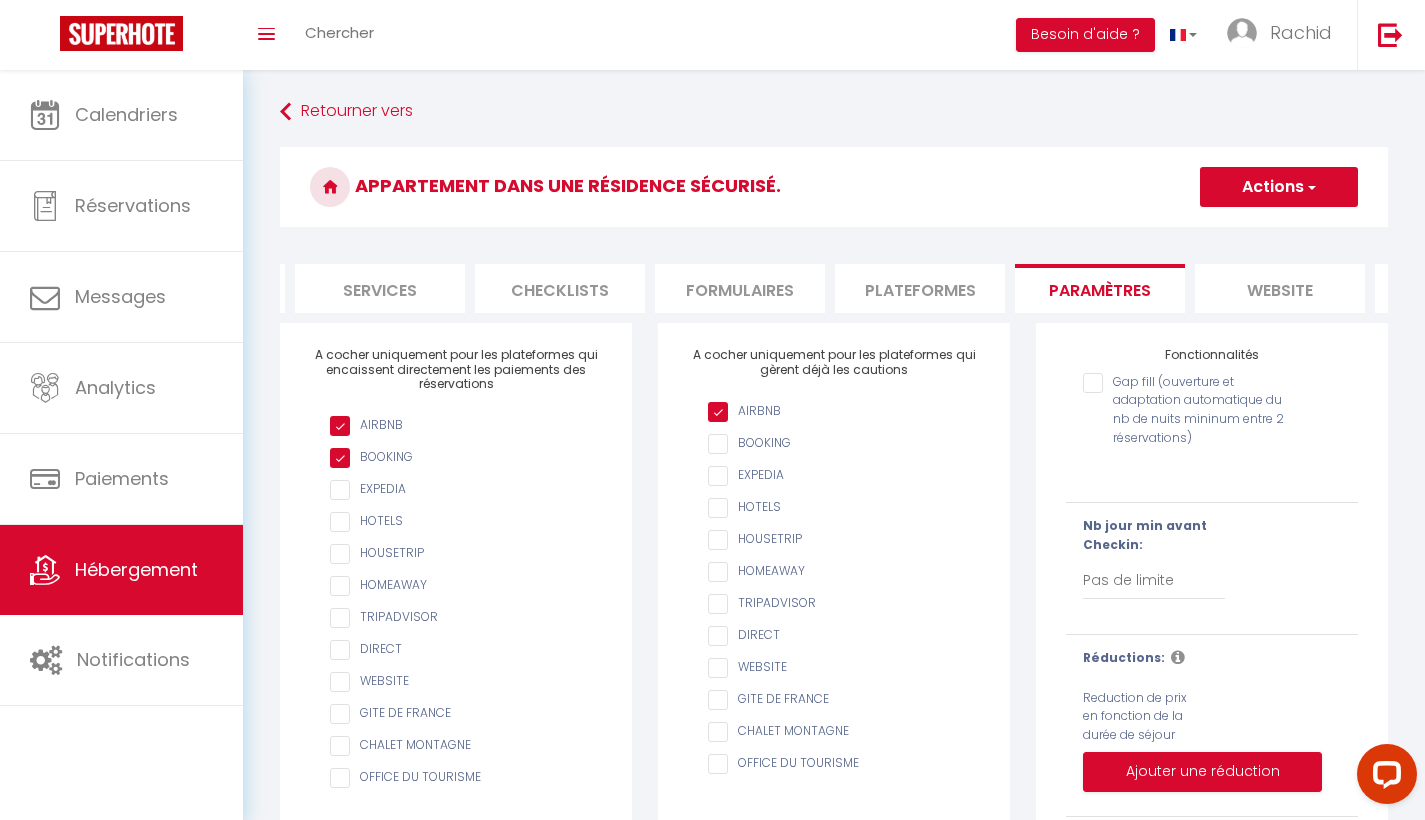 click on "website" at bounding box center [1280, 288] 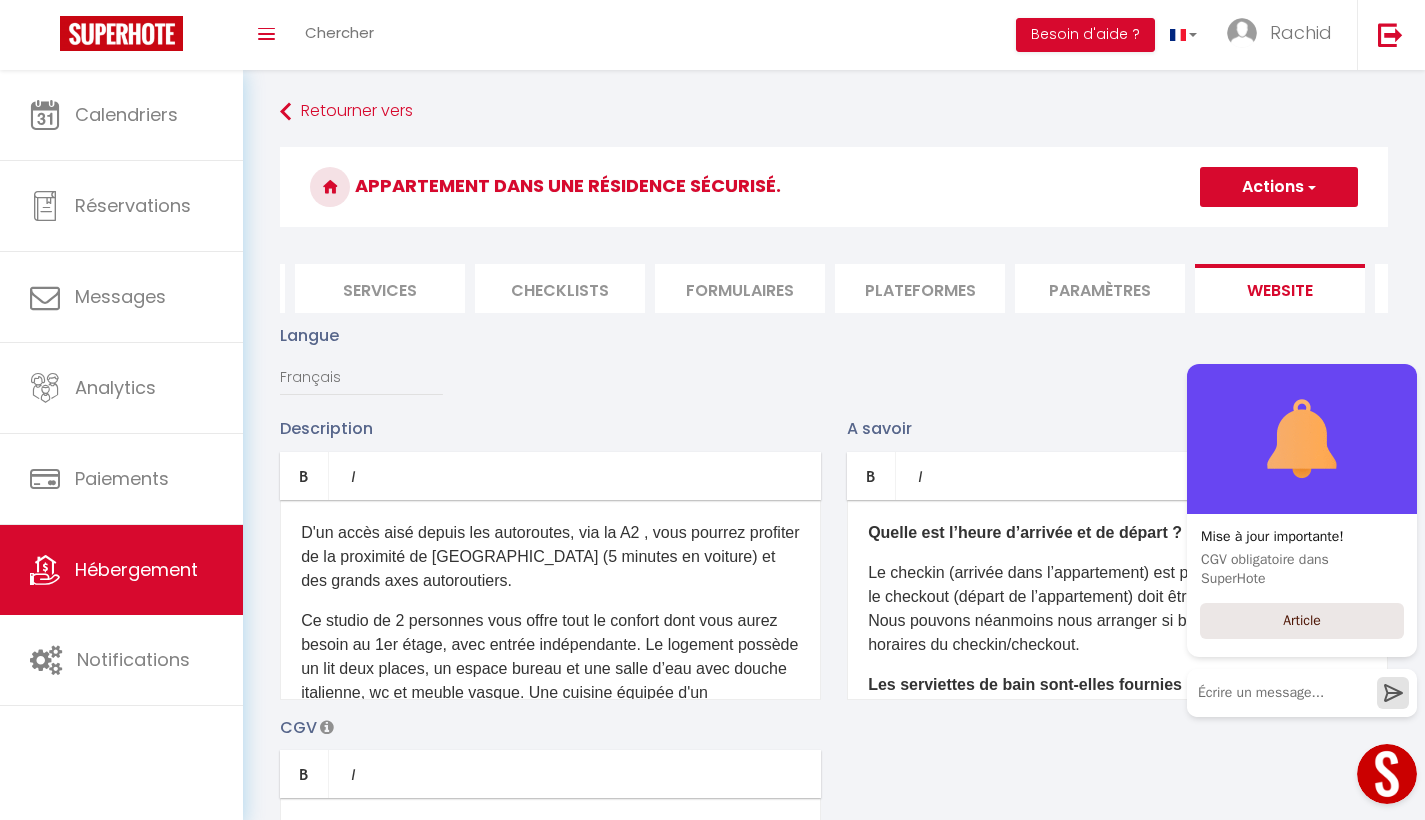 click on "website" at bounding box center (1280, 288) 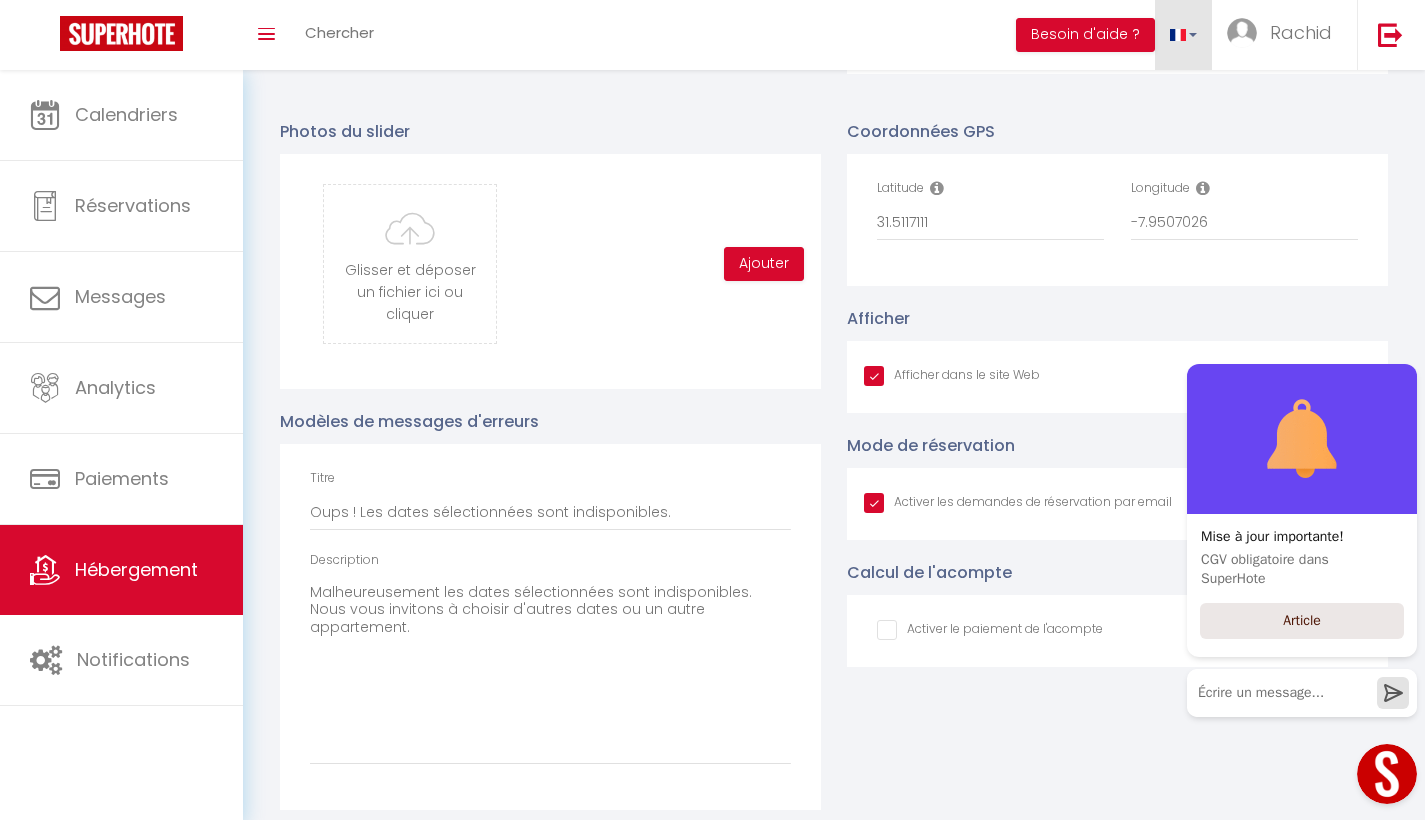 scroll, scrollTop: 1888, scrollLeft: 0, axis: vertical 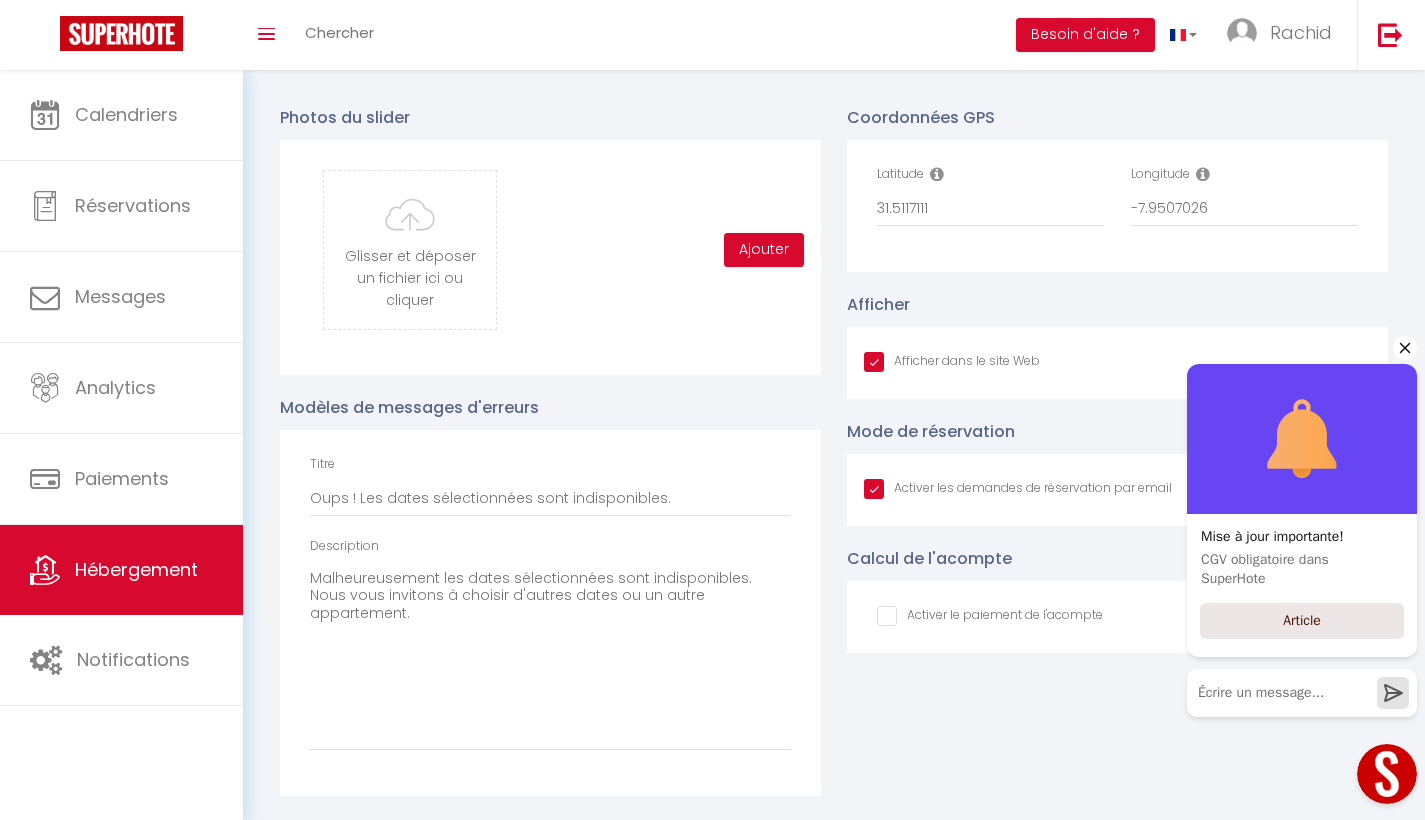 click 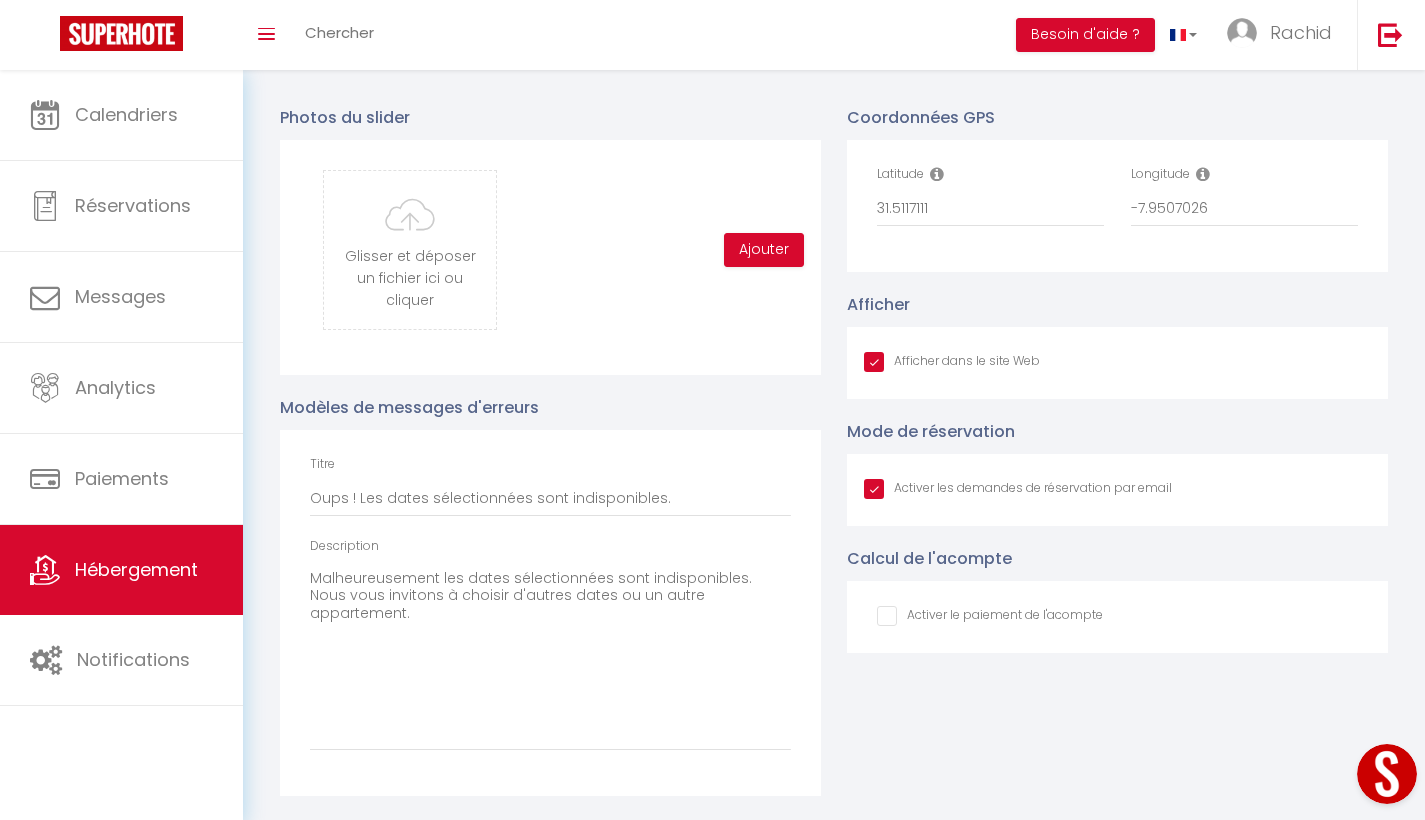click on "Activer les demandes de réservation par email" at bounding box center [1018, 490] 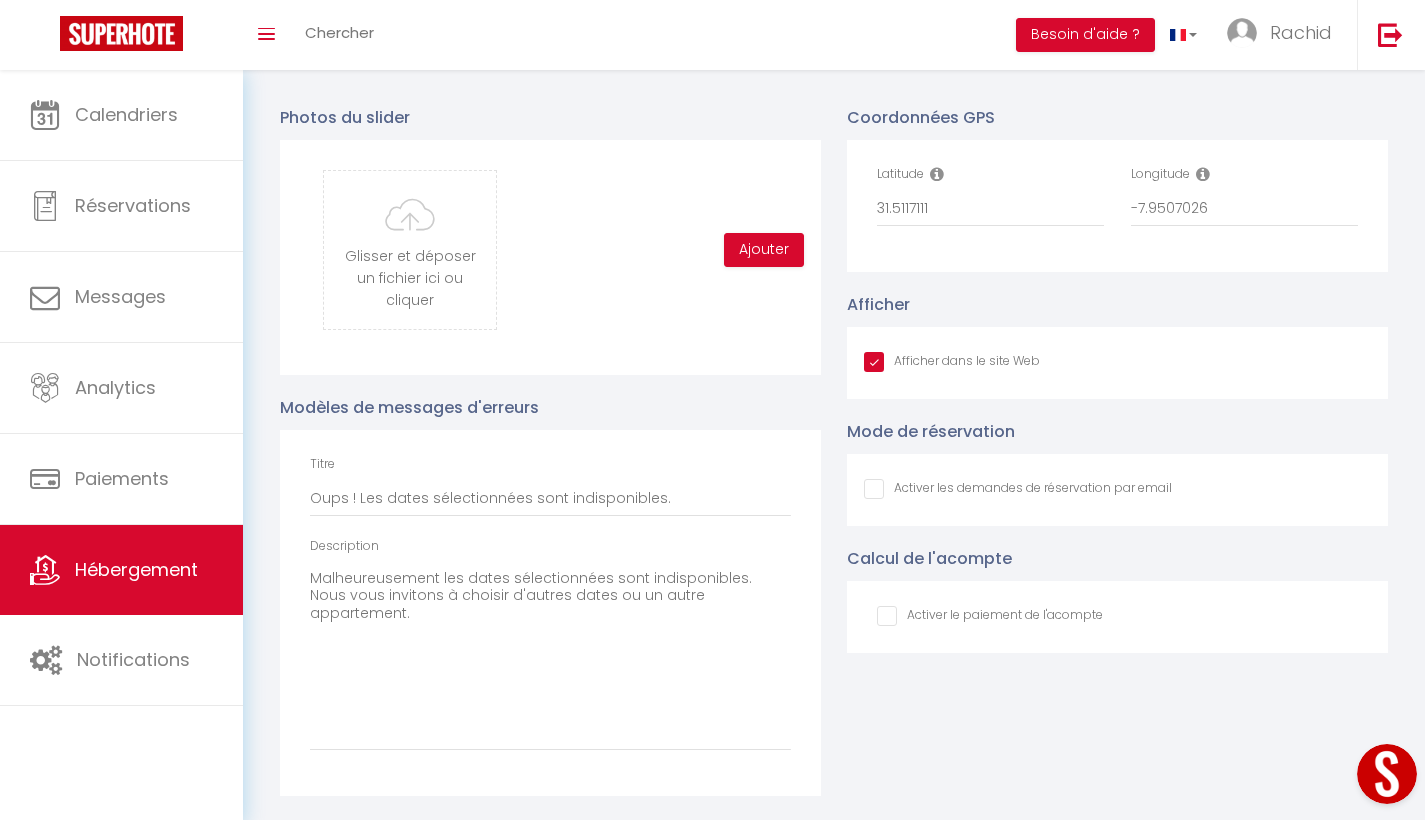 checkbox on "true" 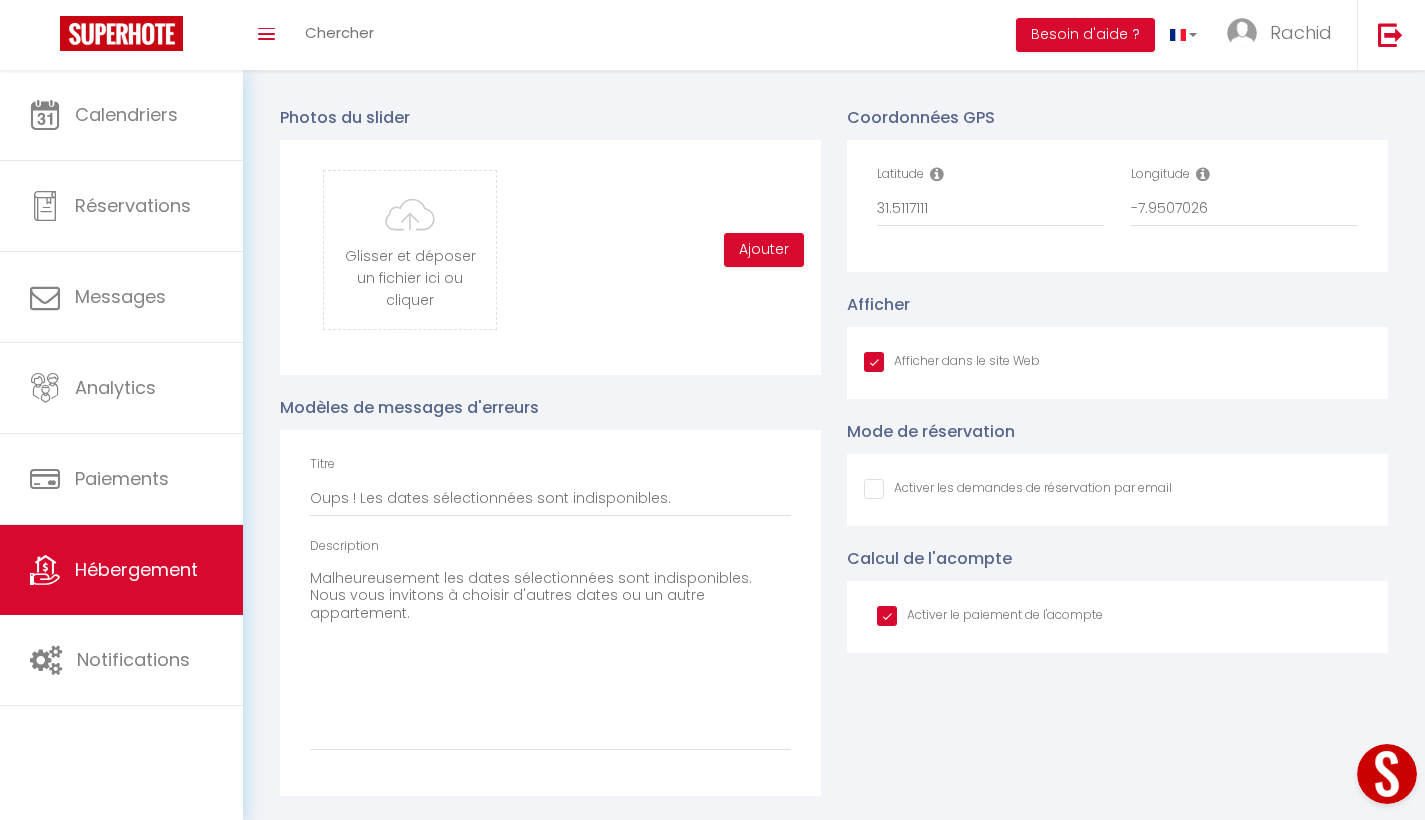 checkbox on "true" 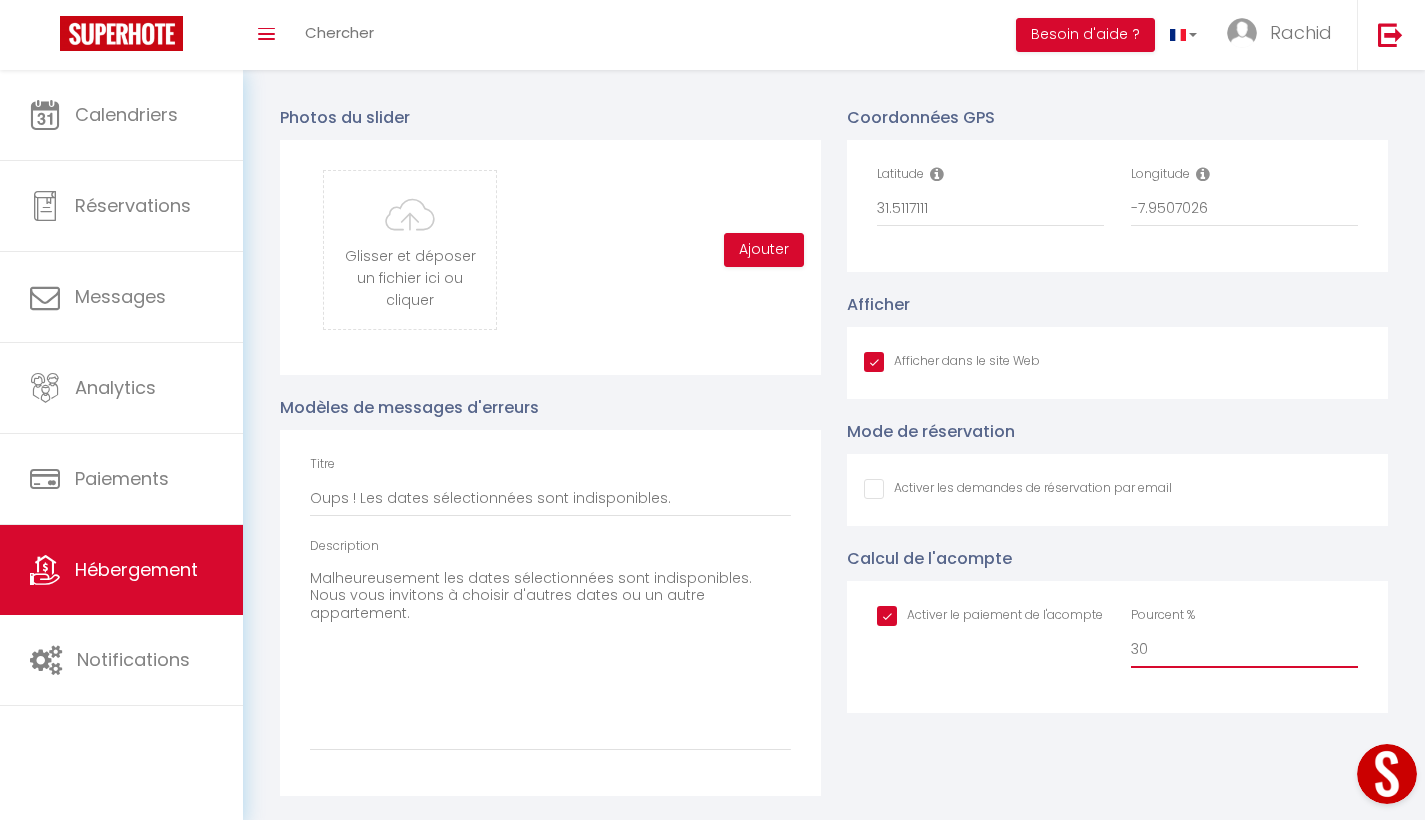 click on "30" at bounding box center (1244, 650) 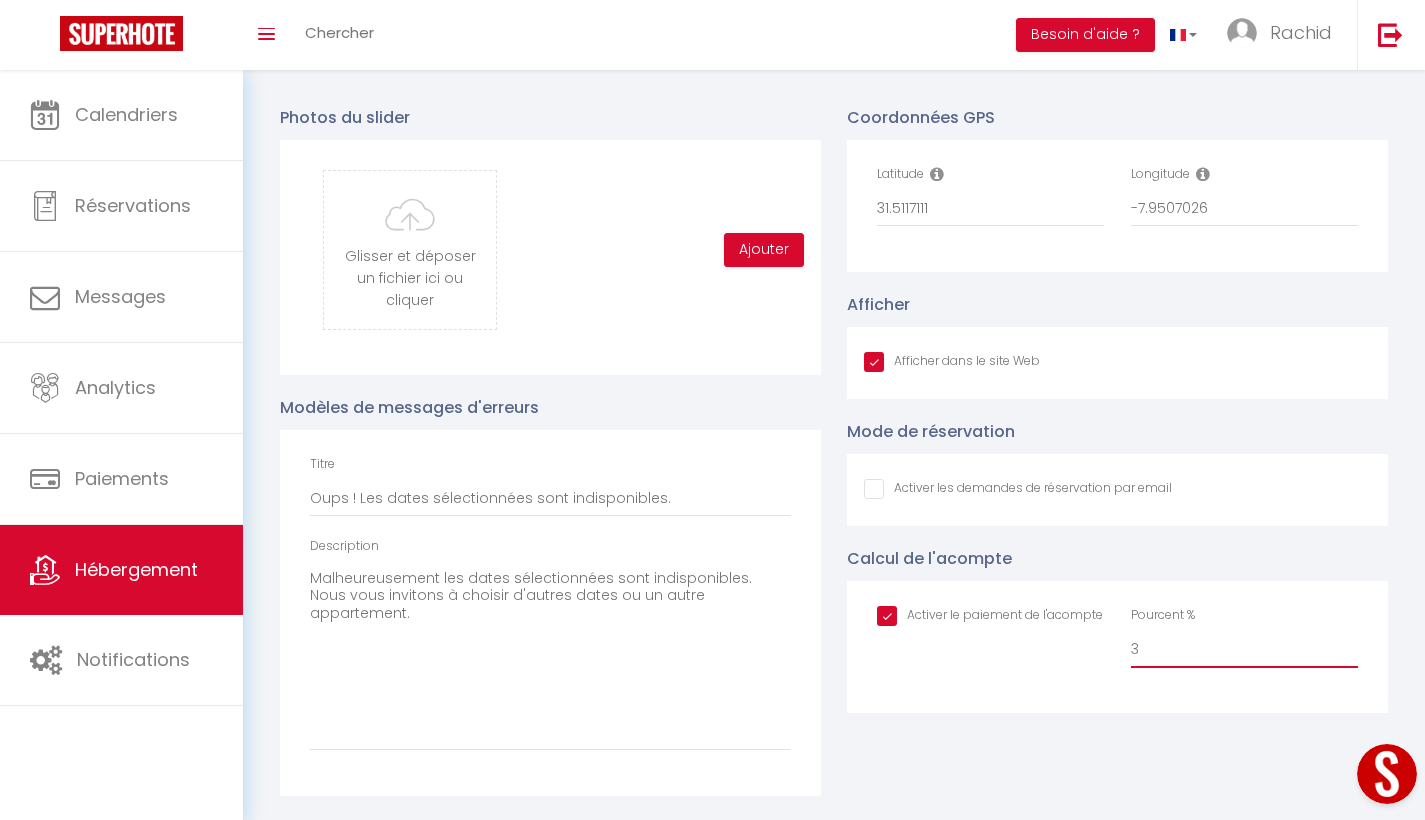 checkbox on "true" 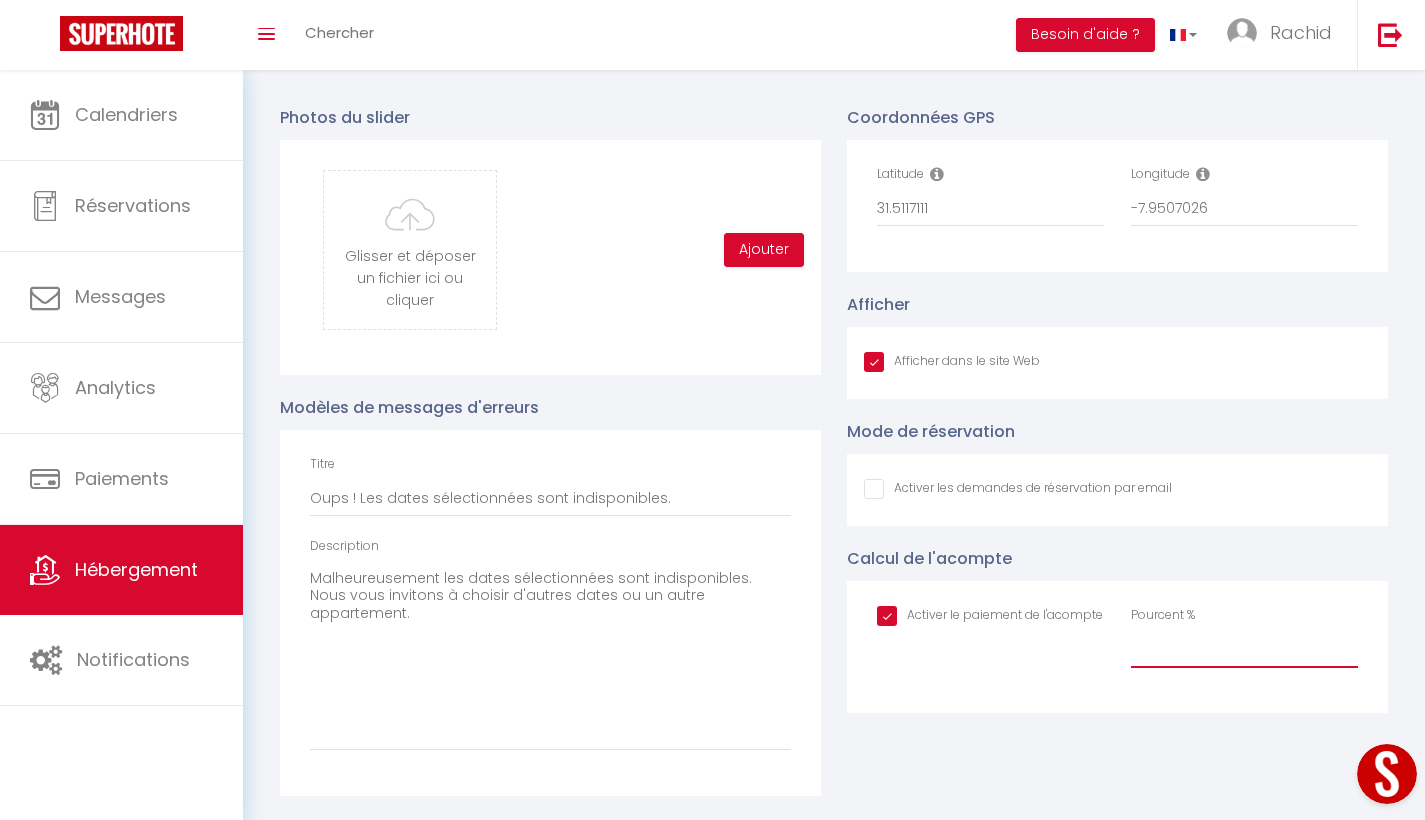 checkbox on "true" 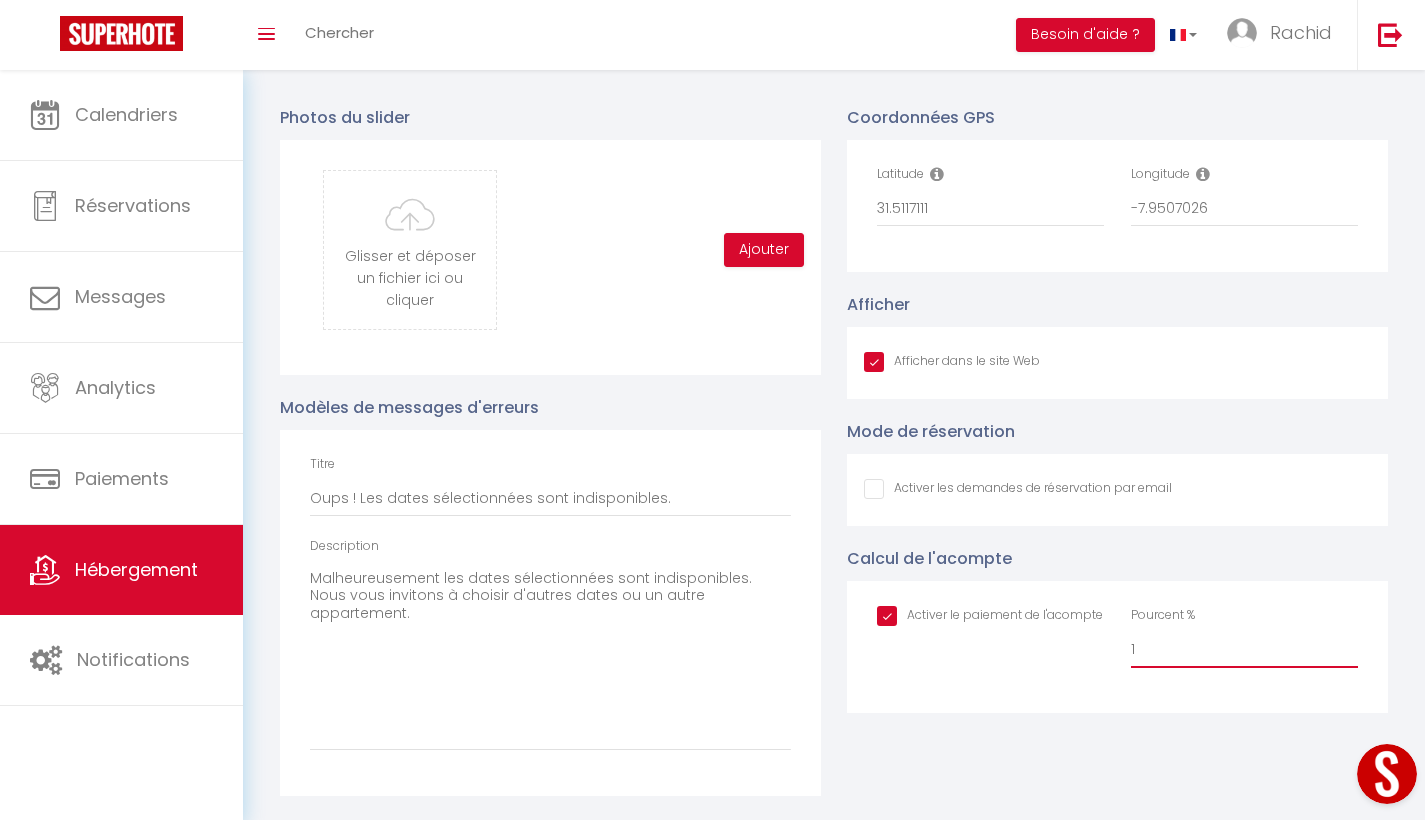 checkbox on "true" 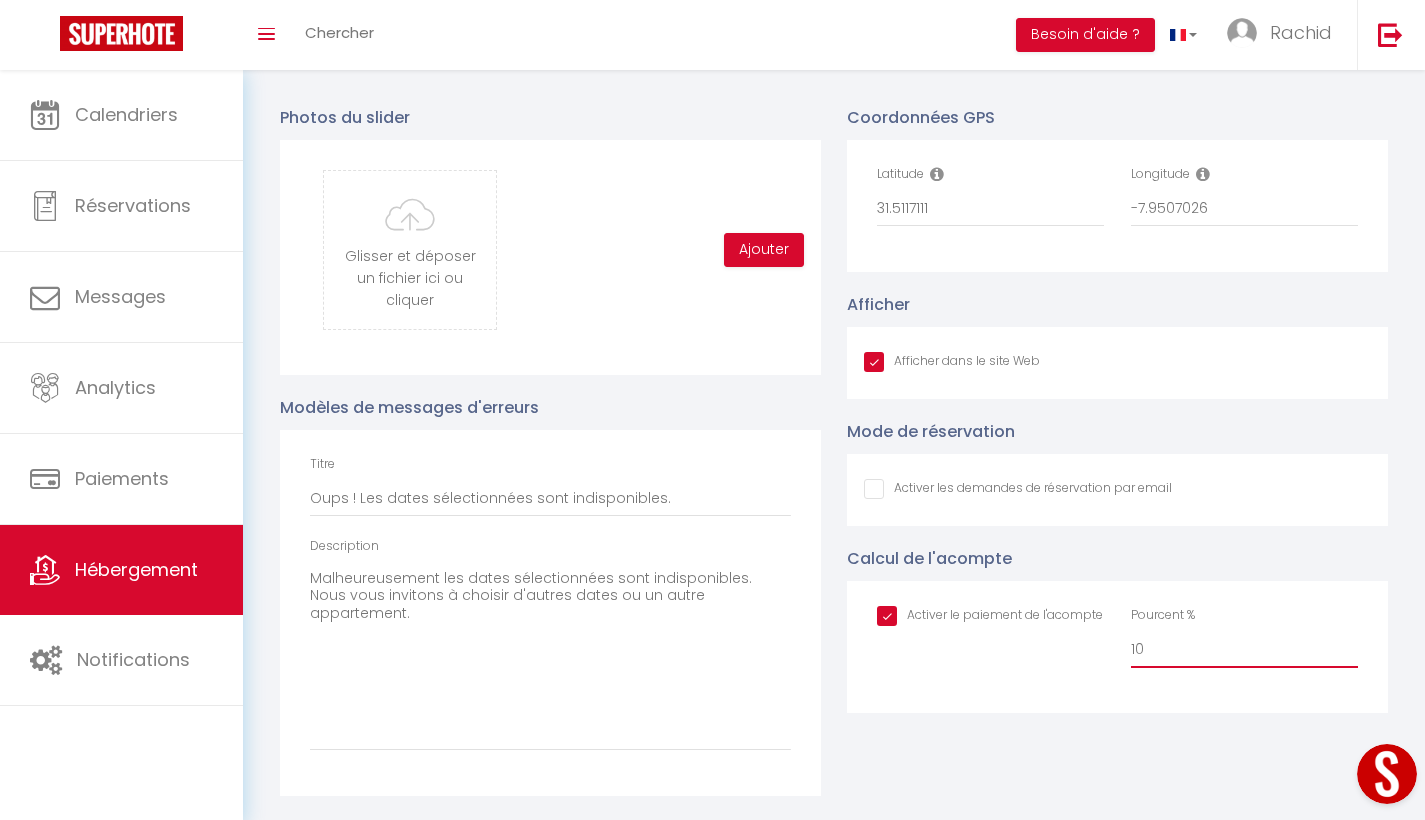 checkbox on "true" 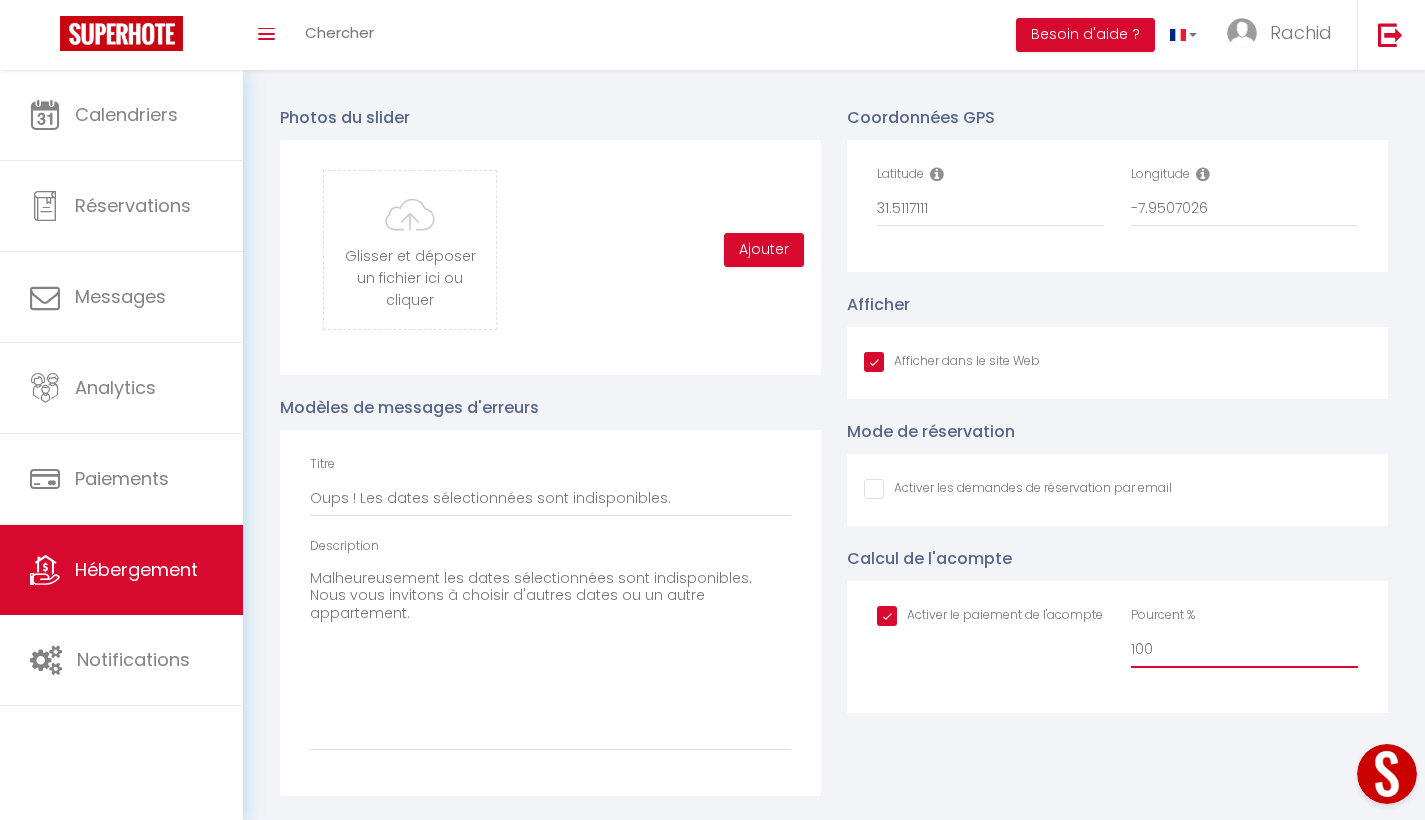 checkbox on "true" 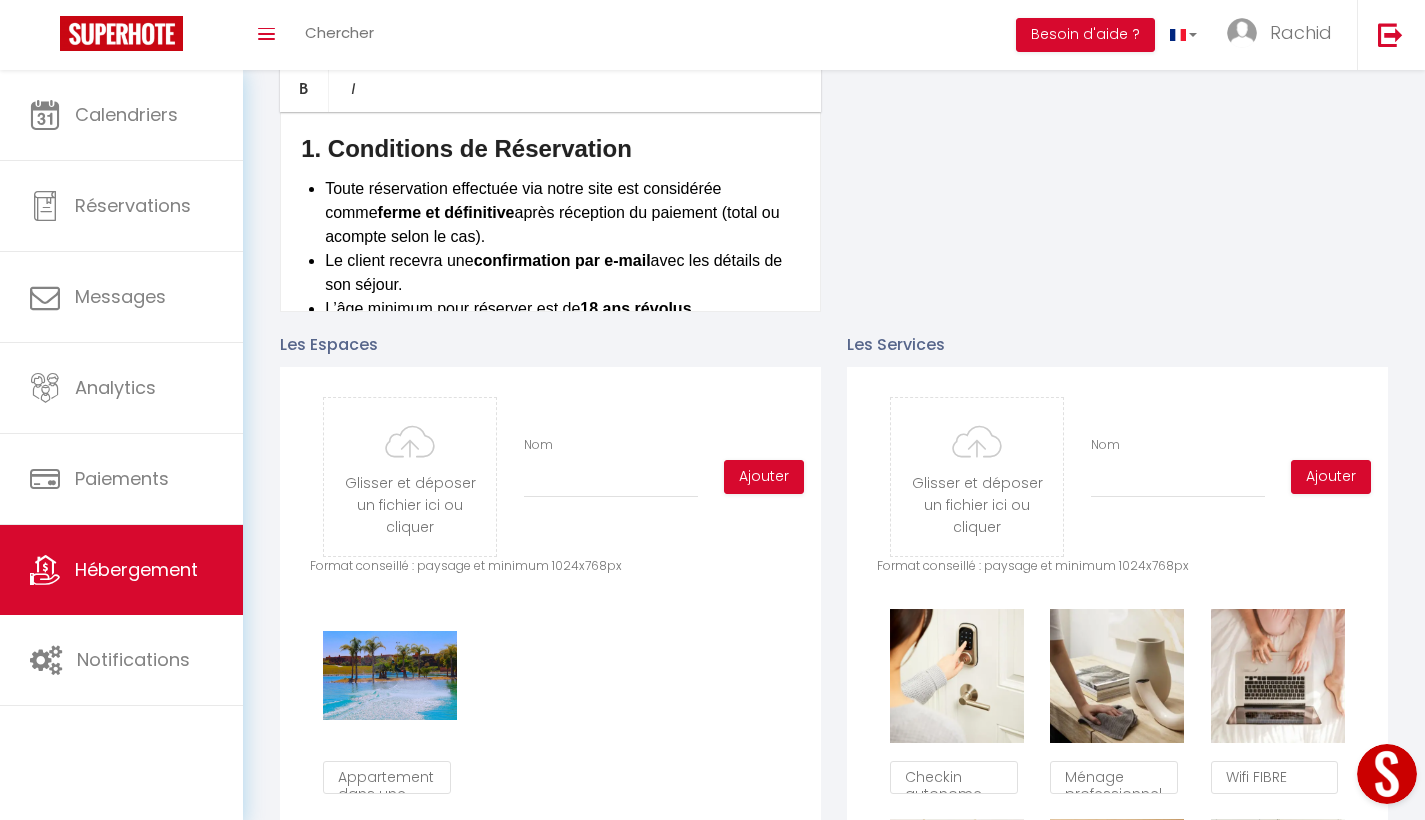 scroll, scrollTop: 0, scrollLeft: 0, axis: both 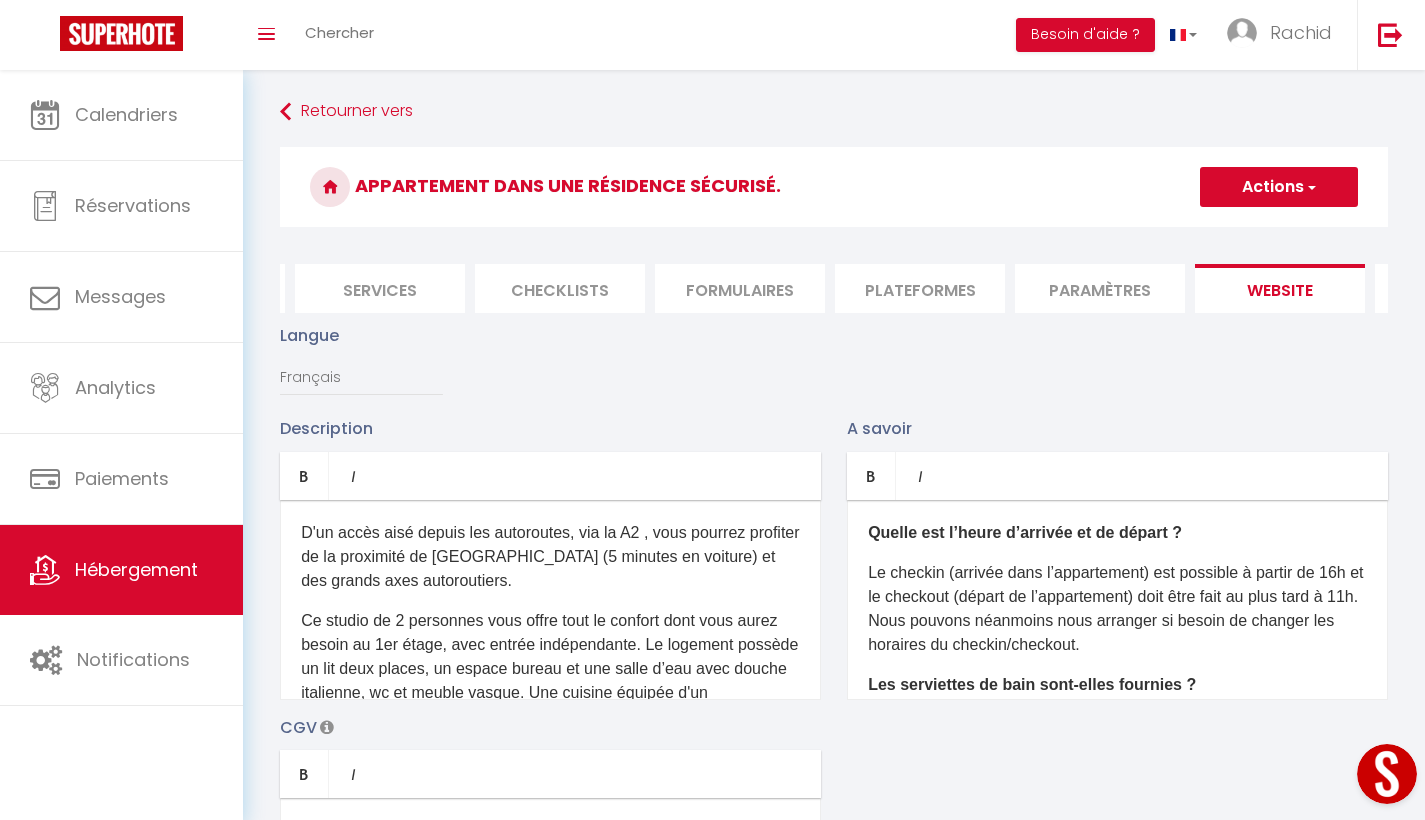 type on "100" 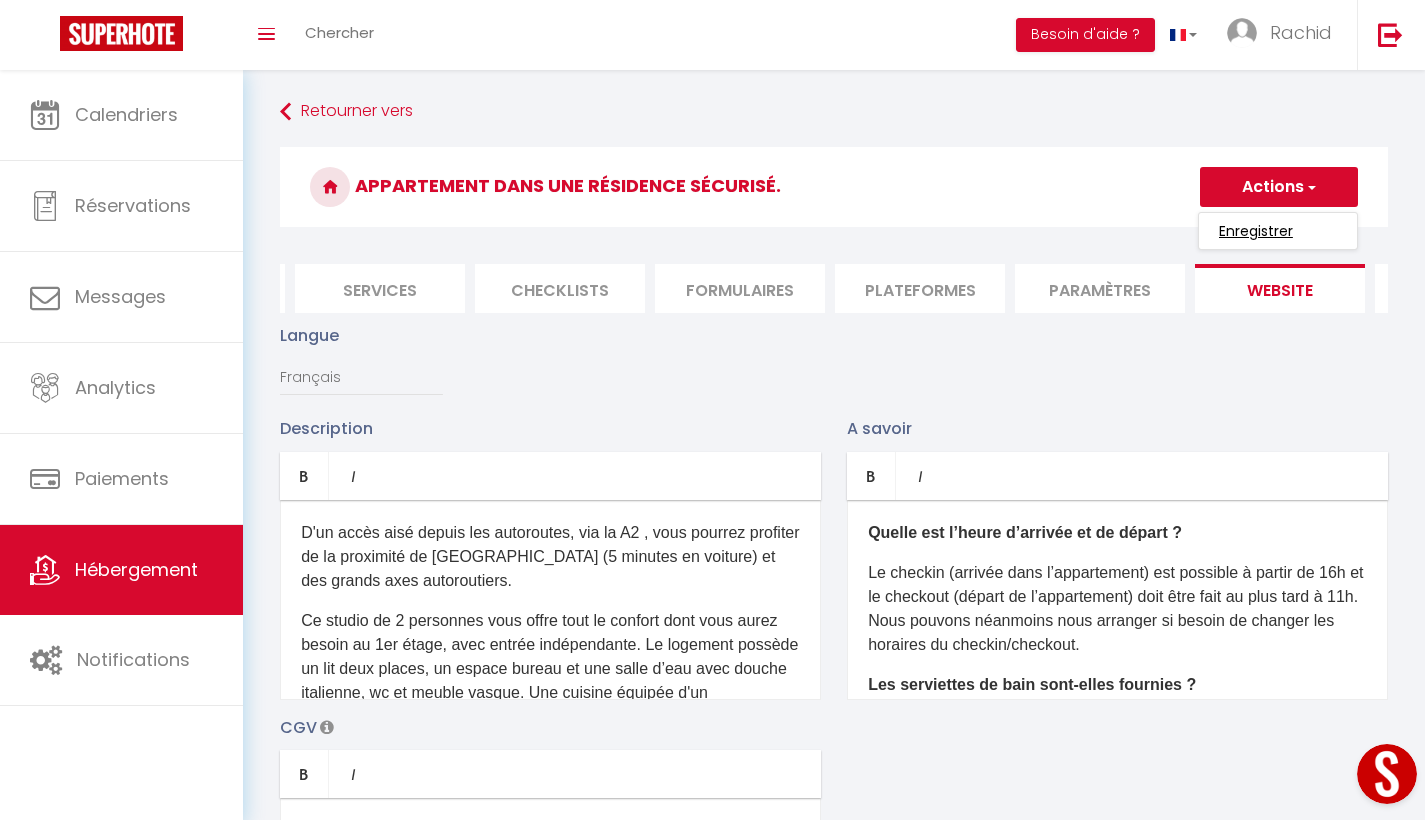 click on "Enregistrer" at bounding box center (1256, 231) 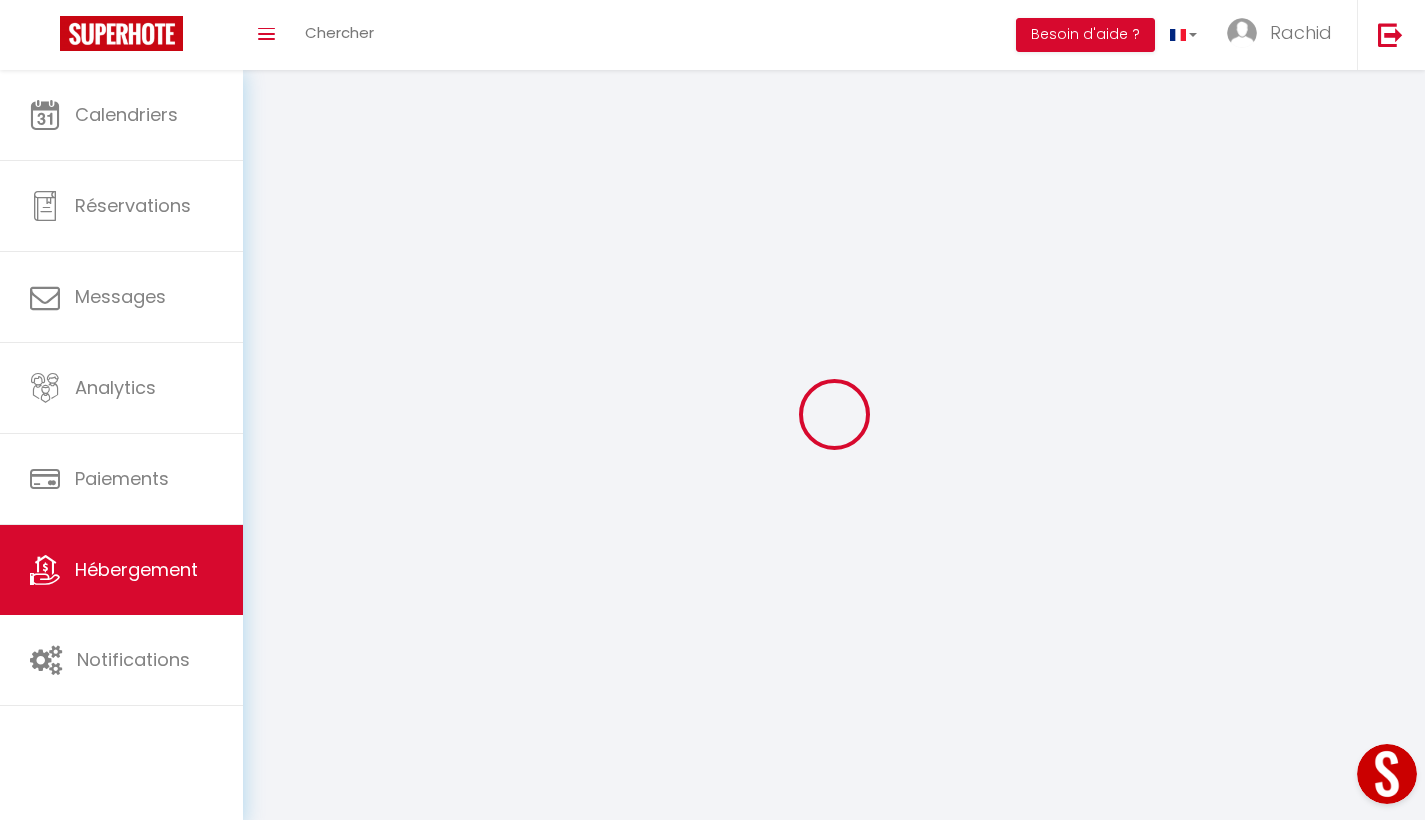 click at bounding box center [834, 414] 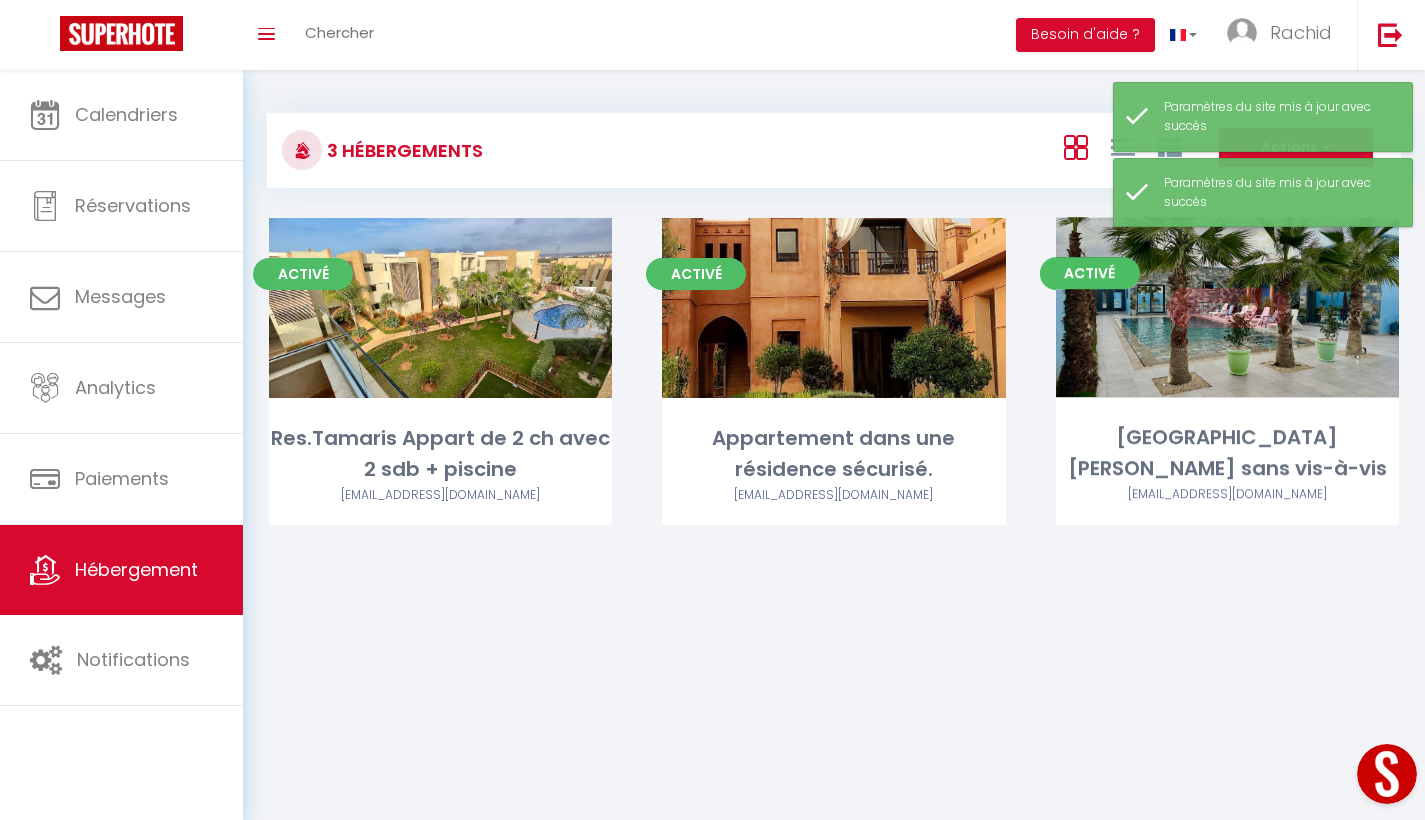 click on "Editer" at bounding box center [1227, 308] 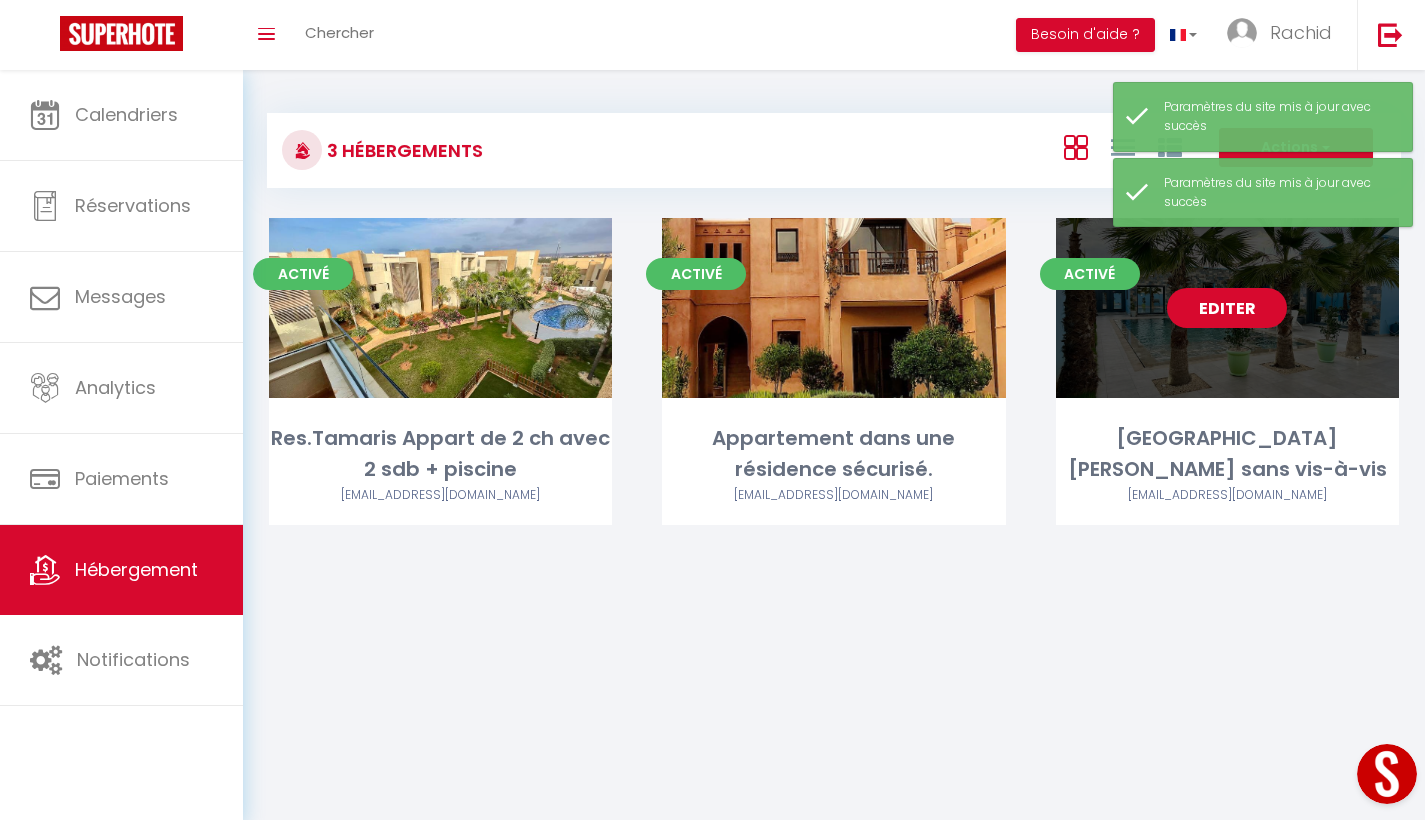 click on "Editer" at bounding box center (1227, 308) 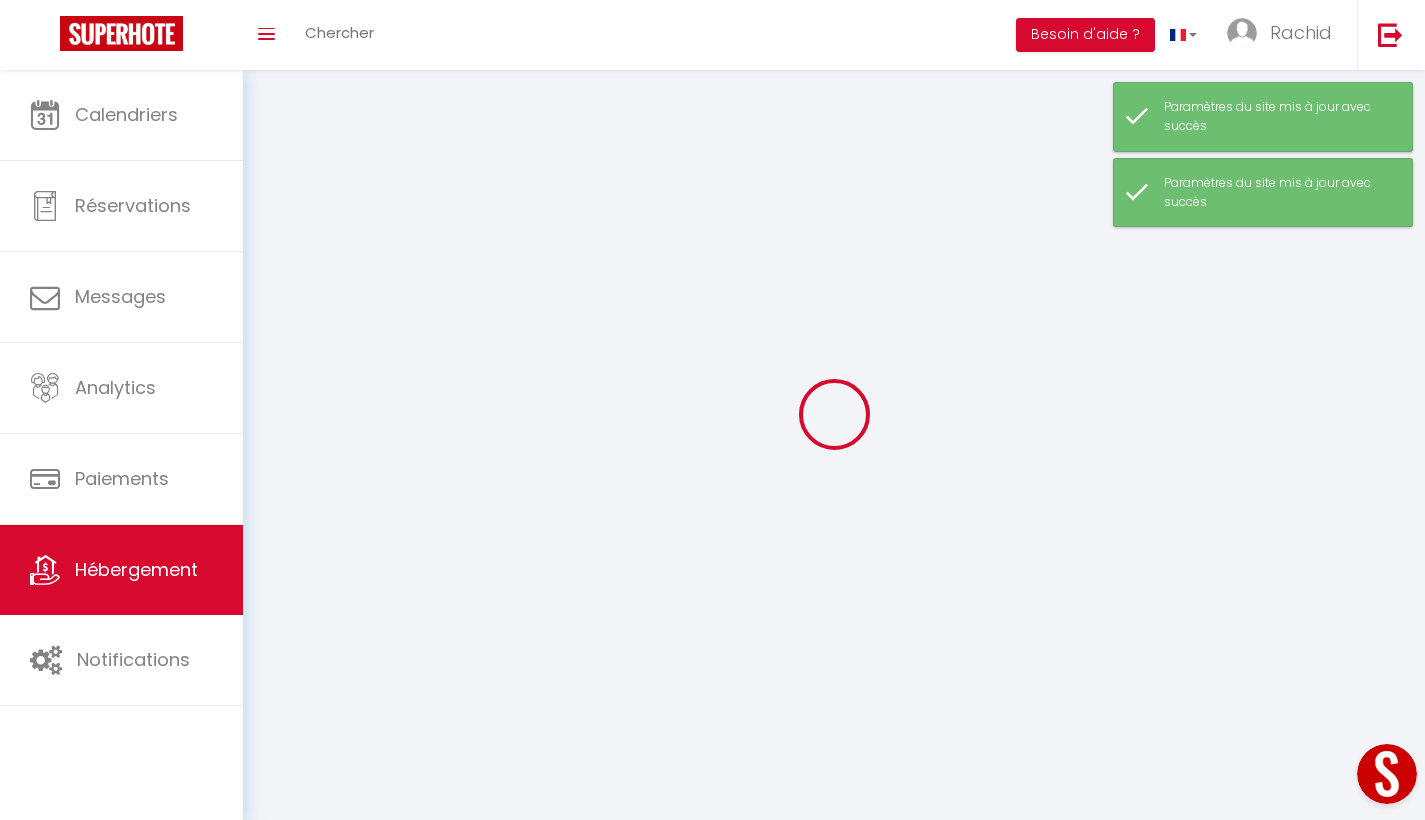 type on "Oups ! Les dates sélectionnées sont indisponibles." 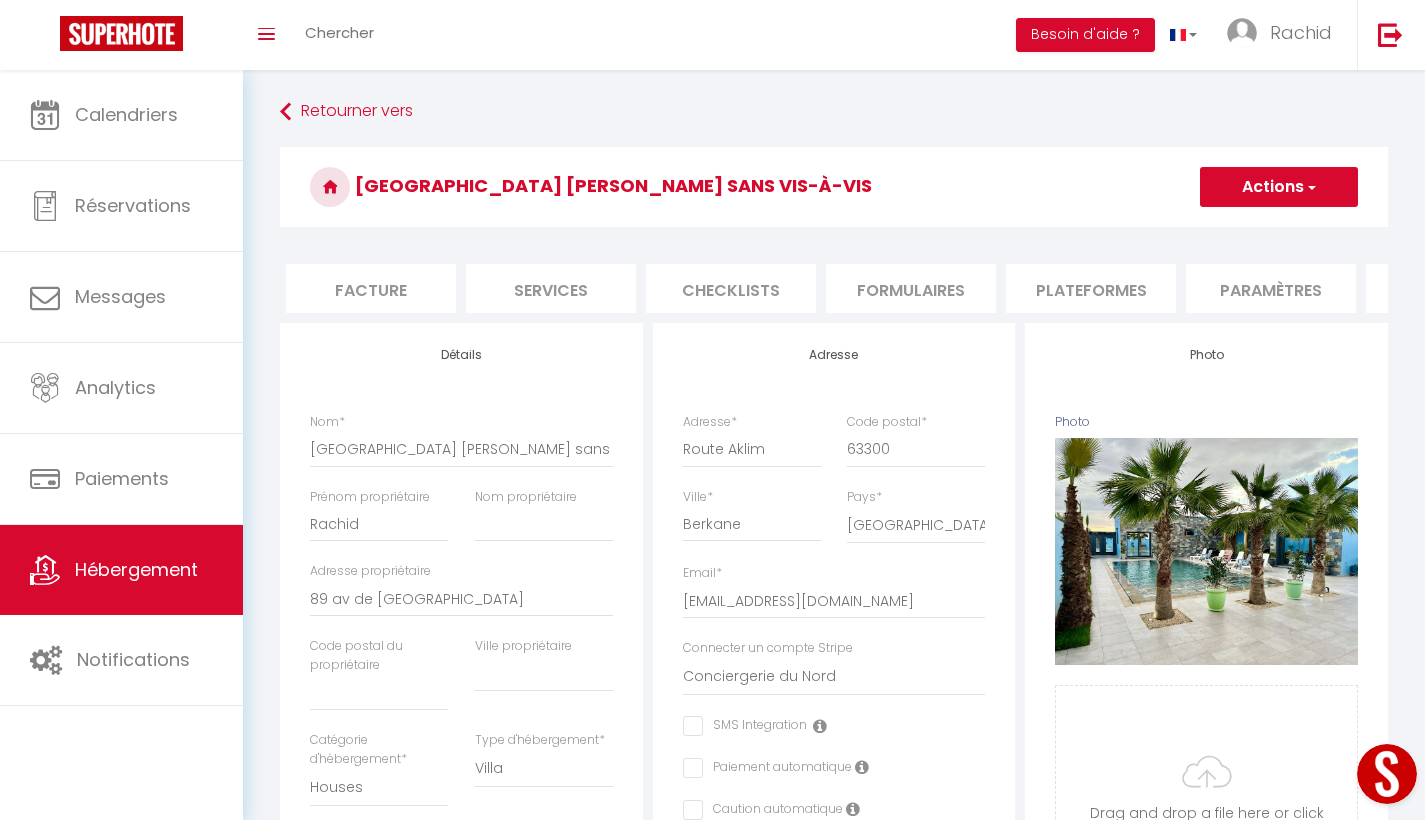 scroll, scrollTop: 0, scrollLeft: 682, axis: horizontal 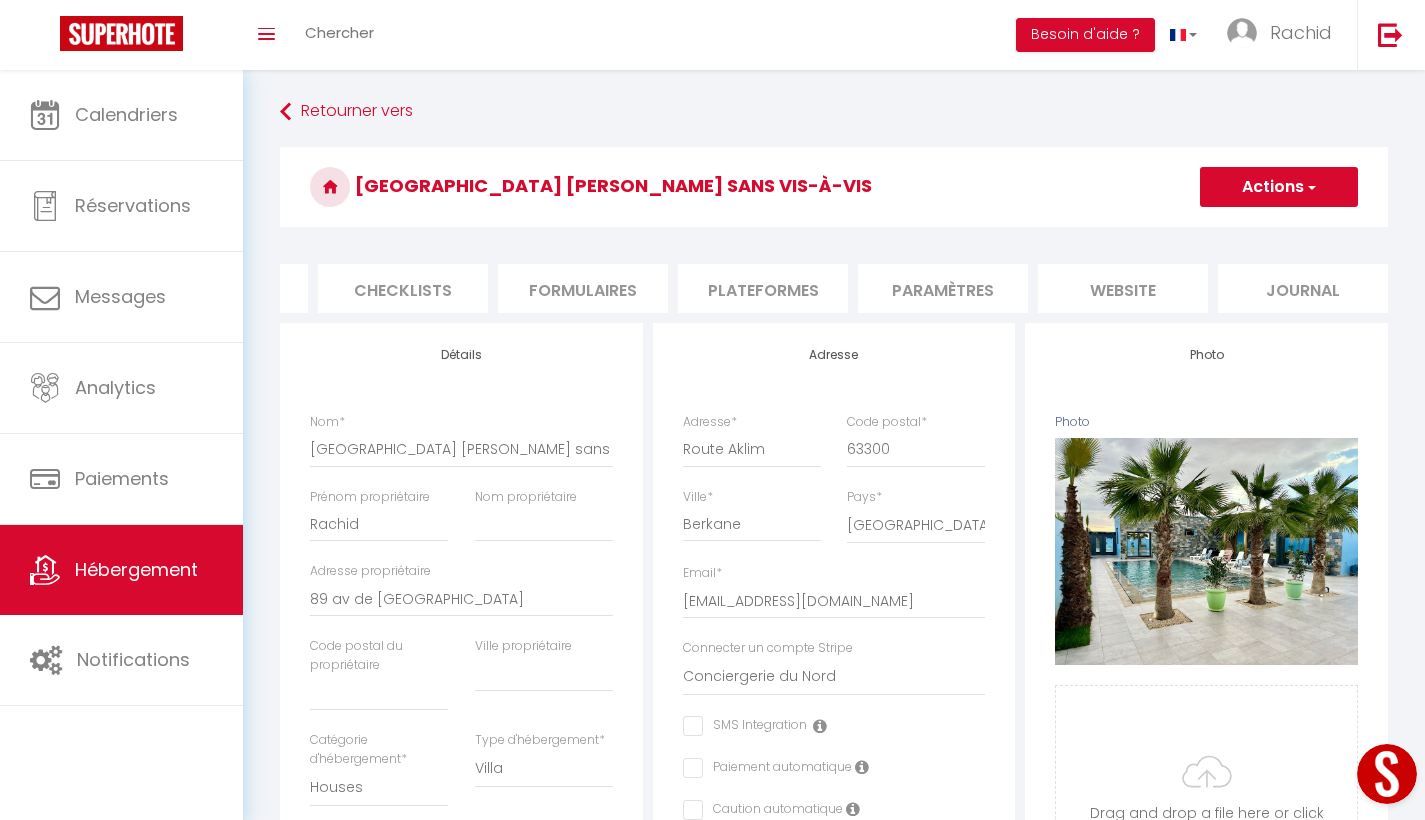 click on "website" at bounding box center [1123, 288] 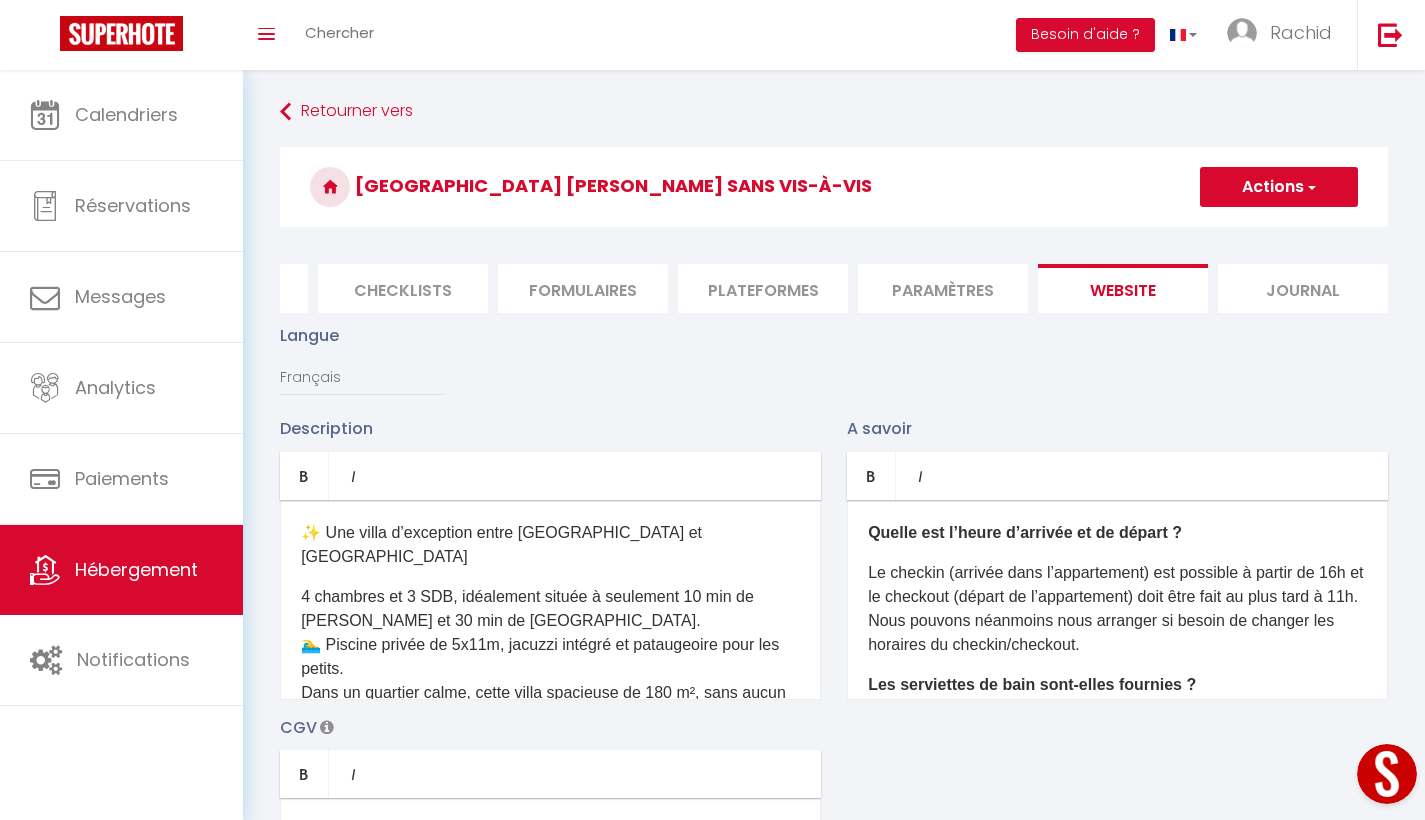 scroll, scrollTop: 262, scrollLeft: 0, axis: vertical 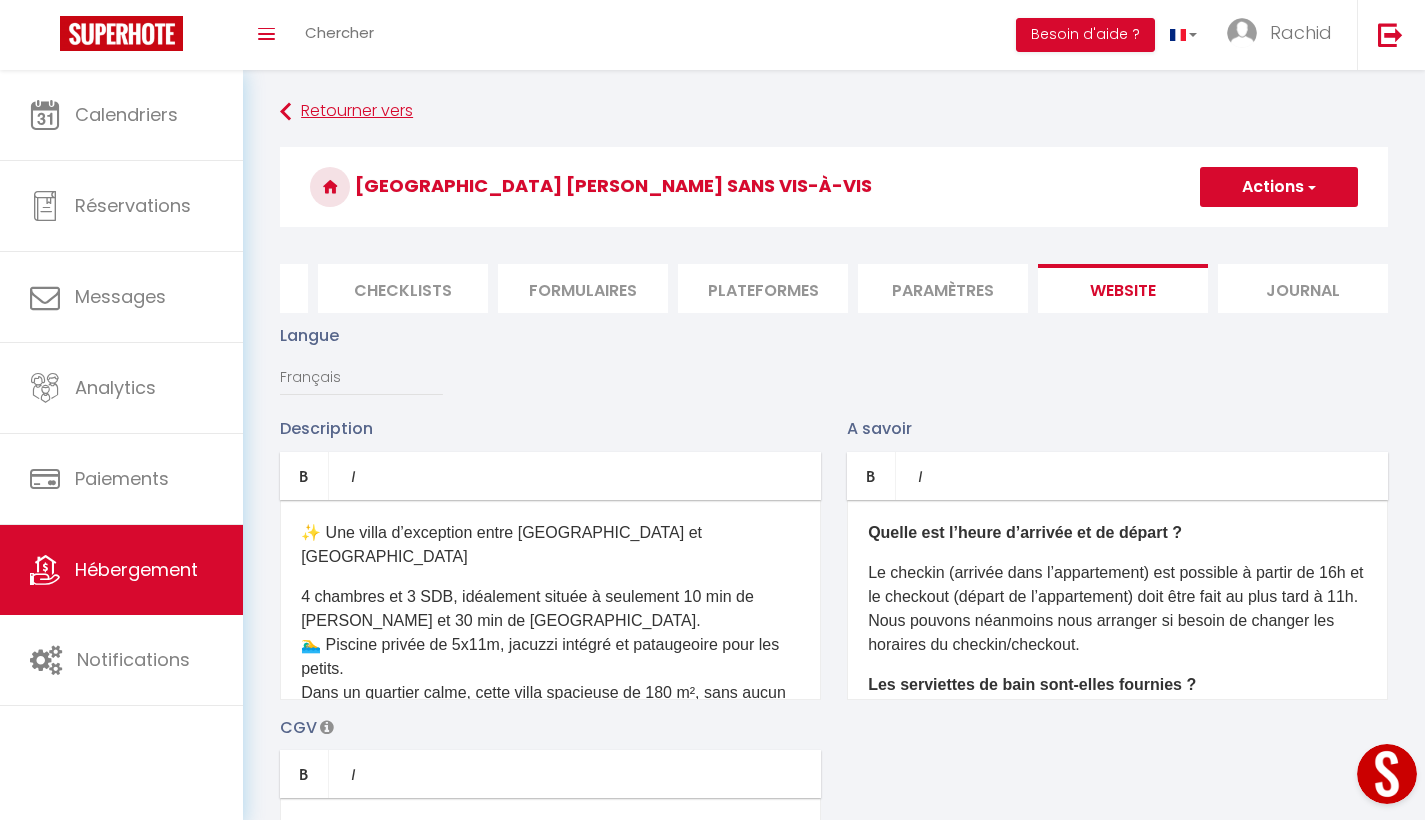 click on "Retourner vers" at bounding box center (834, 112) 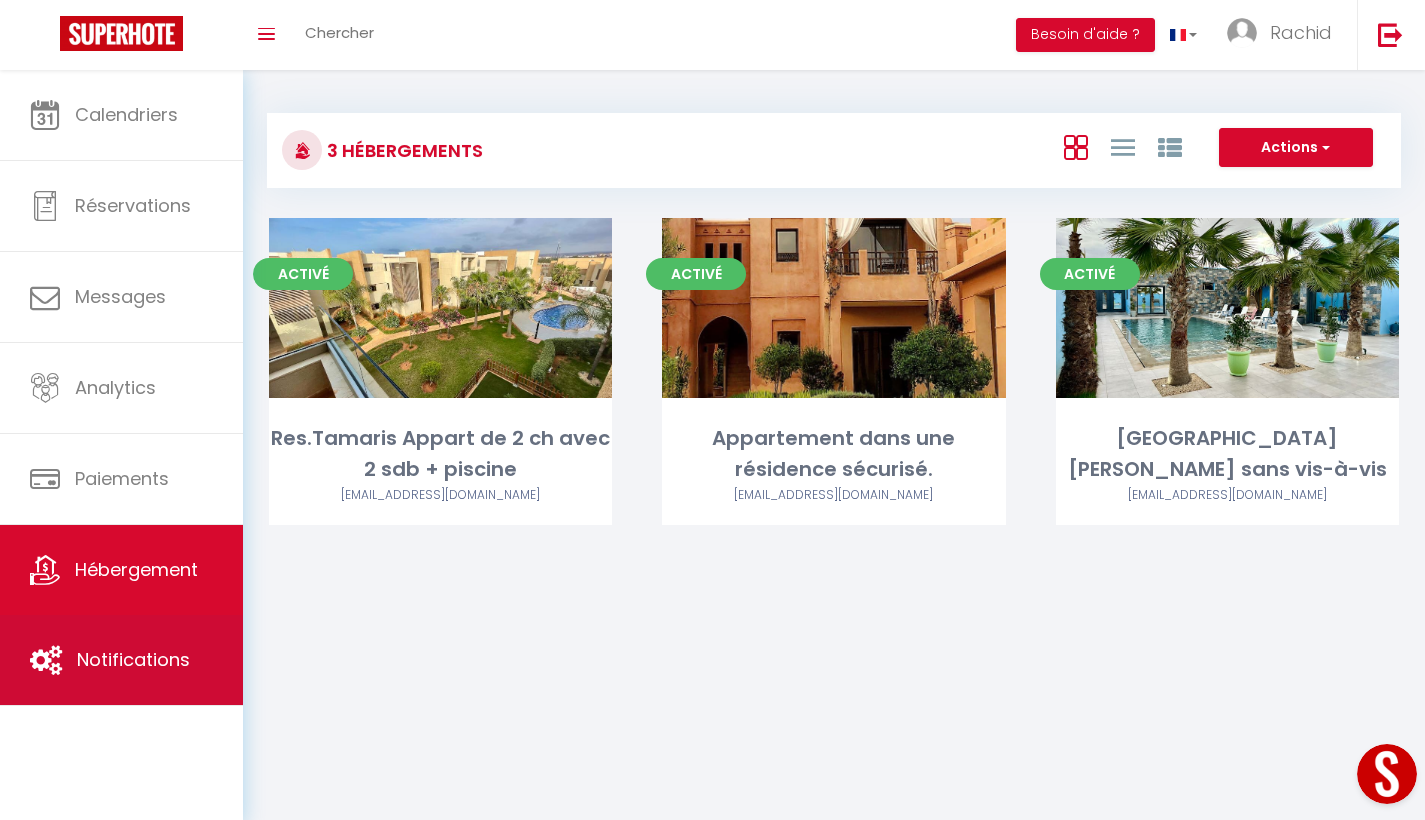 click on "Notifications" at bounding box center (121, 660) 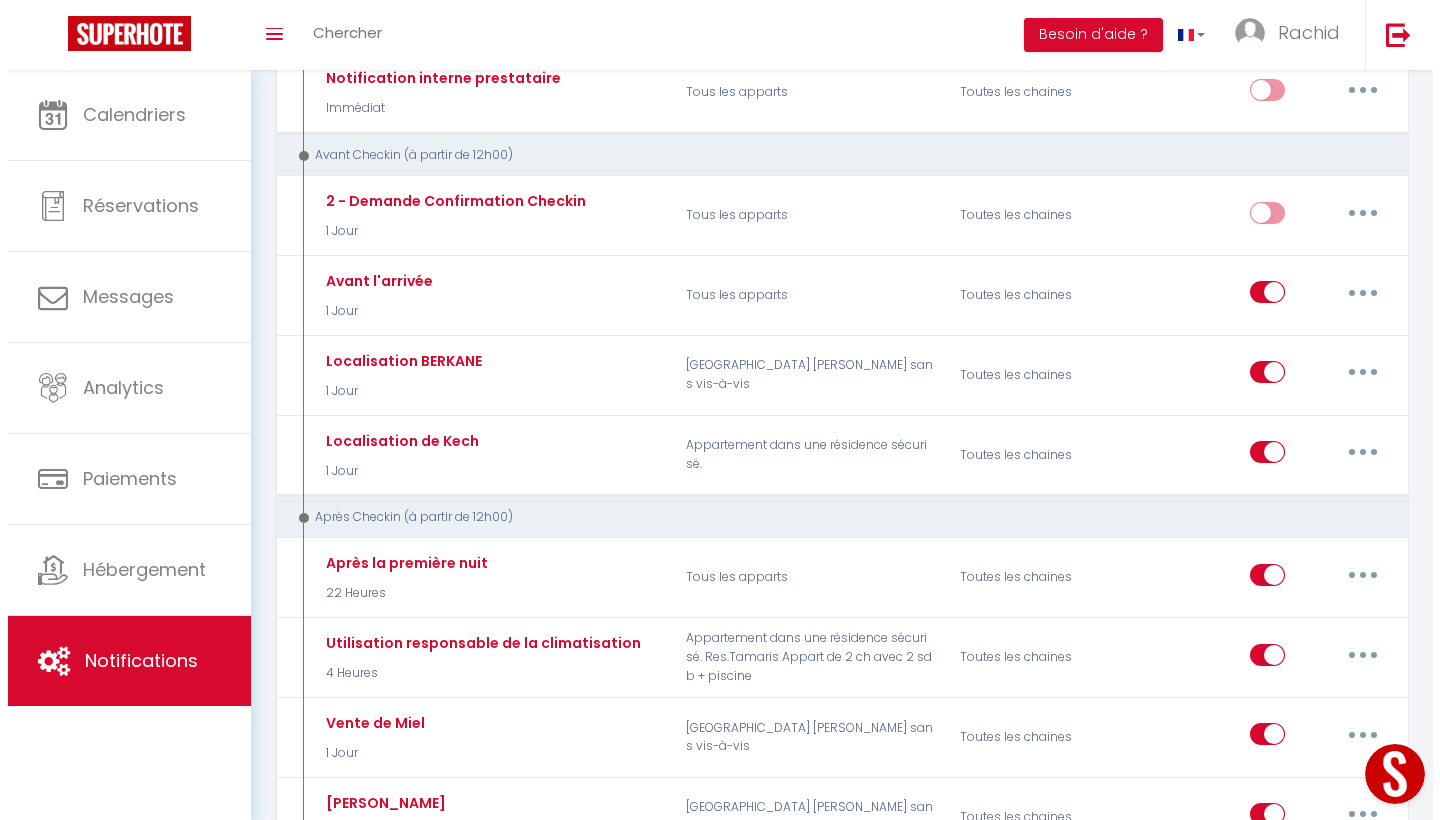 scroll, scrollTop: 0, scrollLeft: 0, axis: both 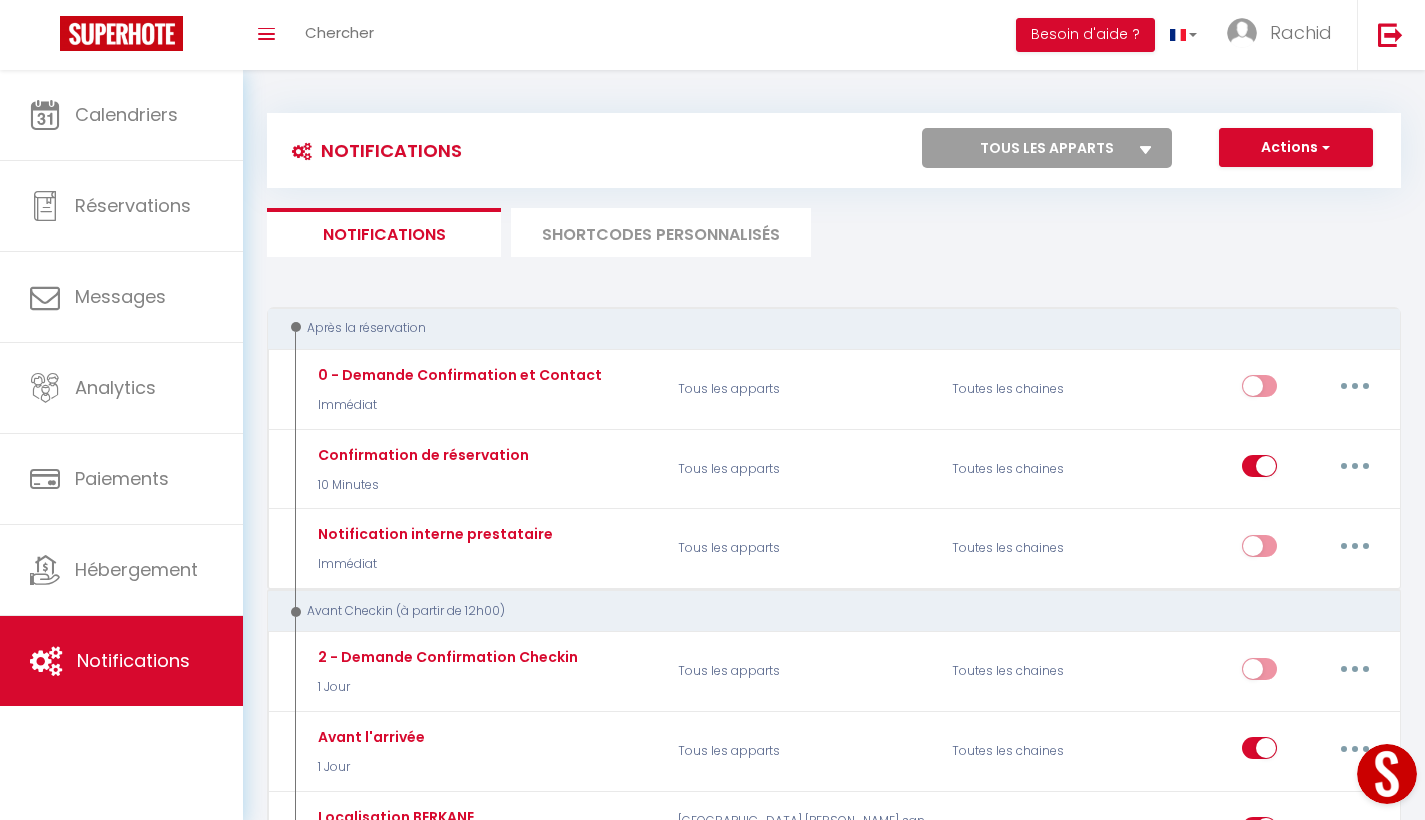 click on "Actions" at bounding box center [1296, 148] 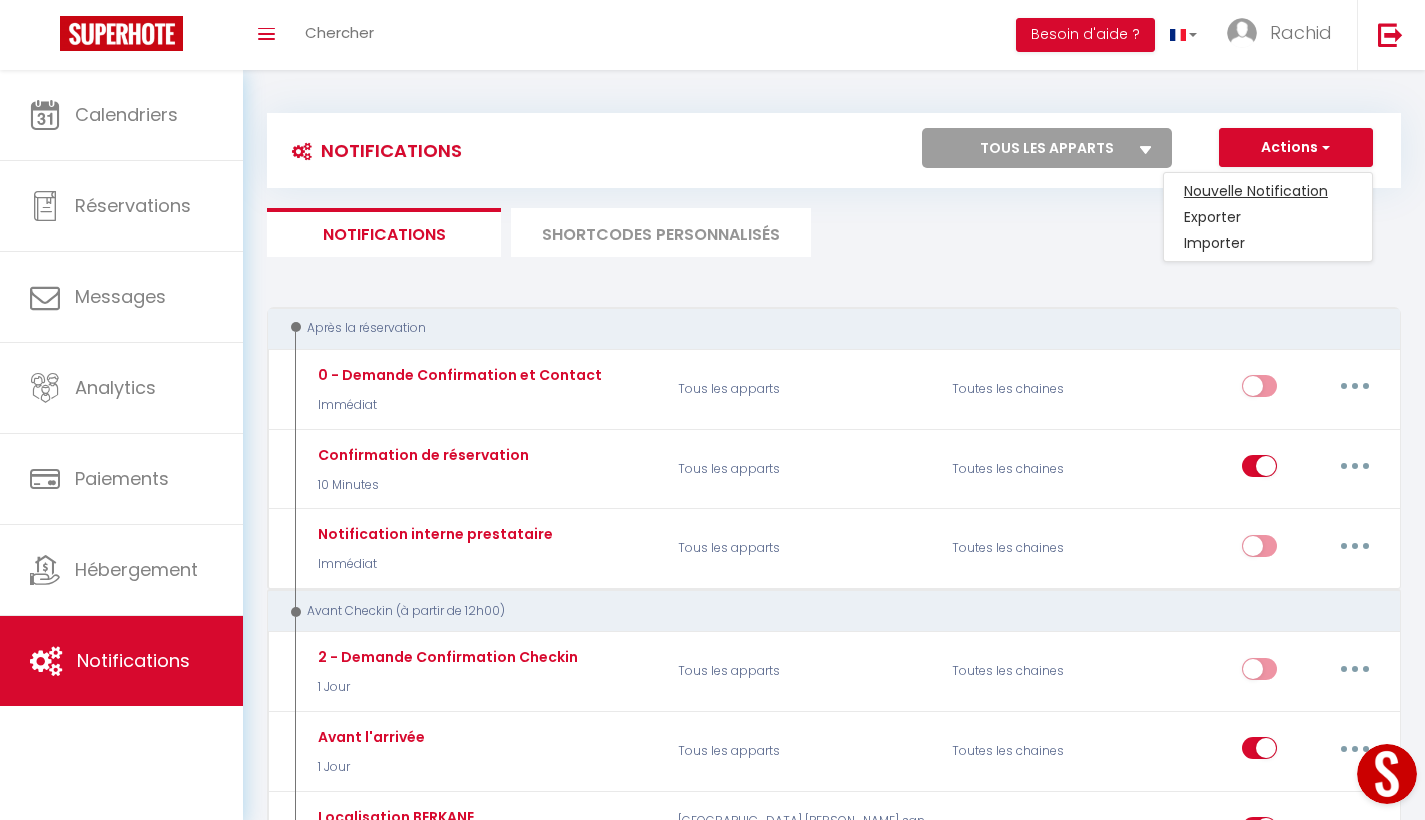 click on "Nouvelle Notification" at bounding box center (1268, 191) 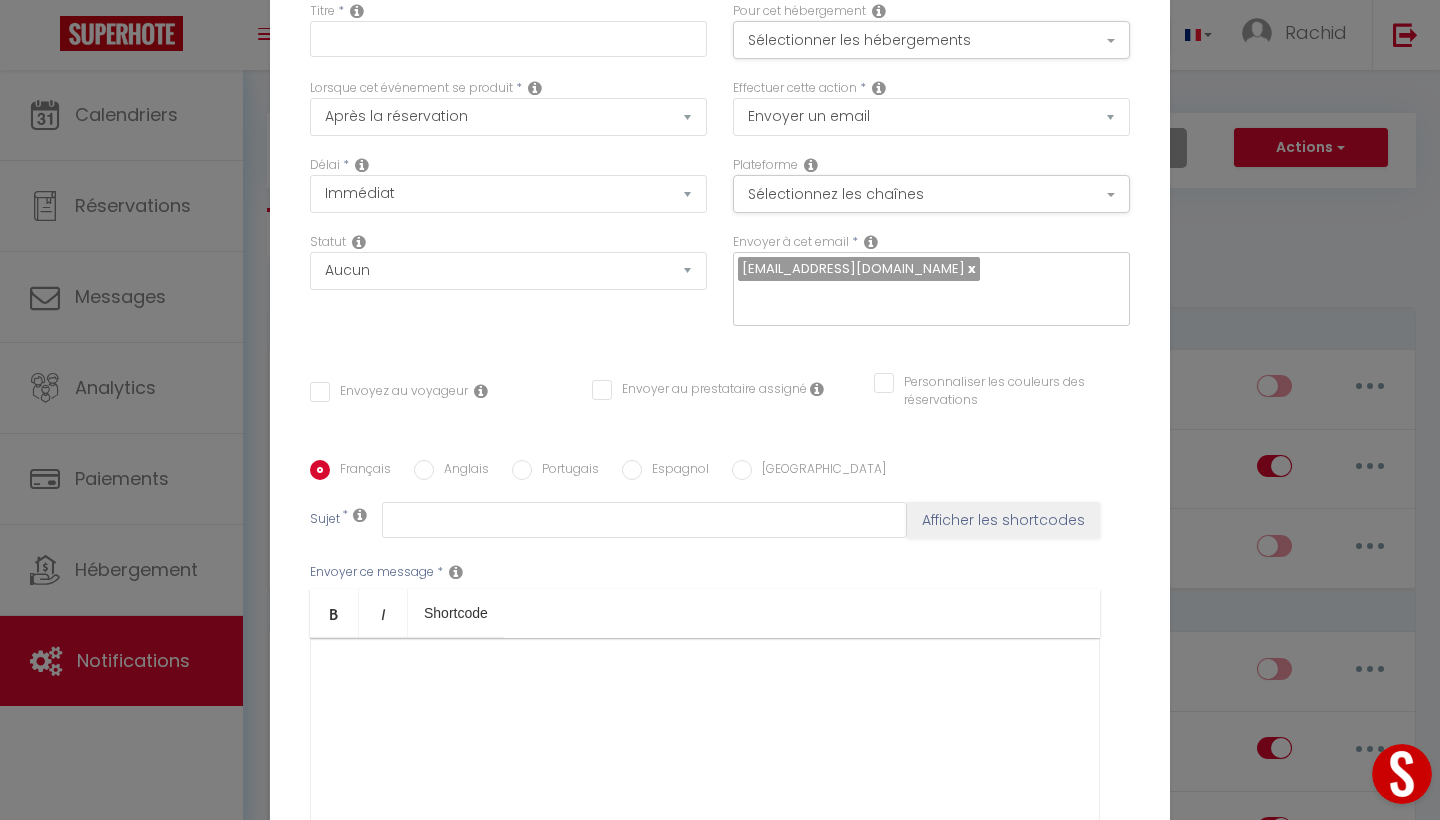 click on "Notification   ×   Titre   *       Pour cet hébergement
Sélectionner les hébergements
Tous les apparts
Autres
Res.Tamaris Appart de 2 ch avec 2 sdb + piscine
Appartement dans une résidence sécurisé.
Villa Berkane Piscine Jacuzzi sans vis-à-vis
Lorsque cet événement se produit   *      Après la réservation   Avant Checkin (à partir de 12h00)   Après Checkin (à partir de 12h00)   Avant Checkout (à partir de 12h00)   Après Checkout (à partir de 12h00)   Température   Co2   Bruit sonore   Après visualisation lien paiement   Après Paiement Lien KO   Après Caution Lien KO   Paiement OK   Caution OK" at bounding box center [720, 410] 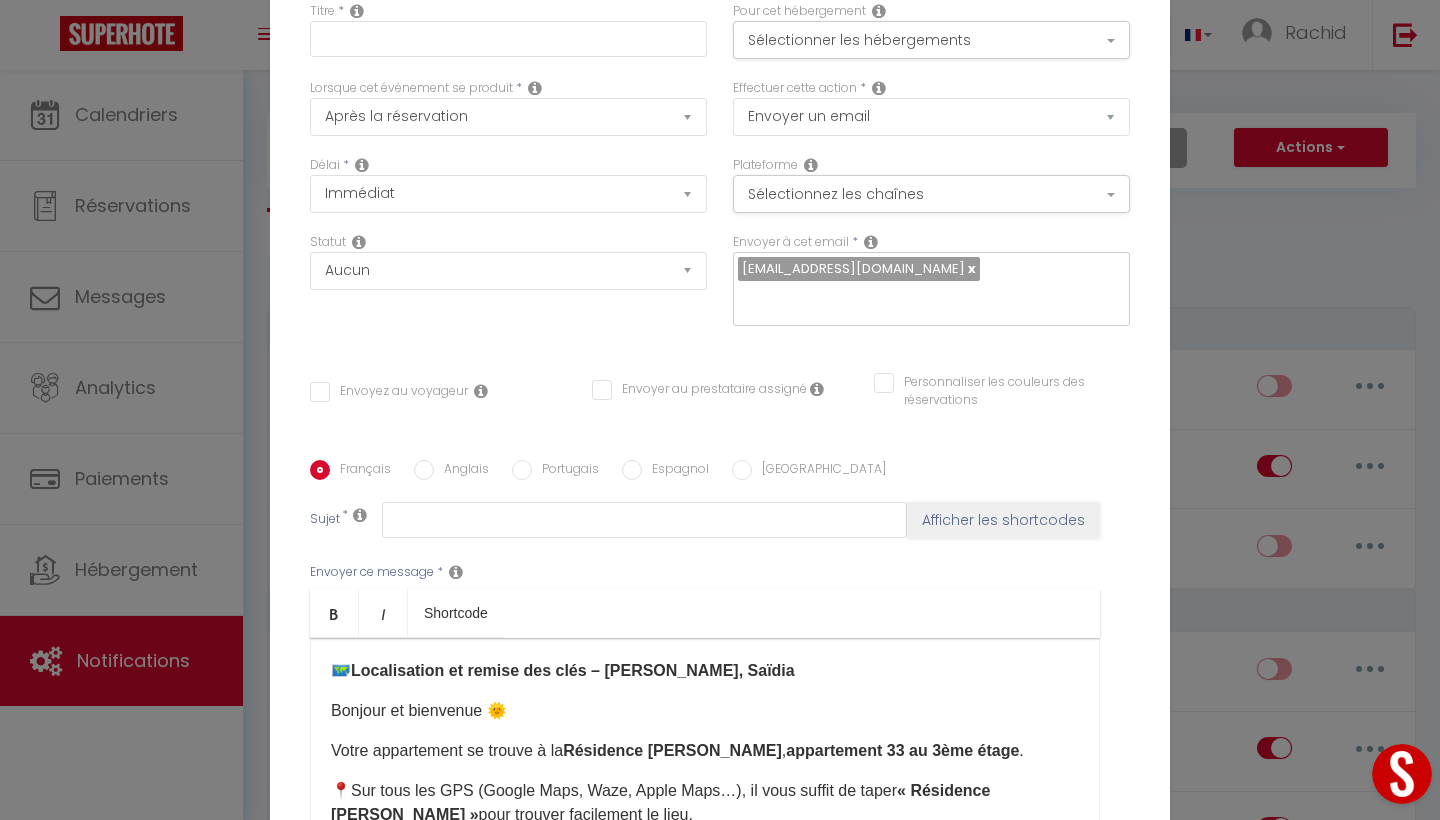 click on "Afficher les shortcodes" at bounding box center (1003, 520) 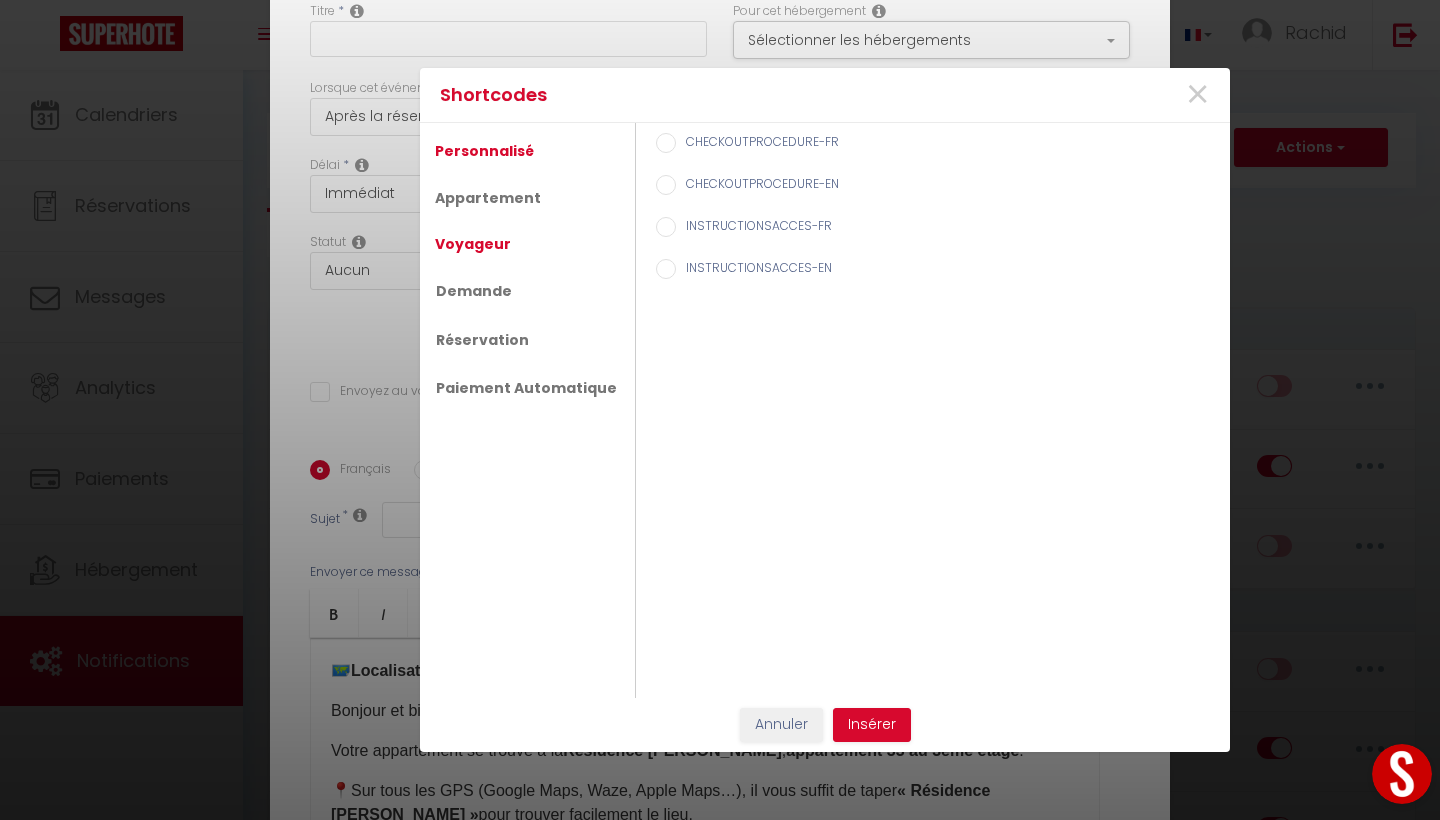 click on "Voyageur" at bounding box center (473, 244) 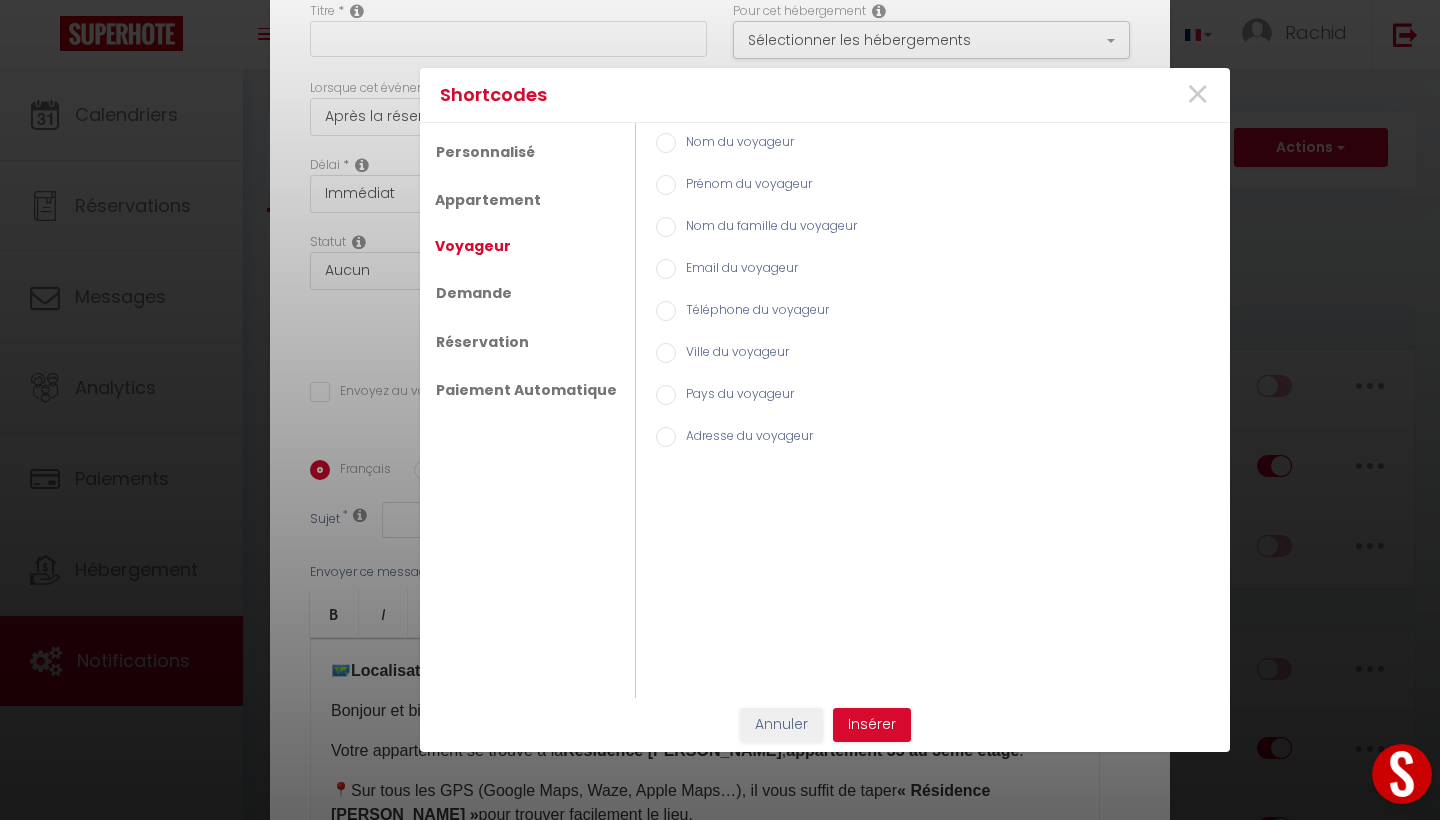 click on "Prénom du voyageur" at bounding box center (666, 185) 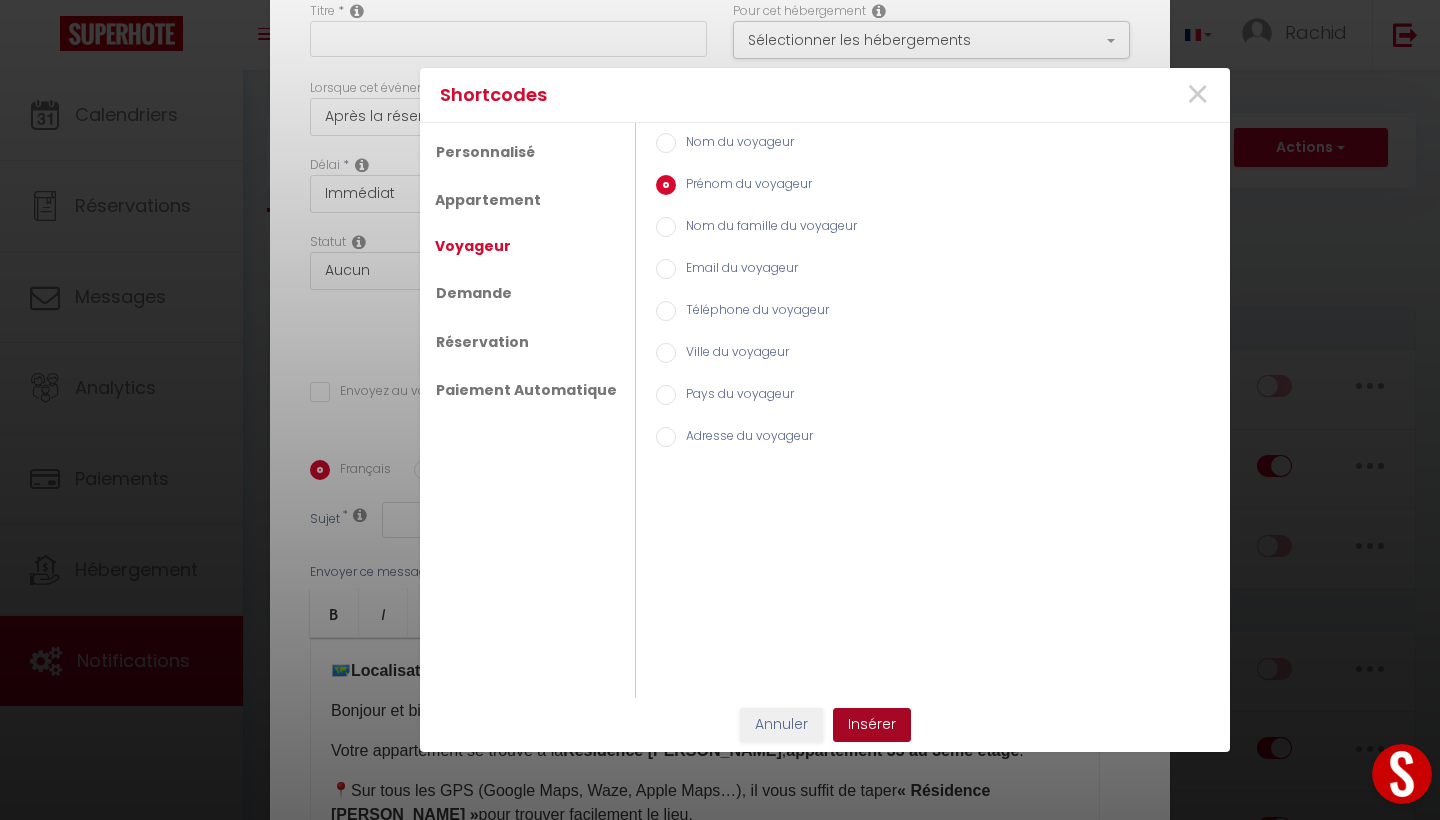 click on "Insérer" at bounding box center [872, 725] 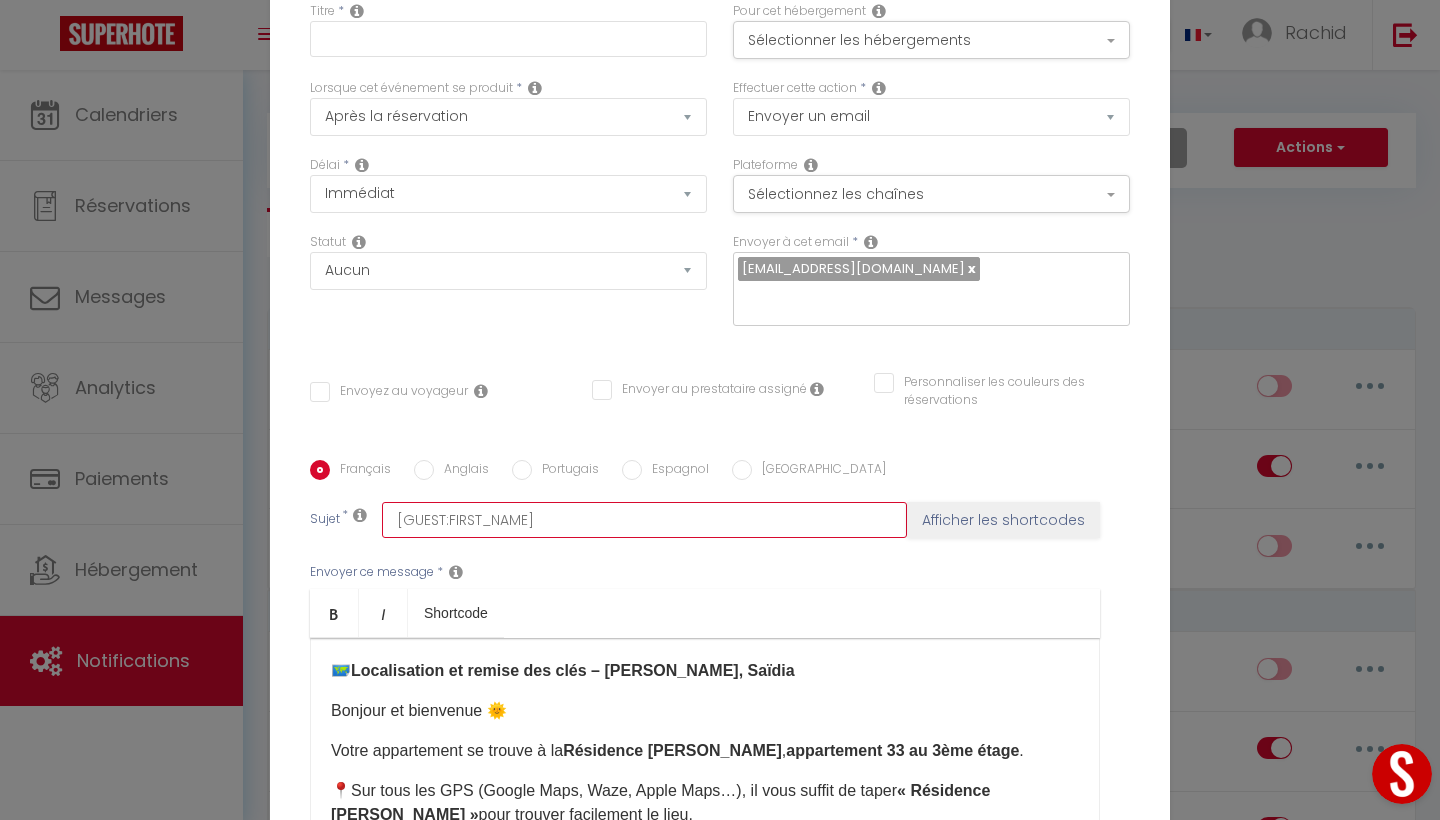 drag, startPoint x: 545, startPoint y: 519, endPoint x: 321, endPoint y: 519, distance: 224 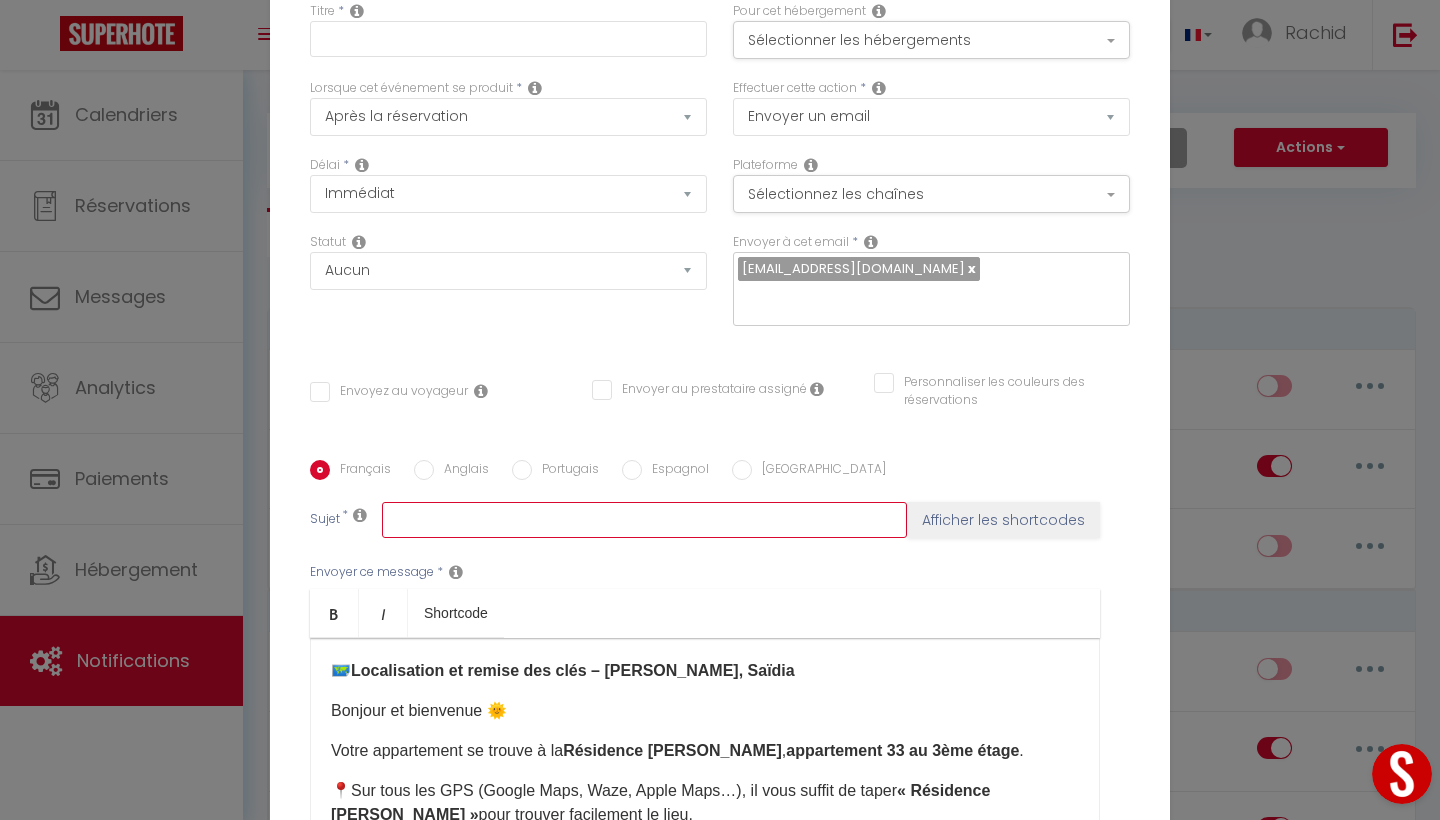 type 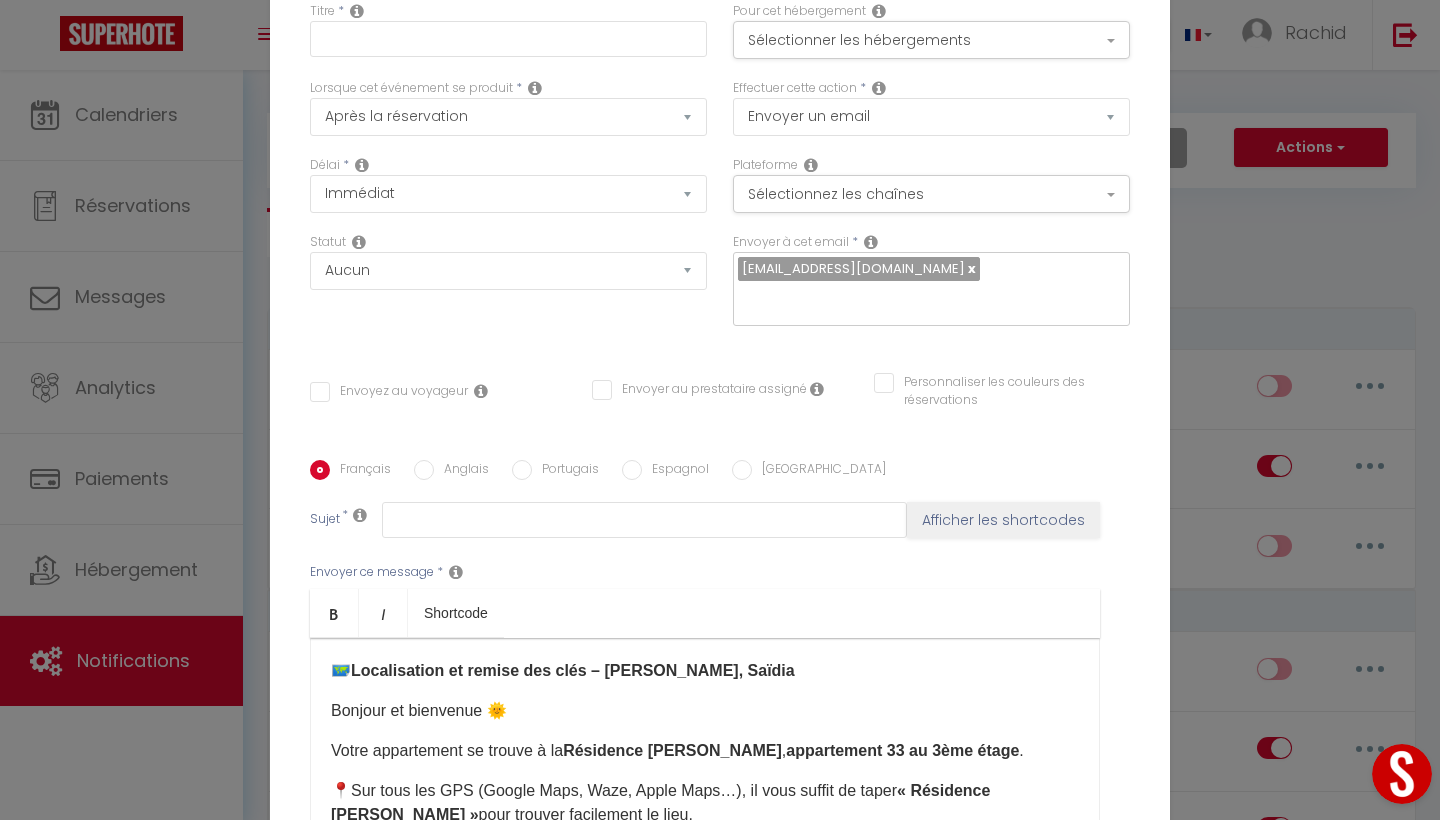 click on "Bonjour et bienvenue 🌞" at bounding box center [705, 711] 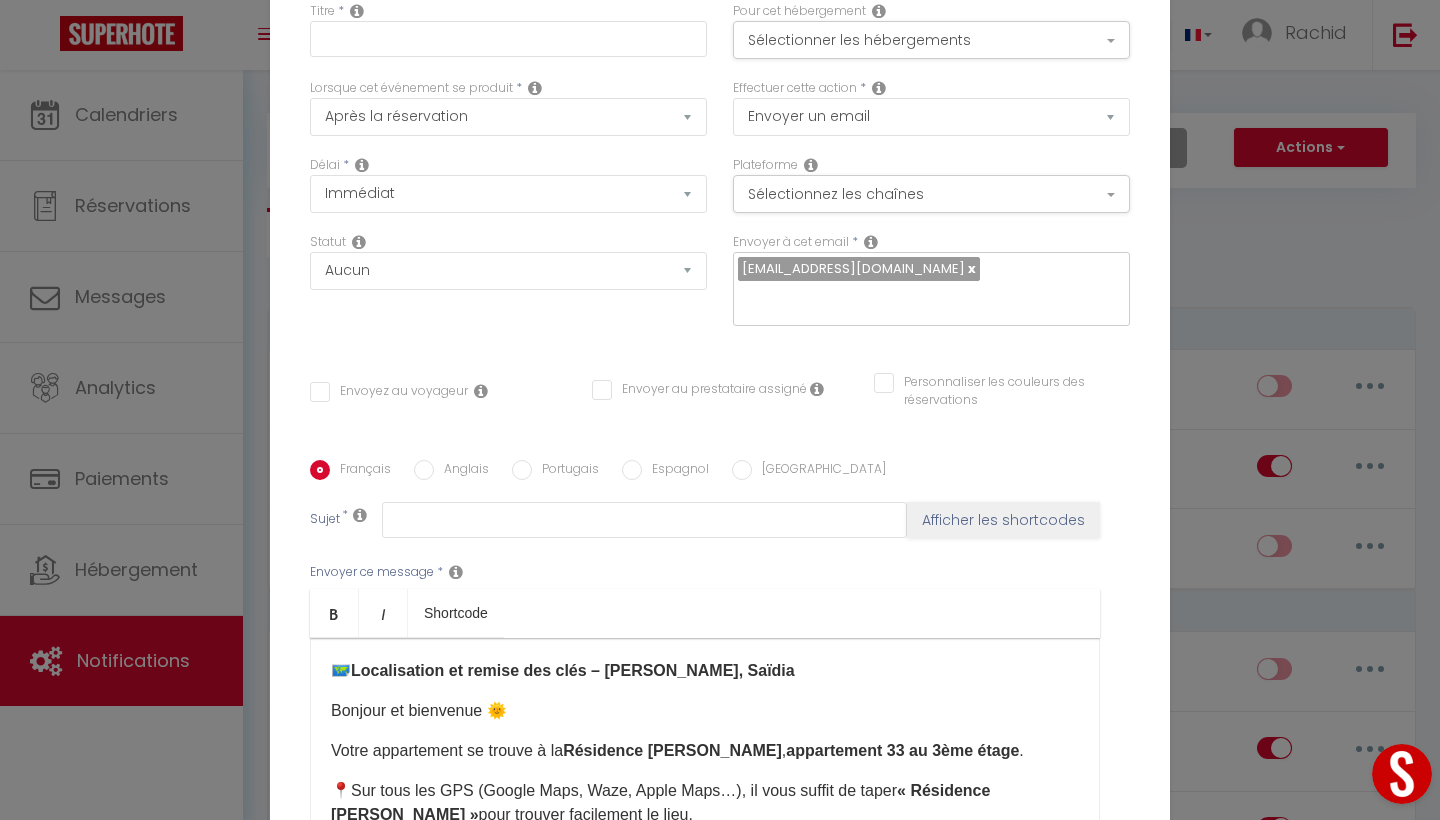 type 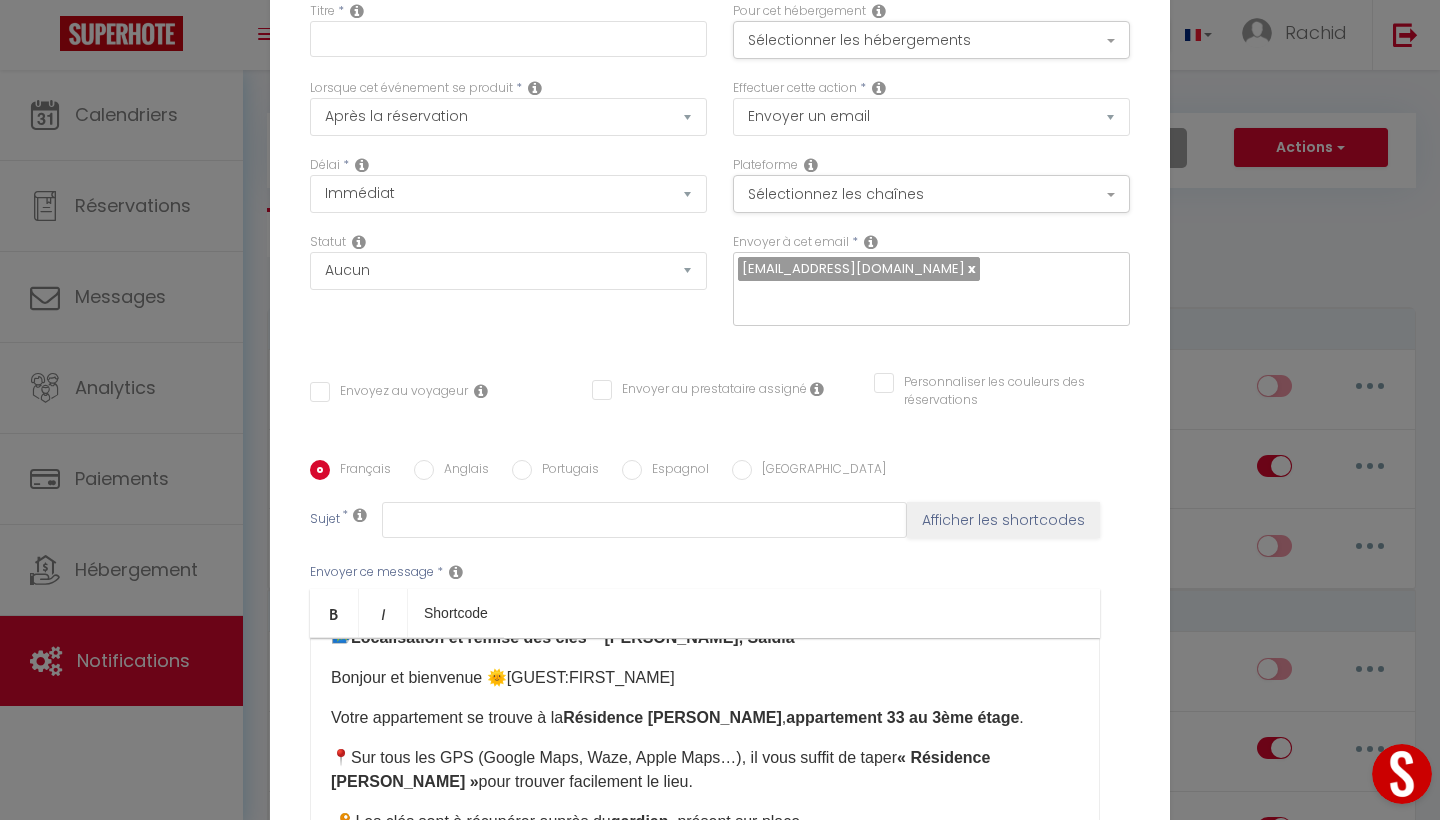 scroll, scrollTop: 37, scrollLeft: 0, axis: vertical 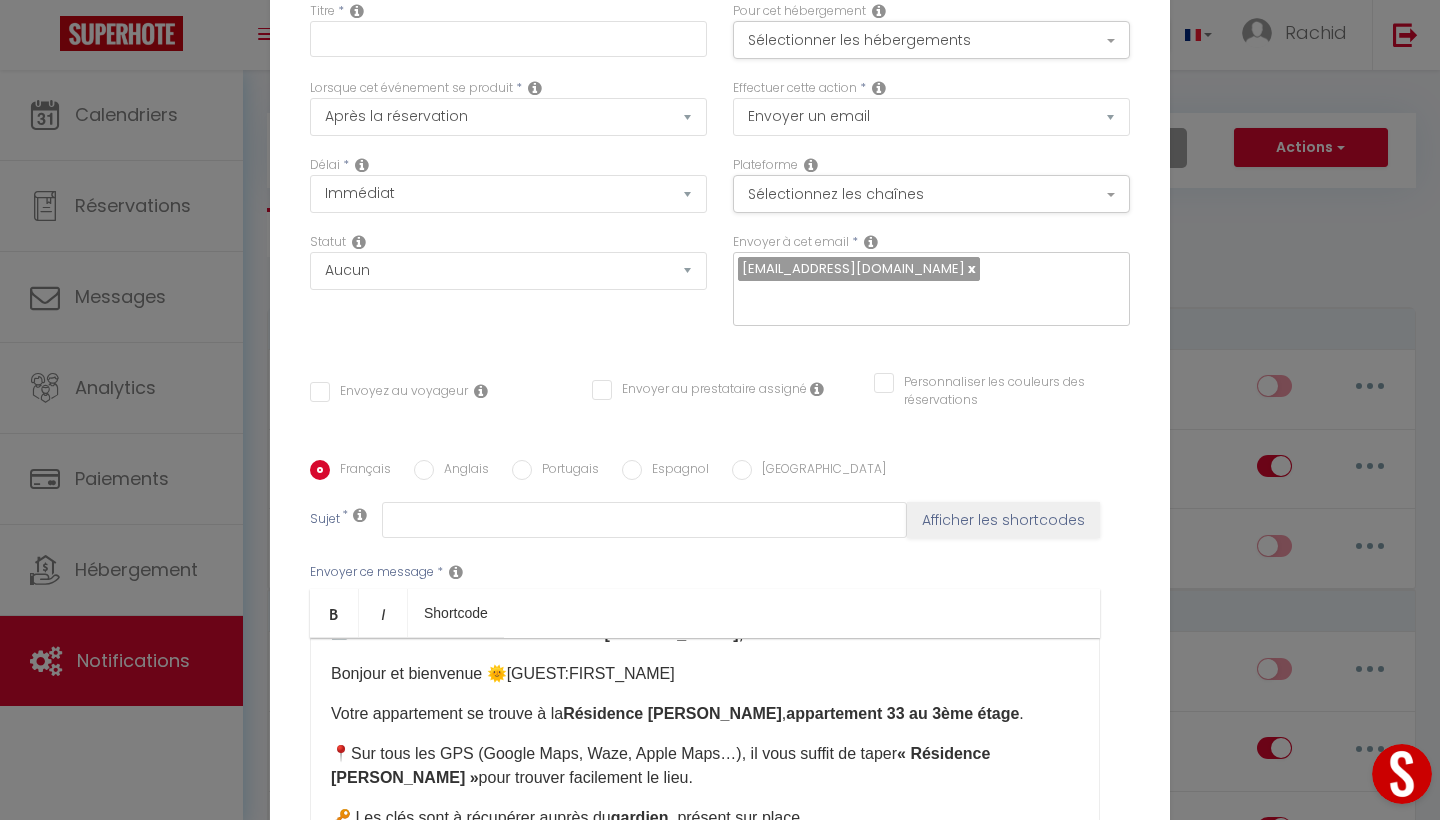 click on "appartement 33 au 3ème étage" at bounding box center (902, 713) 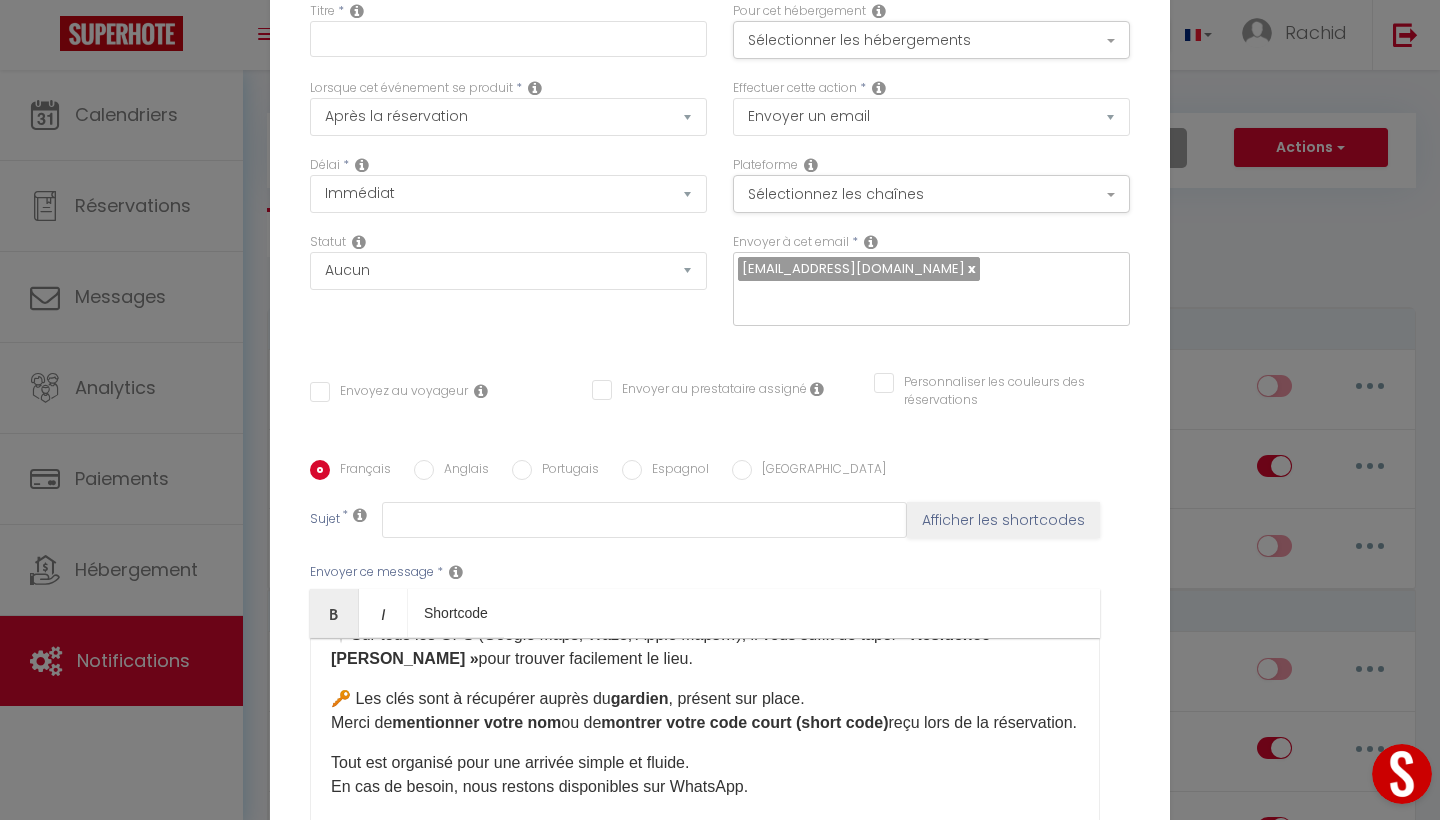 scroll, scrollTop: 160, scrollLeft: 0, axis: vertical 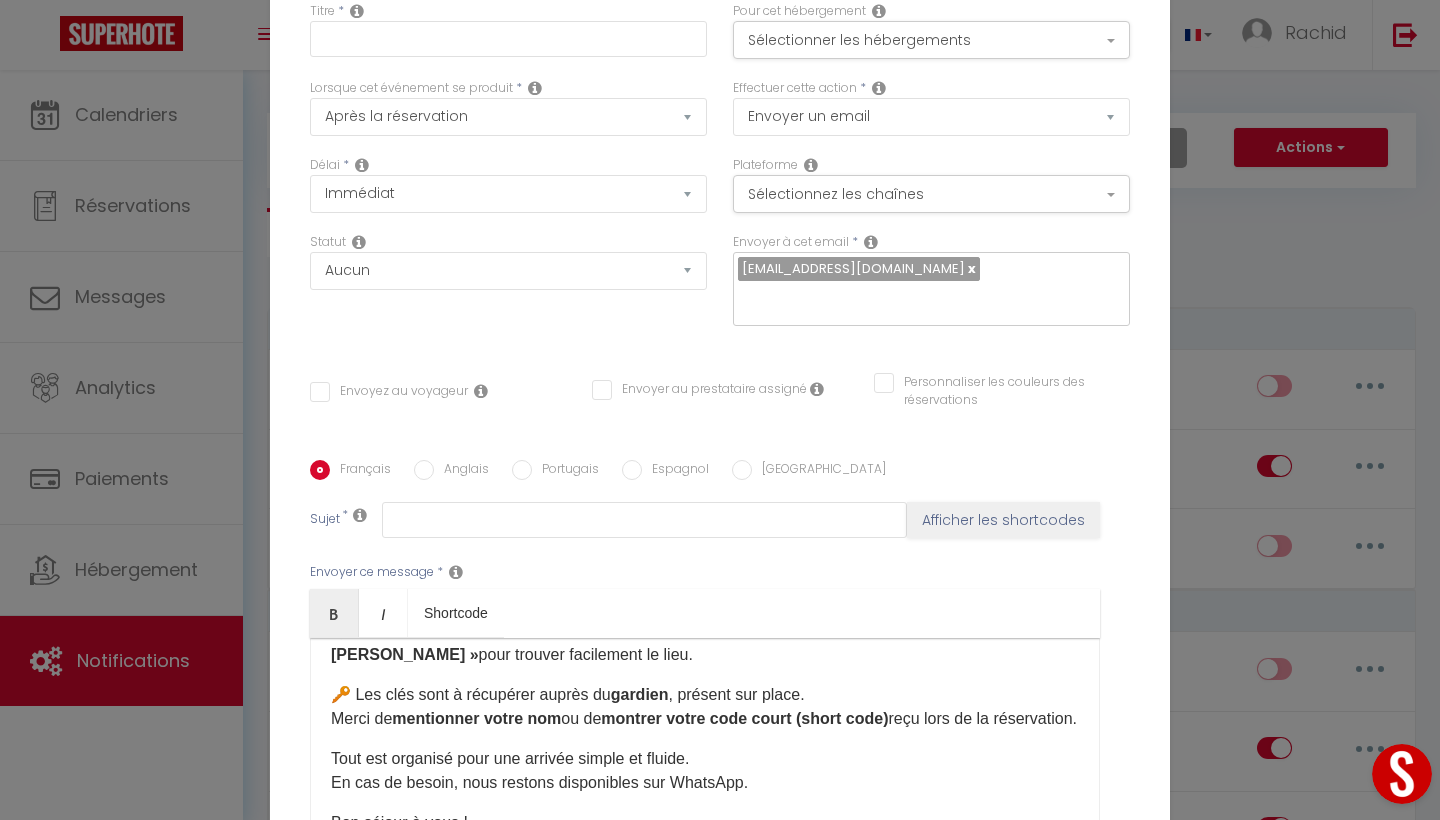 drag, startPoint x: 562, startPoint y: 719, endPoint x: 1005, endPoint y: 747, distance: 443.884 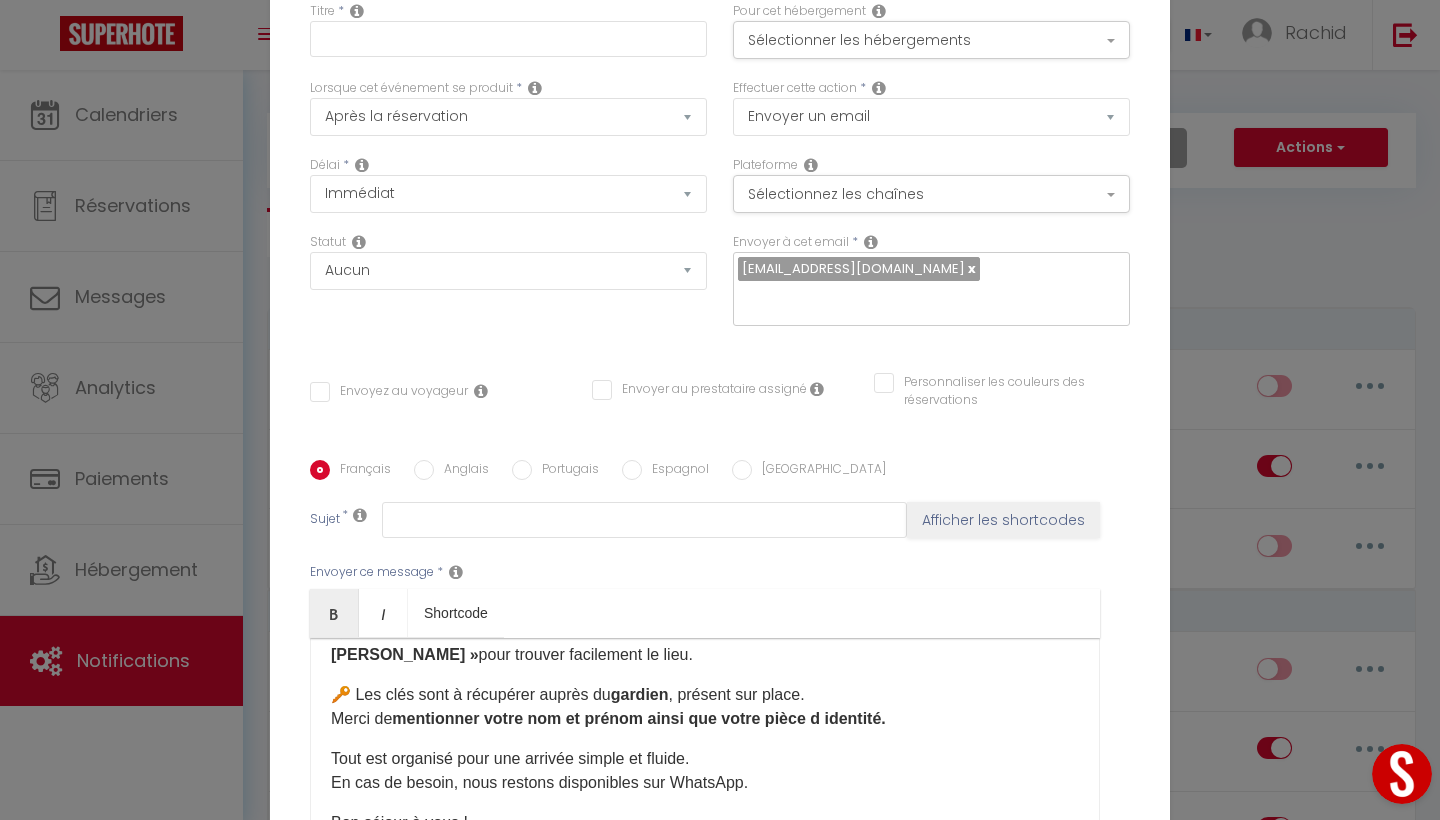 click on "mentionner votre nom et prénom ainsi que votre pièce d identité." at bounding box center (638, 718) 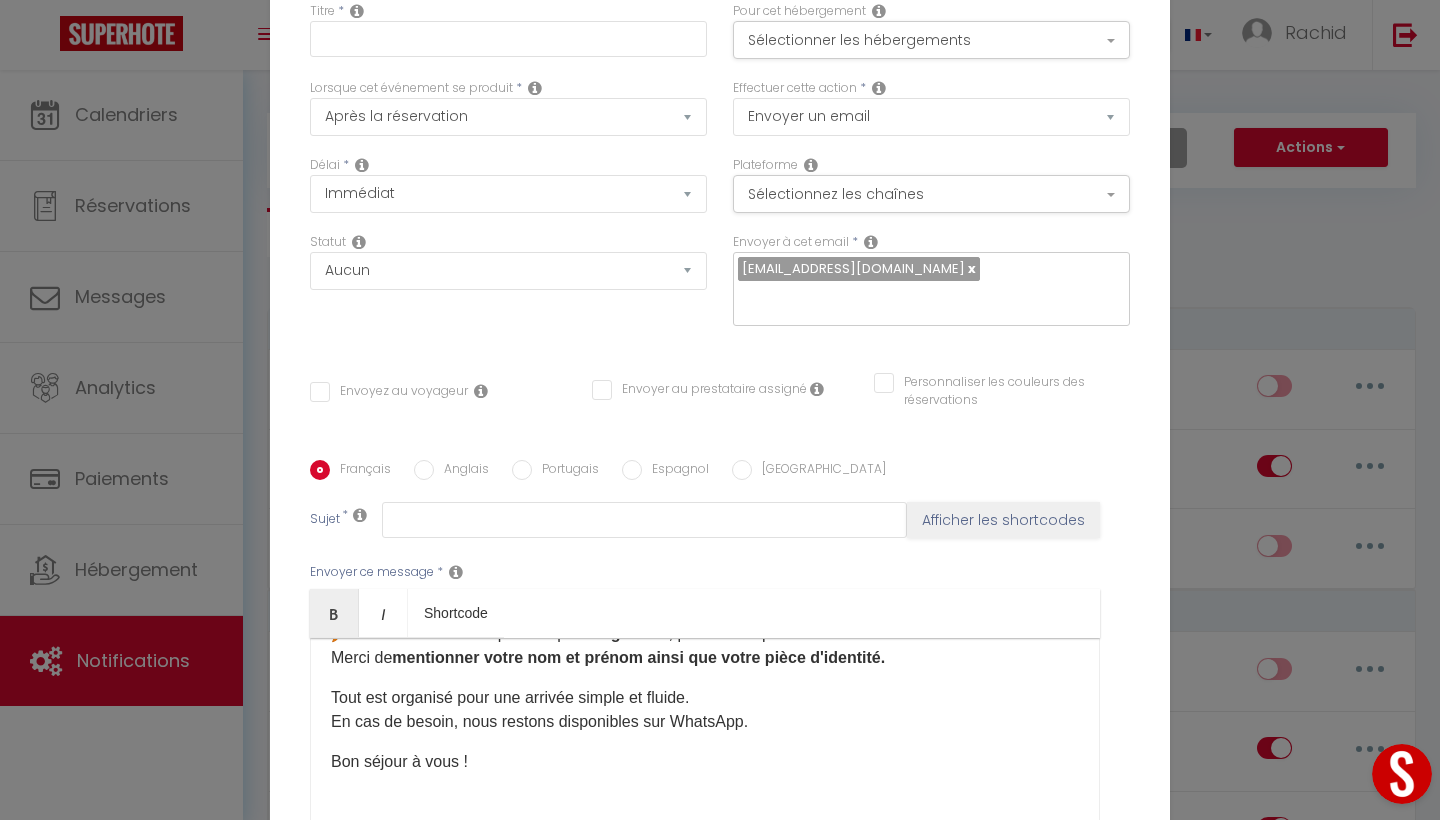 scroll, scrollTop: 222, scrollLeft: 0, axis: vertical 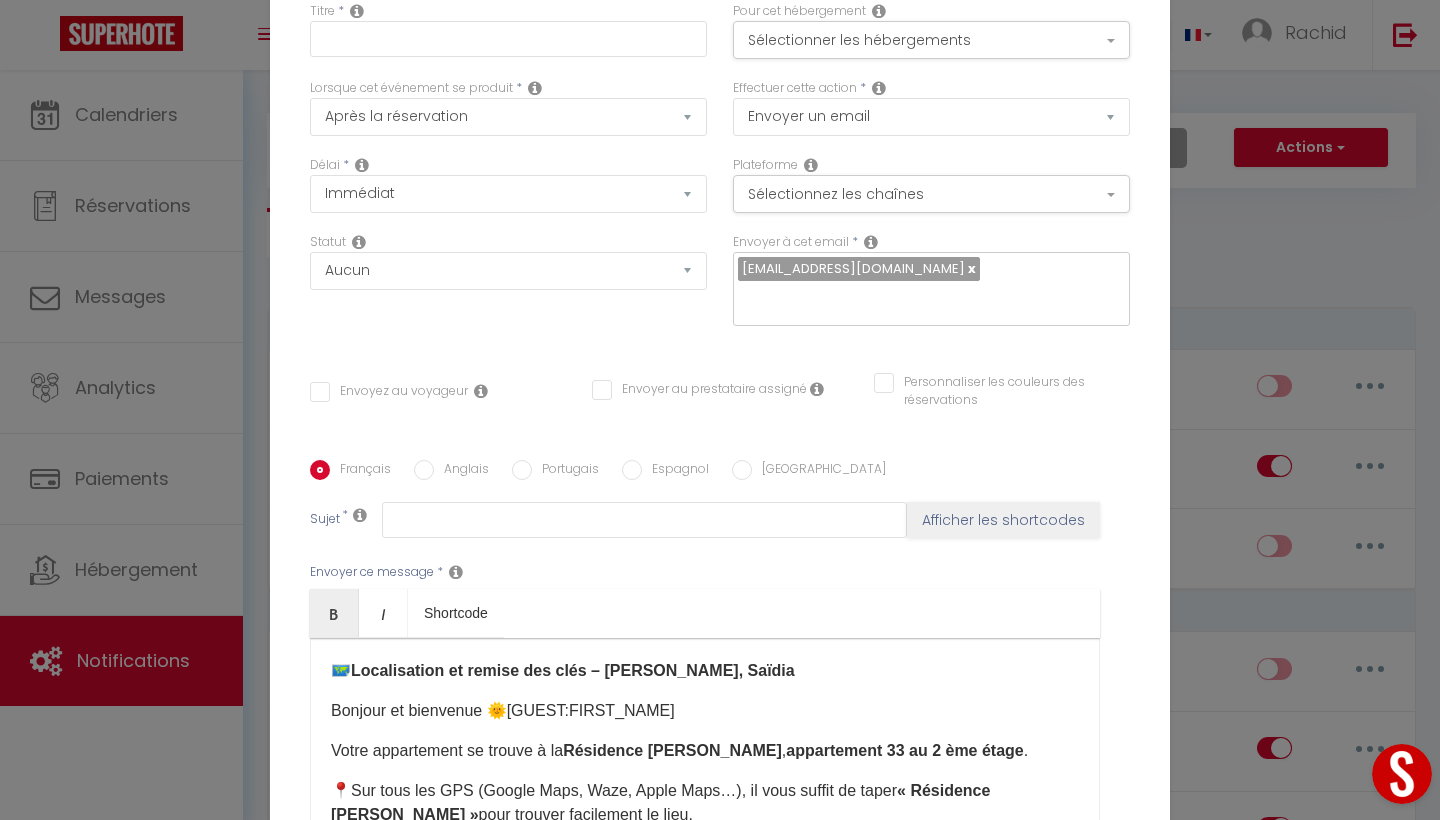 drag, startPoint x: 797, startPoint y: 671, endPoint x: 281, endPoint y: 663, distance: 516.062 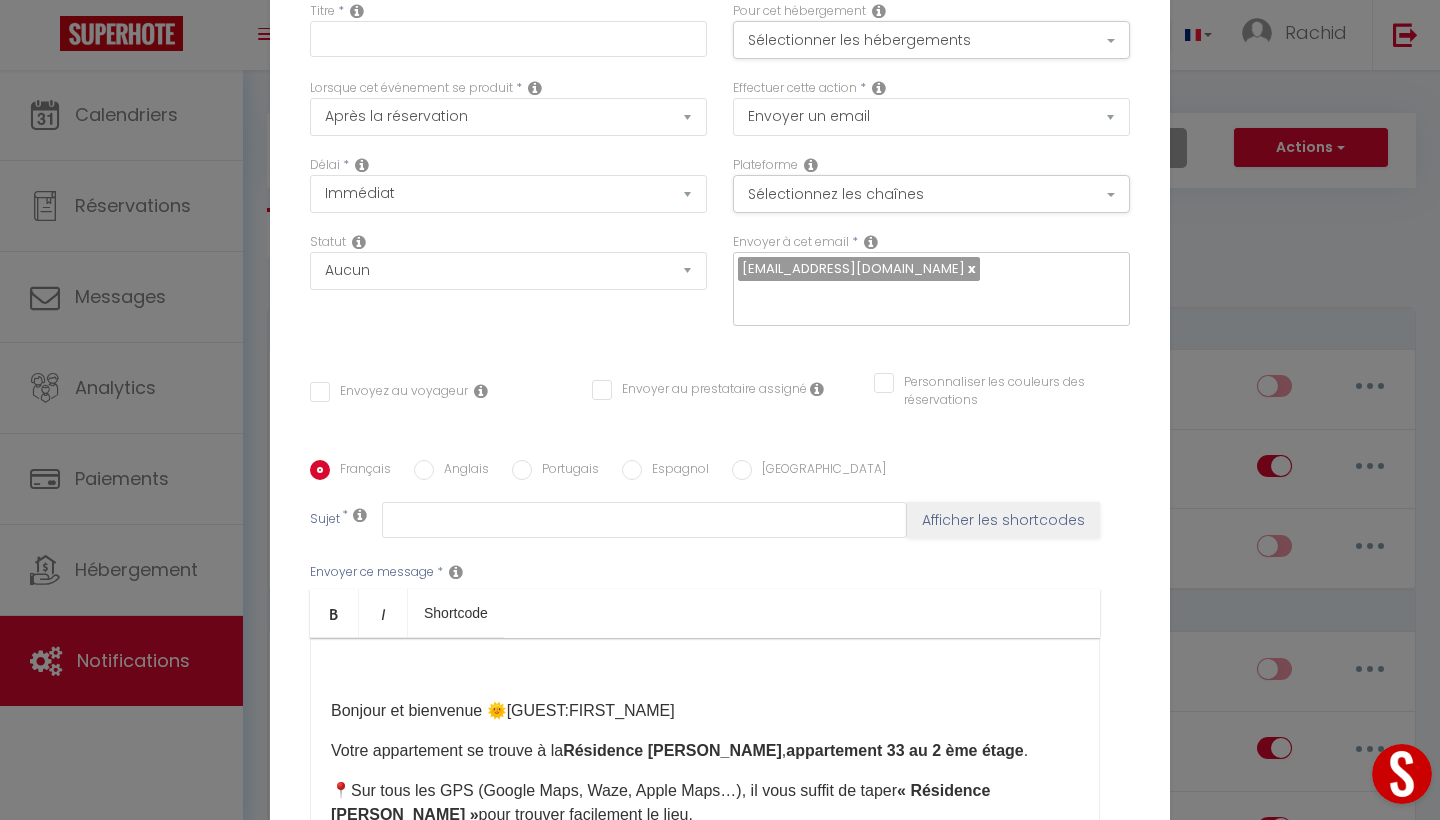 click on "Bonjour et bienvenue 🌞  [GUEST:FIRST_NAME] ​
Votre appartement se trouve à la  Résidence Tamaris ,  appartement 33 au 2 ème étage .
📍Sur tous les GPS (Google Maps, Waze, Apple Maps…), il vous suffit de taper  « Résidence Tamaris Saïdia »  pour trouver facilement le lieu.
🔑 Les clés sont à récupérer auprès du  gardien , présent sur place. Merci de  mentionner votre nom et prénom ainsi que votre pièce d'identité.
Tout est organisé pour une arrivée simple et fluide. En cas de besoin, nous restons disponibles sur WhatsApp.
Bon séjour à vous ! ​" at bounding box center [705, 738] 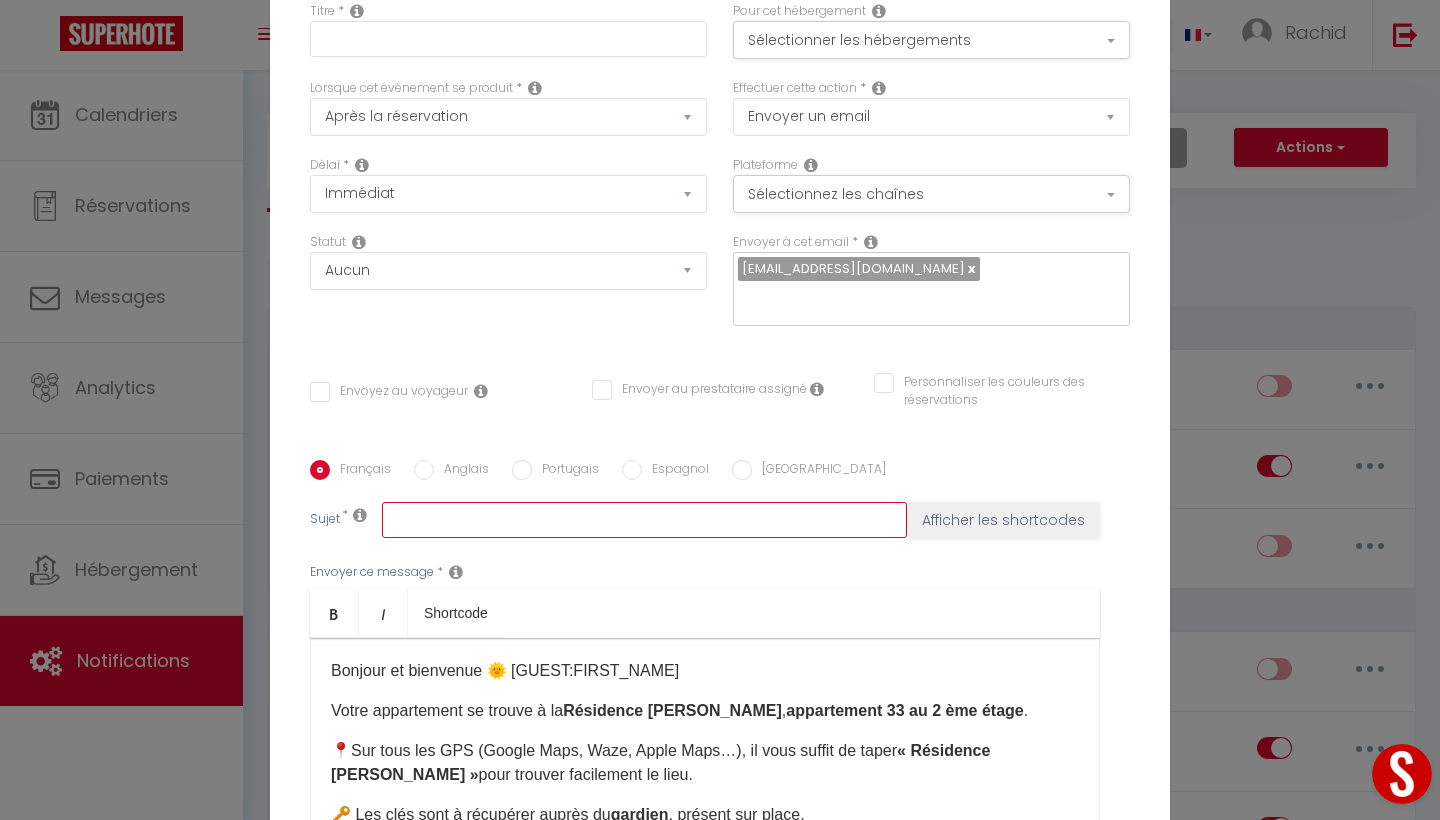 click at bounding box center (644, 520) 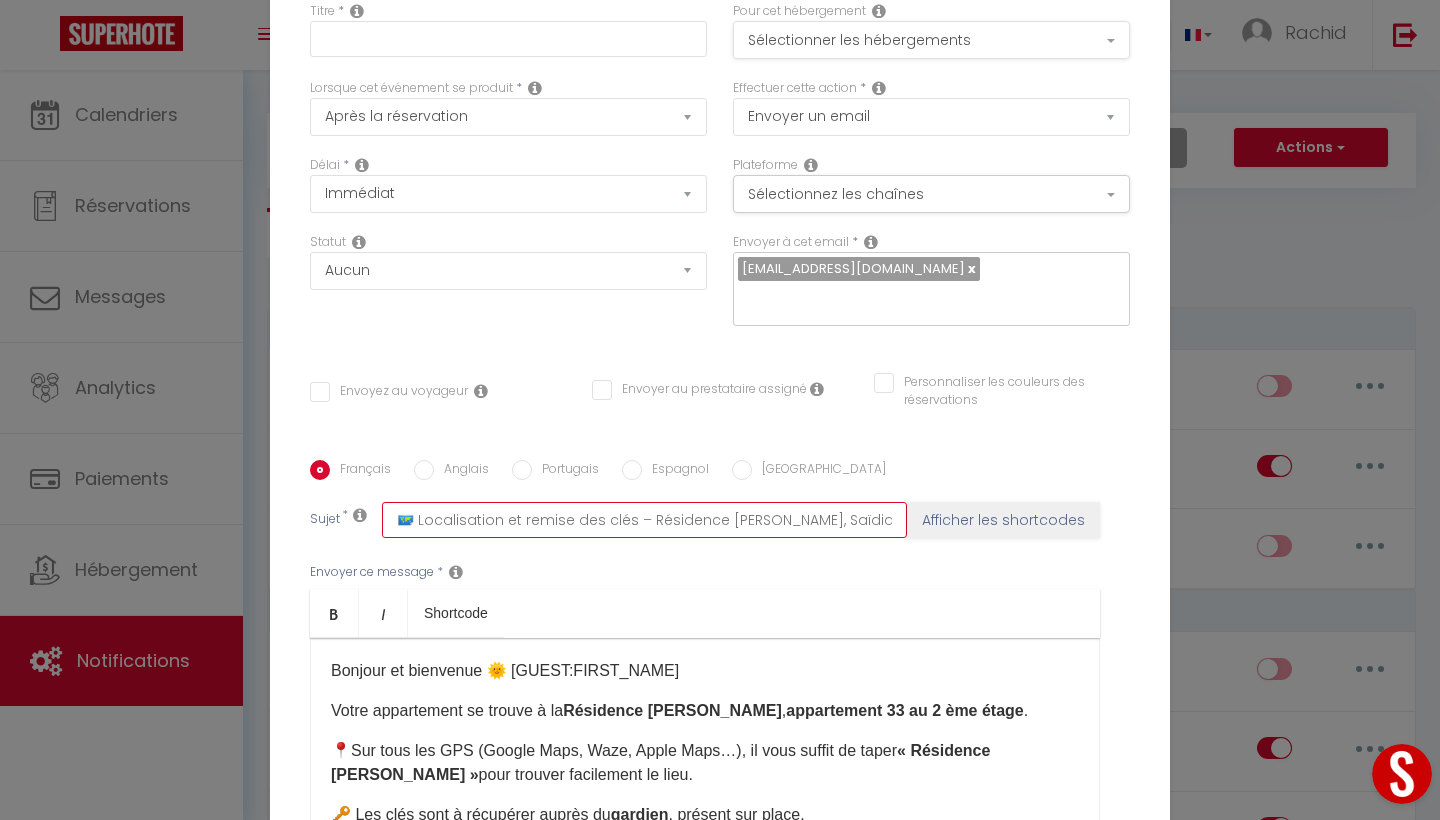 type on "🗺️ Localisation et remise des clés – Résidence Tamaris, Saïdia" 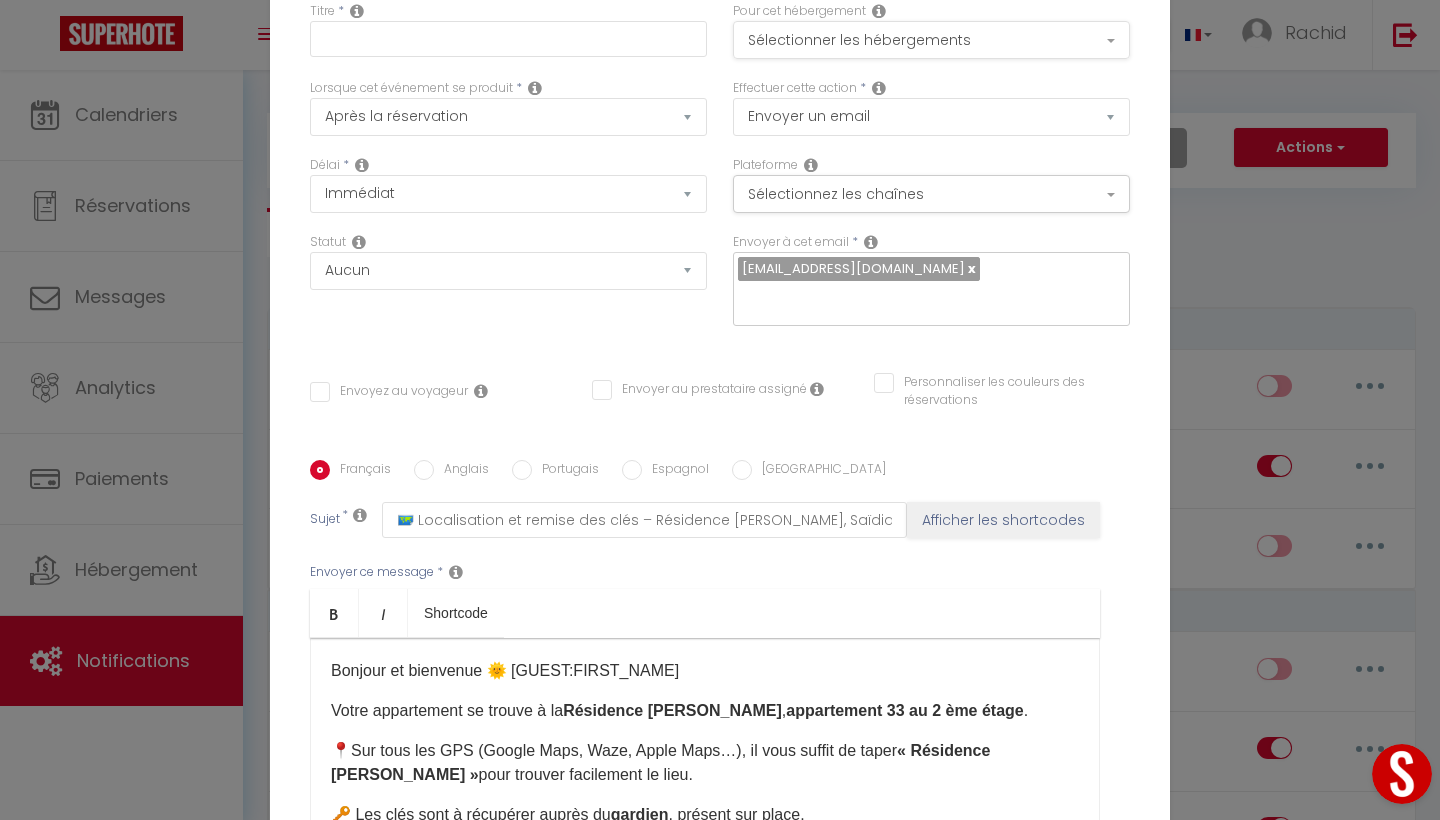 click on "Sélectionner les hébergements" at bounding box center [931, 40] 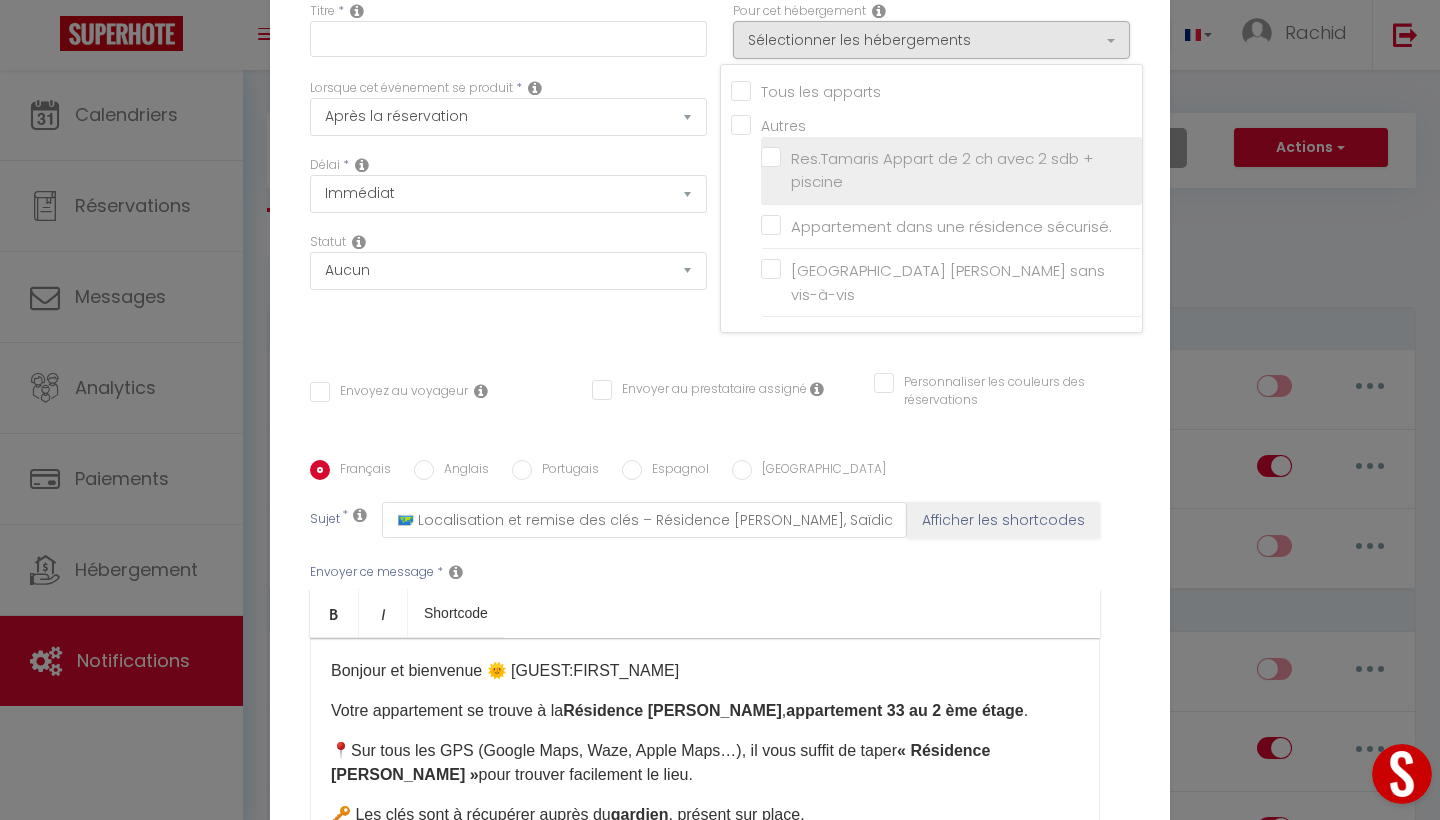 click on "Res.Tamaris Appart de 2 ch avec 2 sdb + piscine" at bounding box center (955, 170) 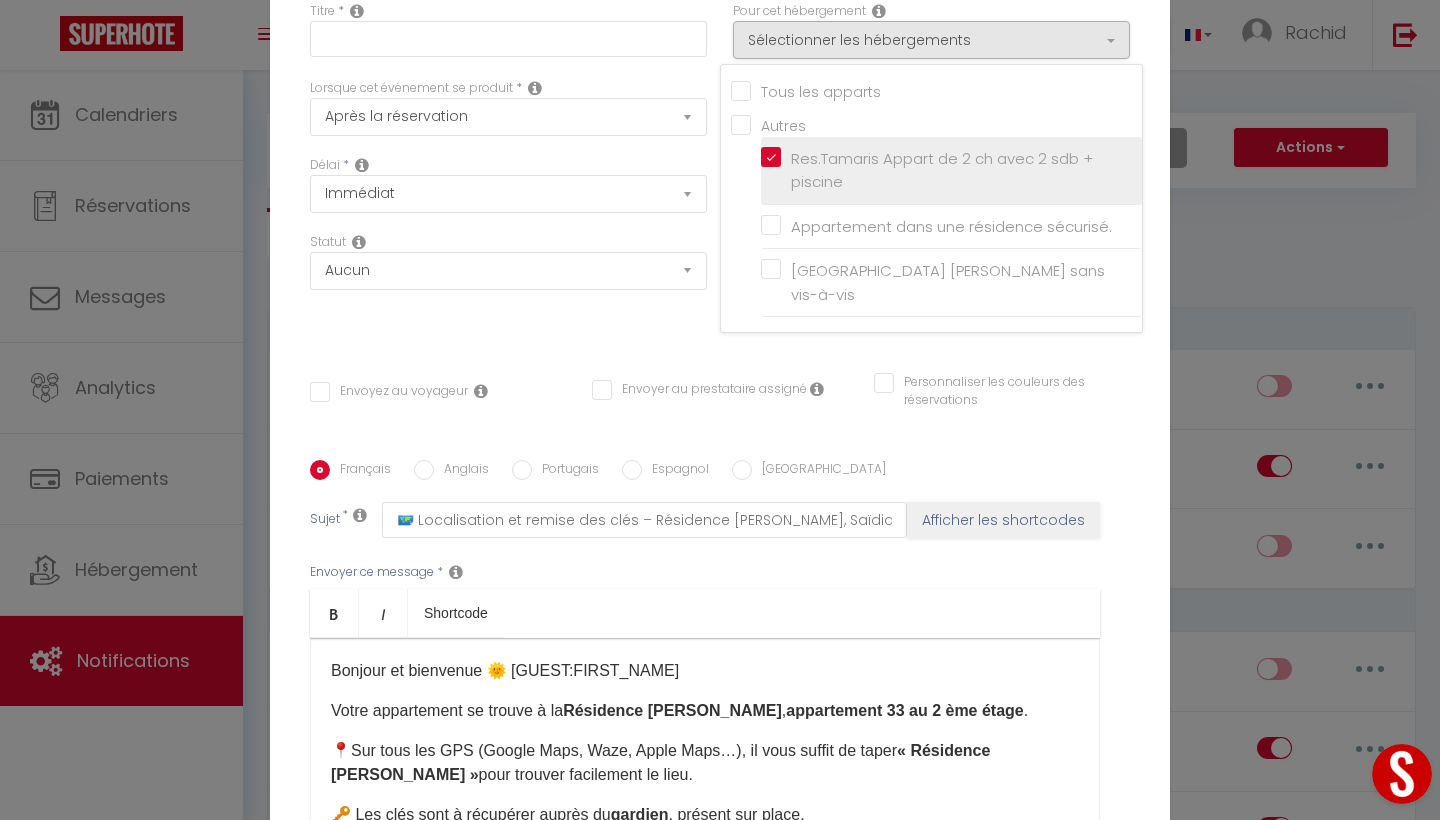 checkbox on "false" 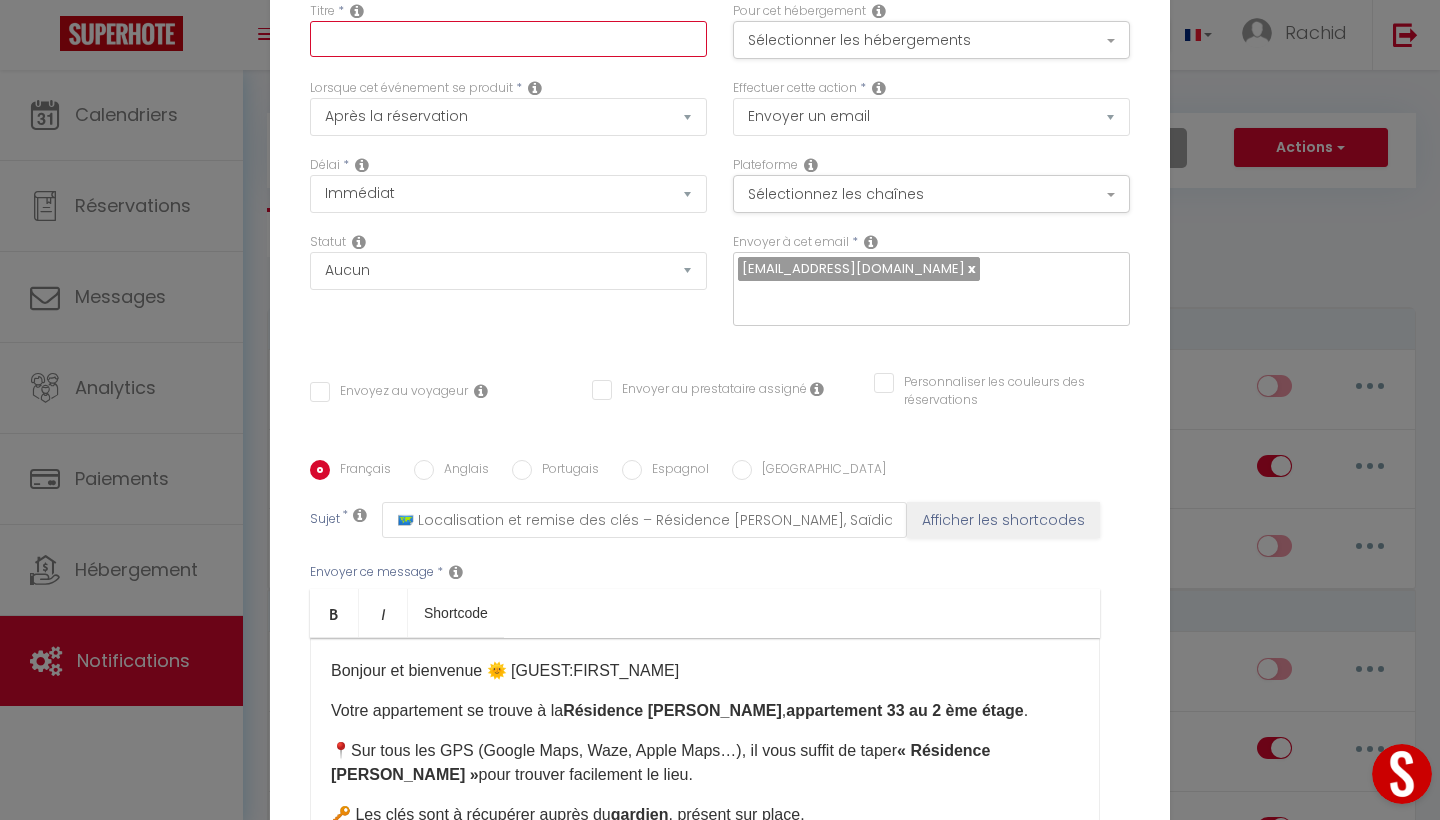 click at bounding box center (508, 39) 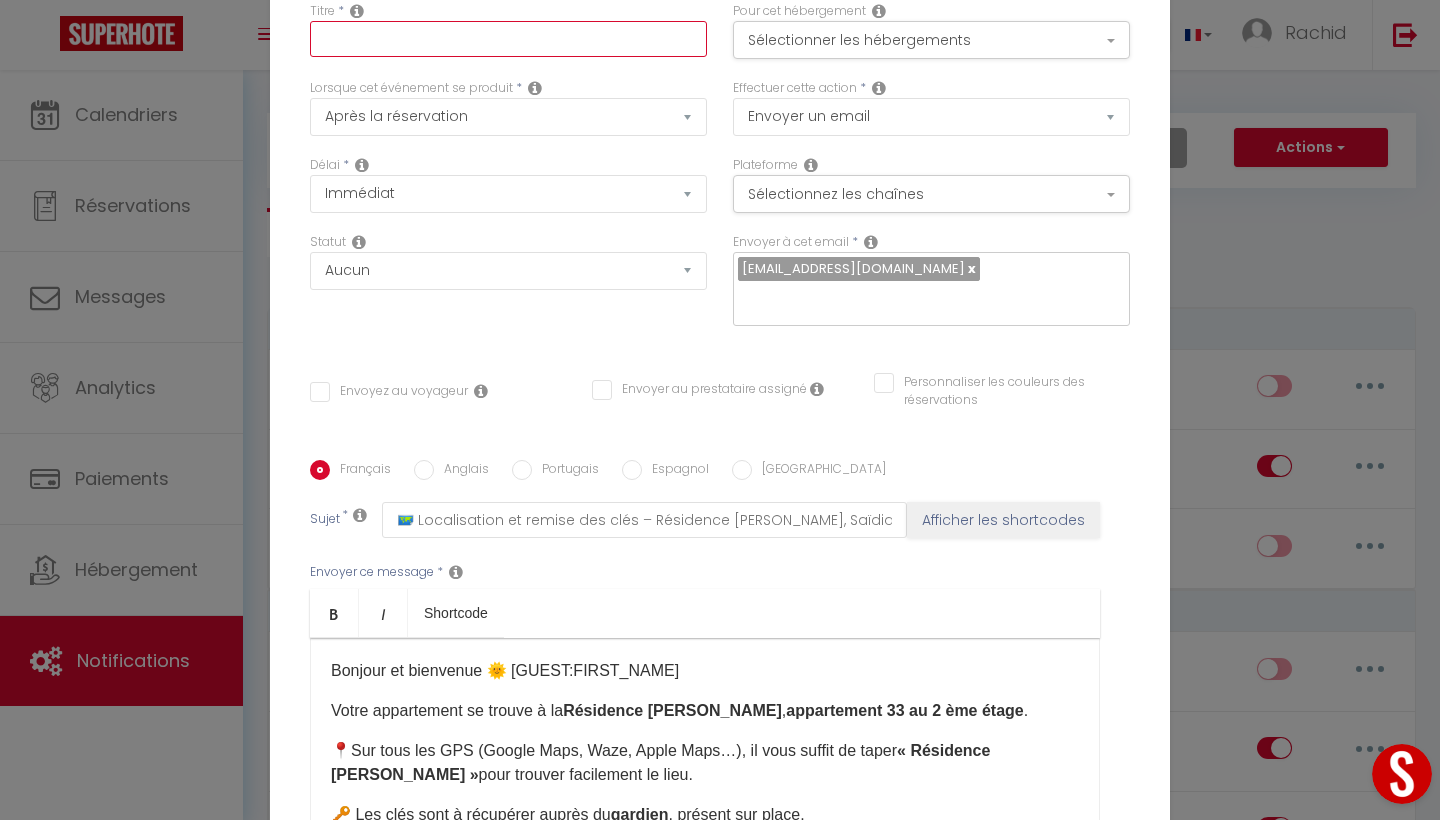 paste on "🗺️ Localisation et remise des clés – Résidence Tamaris, Saïdia" 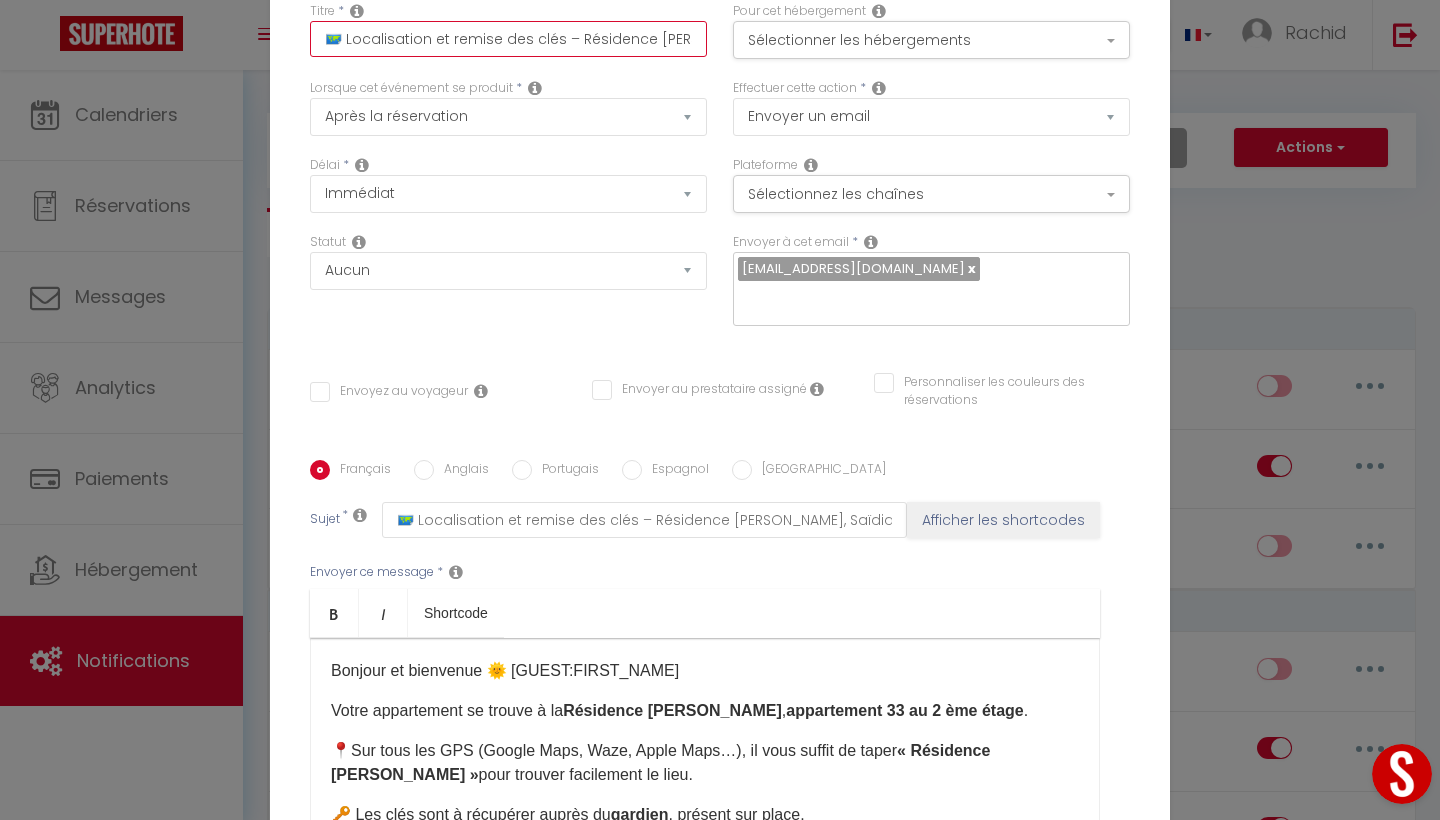 type on "🗺️ Localisation et remise des clés – Résidence Tamaris, Saïdia" 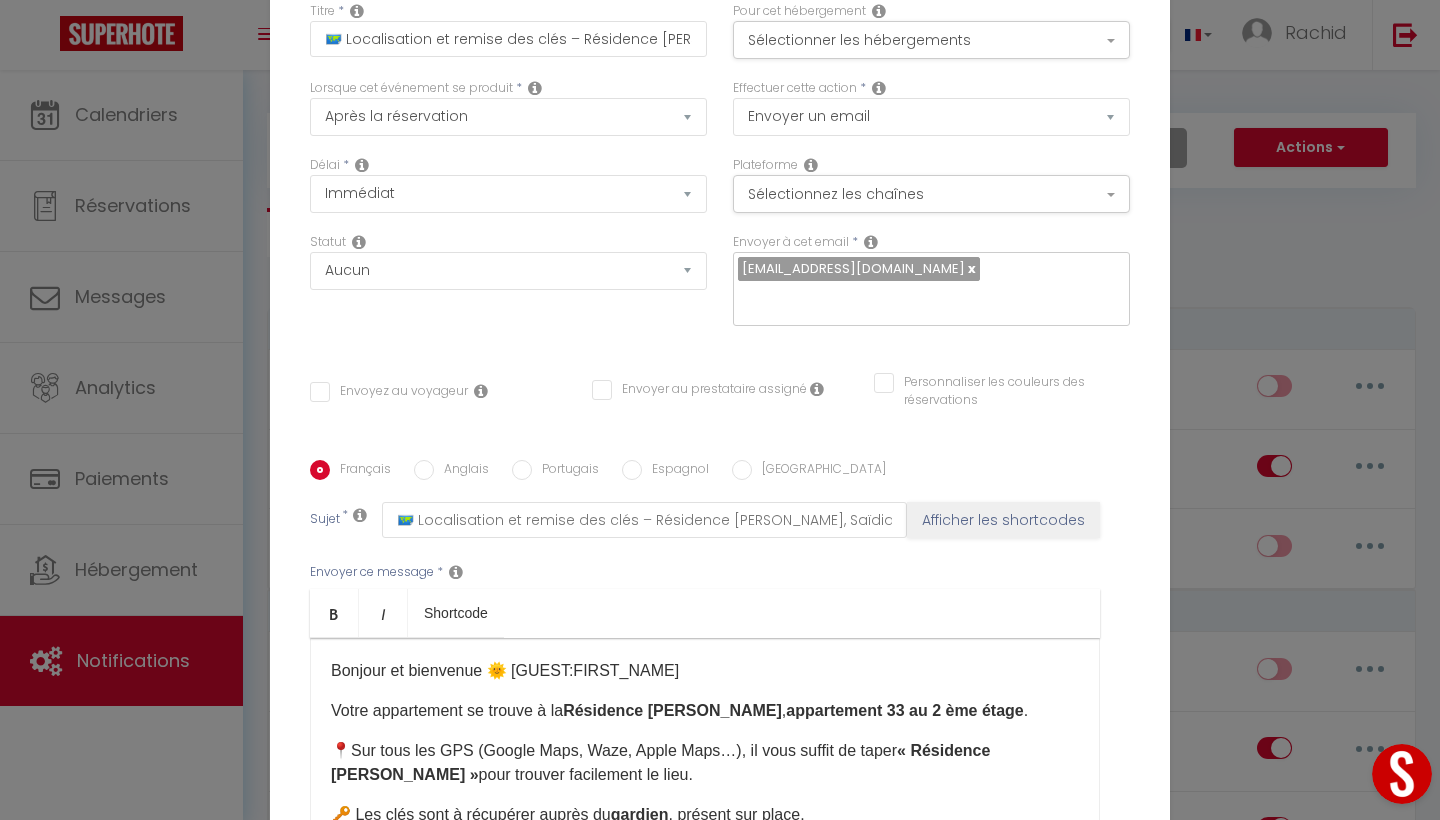 click on "Envoyez au voyageur" at bounding box center [389, 392] 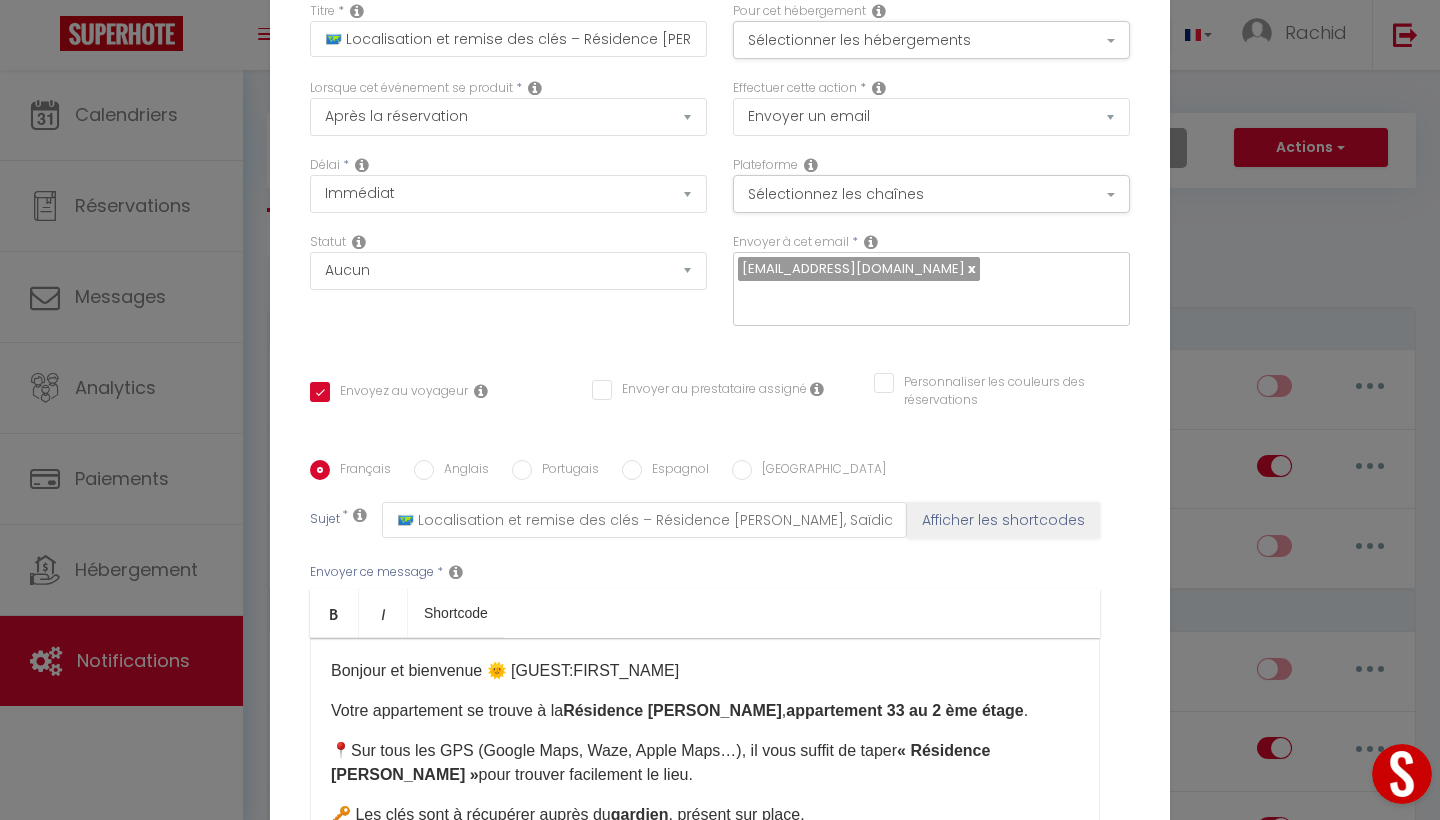 checkbox on "false" 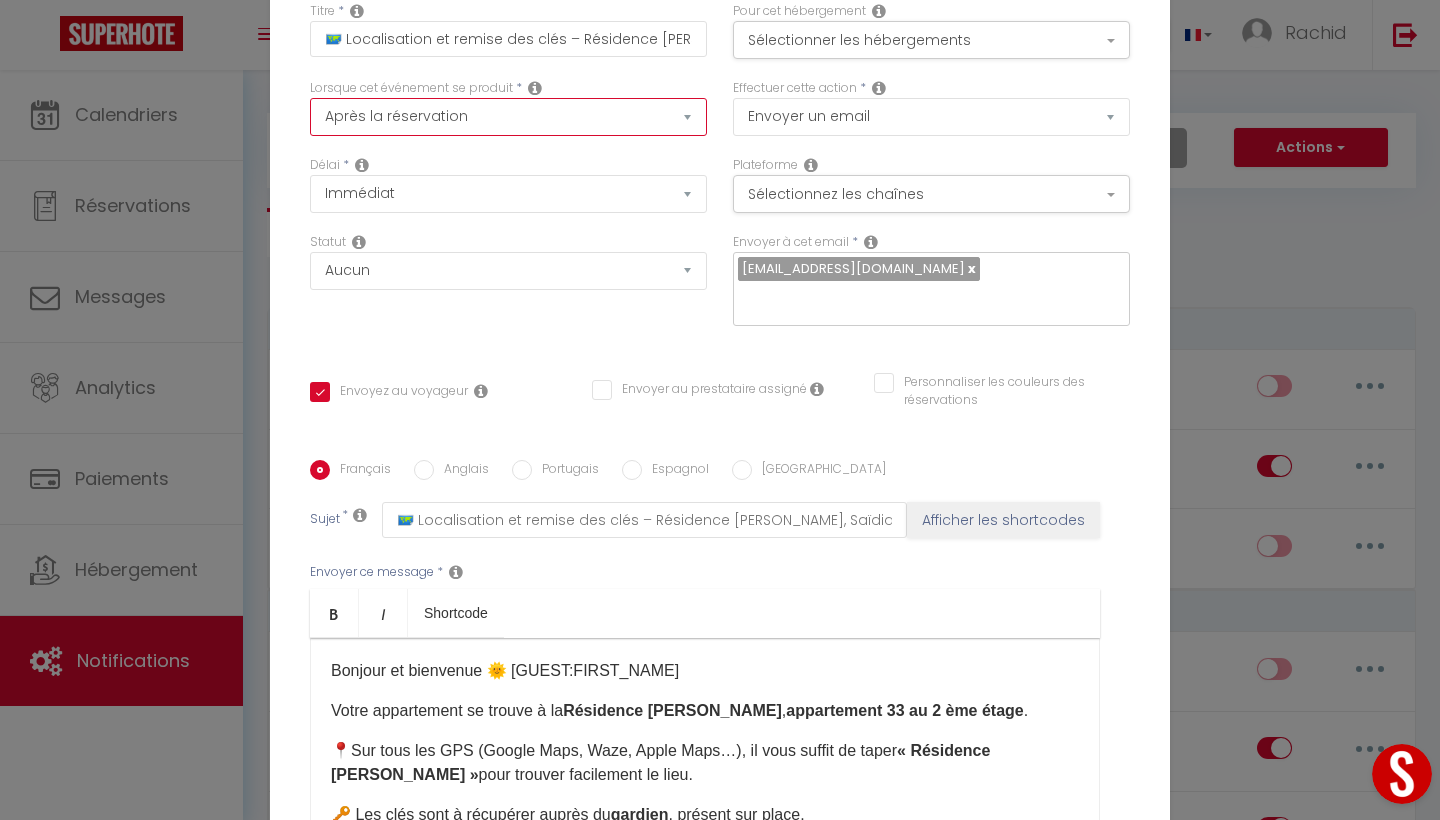 select on "2" 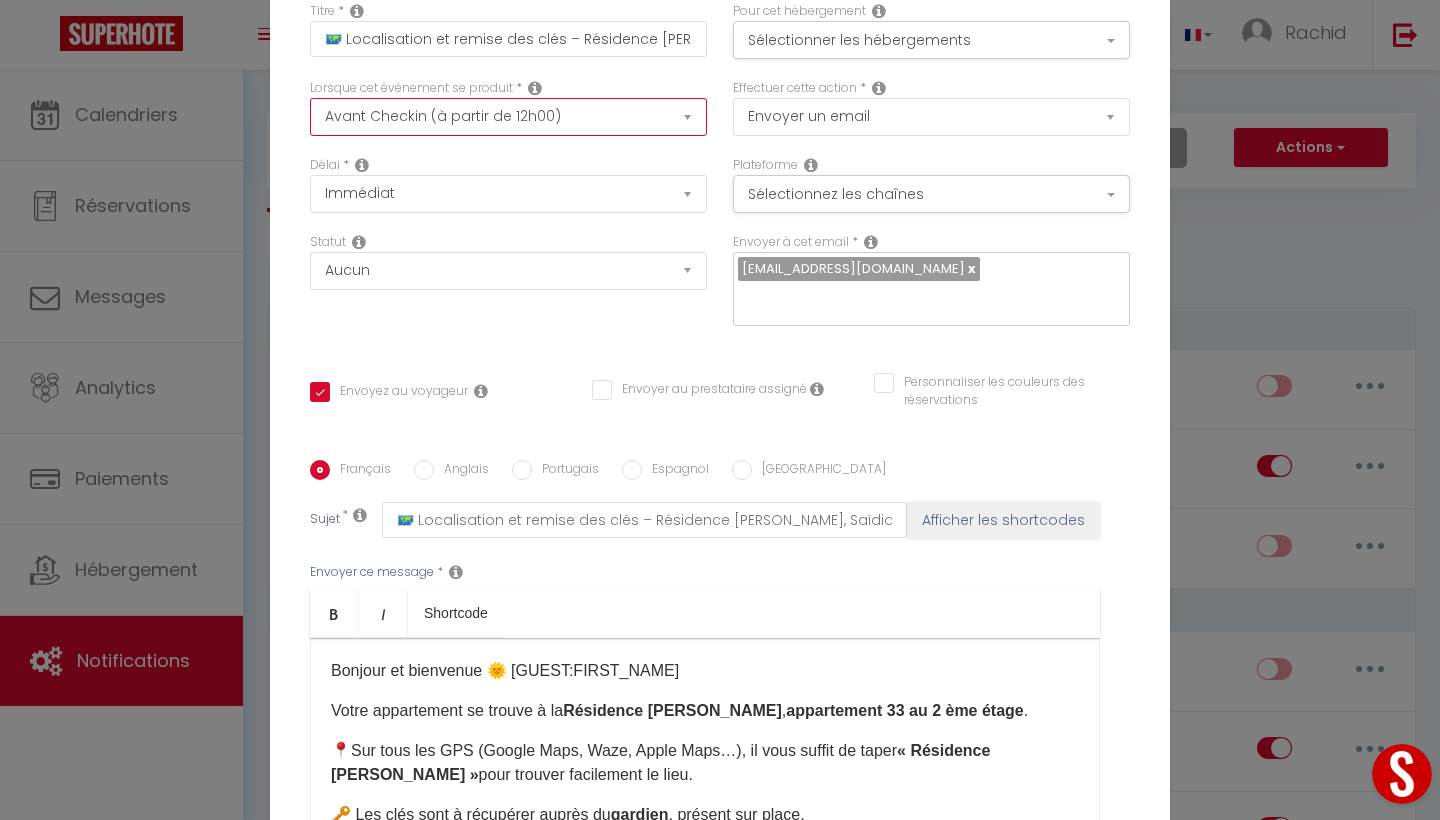 checkbox on "false" 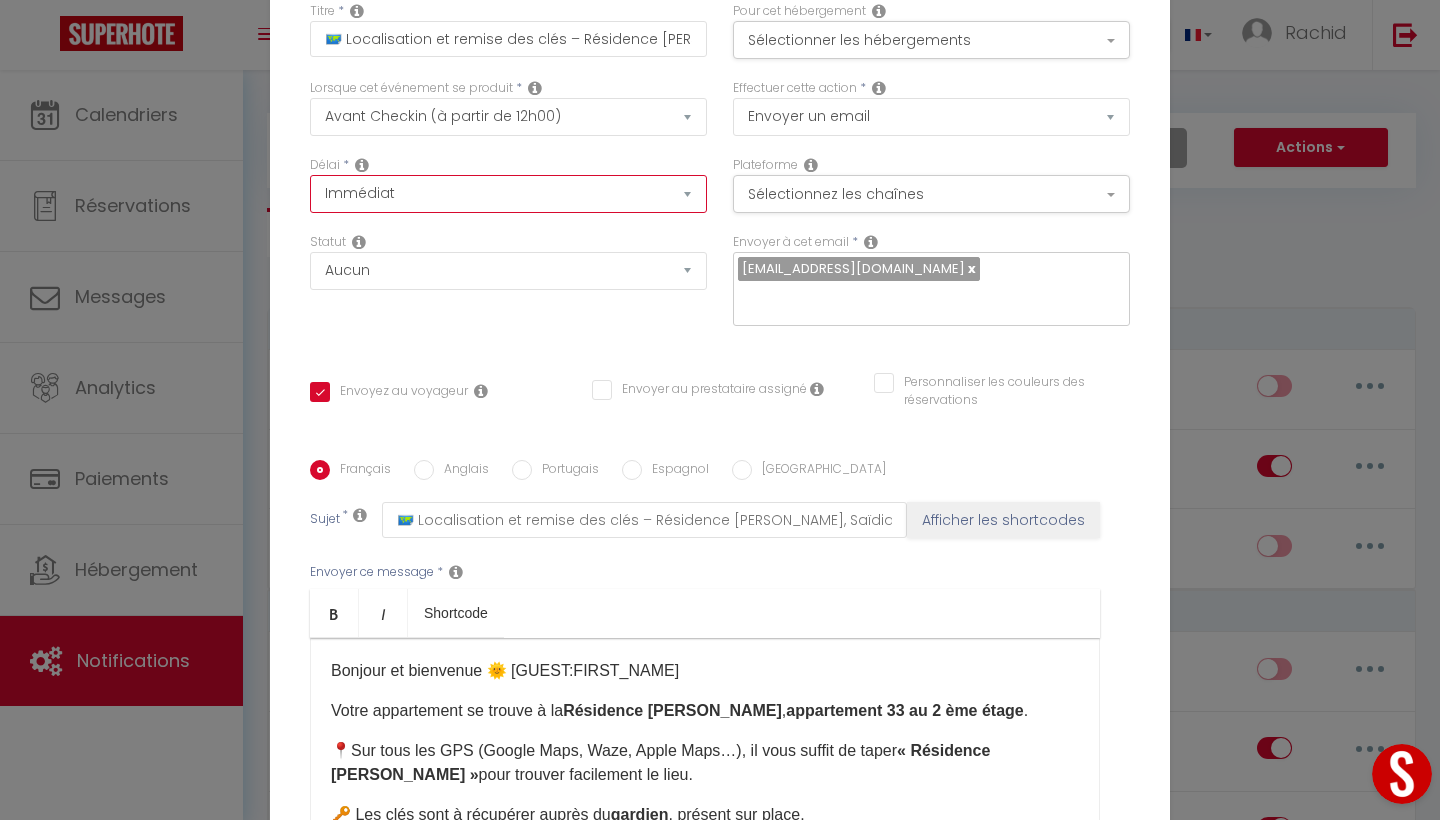 select on "1 Jour" 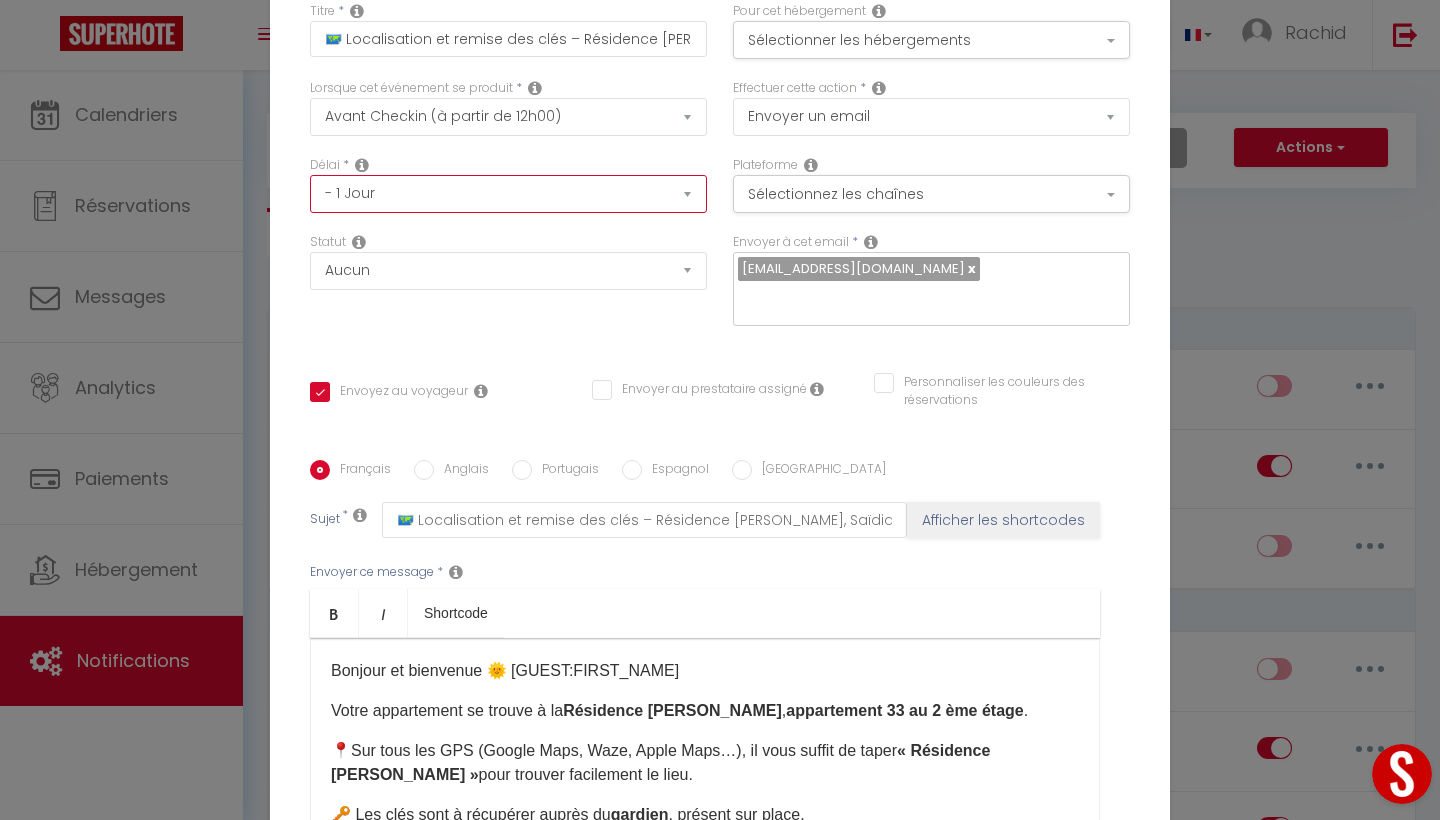 checkbox on "false" 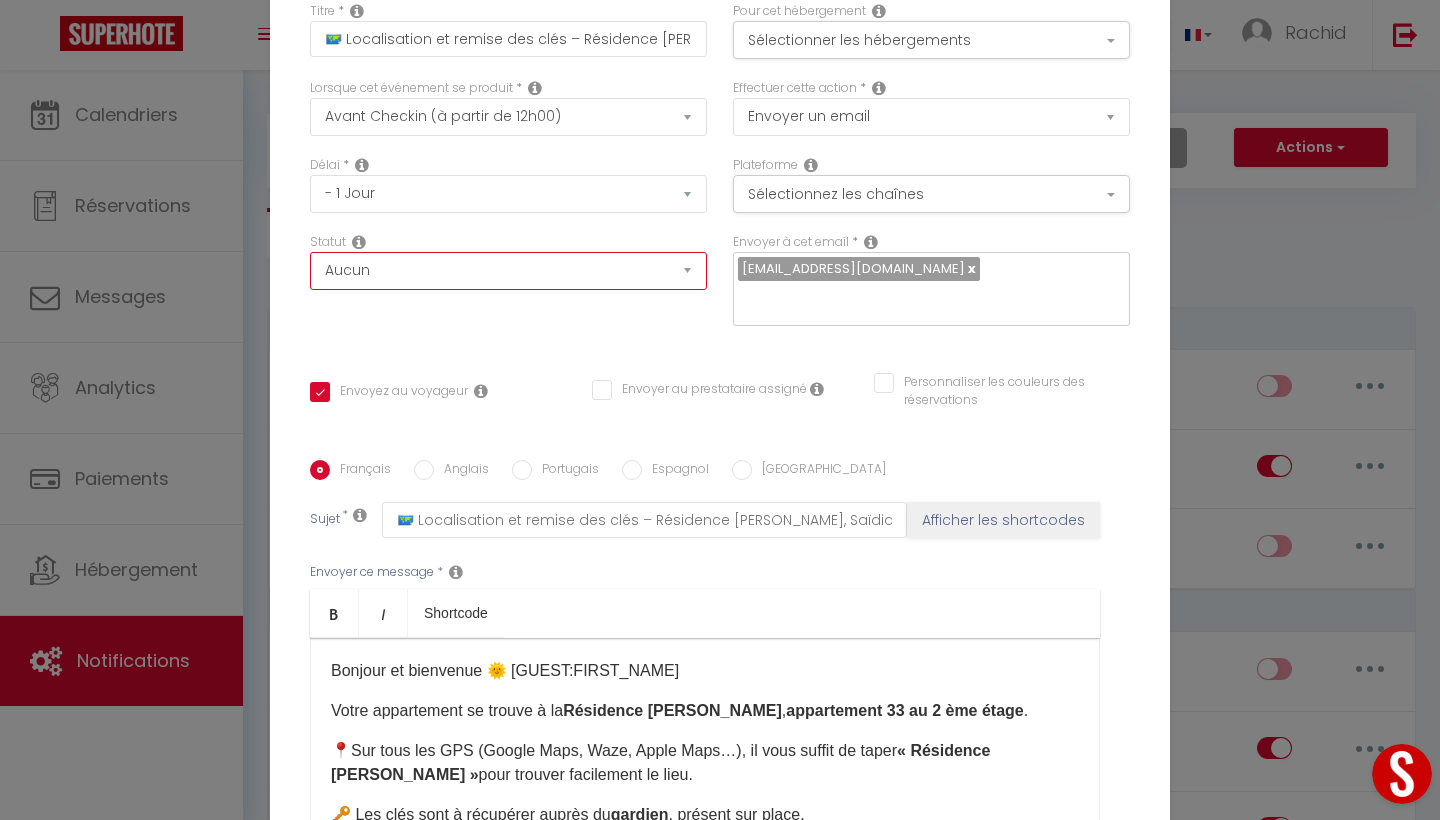select on "if_booking_is_paid" 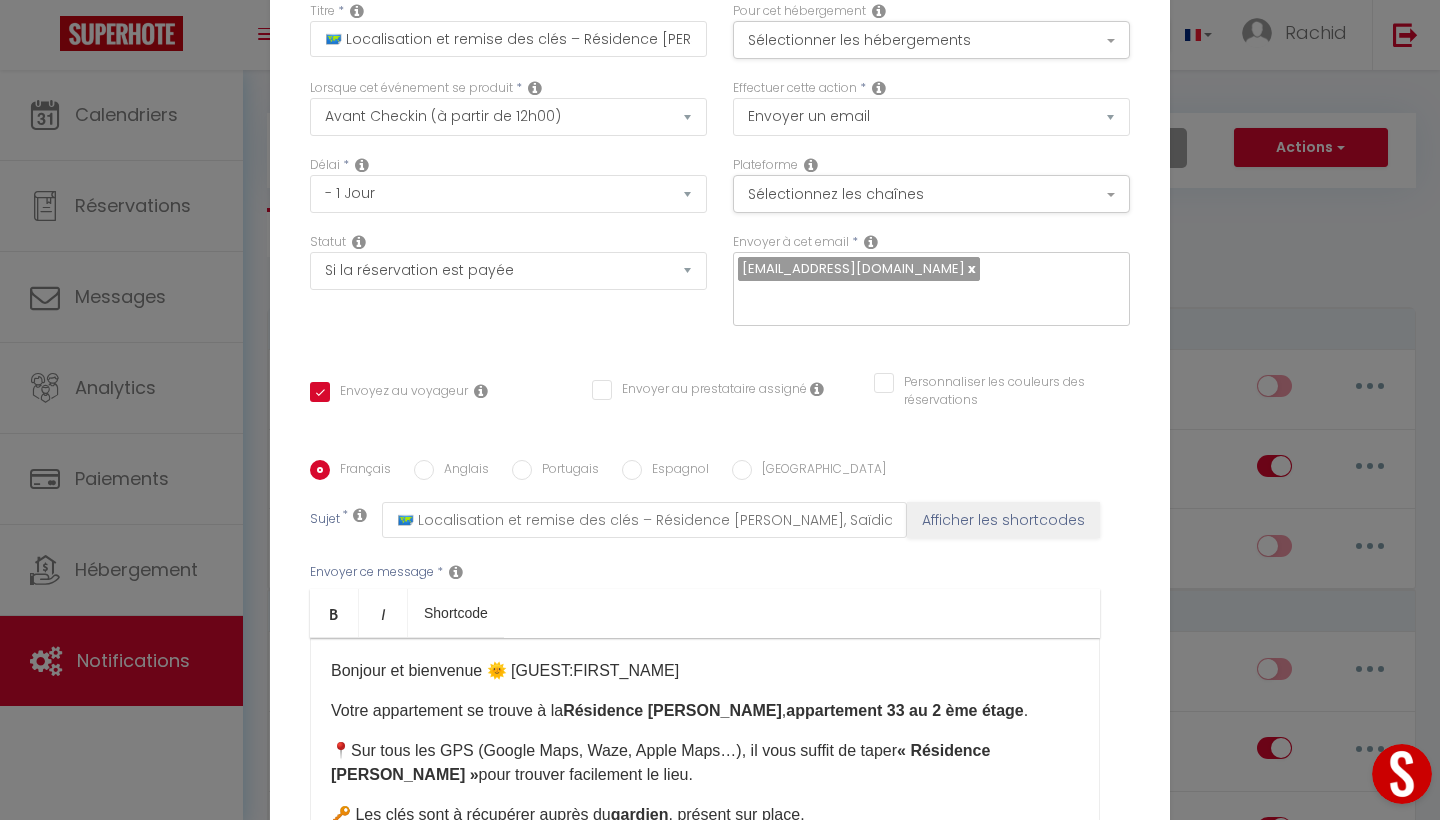 click on "Statut     Aucun   Si la réservation est payée   Si réservation non payée   Si la caution a été prise   Si caution non payée" at bounding box center (508, 289) 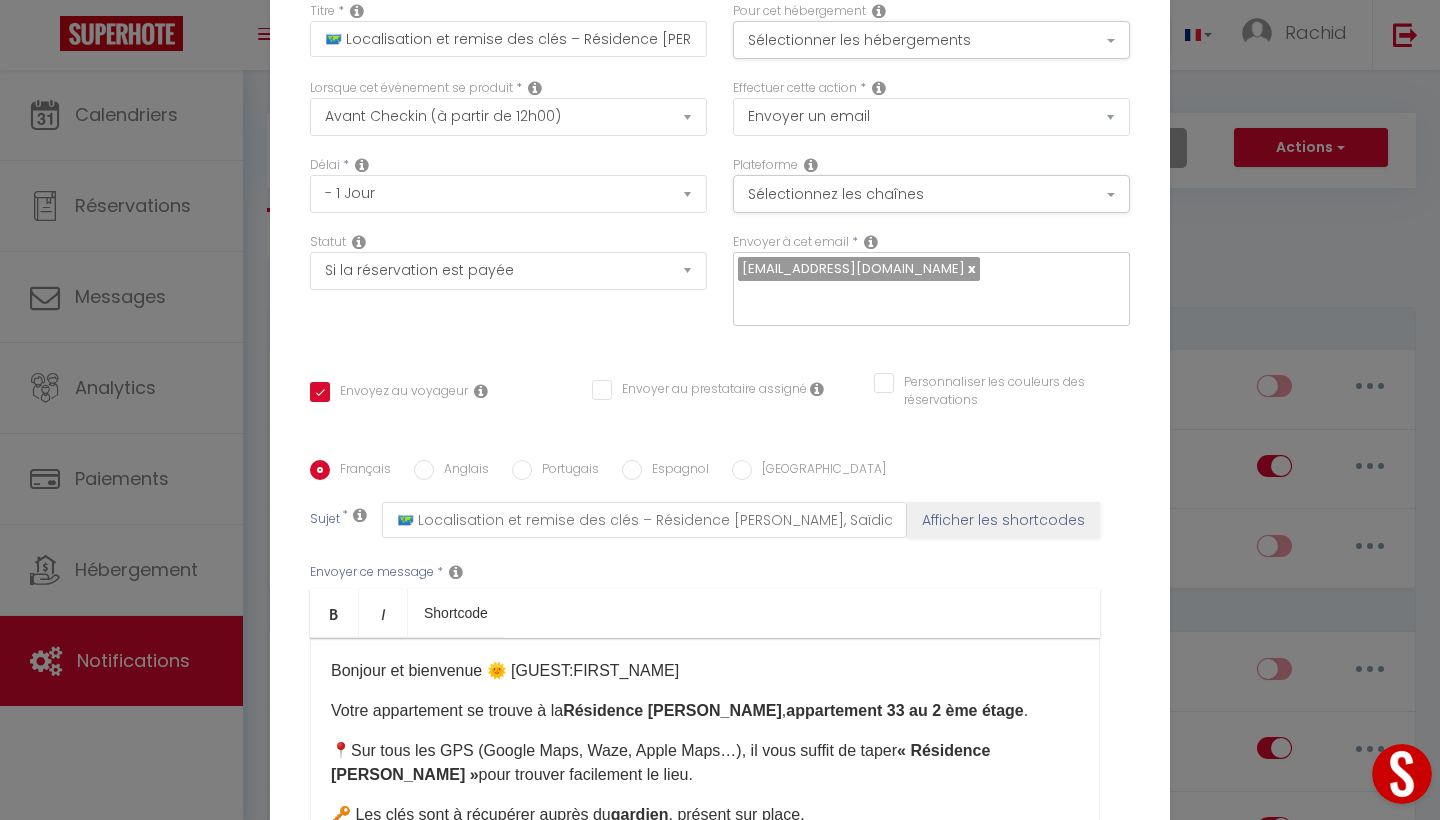 click on "Titre   *     🗺️ Localisation et remise des clés – Résidence Tamaris, Saïdia   Pour cet hébergement
Sélectionner les hébergements
Tous les apparts
Autres
Res.Tamaris Appart de 2 ch avec 2 sdb + piscine
Appartement dans une résidence sécurisé.
Villa Berkane Piscine Jacuzzi sans vis-à-vis
Lorsque cet événement se produit   *      Après la réservation   Avant Checkin (à partir de 12h00)   Après Checkin (à partir de 12h00)   Avant Checkout (à partir de 12h00)   Après Checkout (à partir de 12h00)   Température   Co2   Bruit sonore   Après visualisation lien paiement   Après Caution Lien KO" at bounding box center [720, 460] 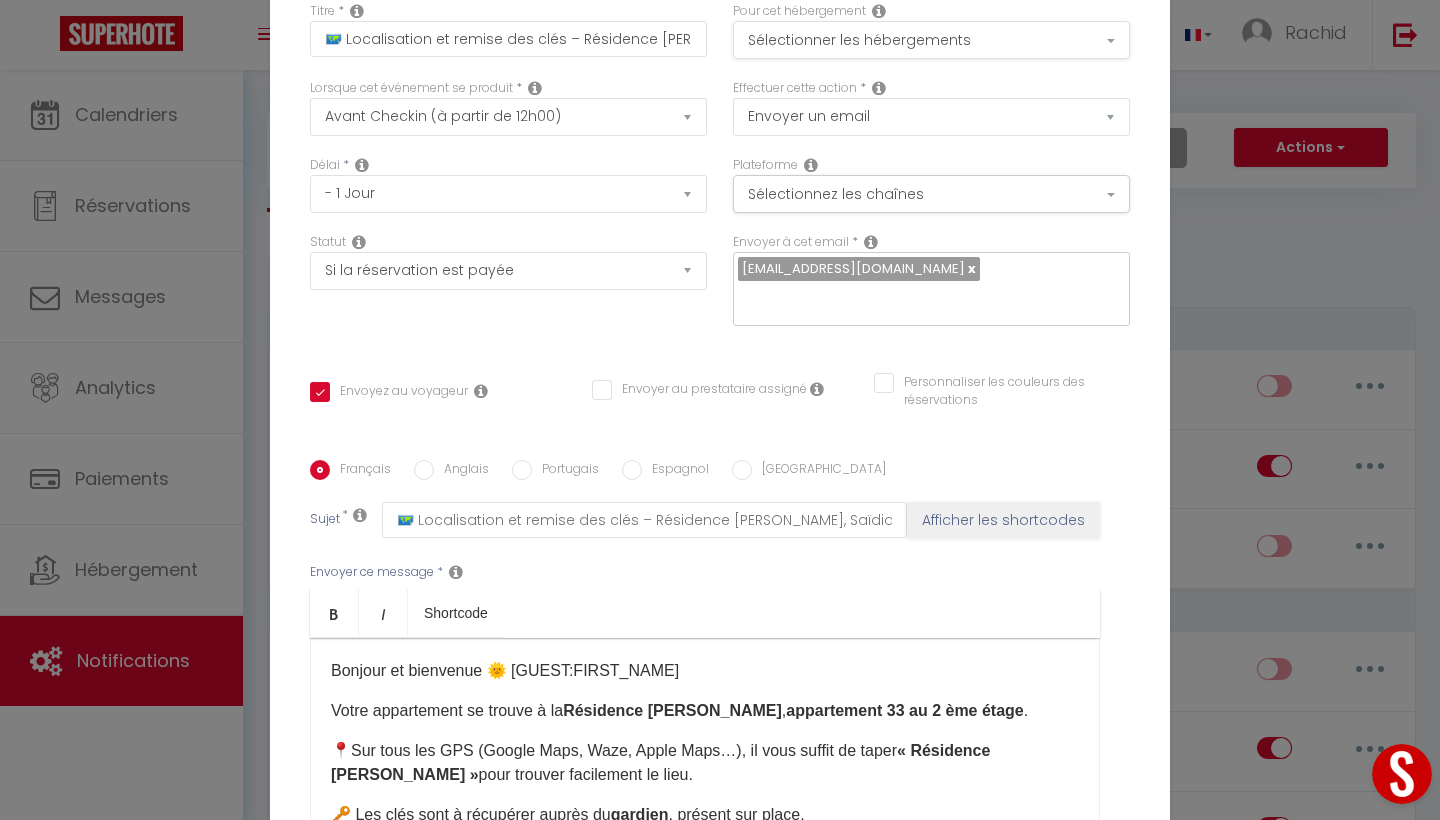 click on "Sélectionner les hébergements" at bounding box center (931, 40) 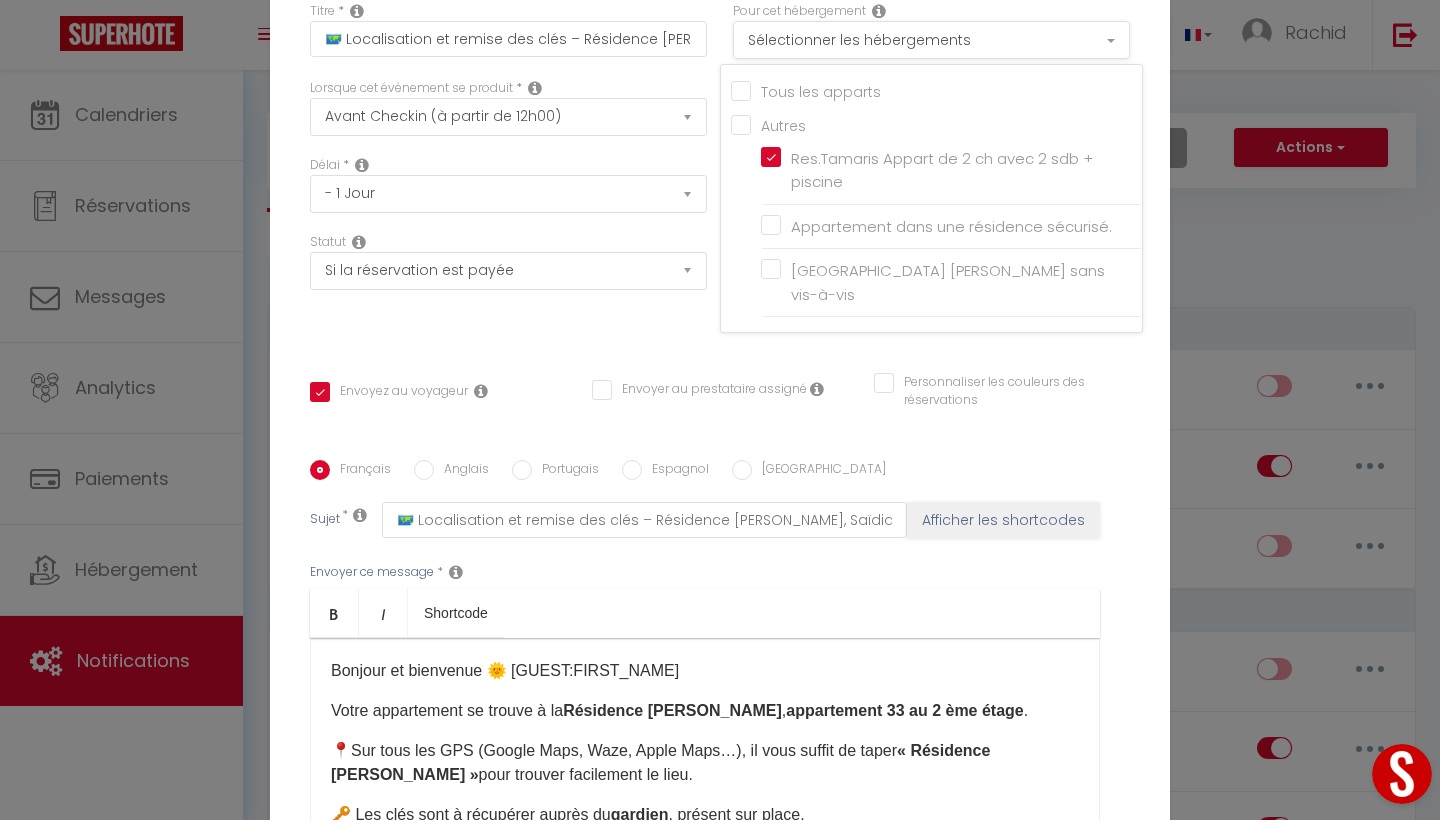 click on "Sélectionner les hébergements" at bounding box center (931, 40) 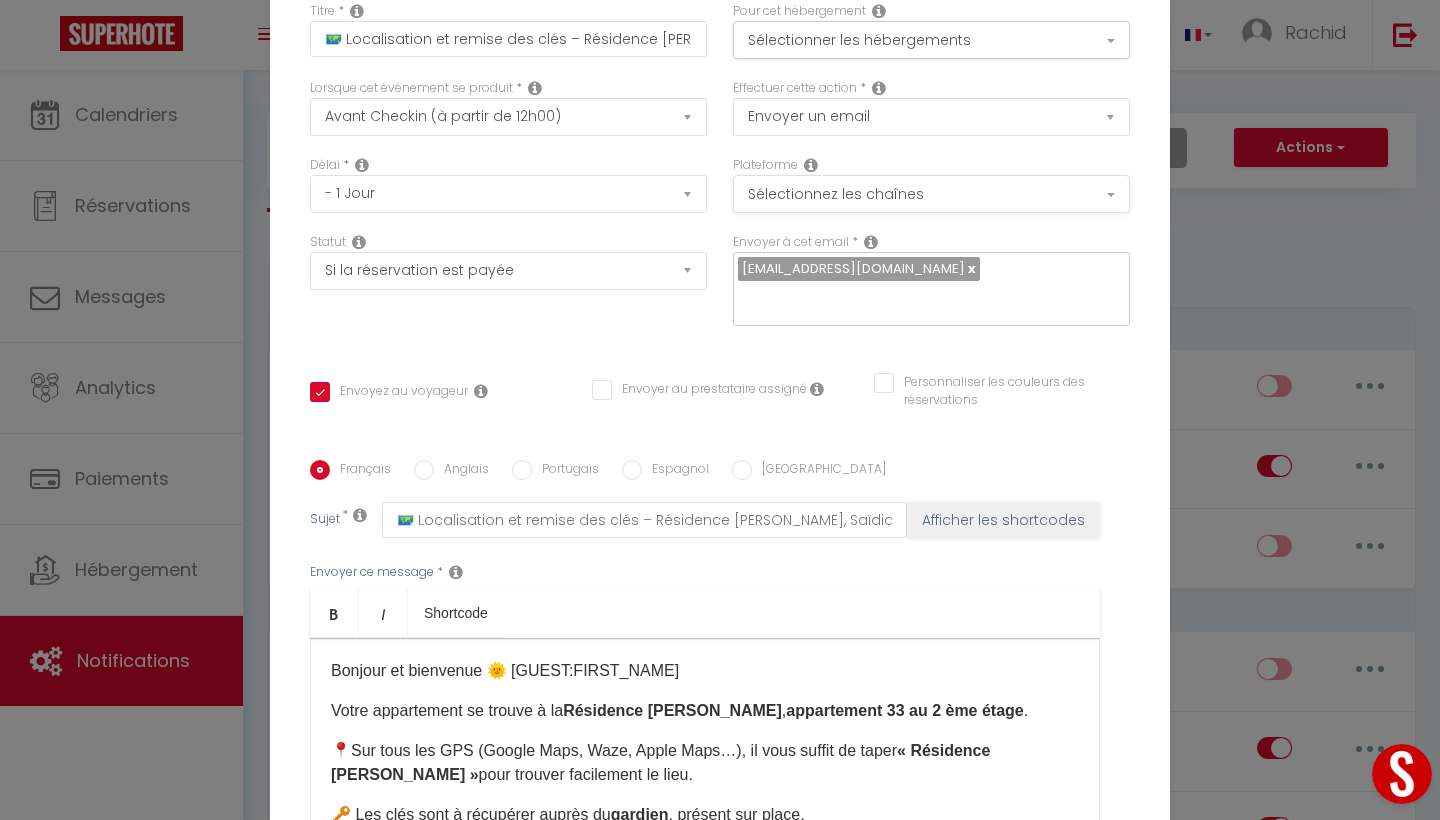 click on "Sélectionnez les chaînes" at bounding box center [931, 194] 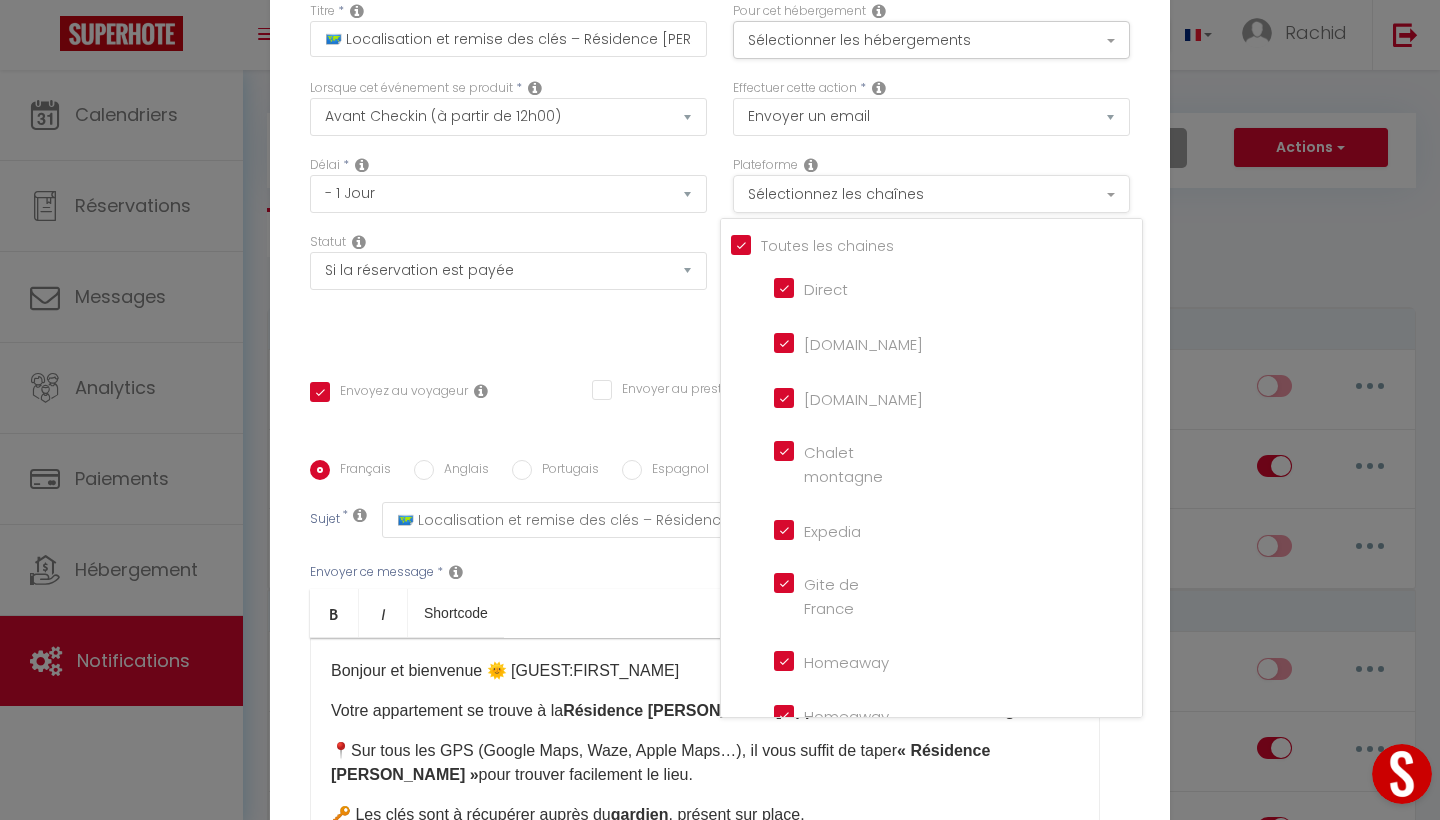 click on "Sélectionnez les chaînes" at bounding box center [931, 194] 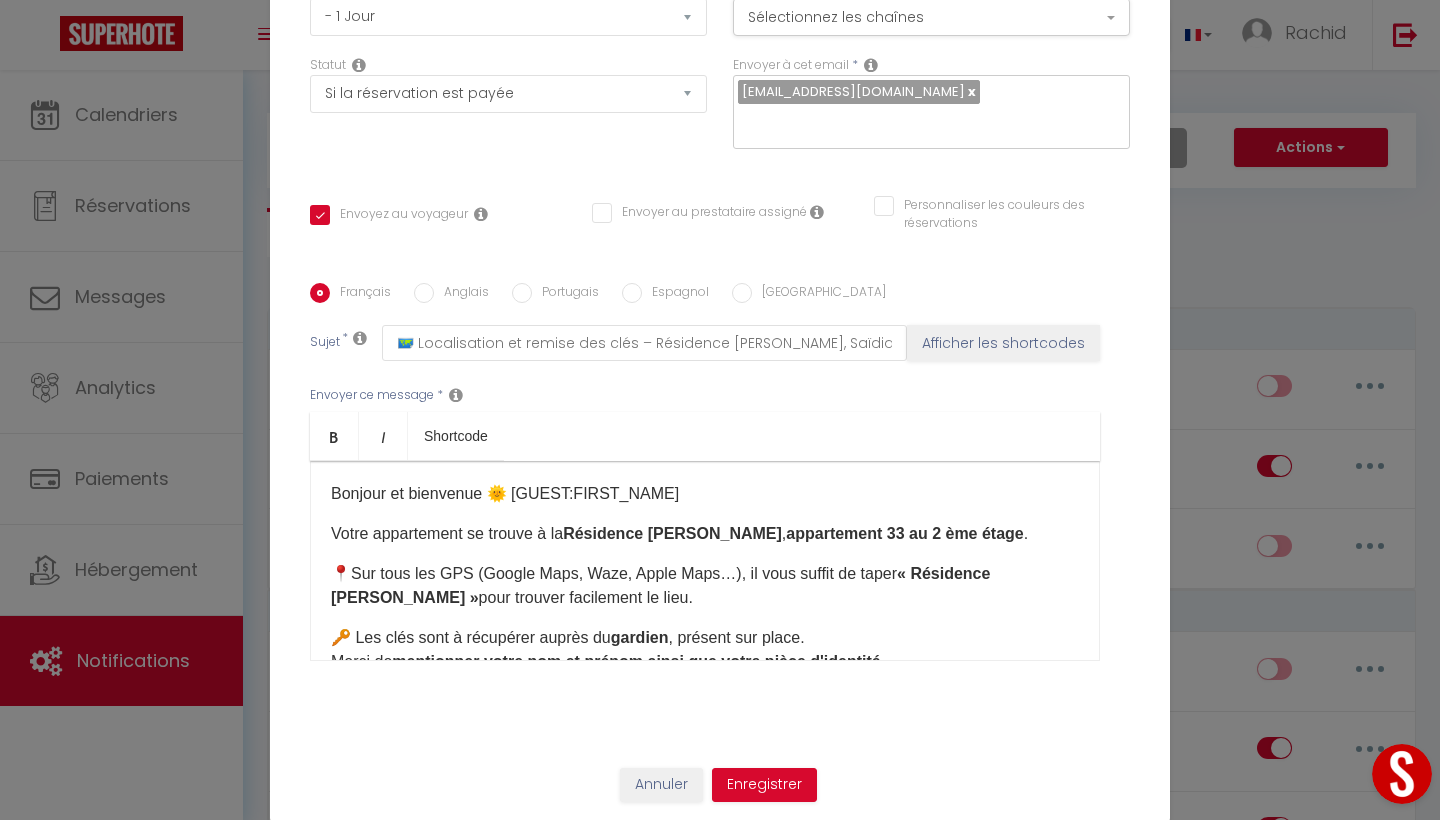 scroll, scrollTop: 178, scrollLeft: 0, axis: vertical 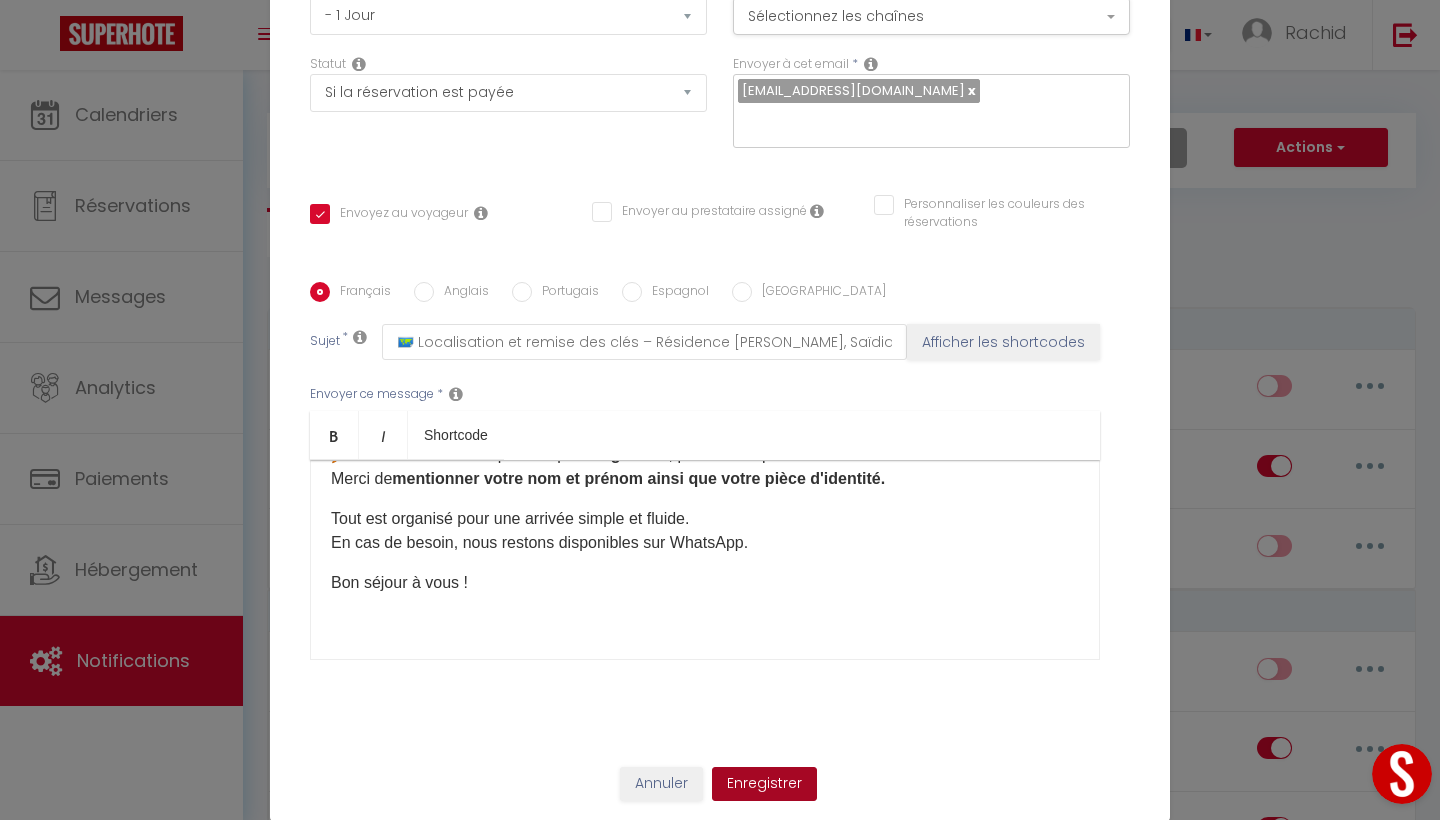 click on "Enregistrer" at bounding box center [764, 784] 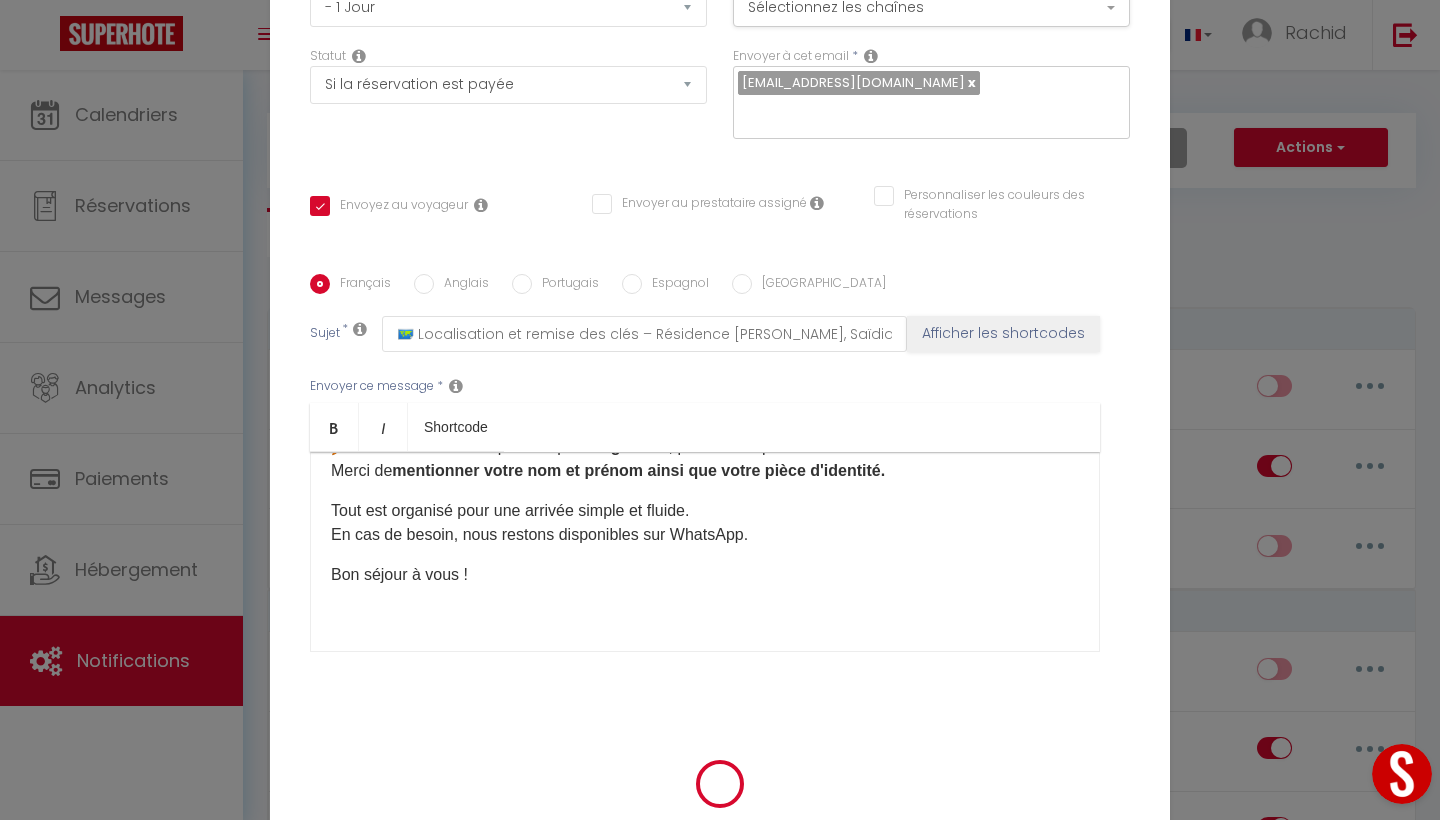 checkbox on "false" 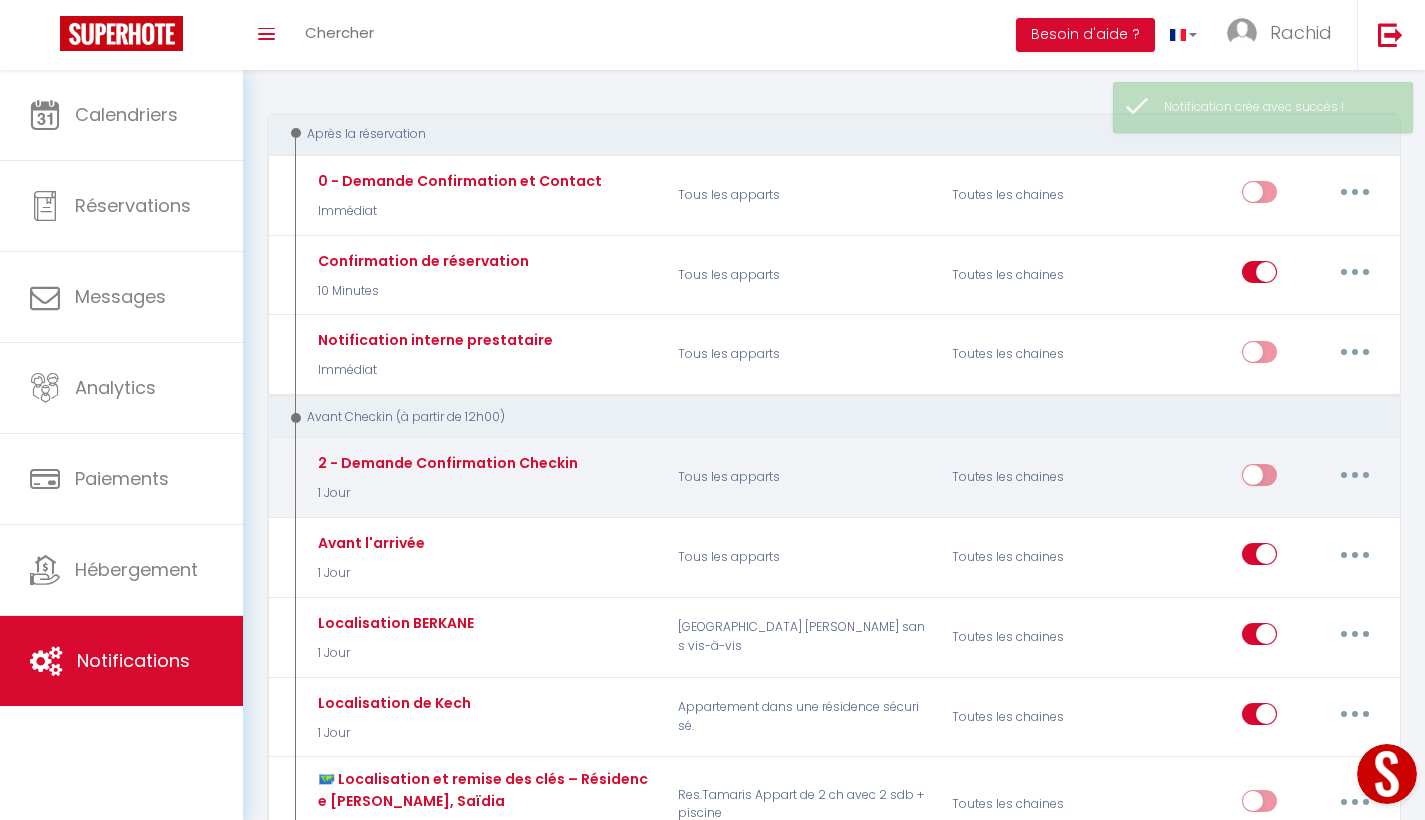 scroll, scrollTop: 264, scrollLeft: 0, axis: vertical 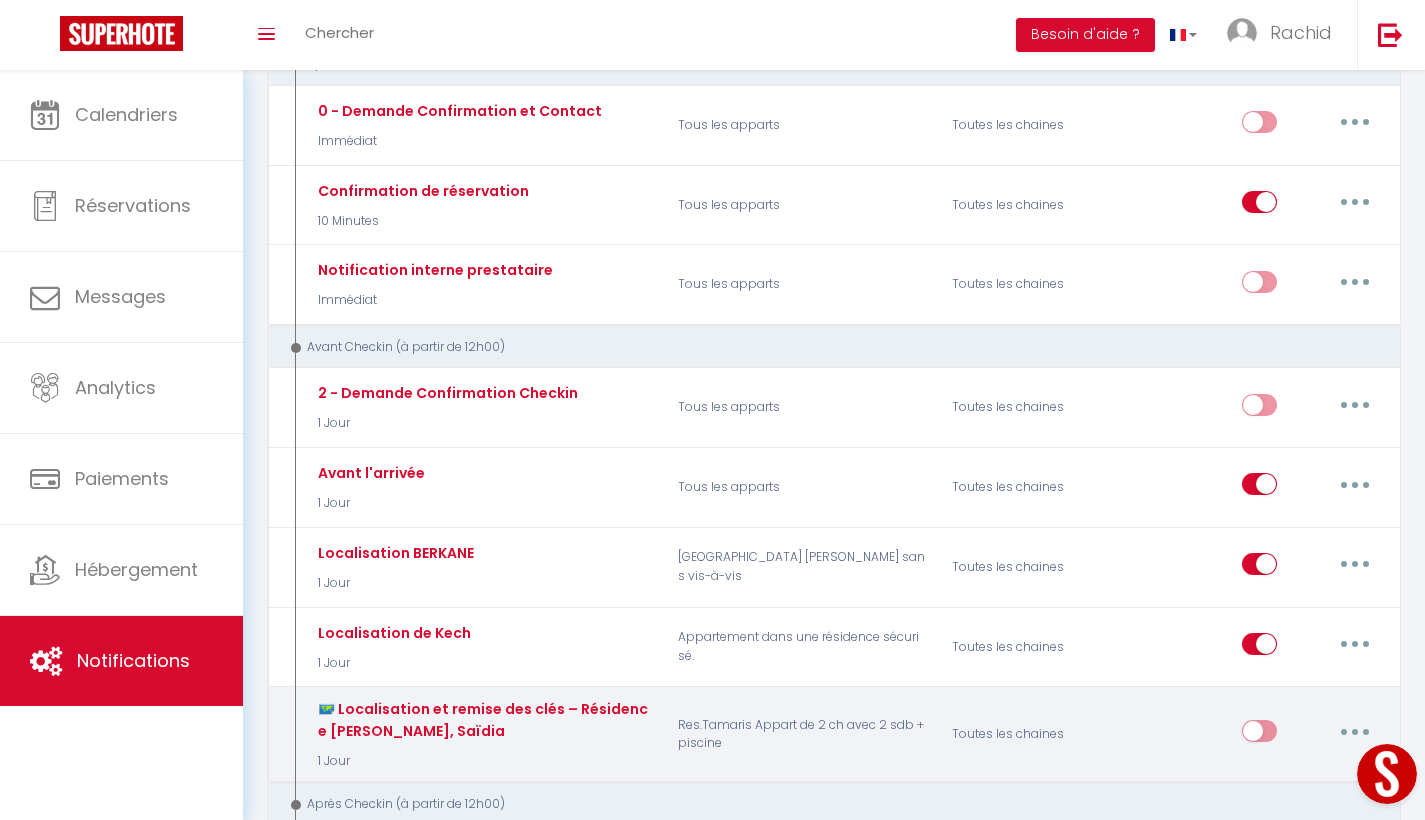 click at bounding box center (1259, 735) 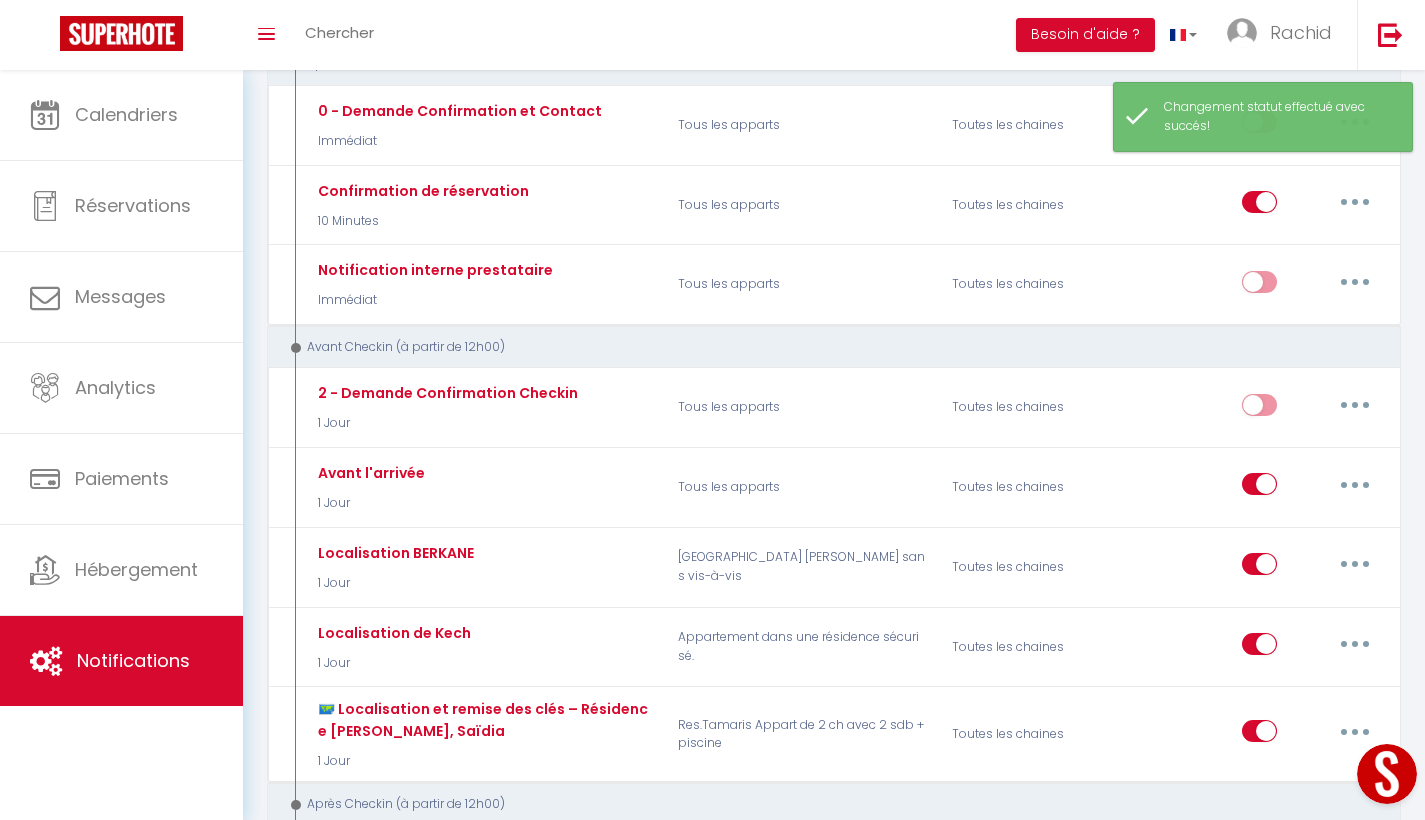 scroll, scrollTop: 0, scrollLeft: 0, axis: both 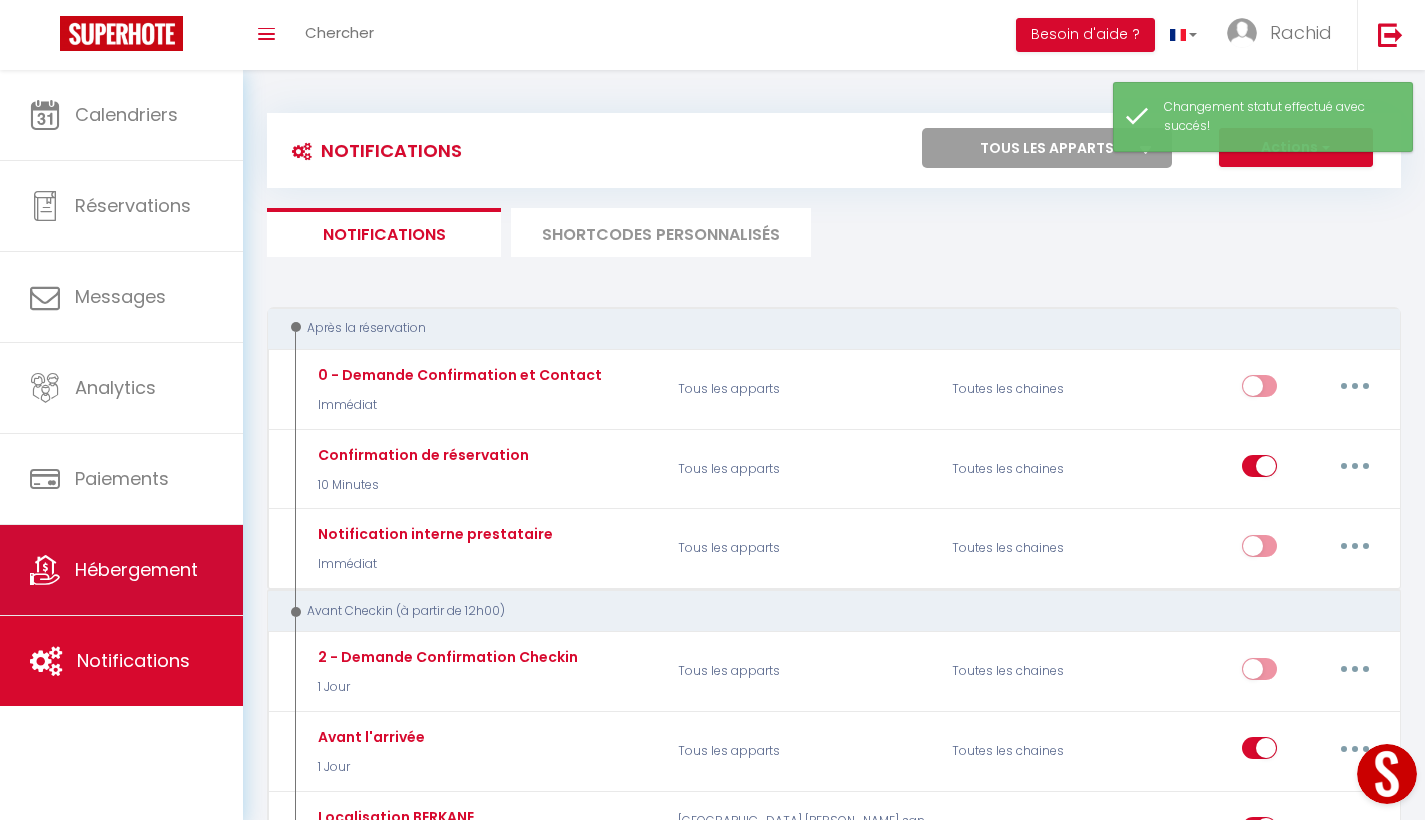 click on "Hébergement" at bounding box center (136, 569) 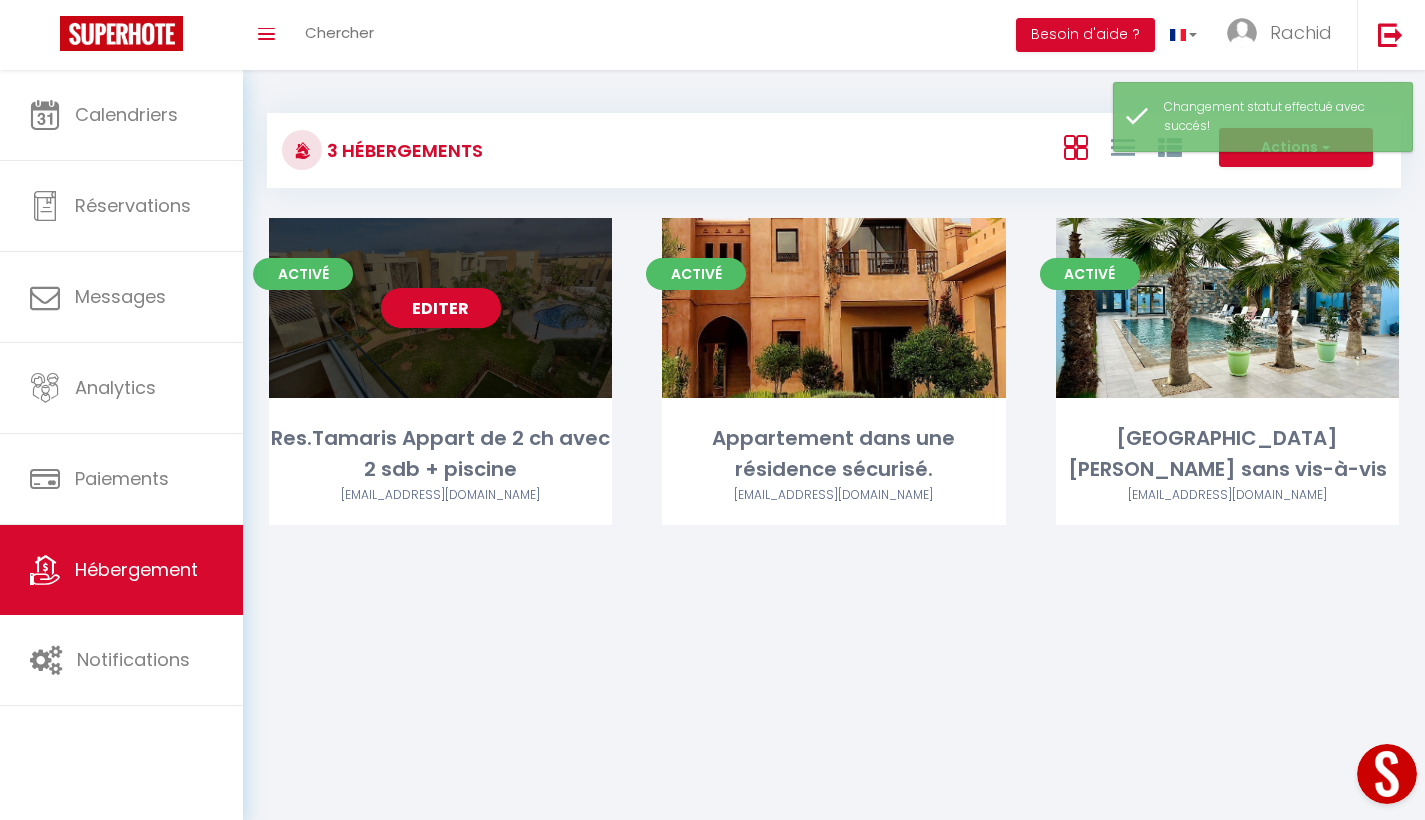 click on "Editer" at bounding box center (441, 308) 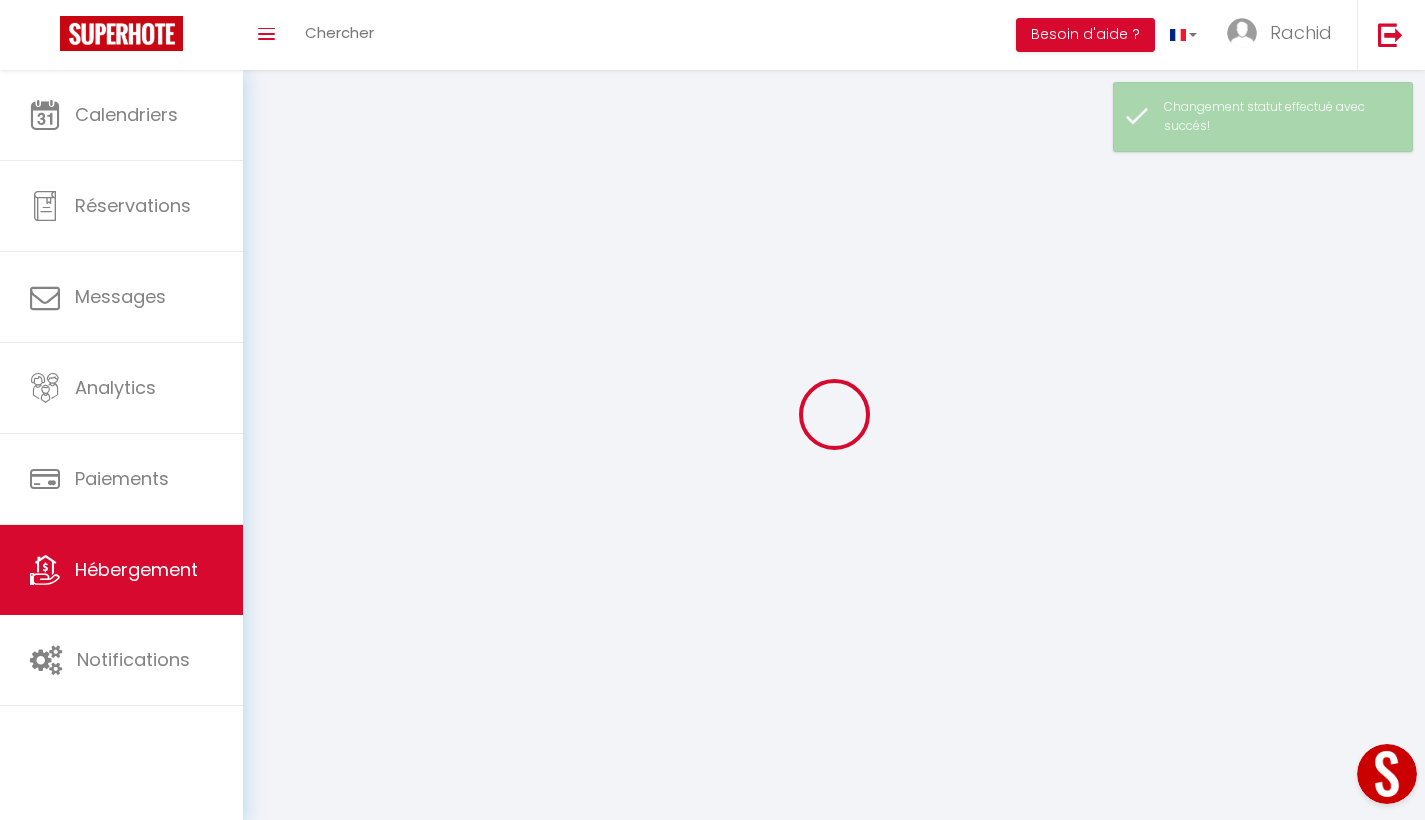 select 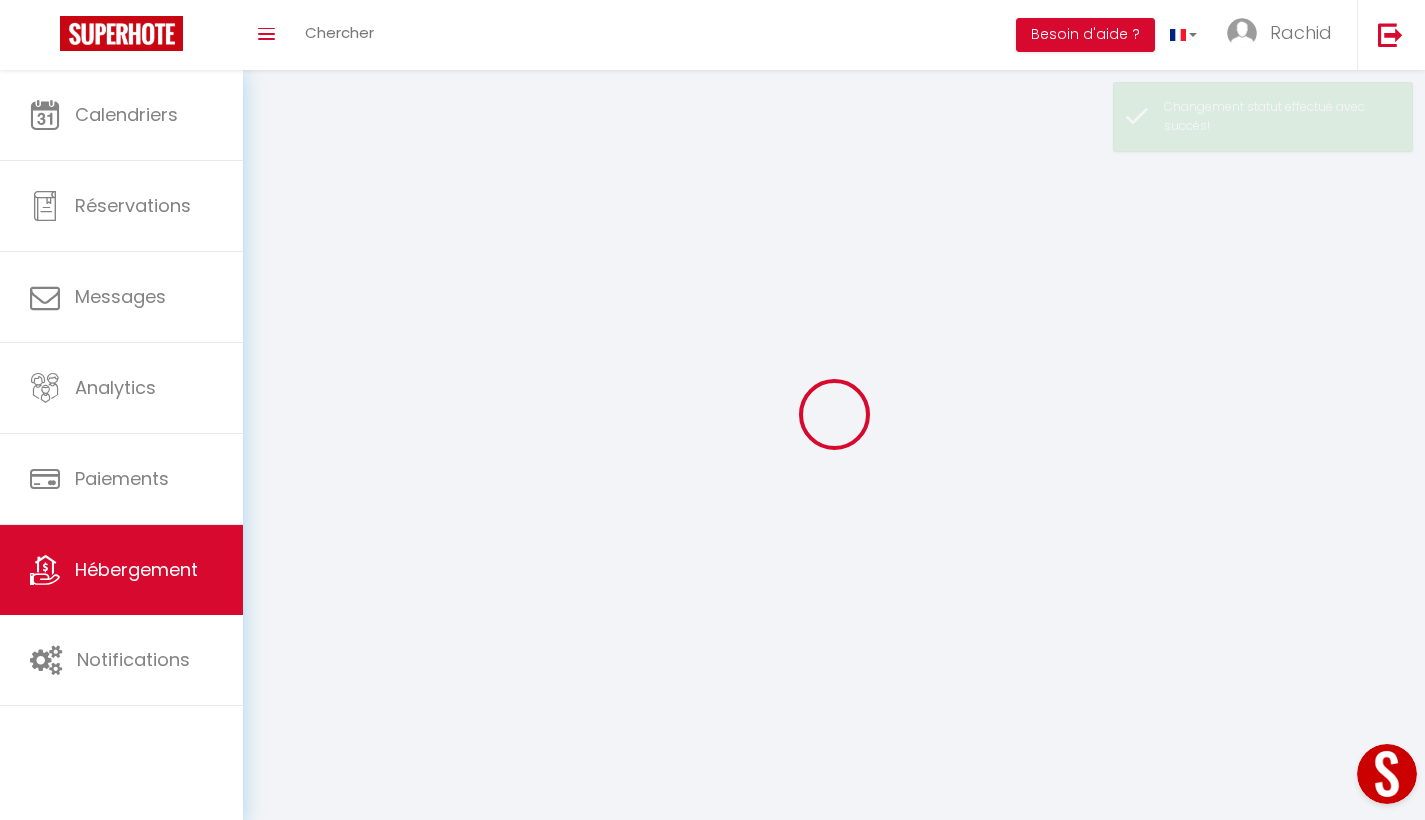 select 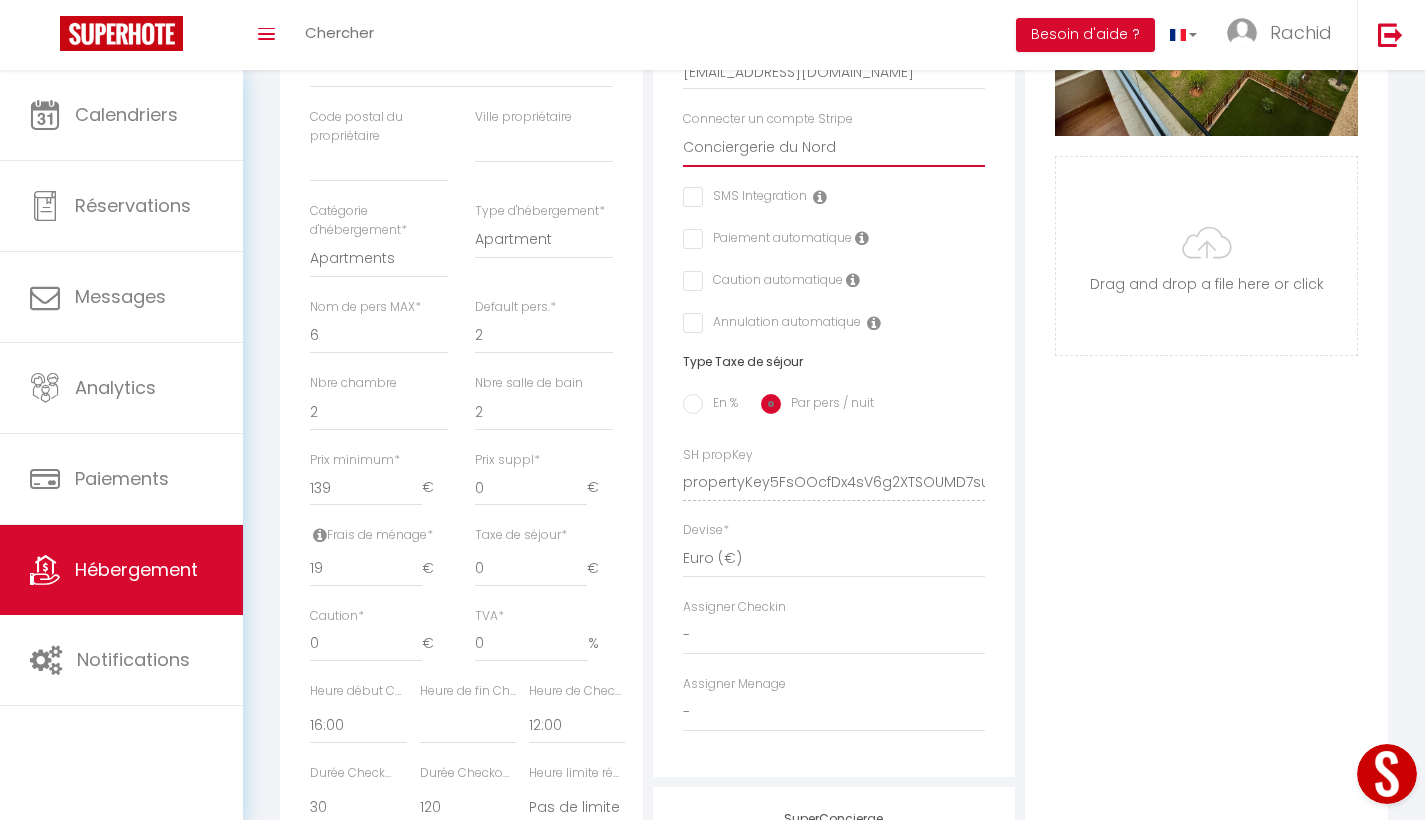 scroll, scrollTop: 533, scrollLeft: 0, axis: vertical 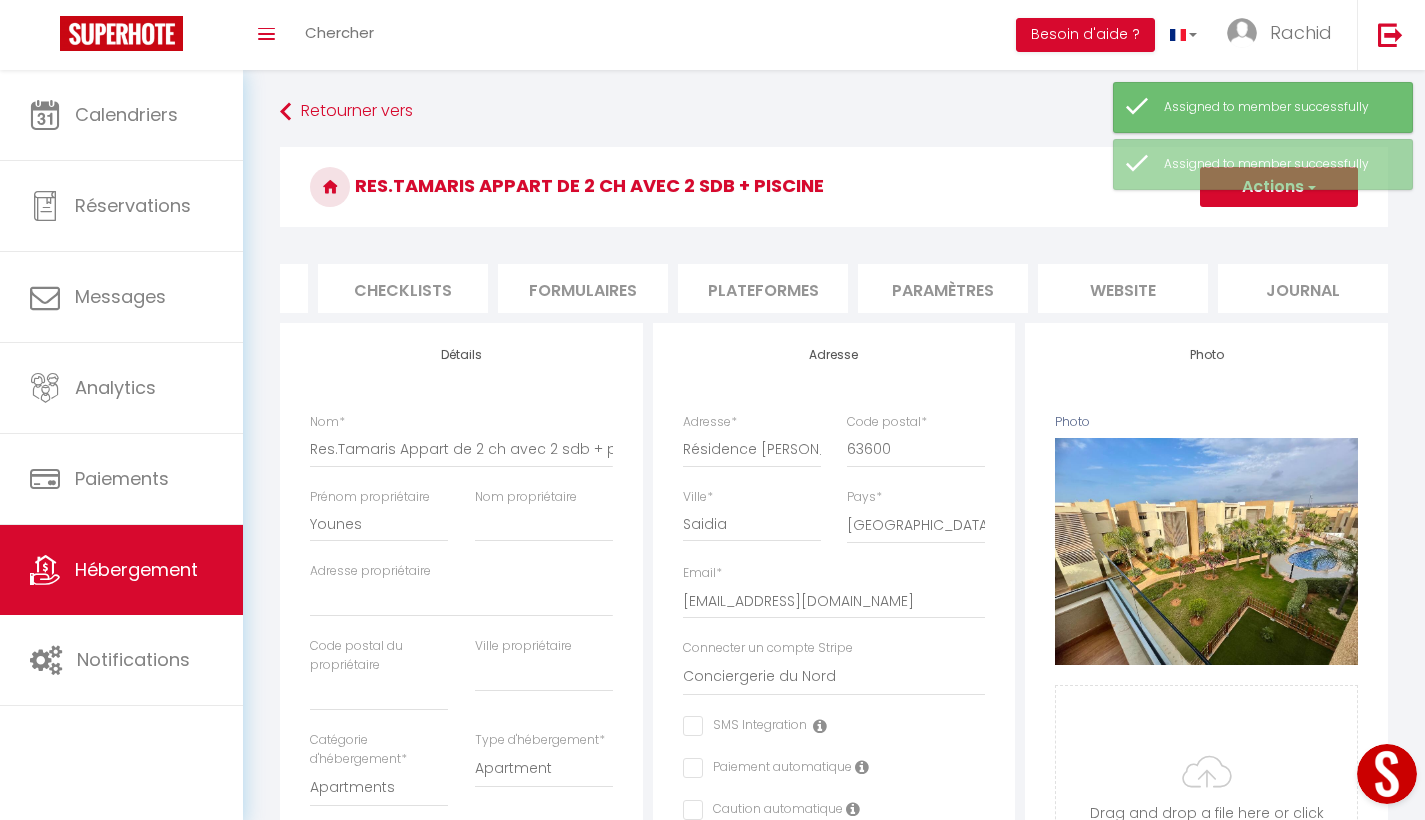 click on "website" at bounding box center (1123, 288) 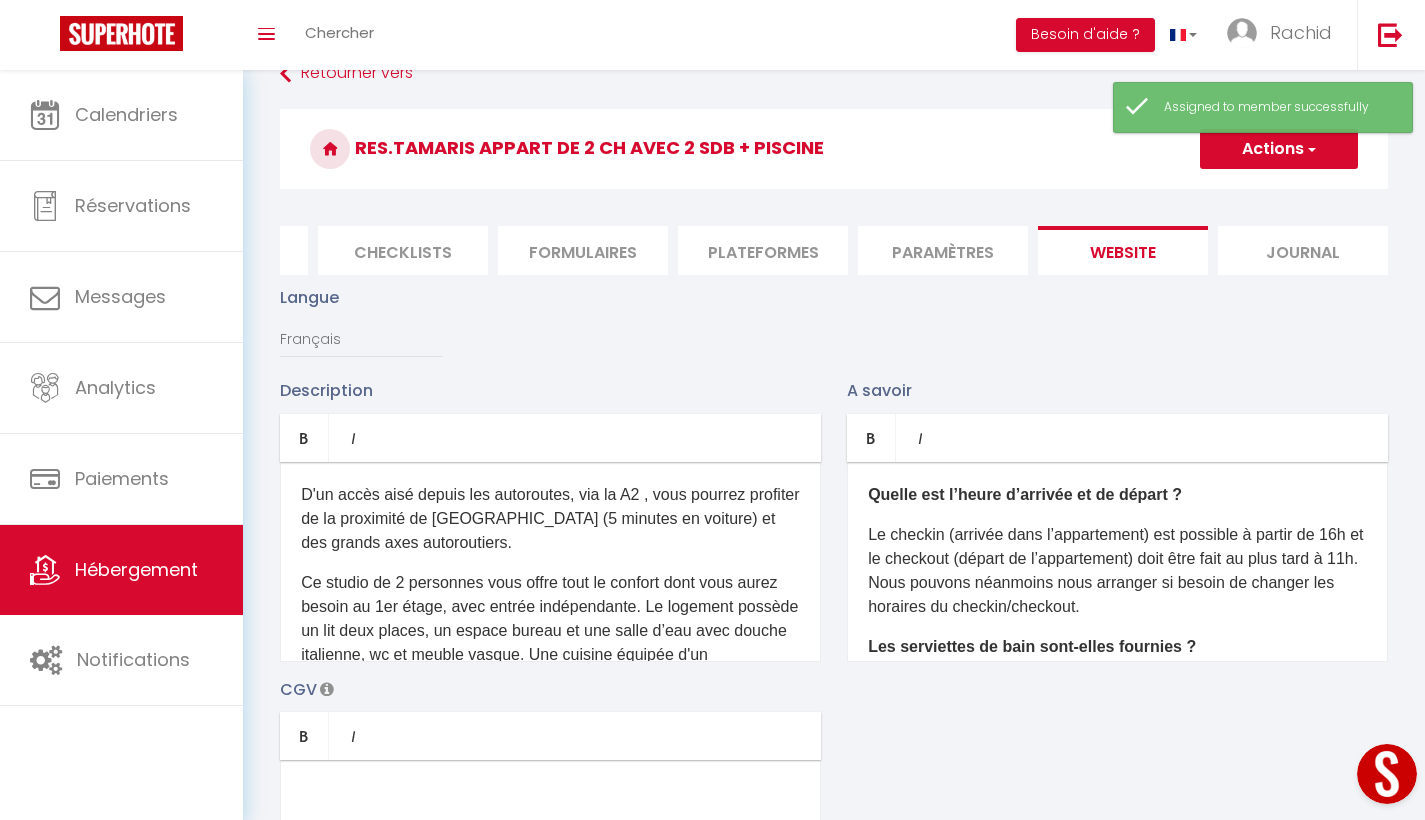 scroll, scrollTop: 134, scrollLeft: 0, axis: vertical 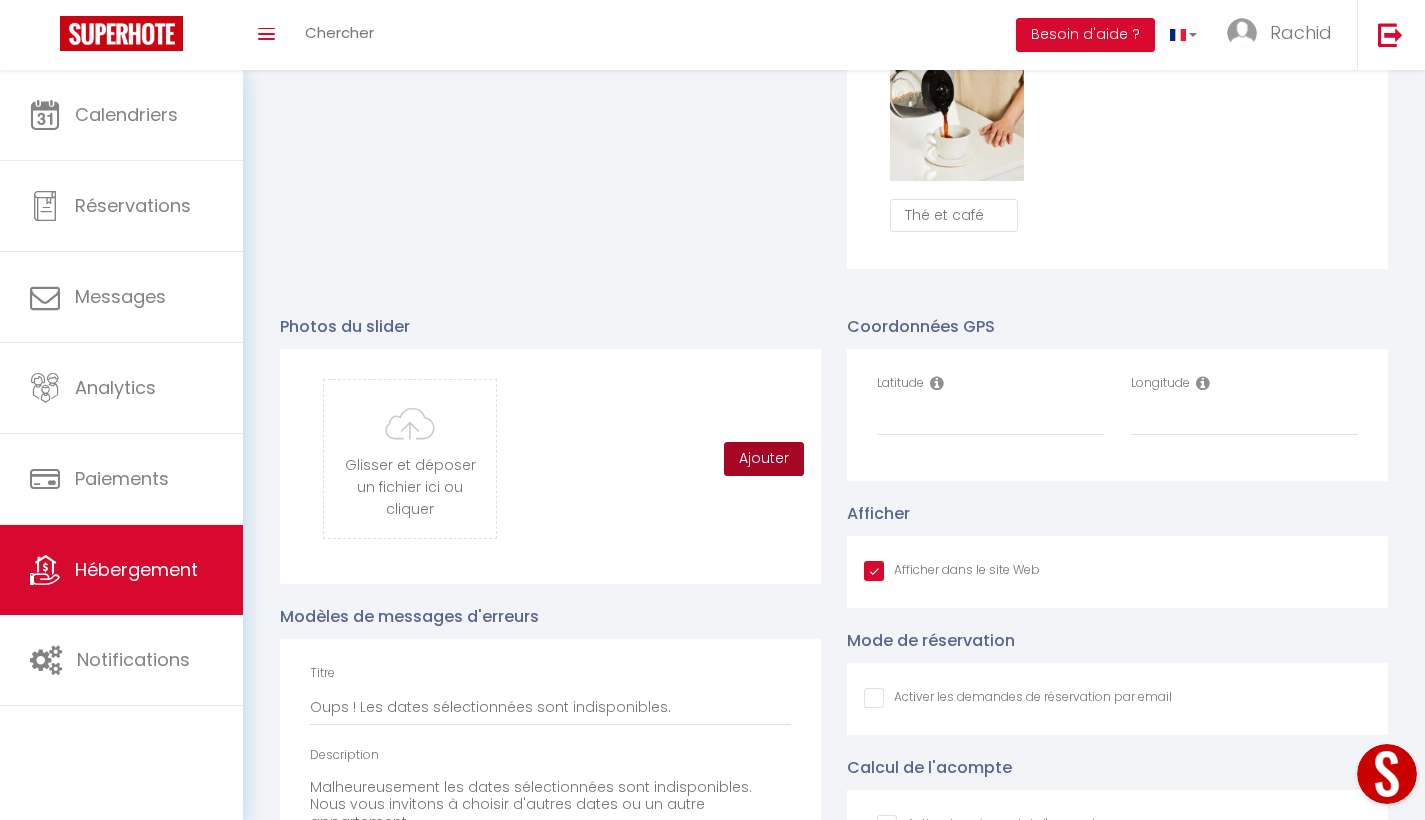 click on "Ajouter" at bounding box center [764, 459] 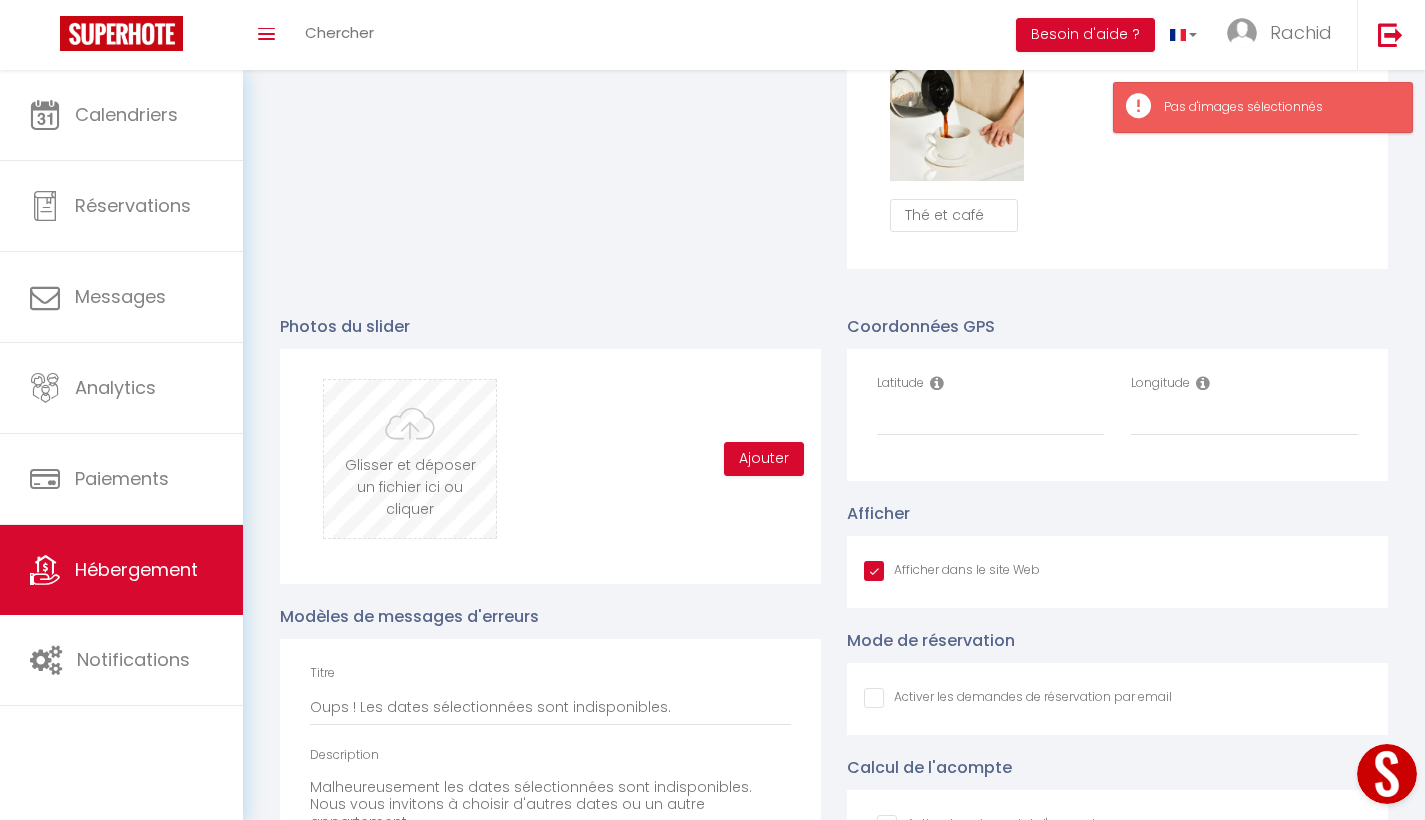 click at bounding box center (410, 459) 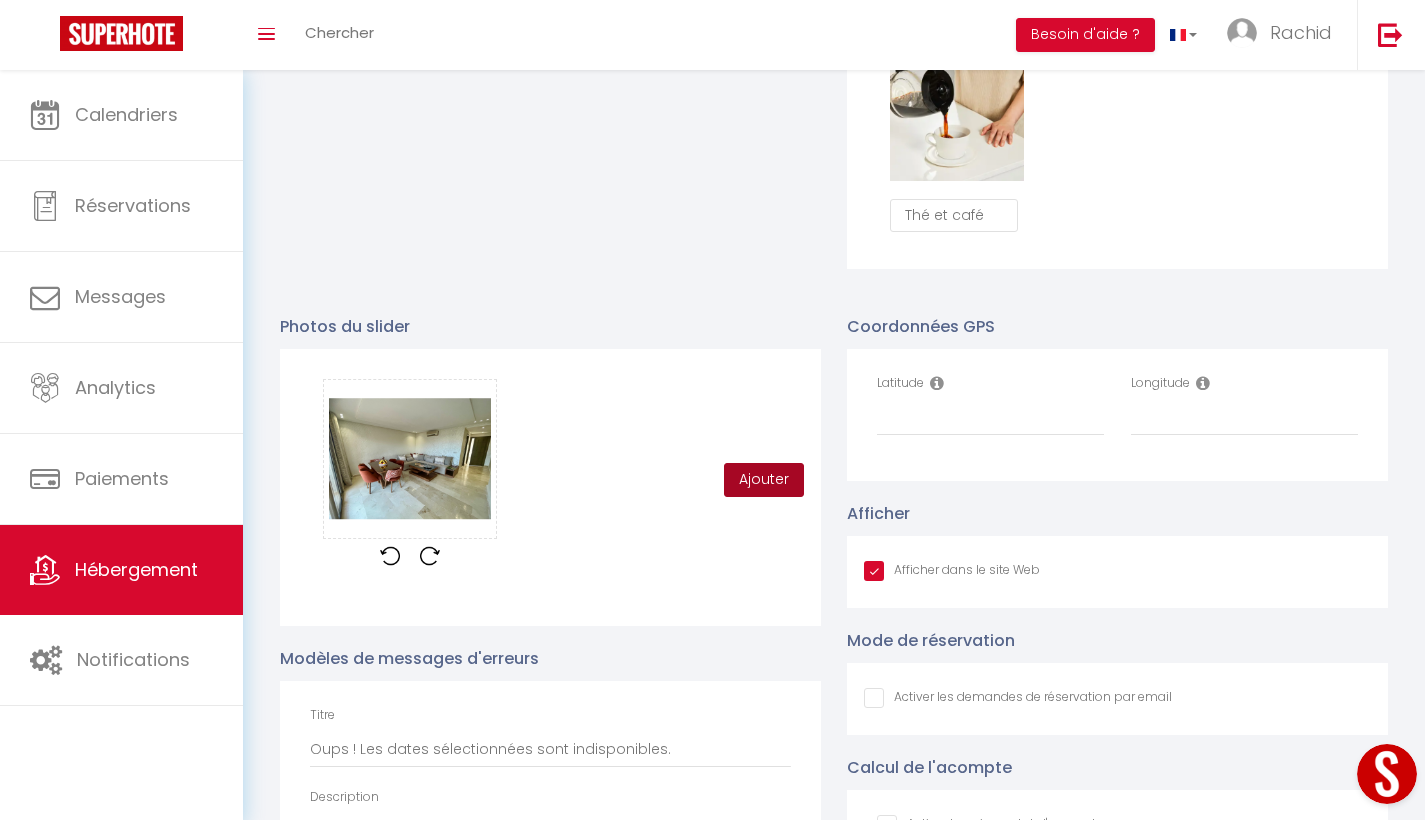 click on "Ajouter" at bounding box center [764, 480] 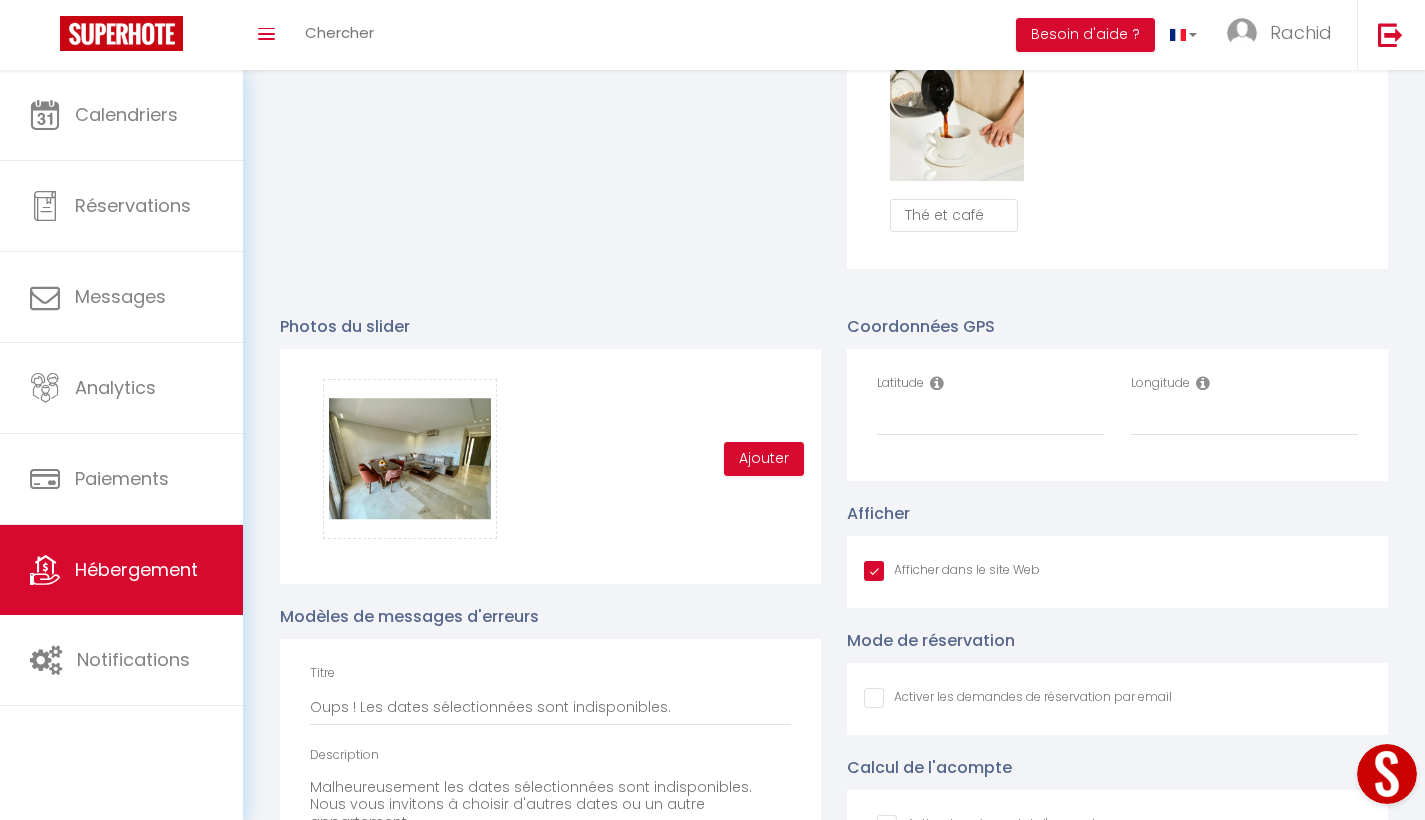 click at bounding box center (937, 383) 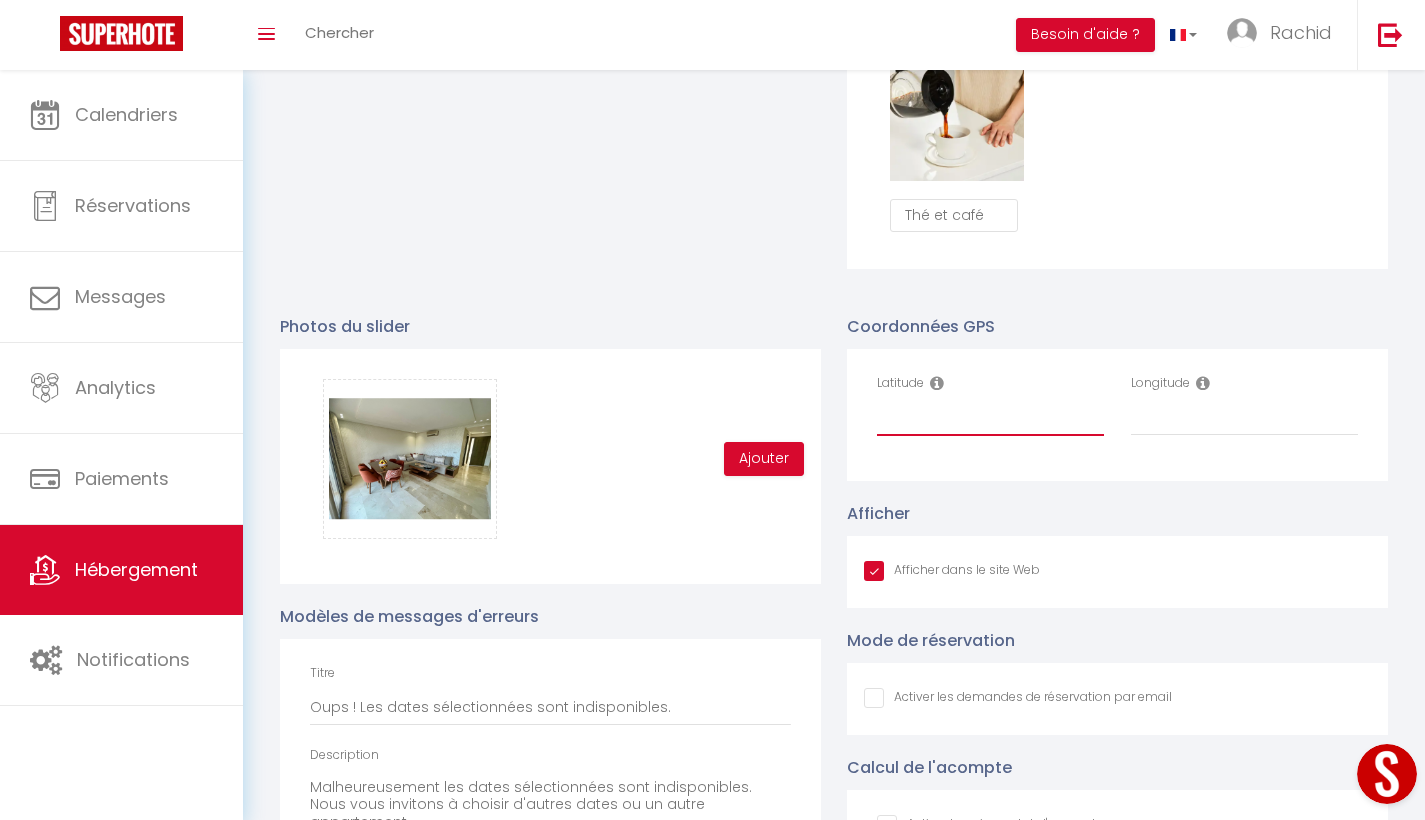 click on "Latitude" at bounding box center (990, 418) 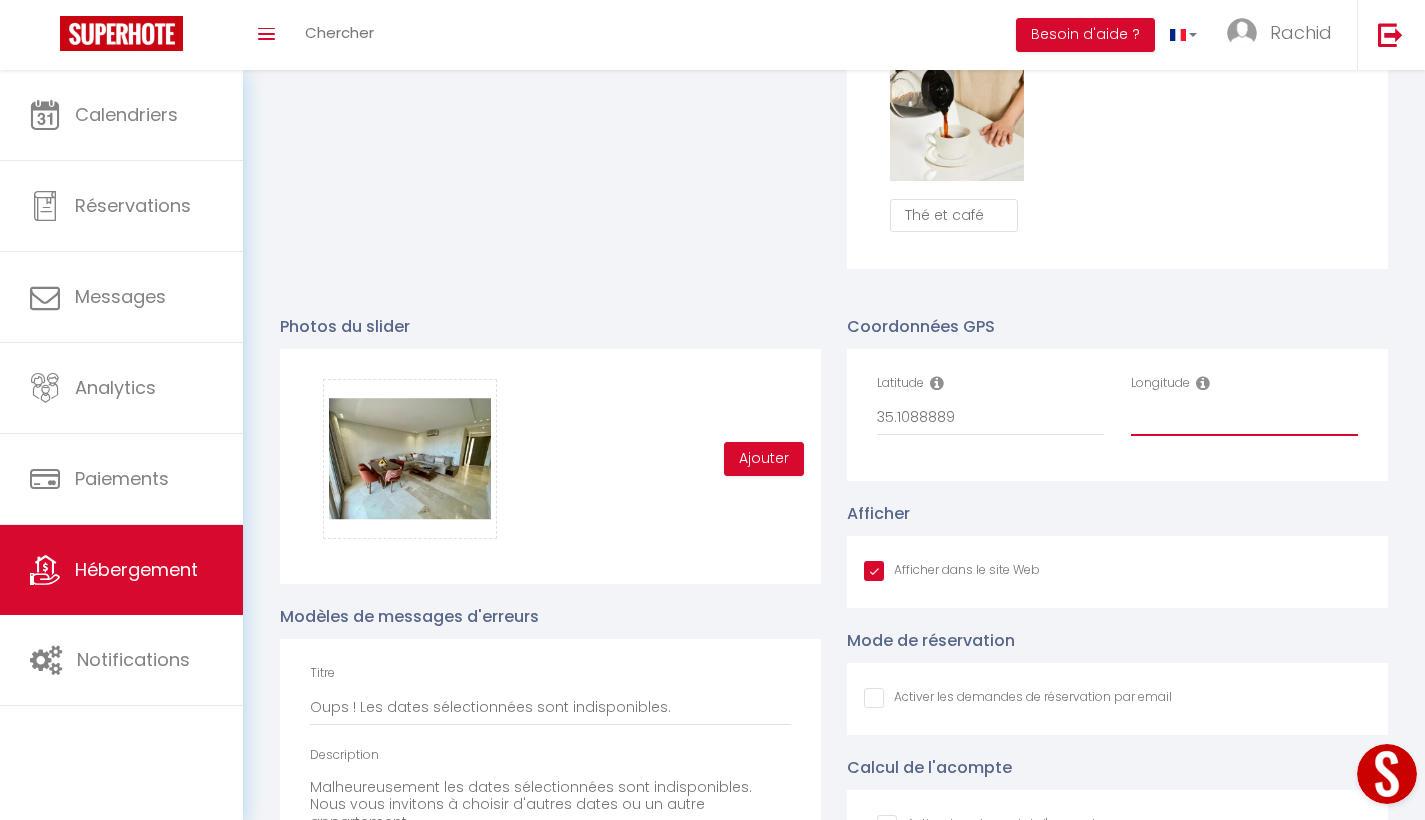 click on "Longitude" at bounding box center (1244, 418) 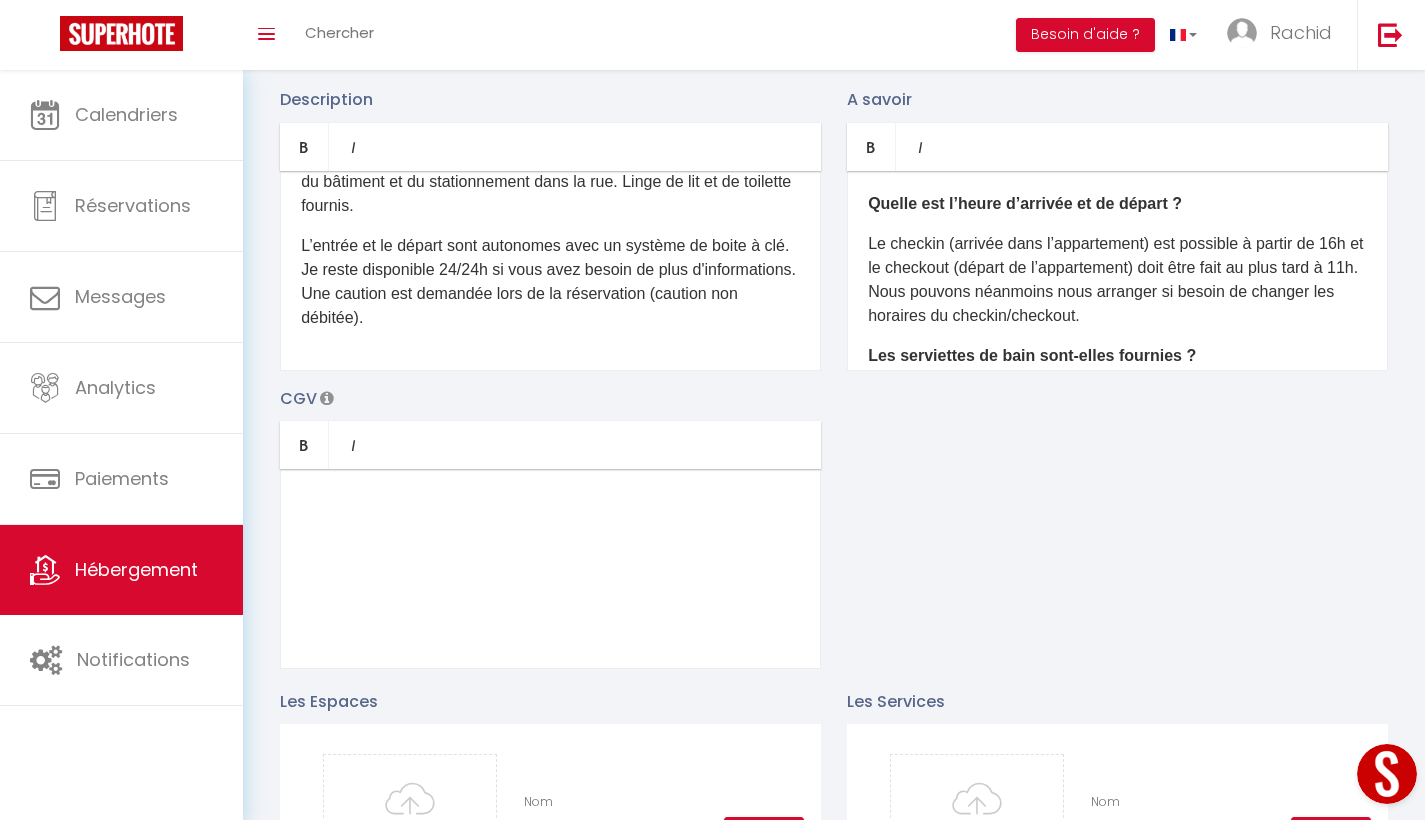 scroll, scrollTop: 0, scrollLeft: 0, axis: both 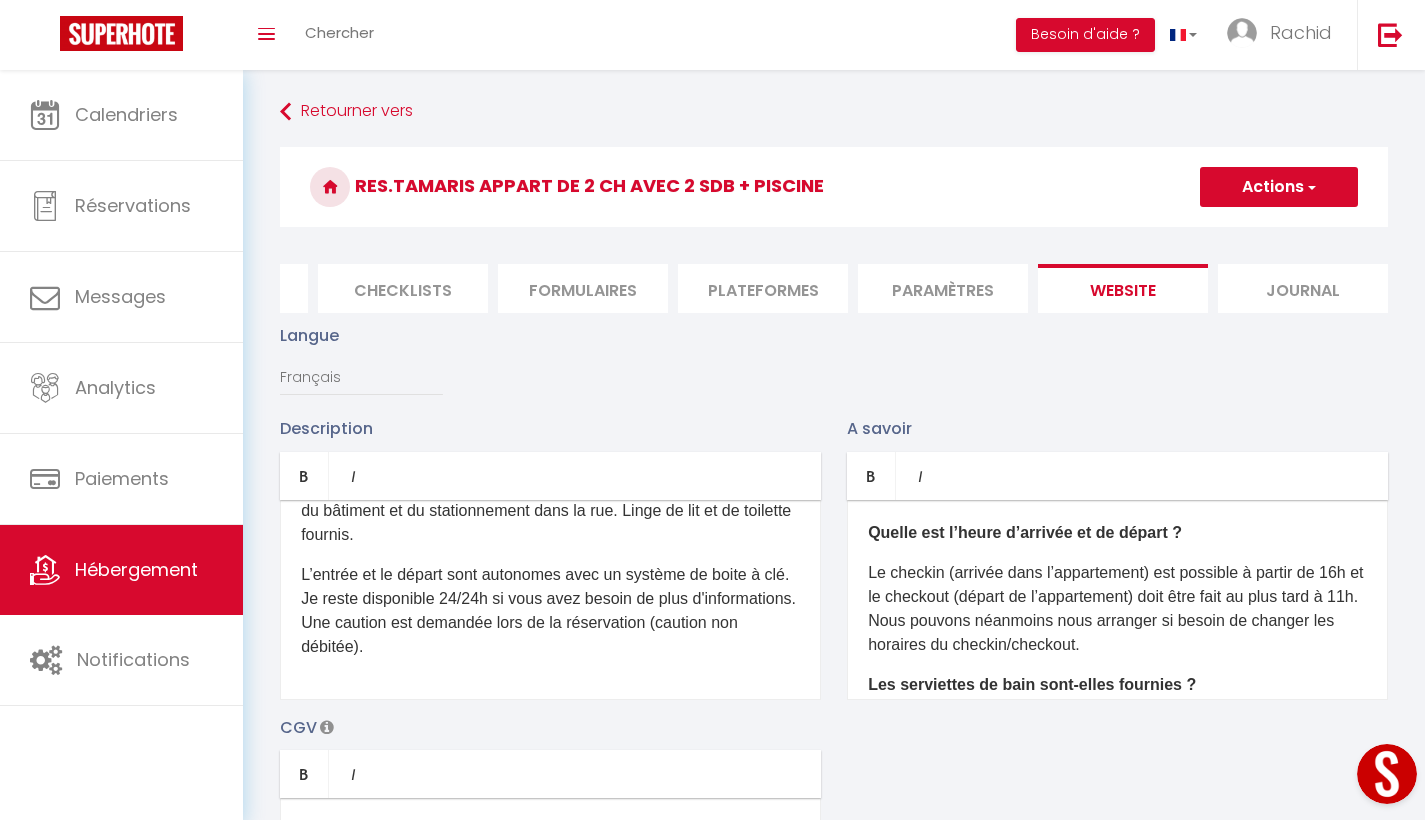 click on "Actions" at bounding box center (1279, 187) 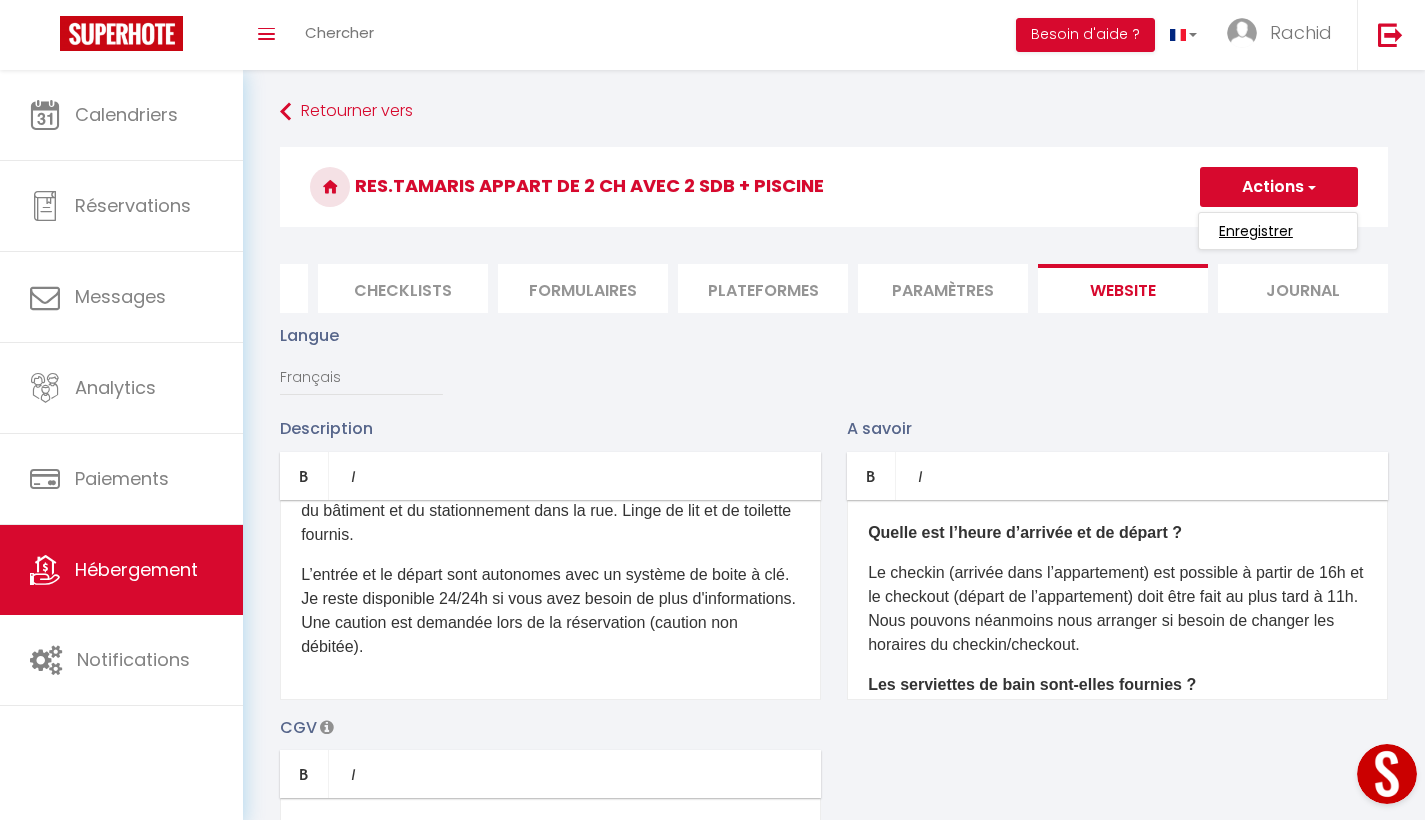 click on "Enregistrer" at bounding box center [1256, 231] 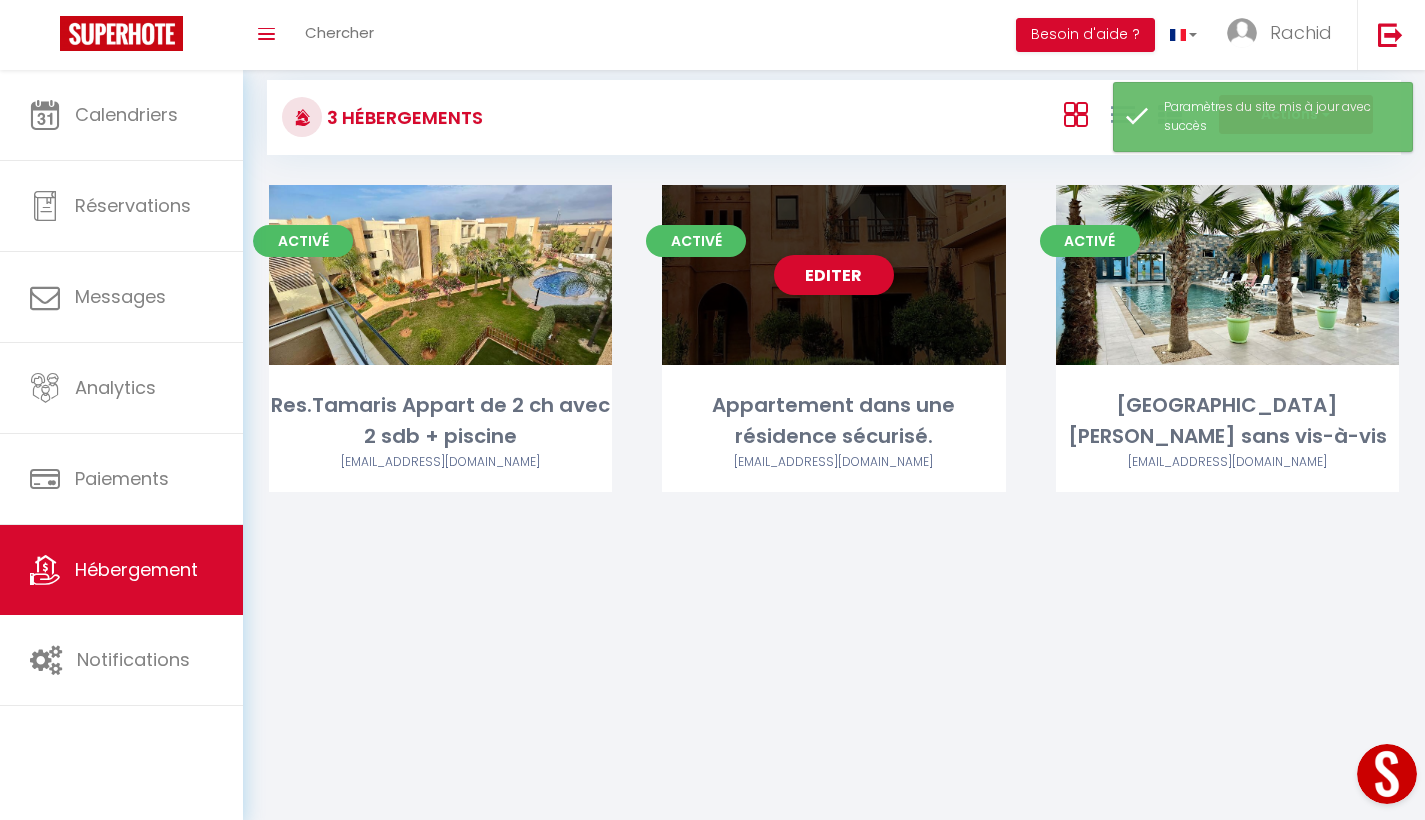 scroll, scrollTop: 70, scrollLeft: 0, axis: vertical 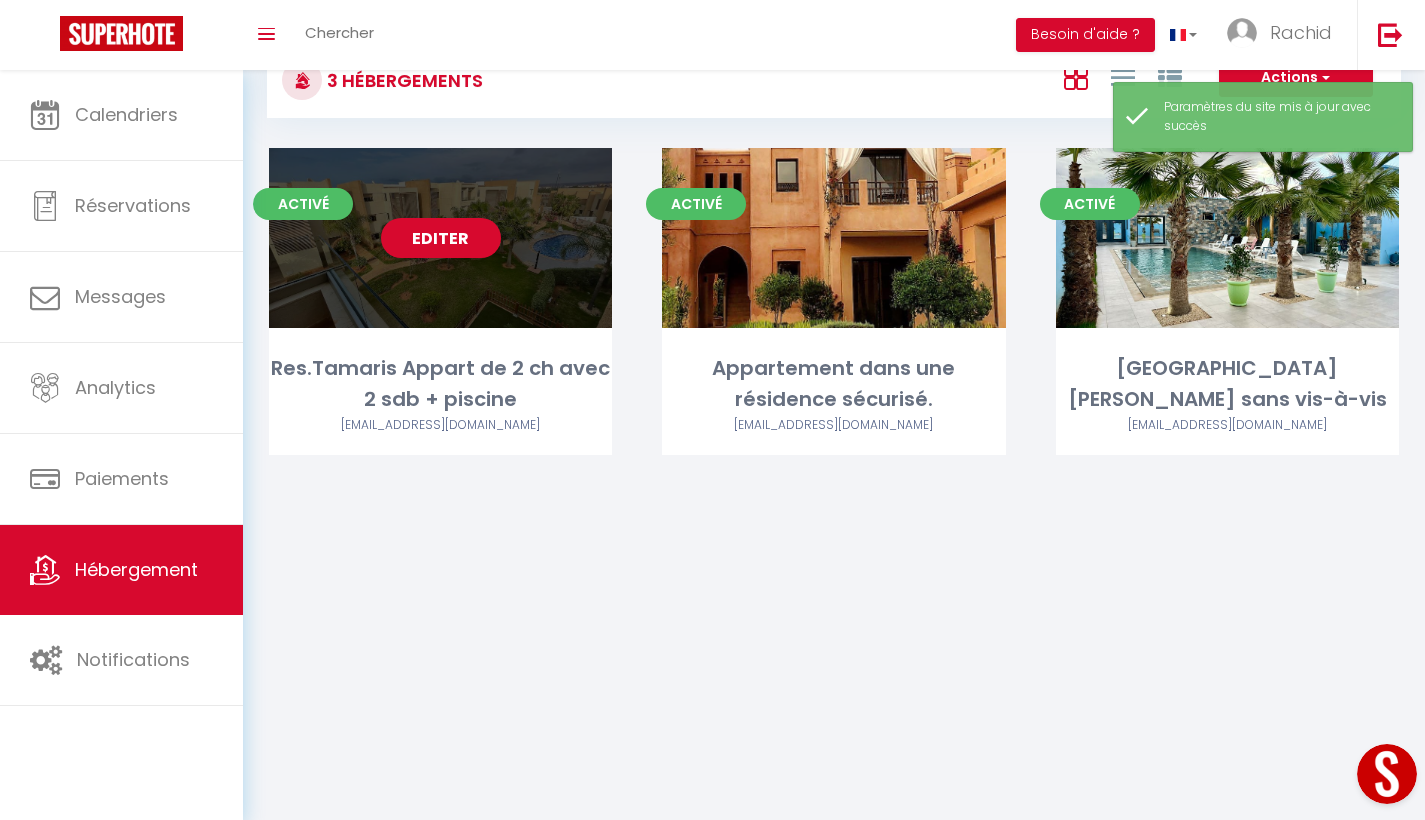 click on "Editer" at bounding box center (441, 238) 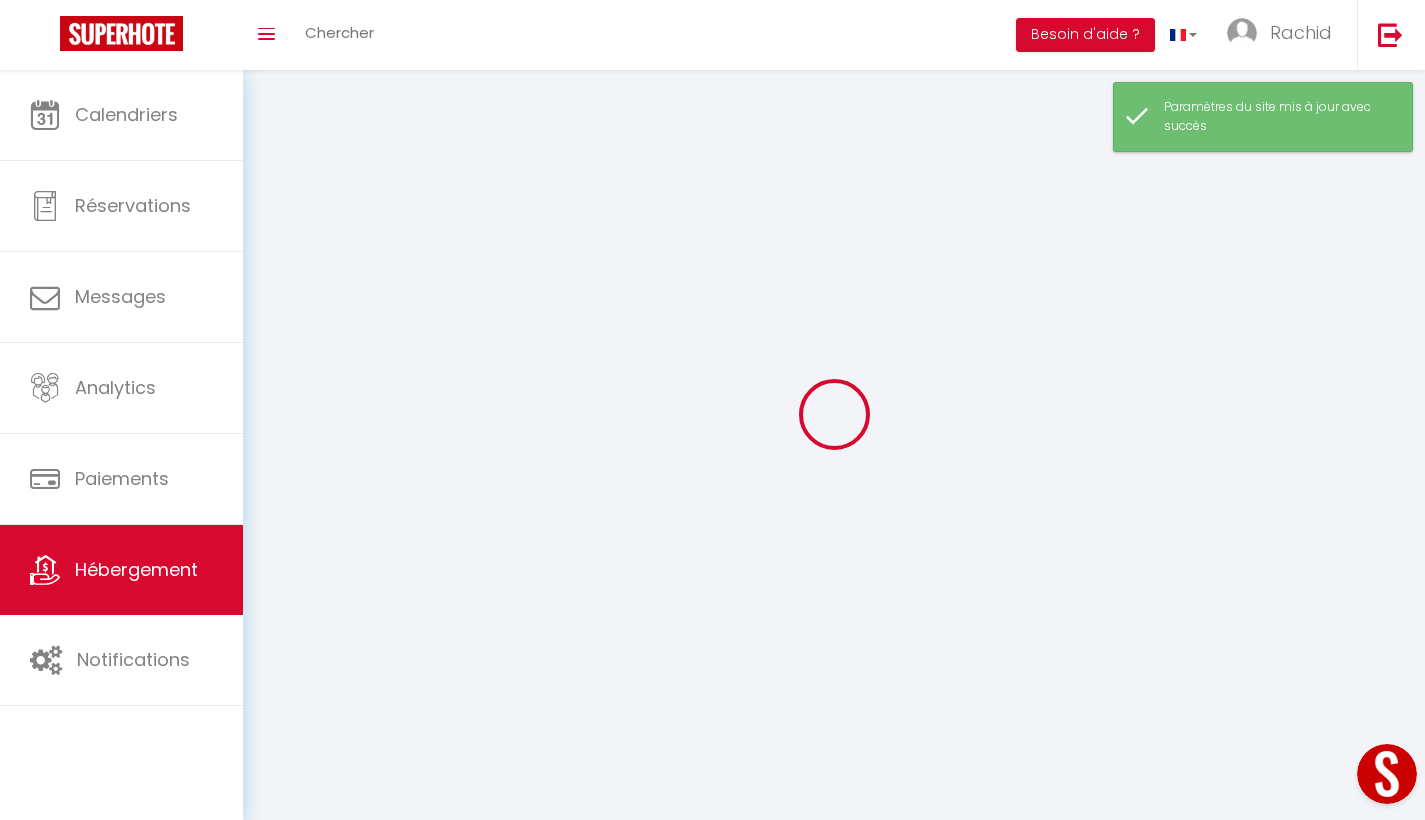 scroll, scrollTop: 70, scrollLeft: 0, axis: vertical 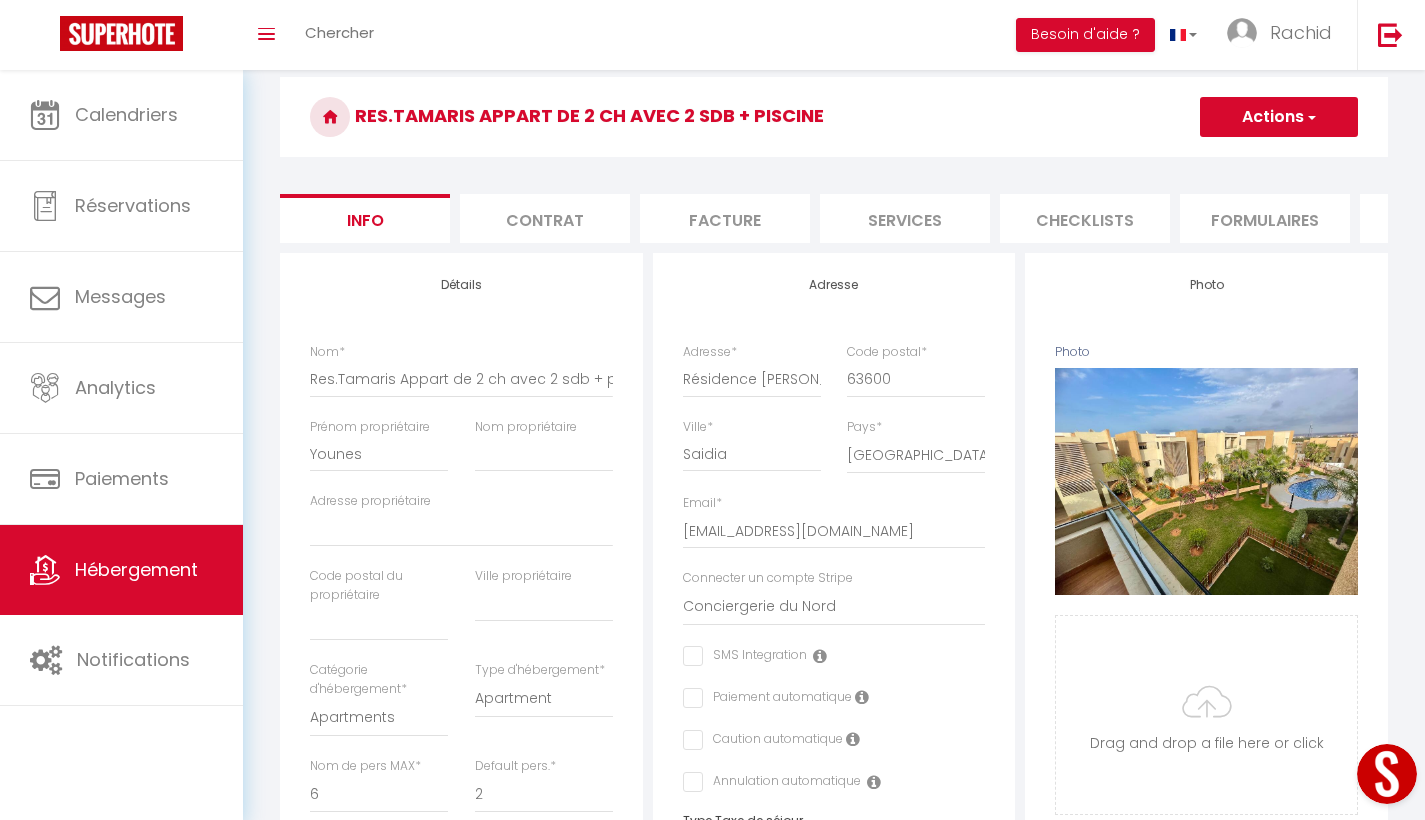 click on "Actions" at bounding box center (1279, 117) 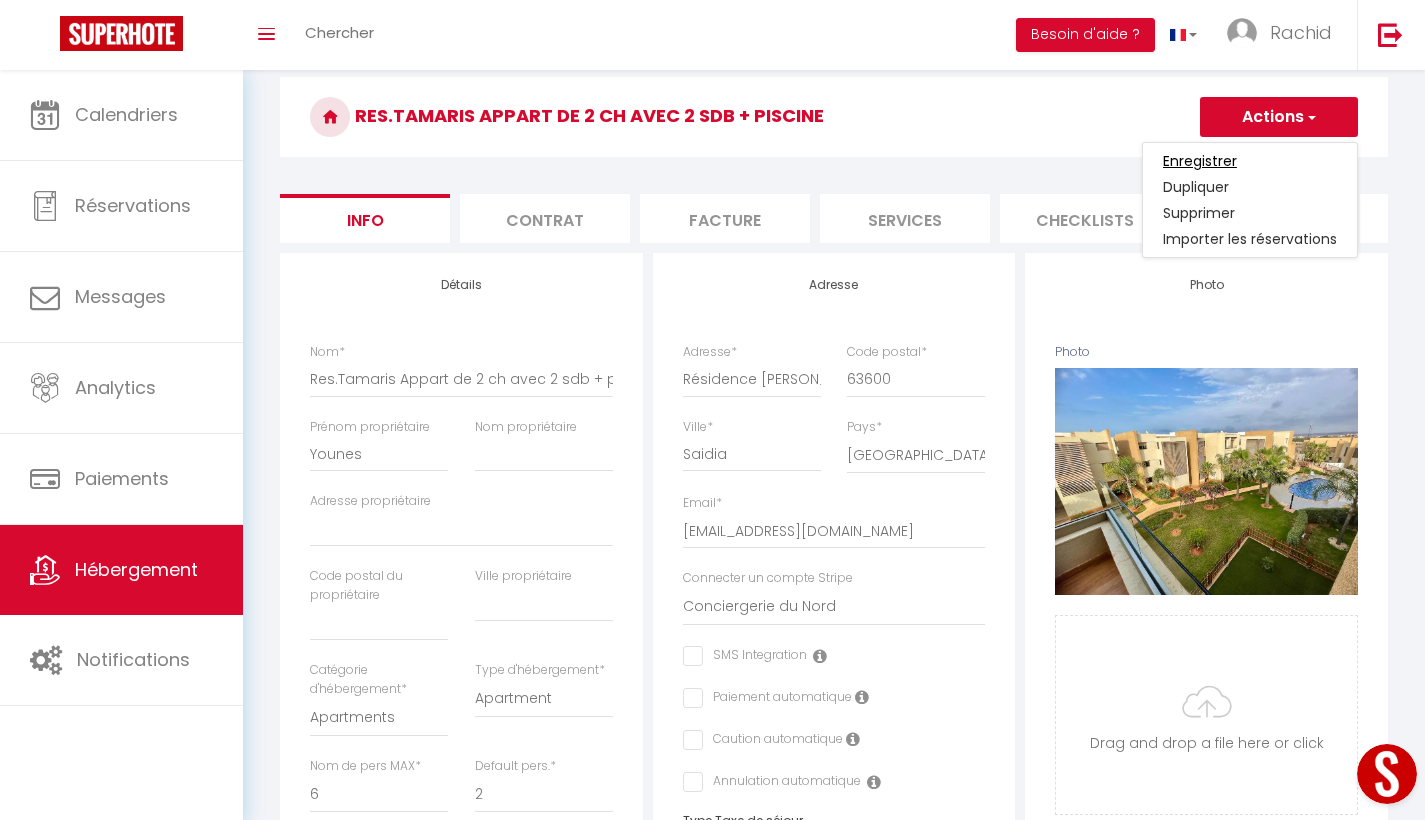 click on "Enregistrer" at bounding box center (1200, 161) 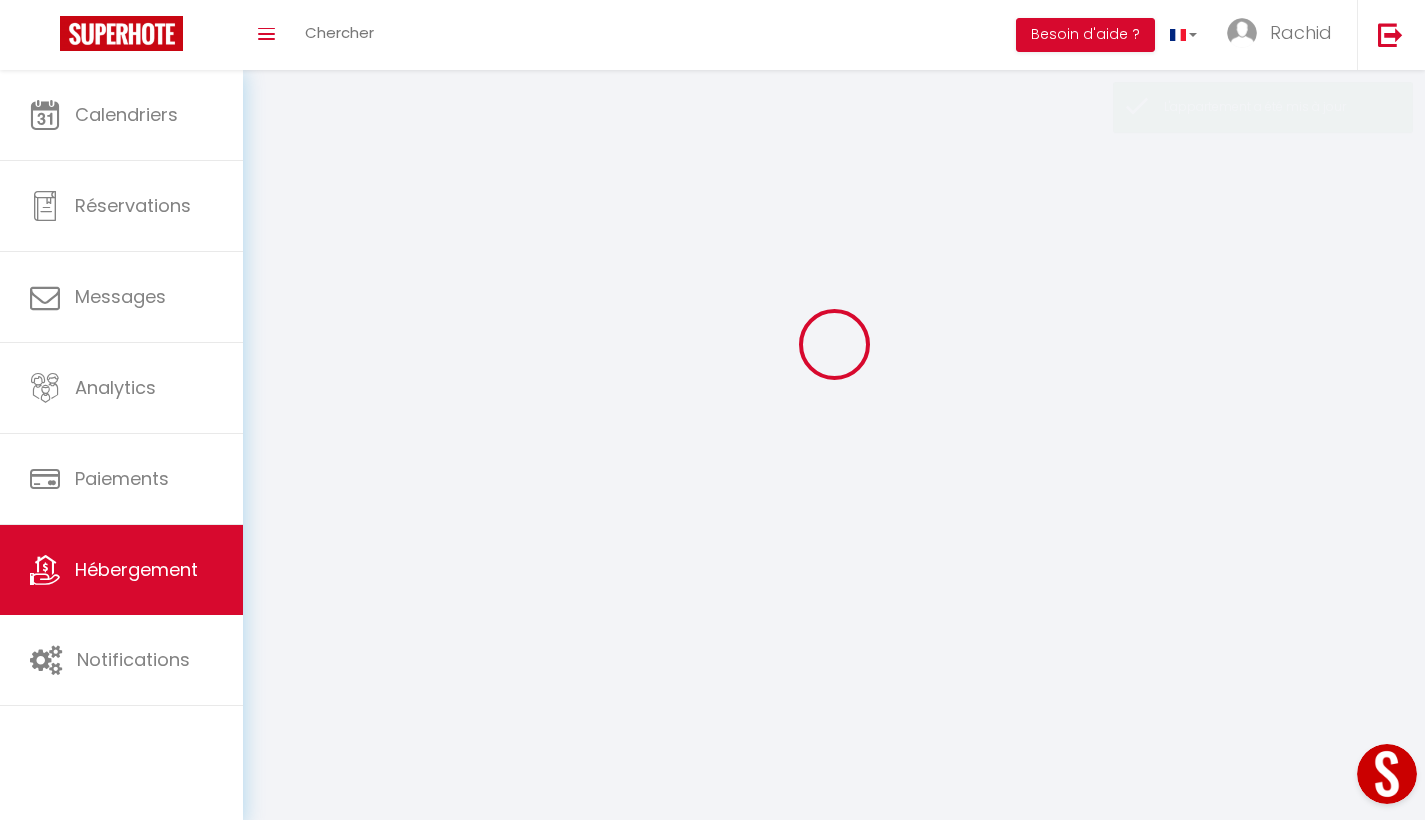 scroll, scrollTop: 0, scrollLeft: 0, axis: both 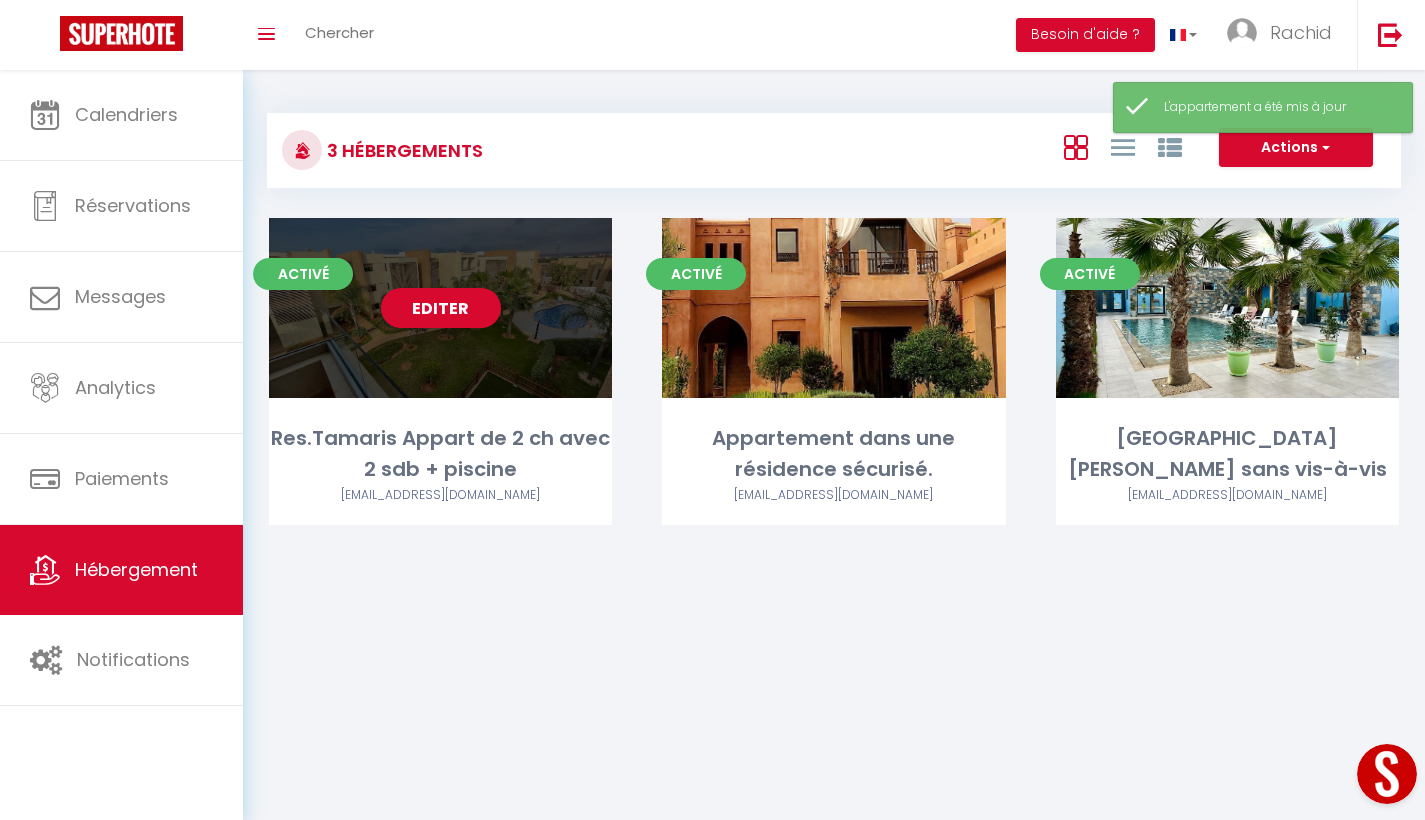 click on "Editer" at bounding box center (441, 308) 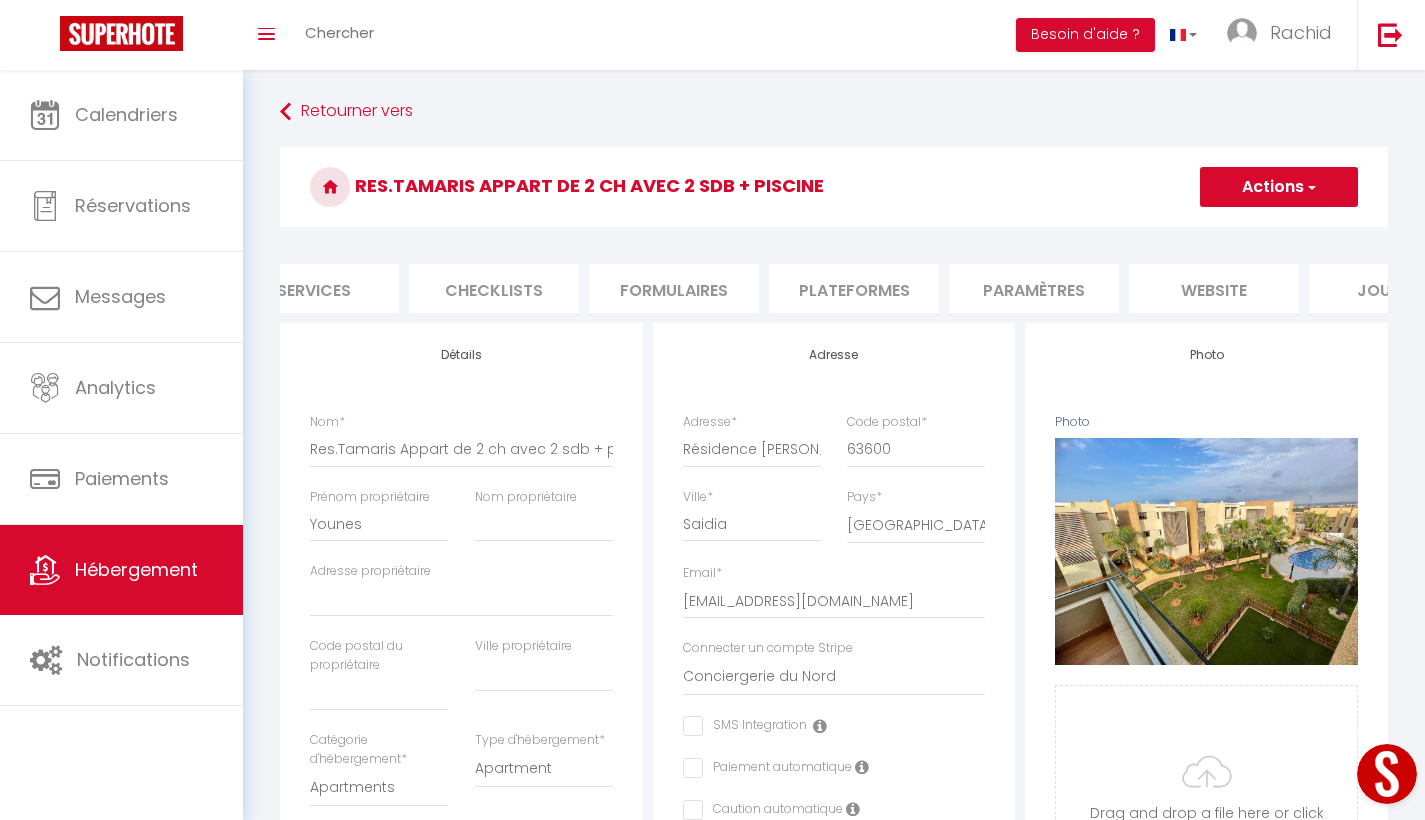 scroll, scrollTop: 0, scrollLeft: 682, axis: horizontal 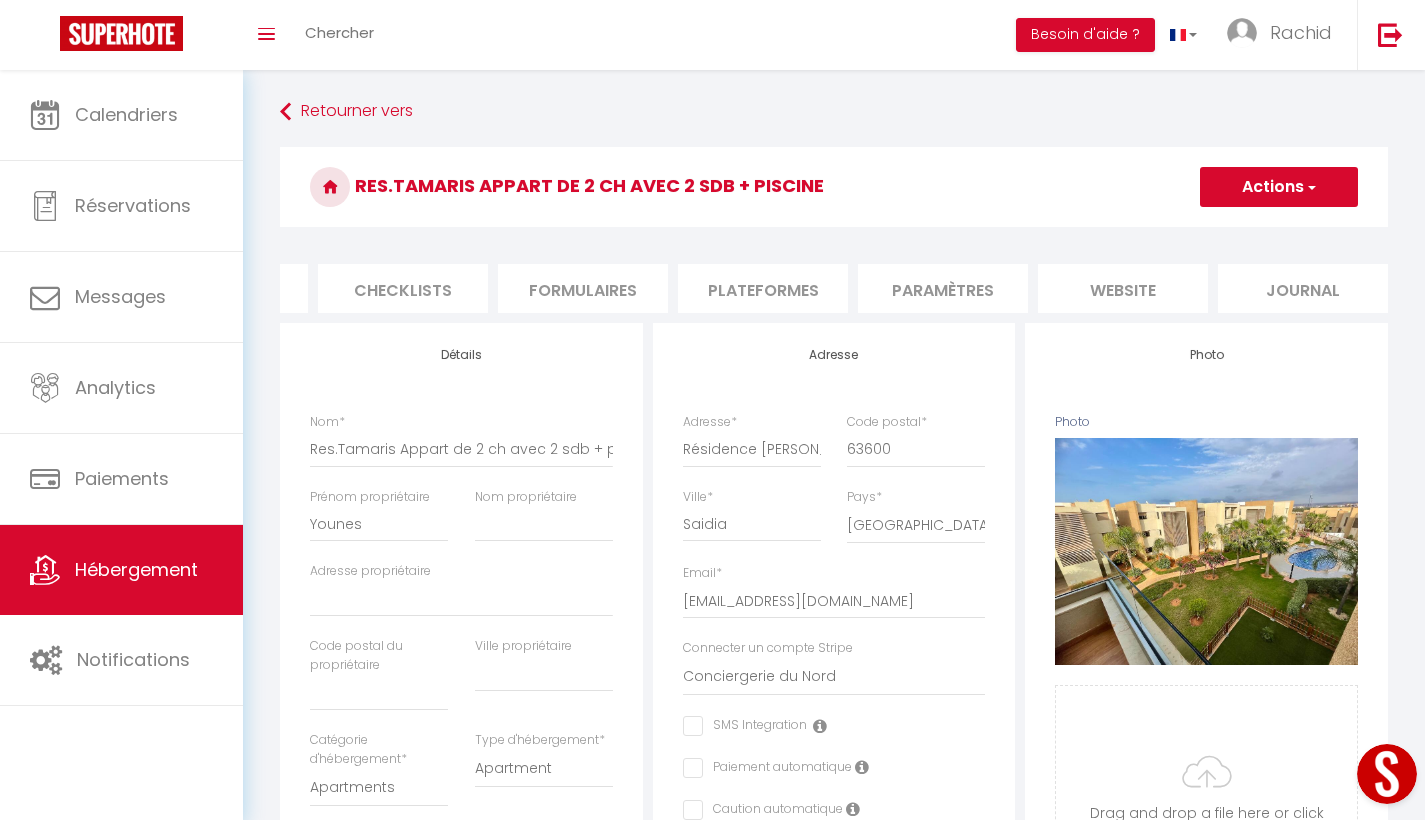 click on "website" at bounding box center (1123, 288) 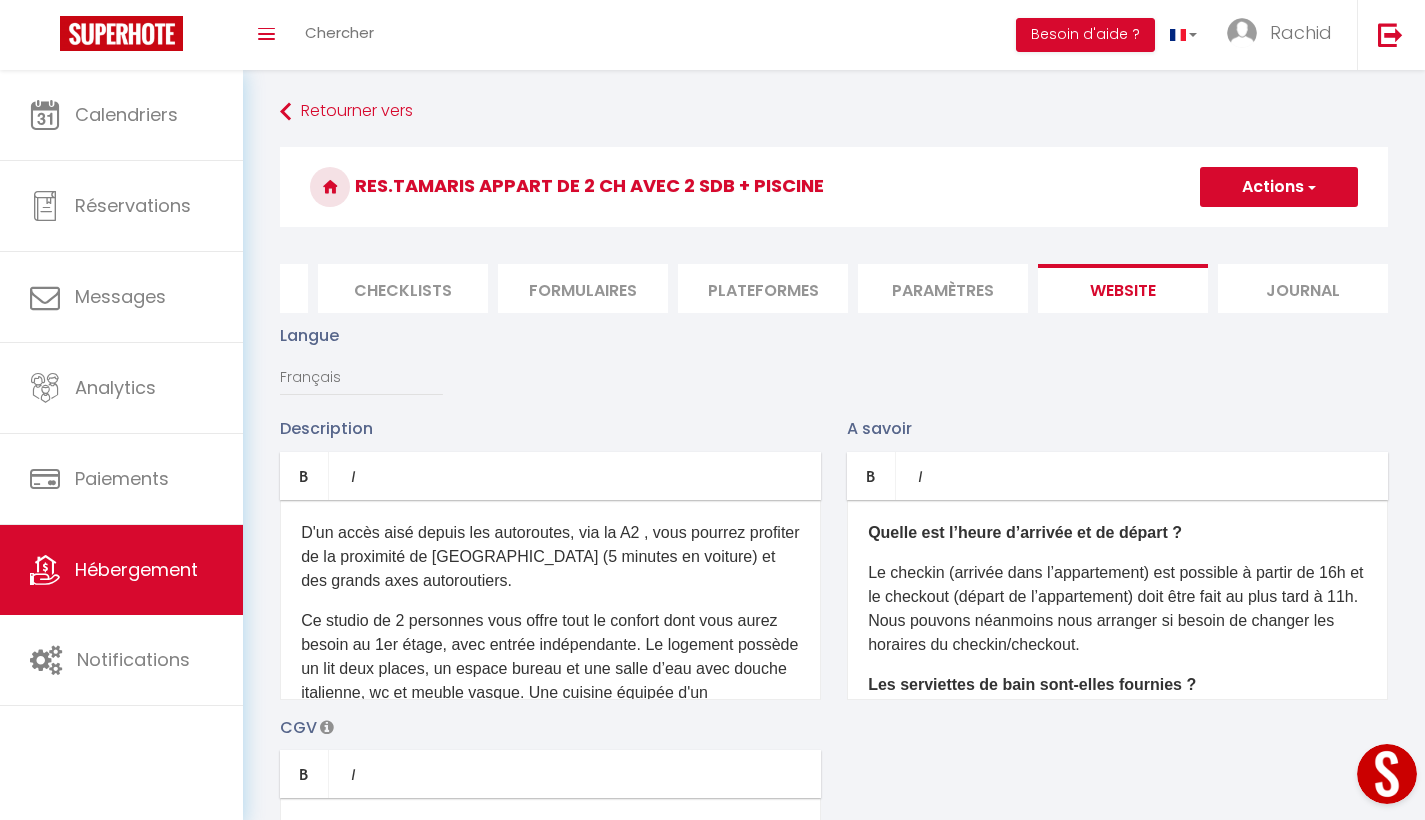 scroll, scrollTop: 143, scrollLeft: 0, axis: vertical 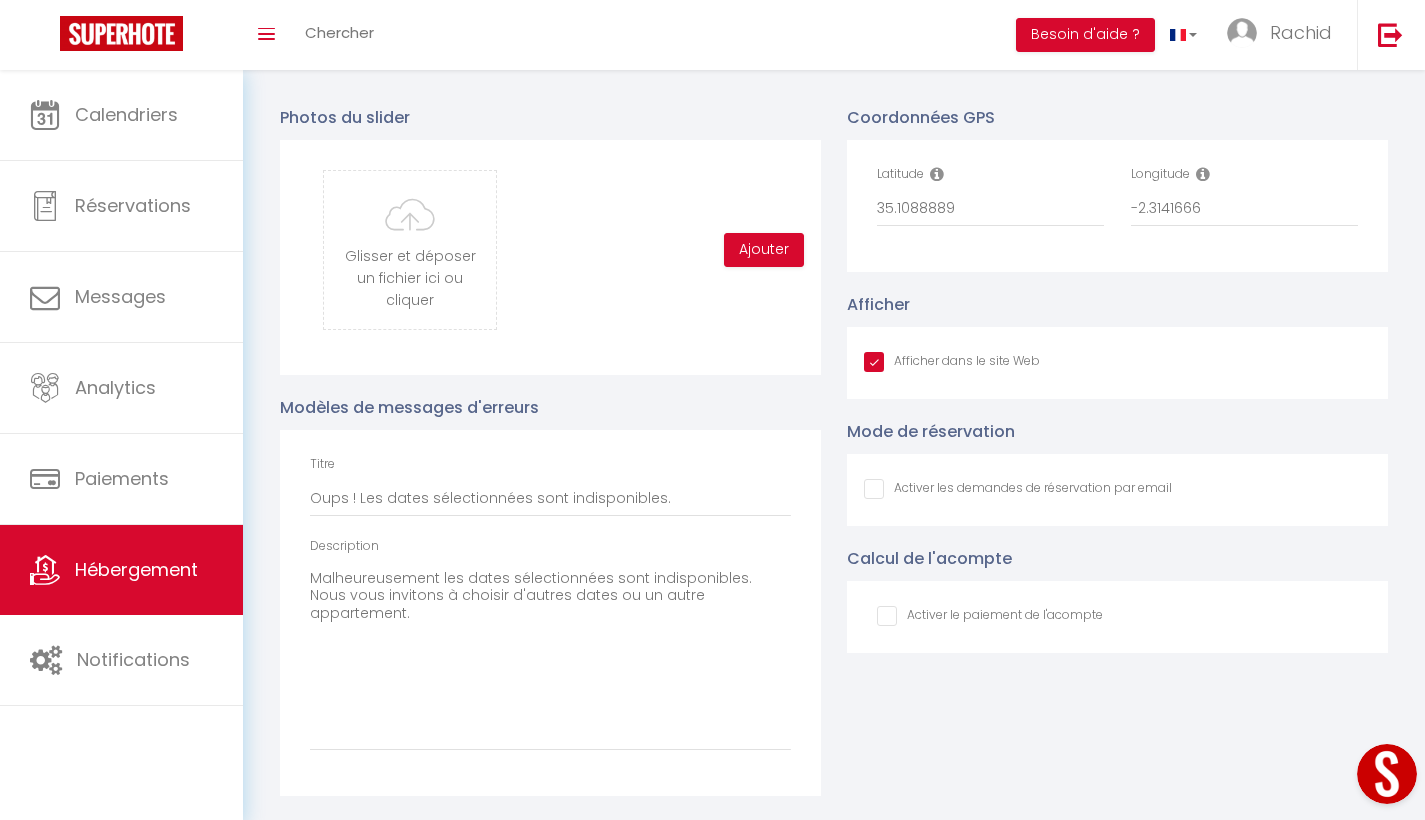 click at bounding box center (990, 616) 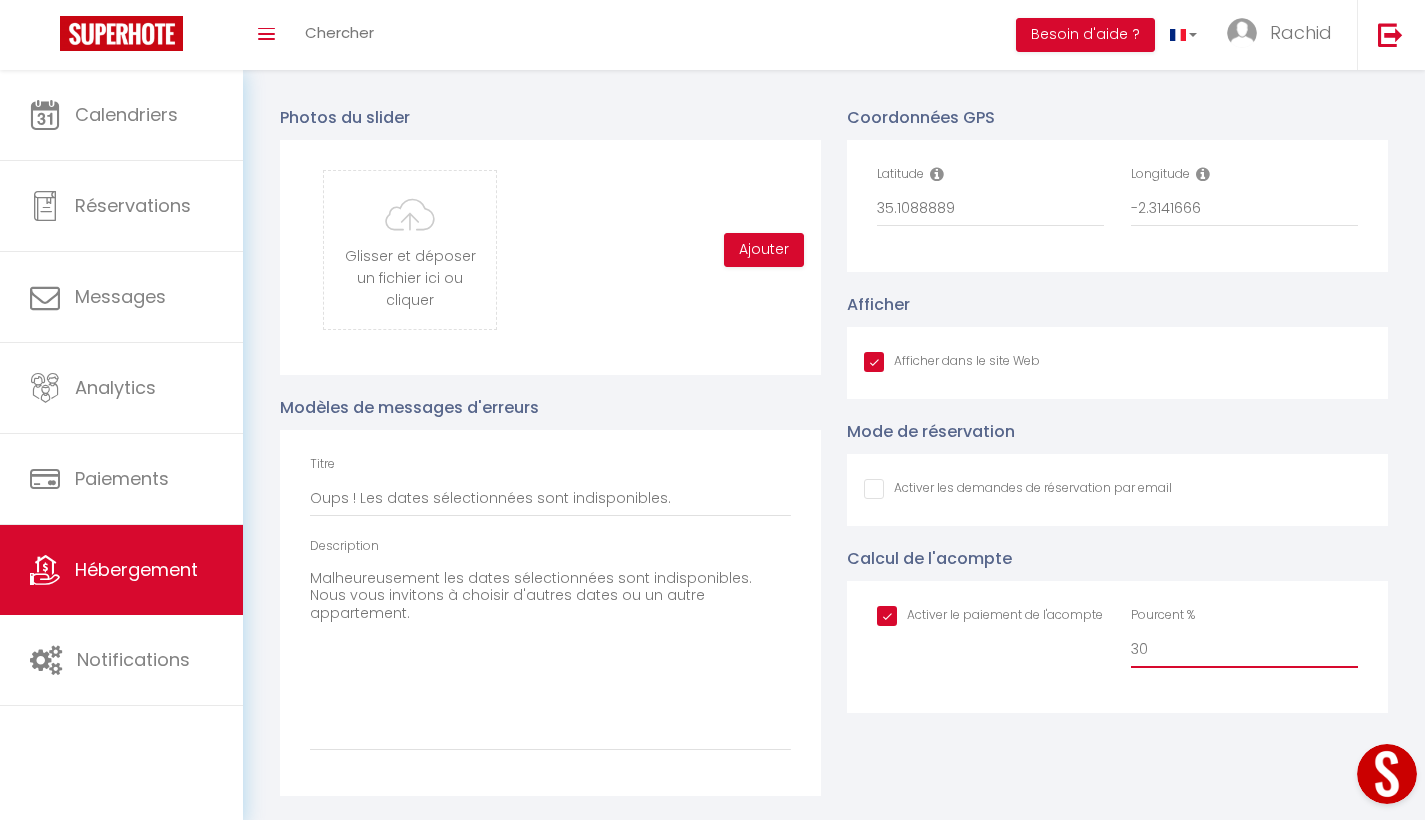 drag, startPoint x: 1159, startPoint y: 661, endPoint x: 1035, endPoint y: 658, distance: 124.036285 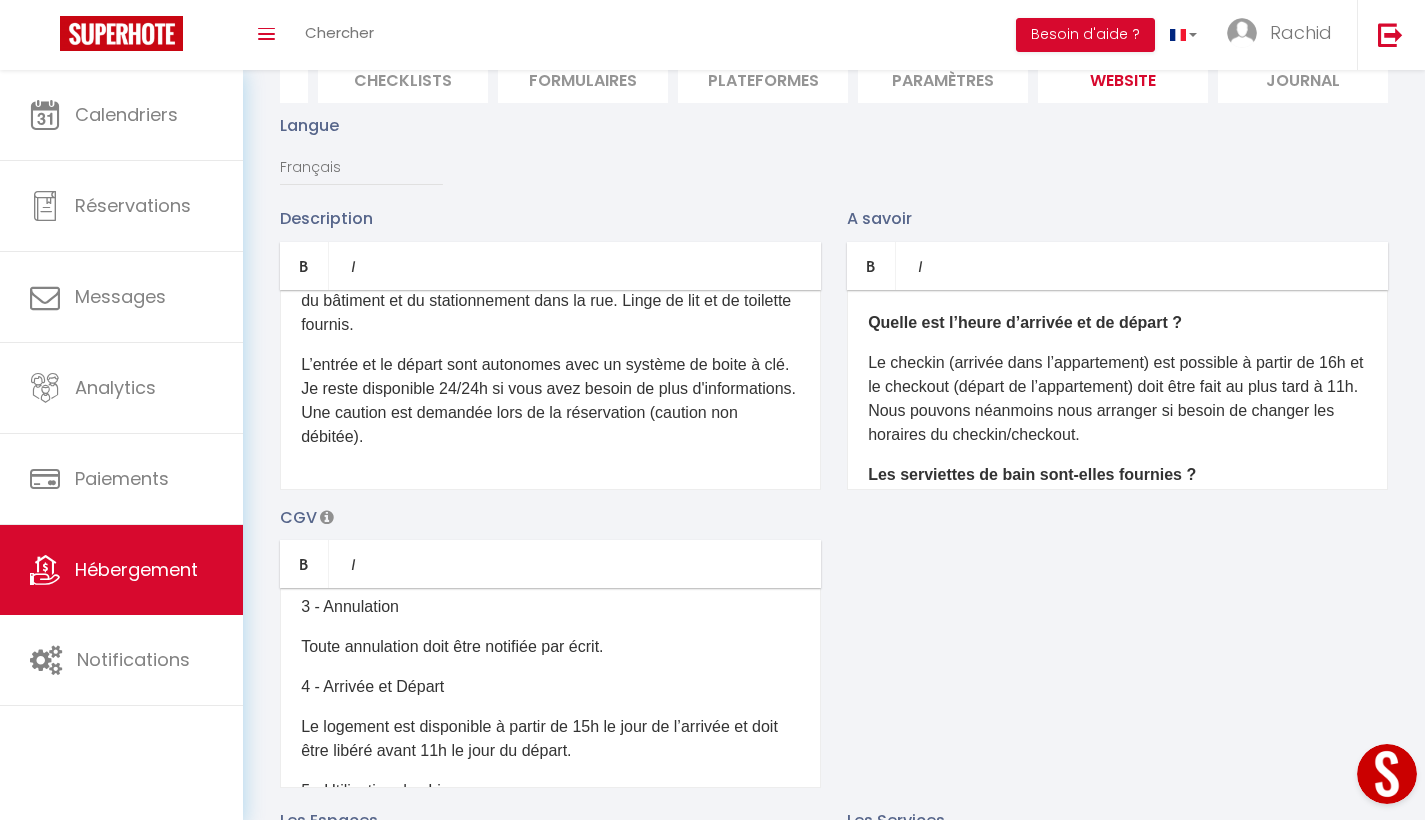 scroll, scrollTop: 818, scrollLeft: 0, axis: vertical 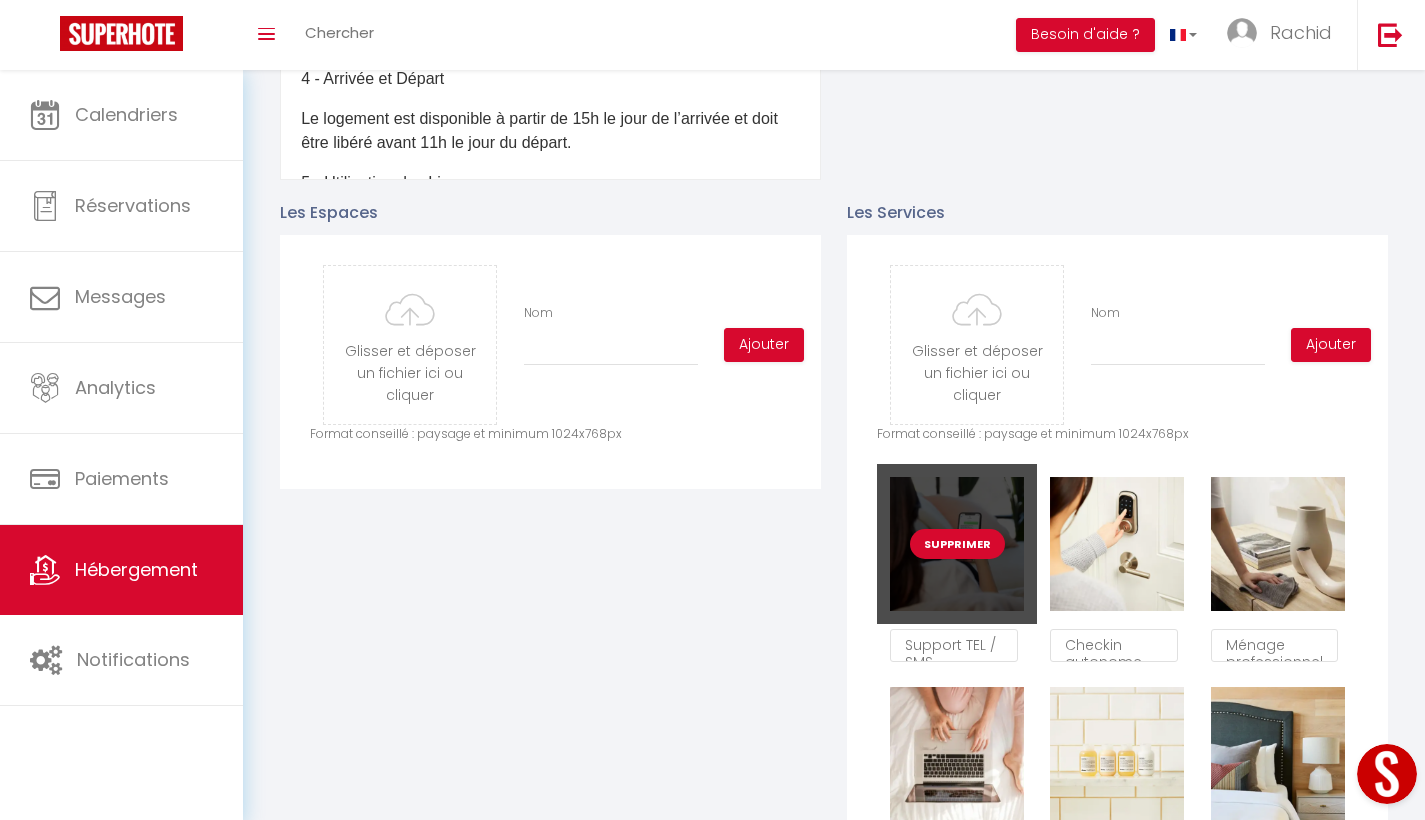 click on "Supprimer" at bounding box center (957, 544) 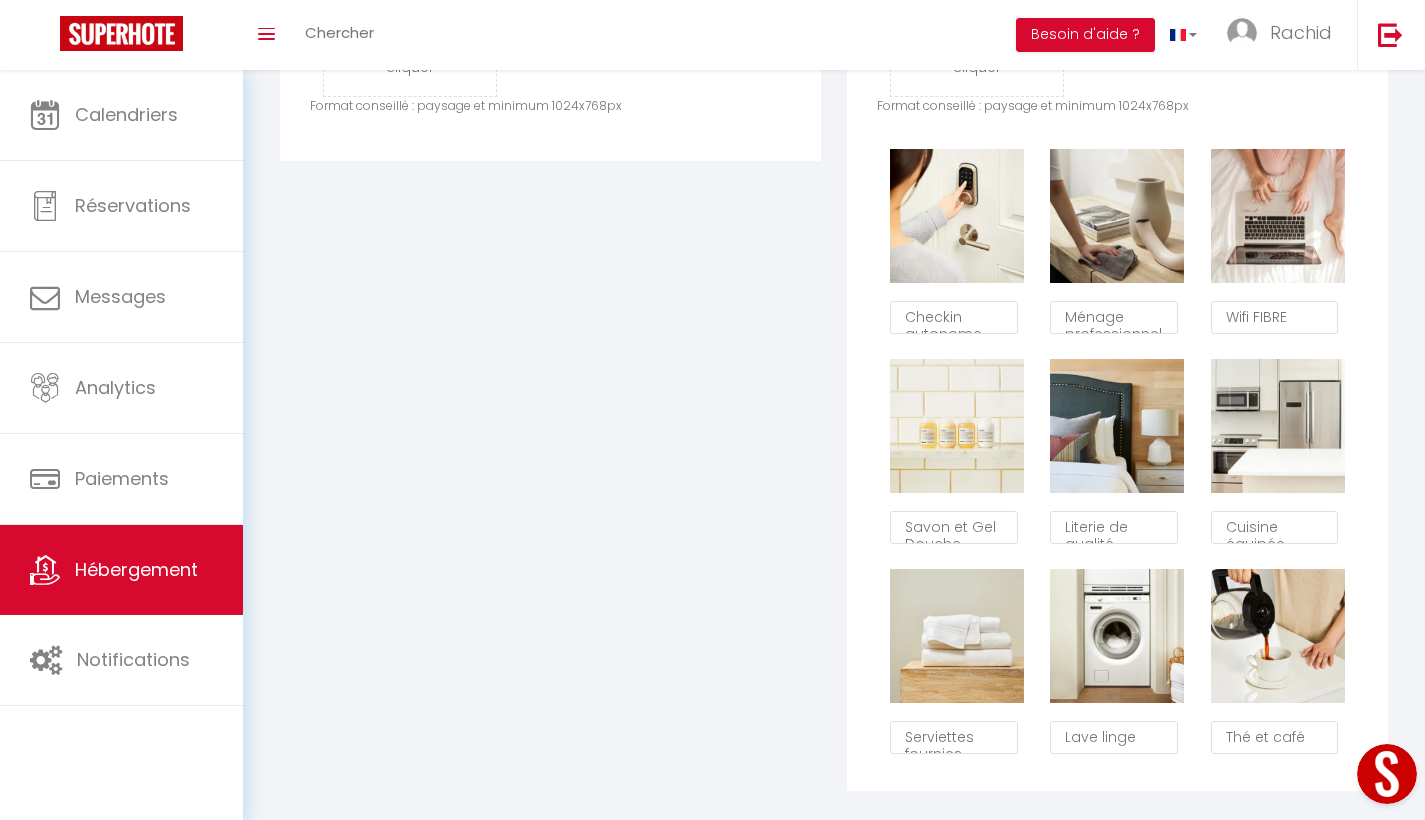 scroll, scrollTop: 0, scrollLeft: 0, axis: both 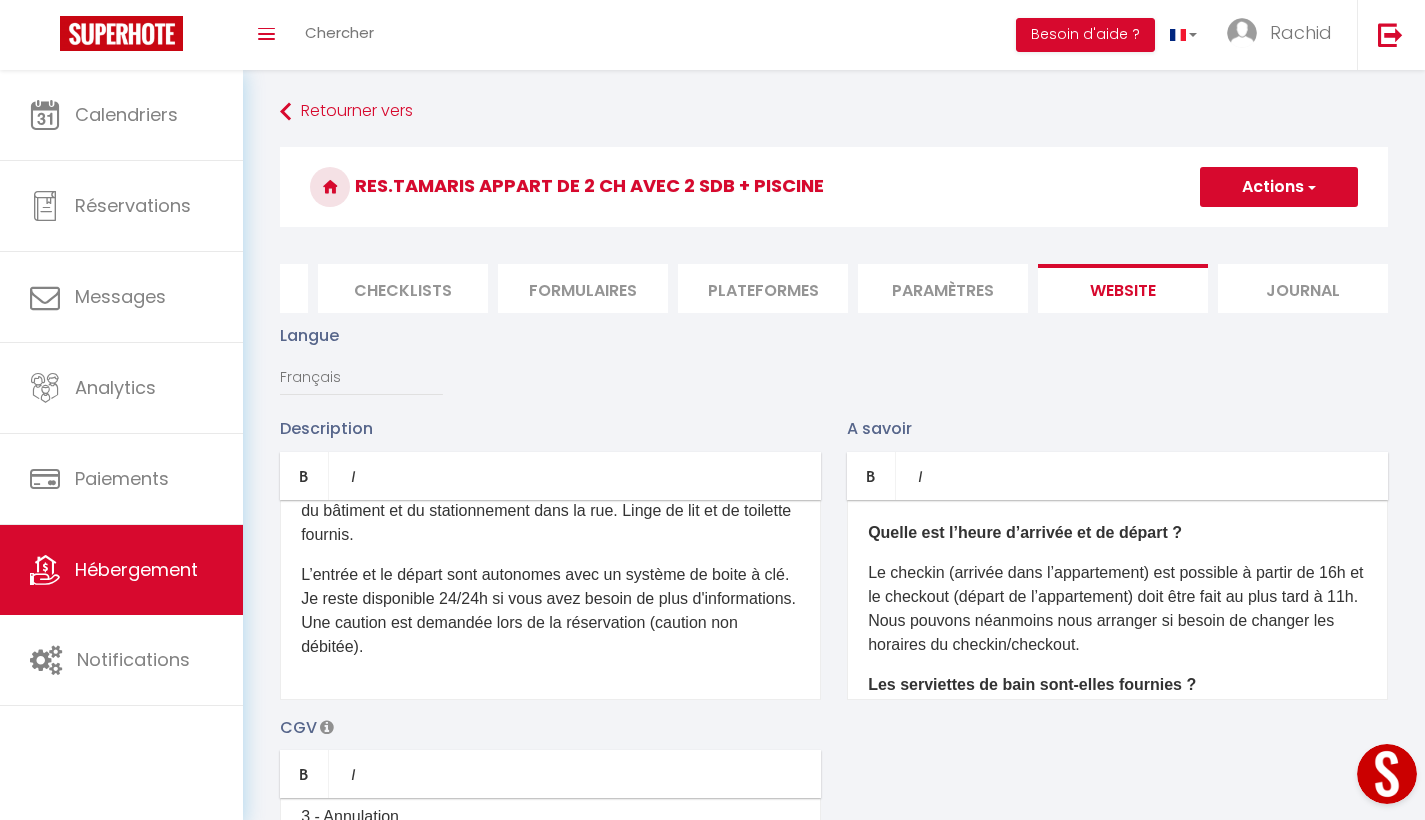 click on "Actions" at bounding box center [1279, 187] 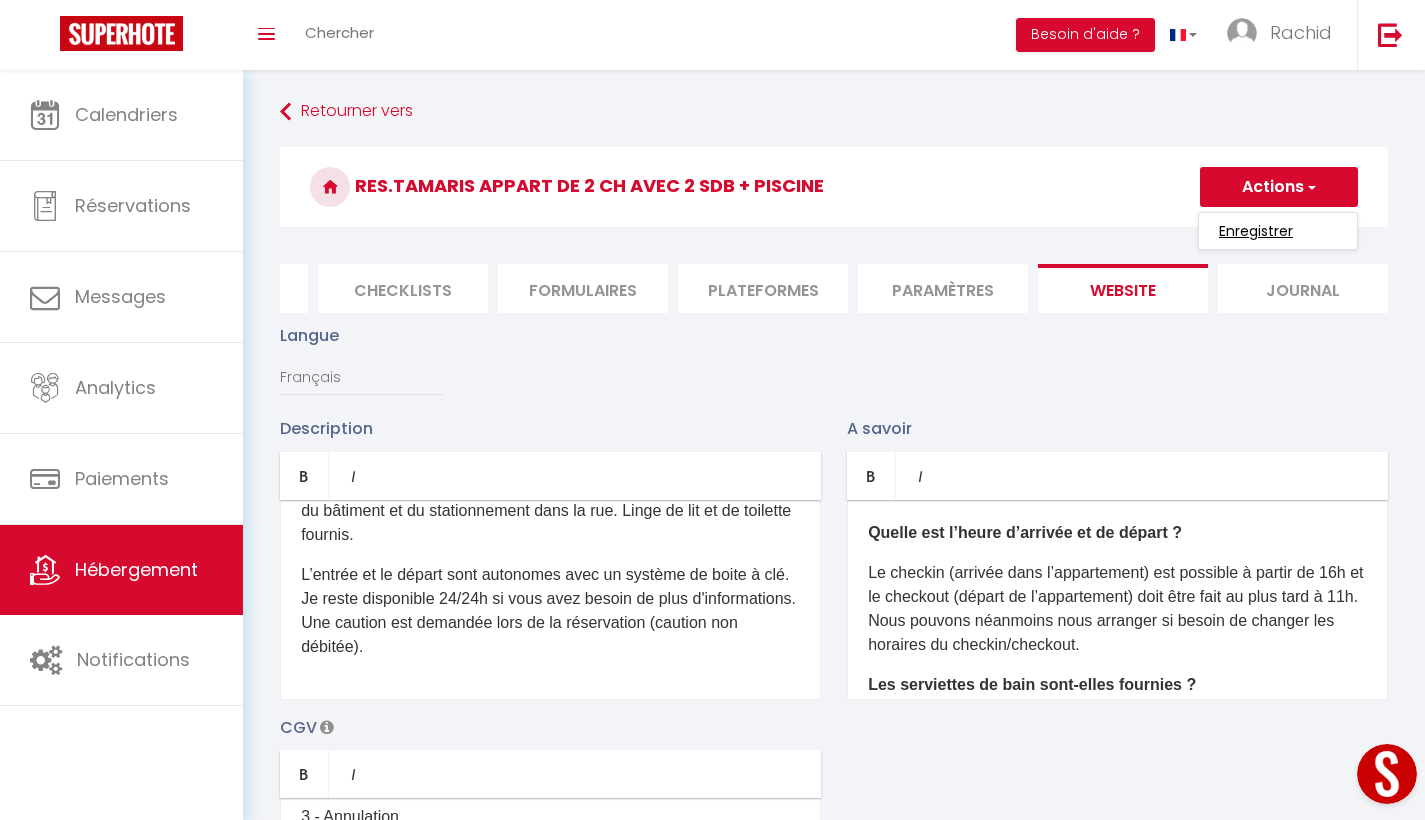 click on "Enregistrer" at bounding box center [1256, 231] 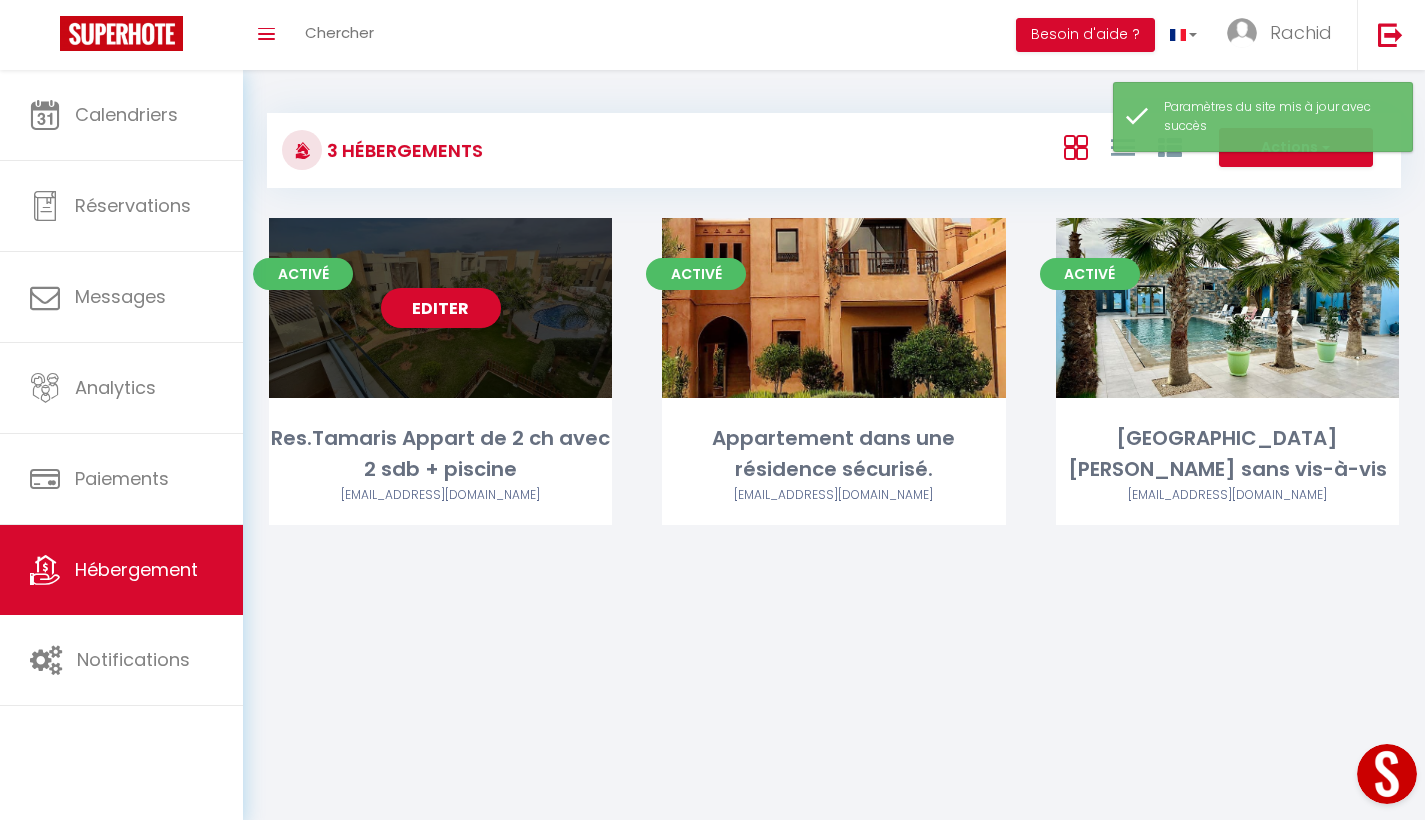 click on "Editer" at bounding box center [440, 308] 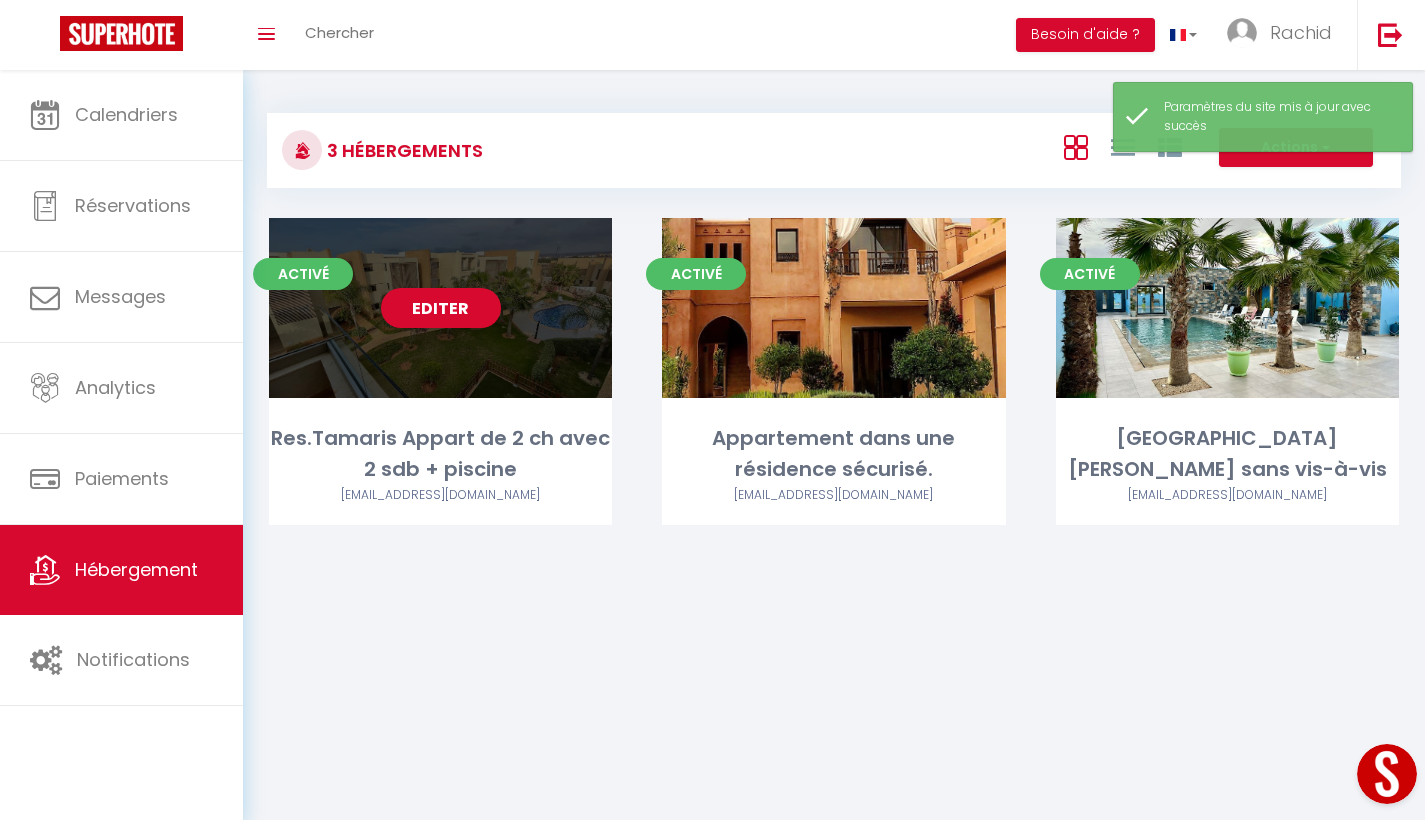 click on "Editer" at bounding box center (441, 308) 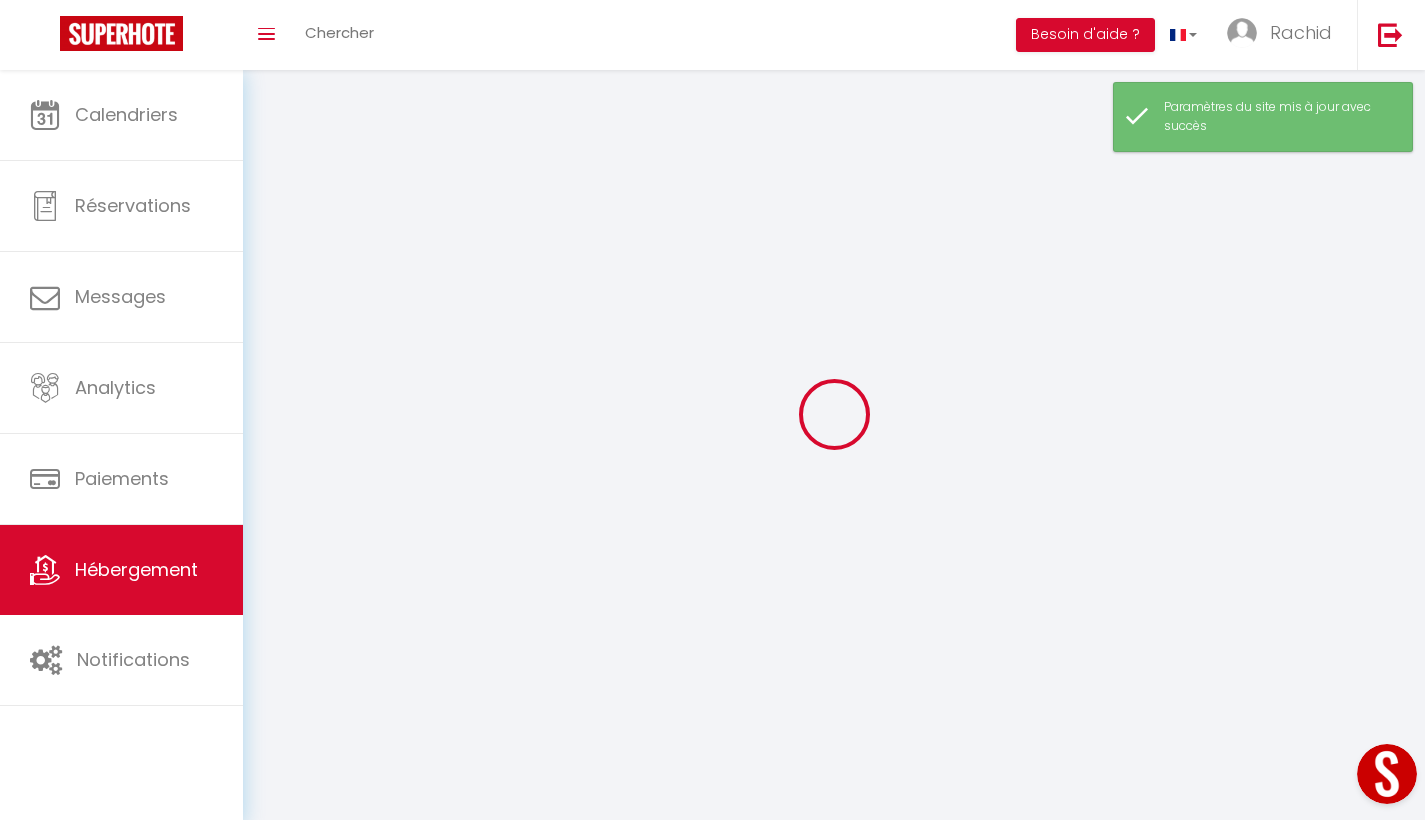 scroll, scrollTop: 70, scrollLeft: 0, axis: vertical 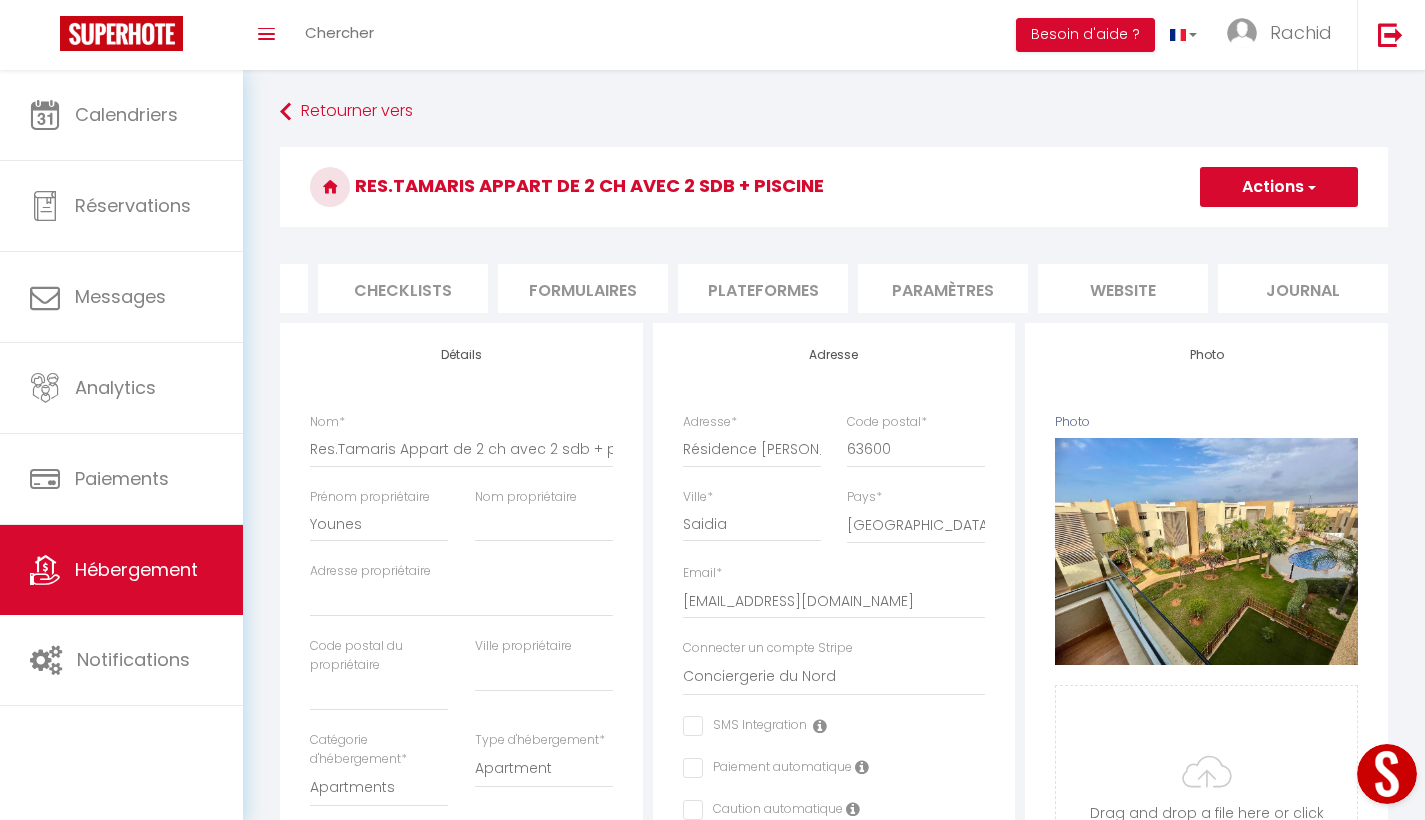 click on "website" at bounding box center (1123, 288) 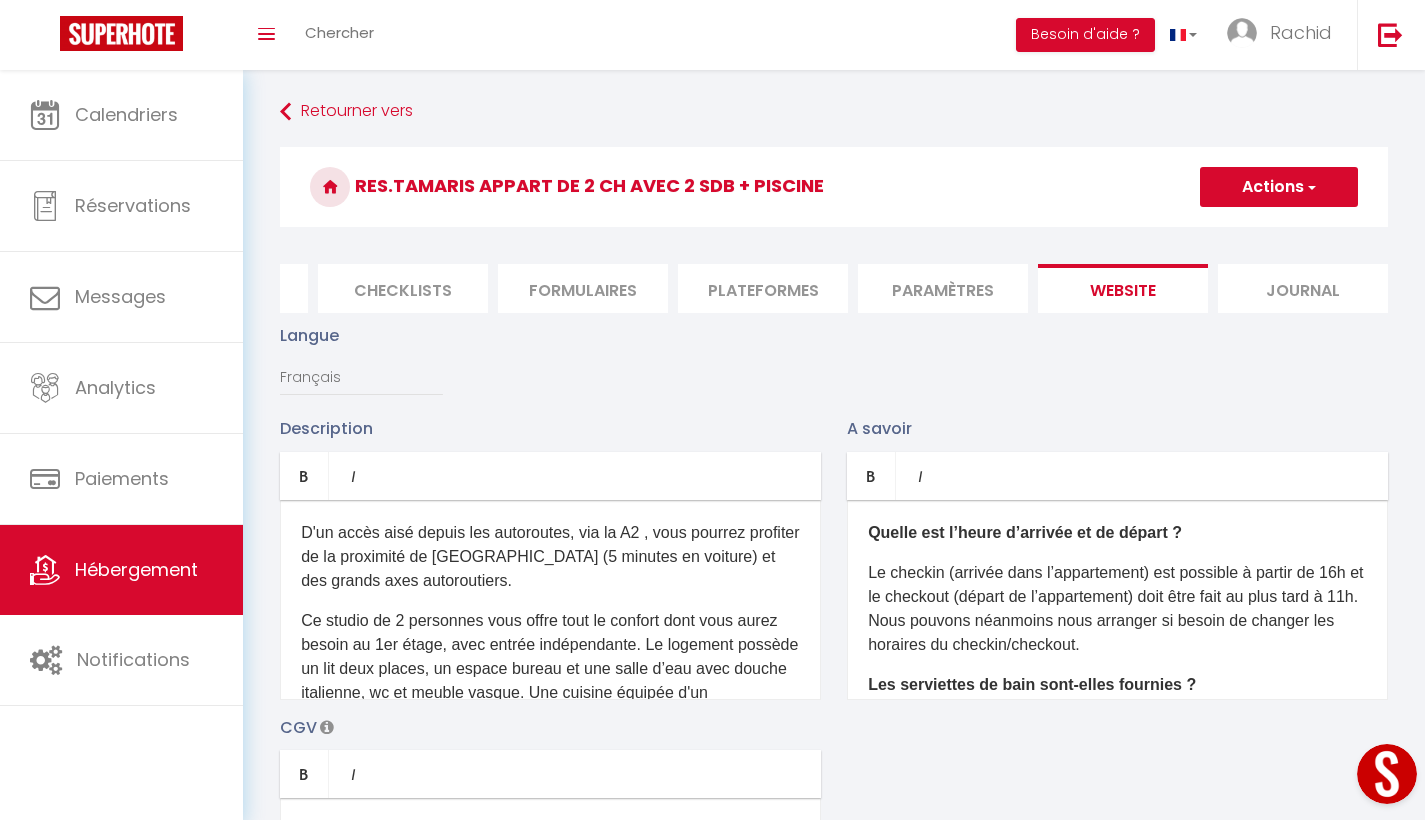 scroll, scrollTop: 4, scrollLeft: 0, axis: vertical 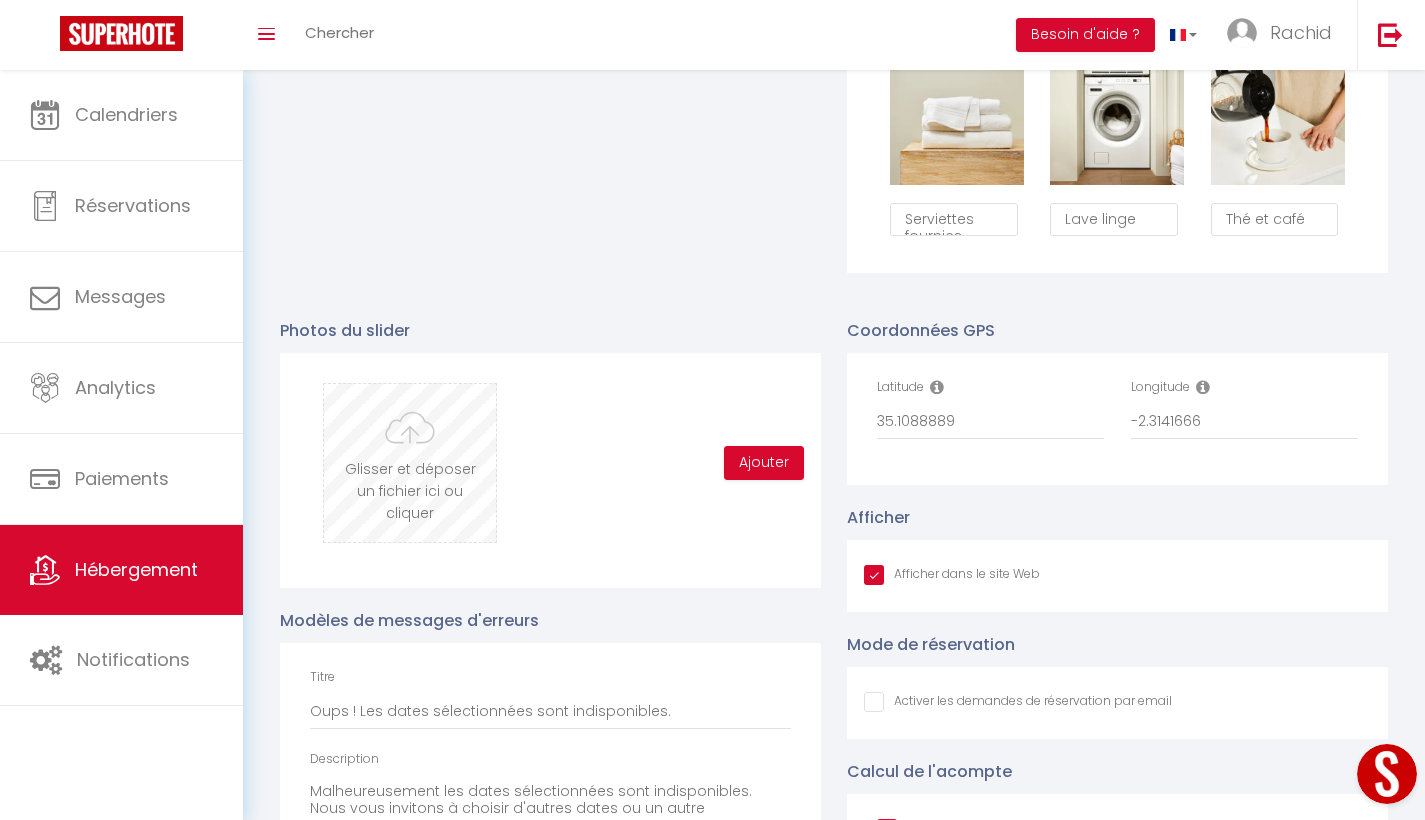 click at bounding box center (410, 463) 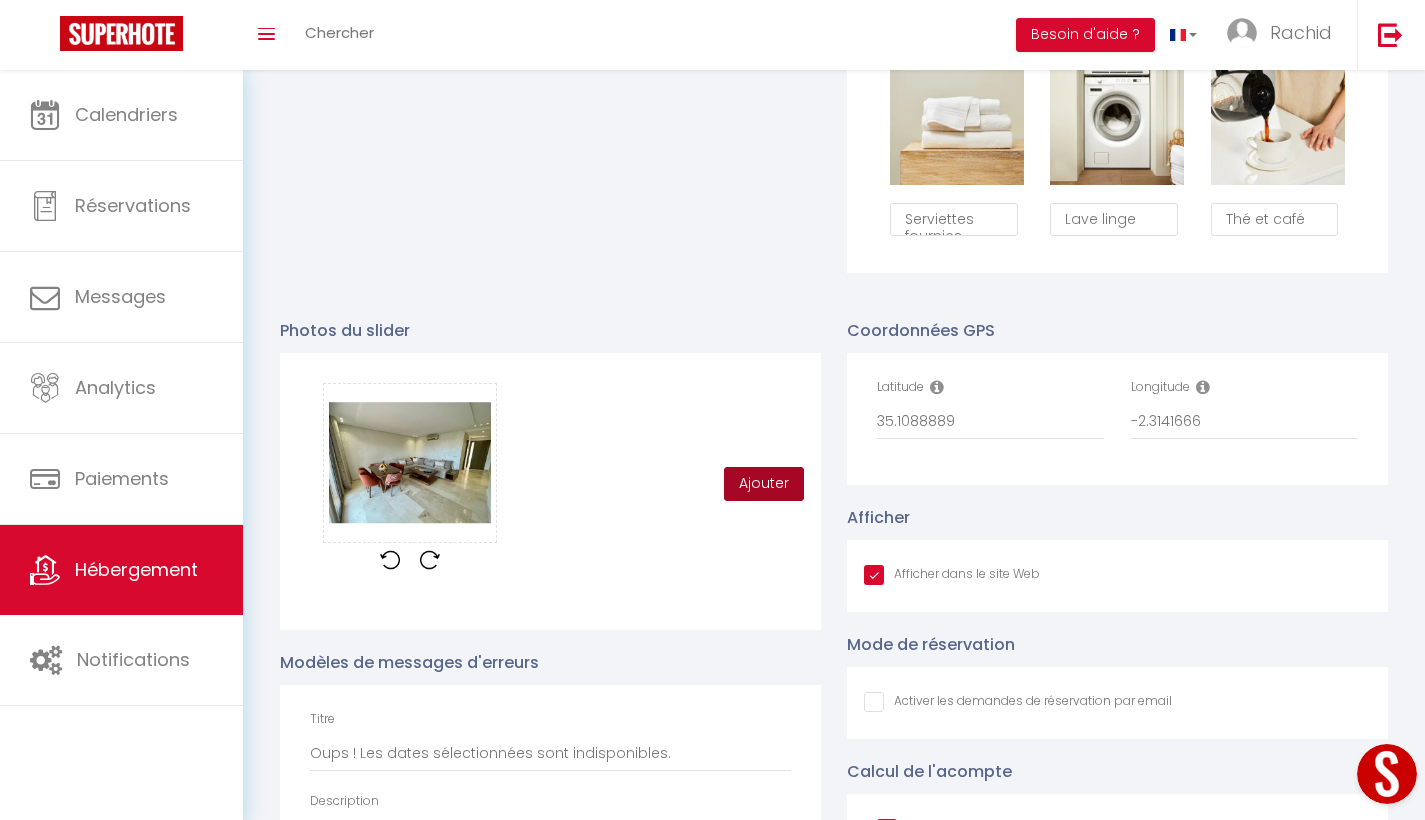 click on "Ajouter" at bounding box center (764, 484) 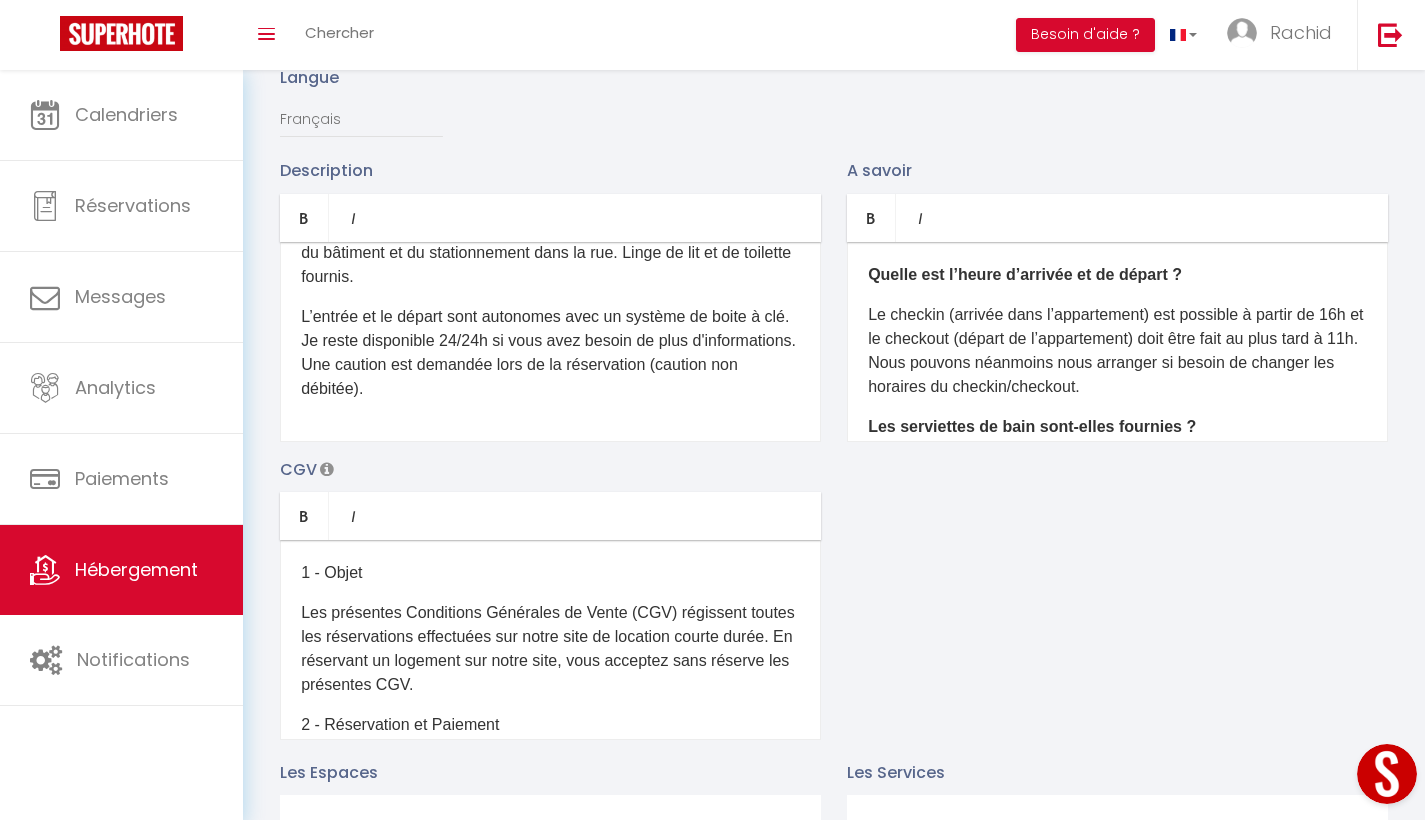 scroll, scrollTop: 0, scrollLeft: 0, axis: both 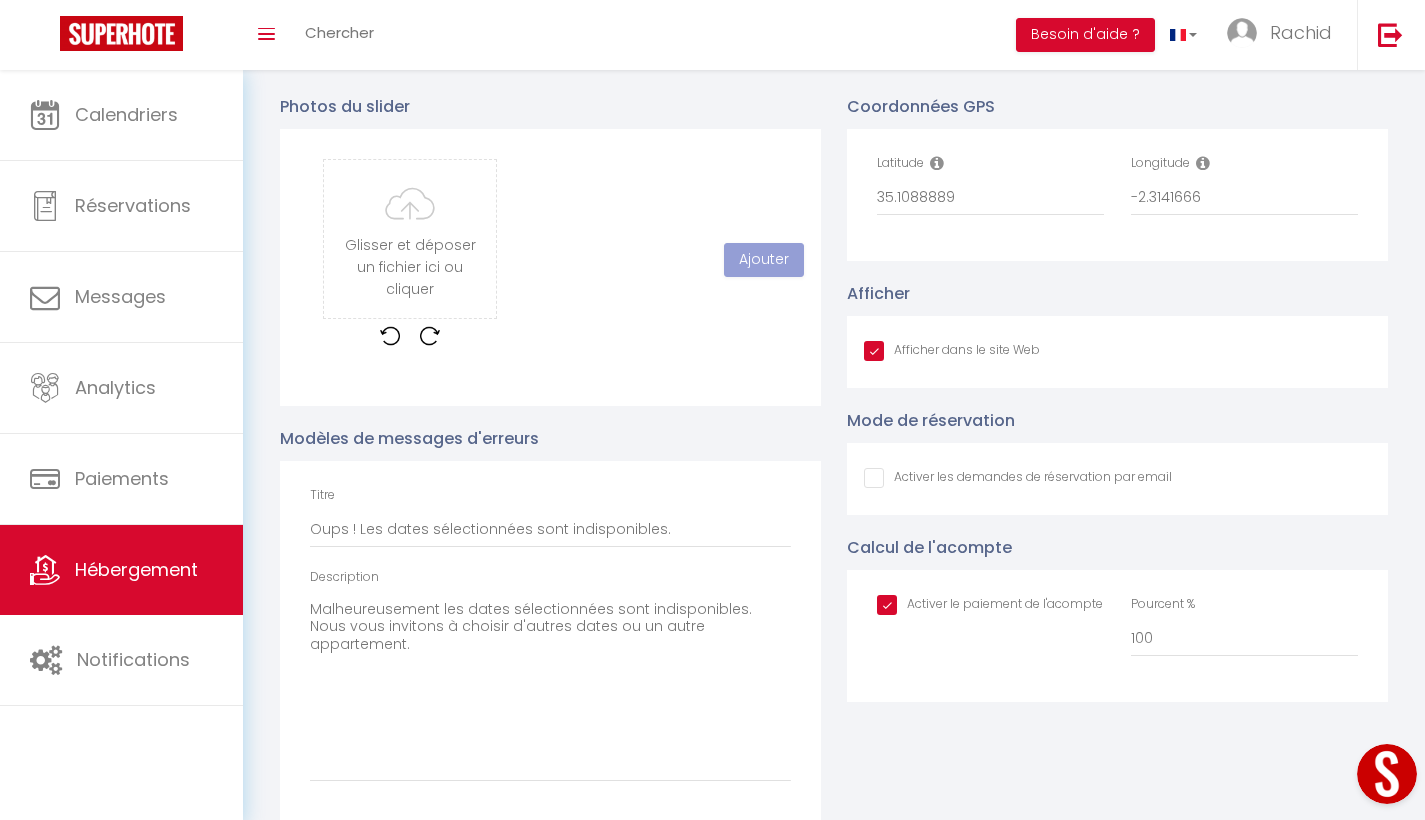 checkbox on "true" 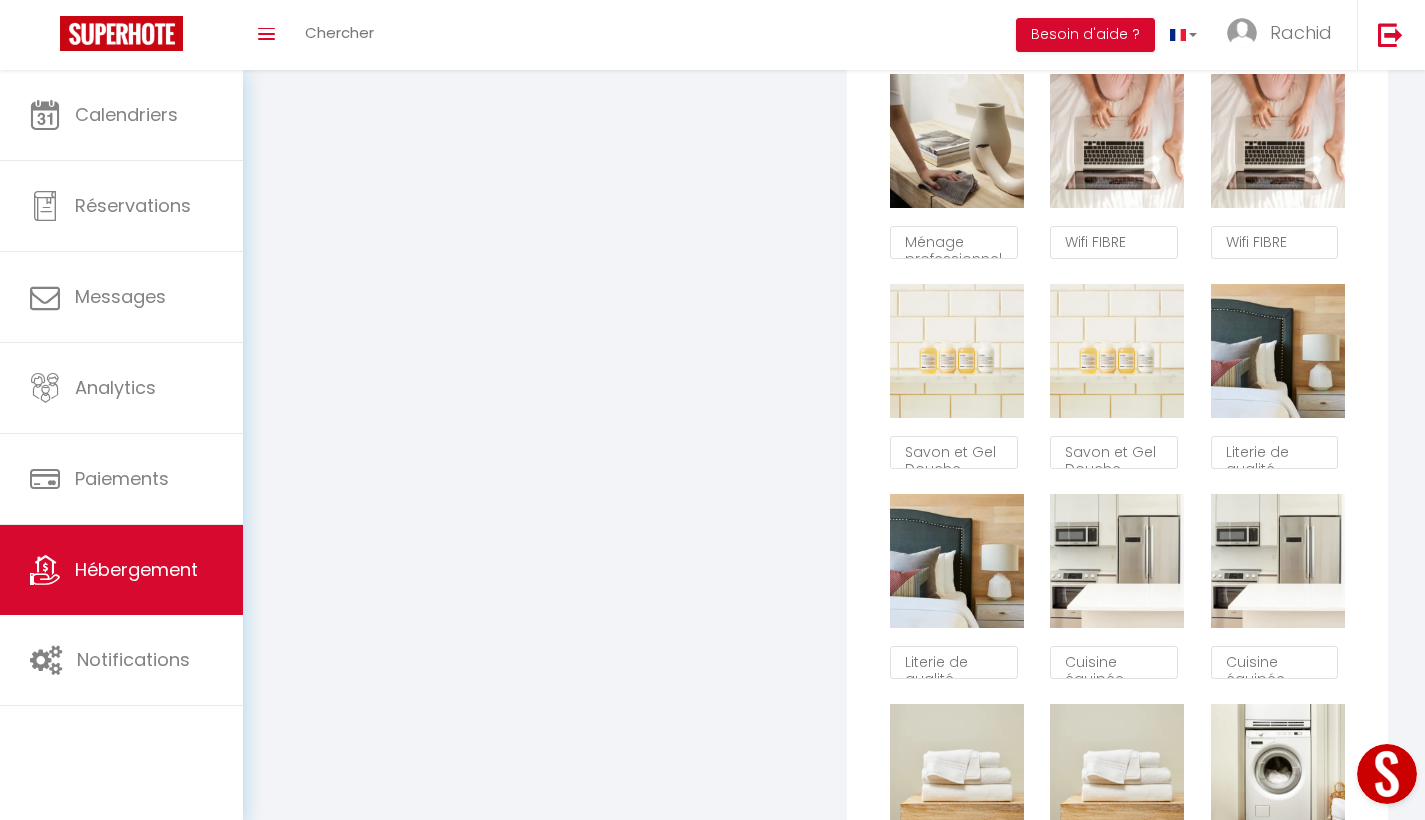 scroll, scrollTop: 469, scrollLeft: 0, axis: vertical 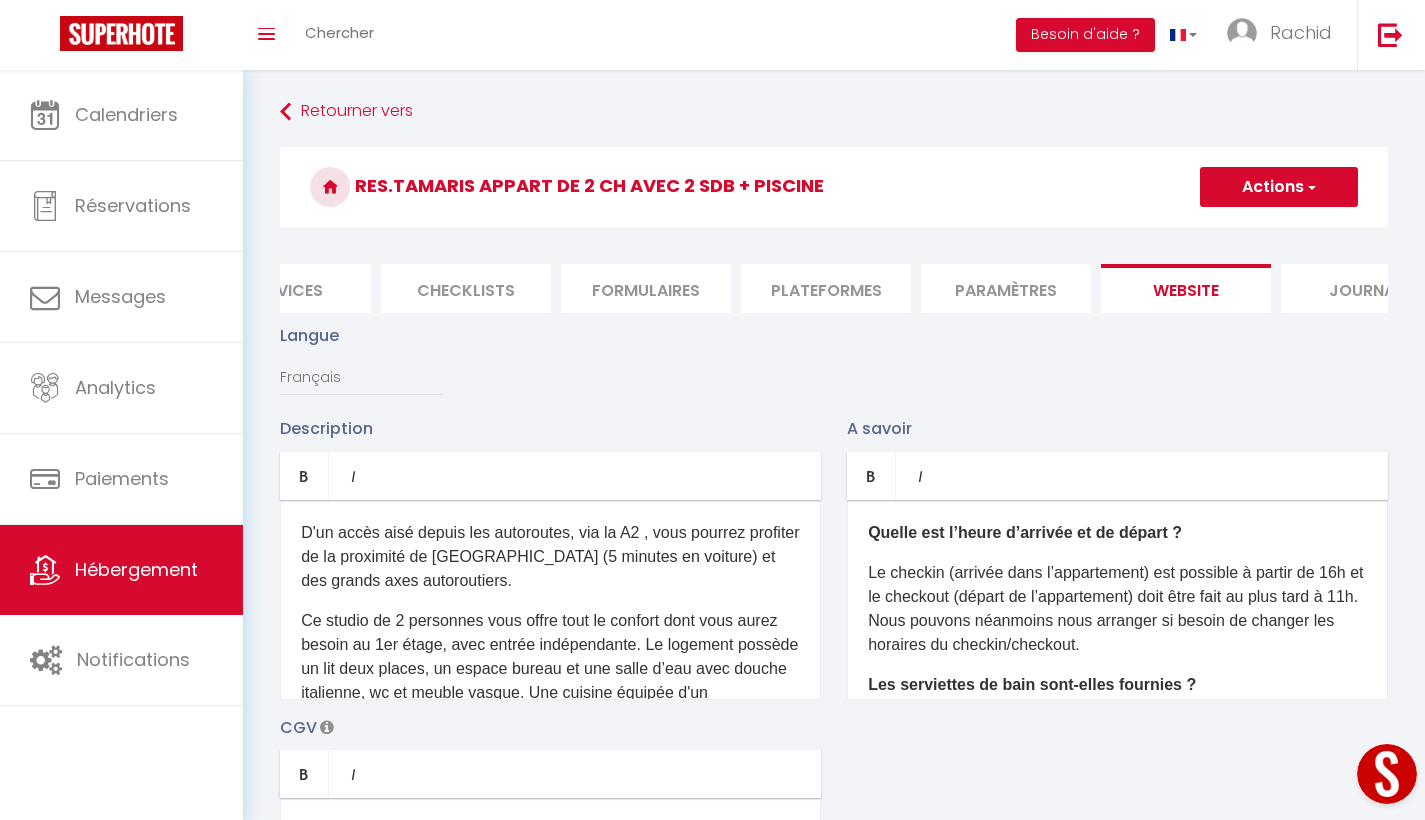 click on "Actions" at bounding box center [1279, 187] 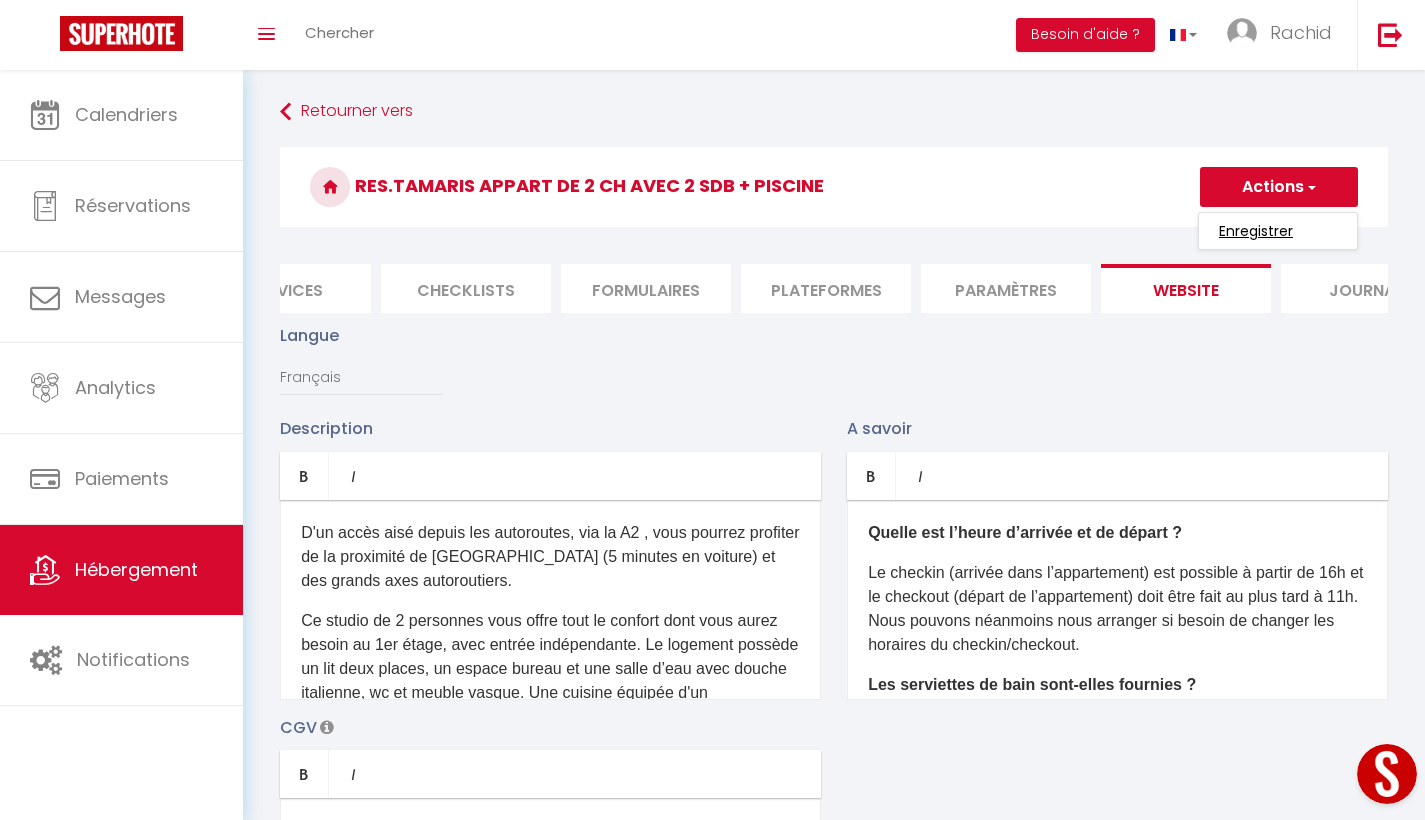 click on "Enregistrer" at bounding box center [1256, 231] 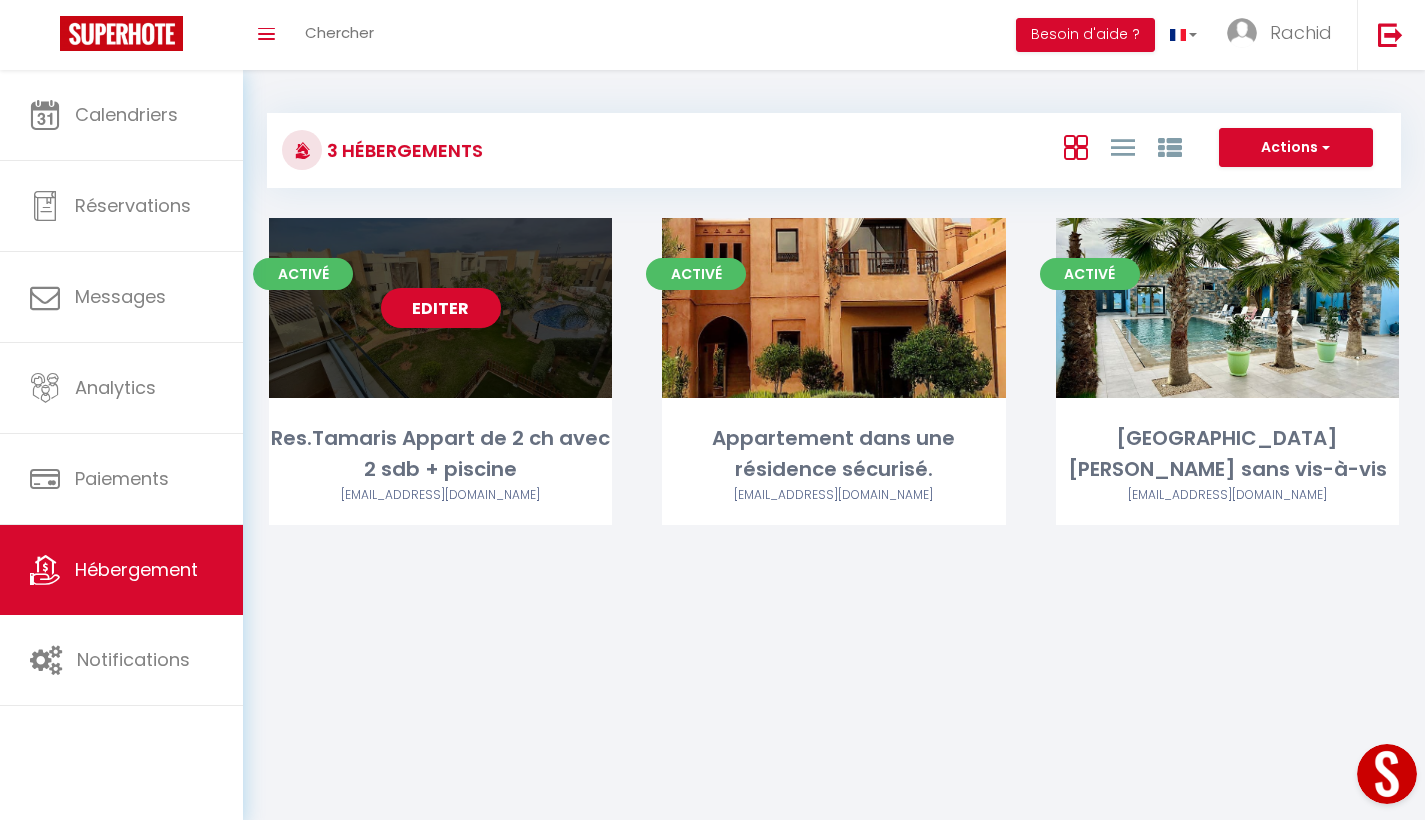click on "Editer" at bounding box center (441, 308) 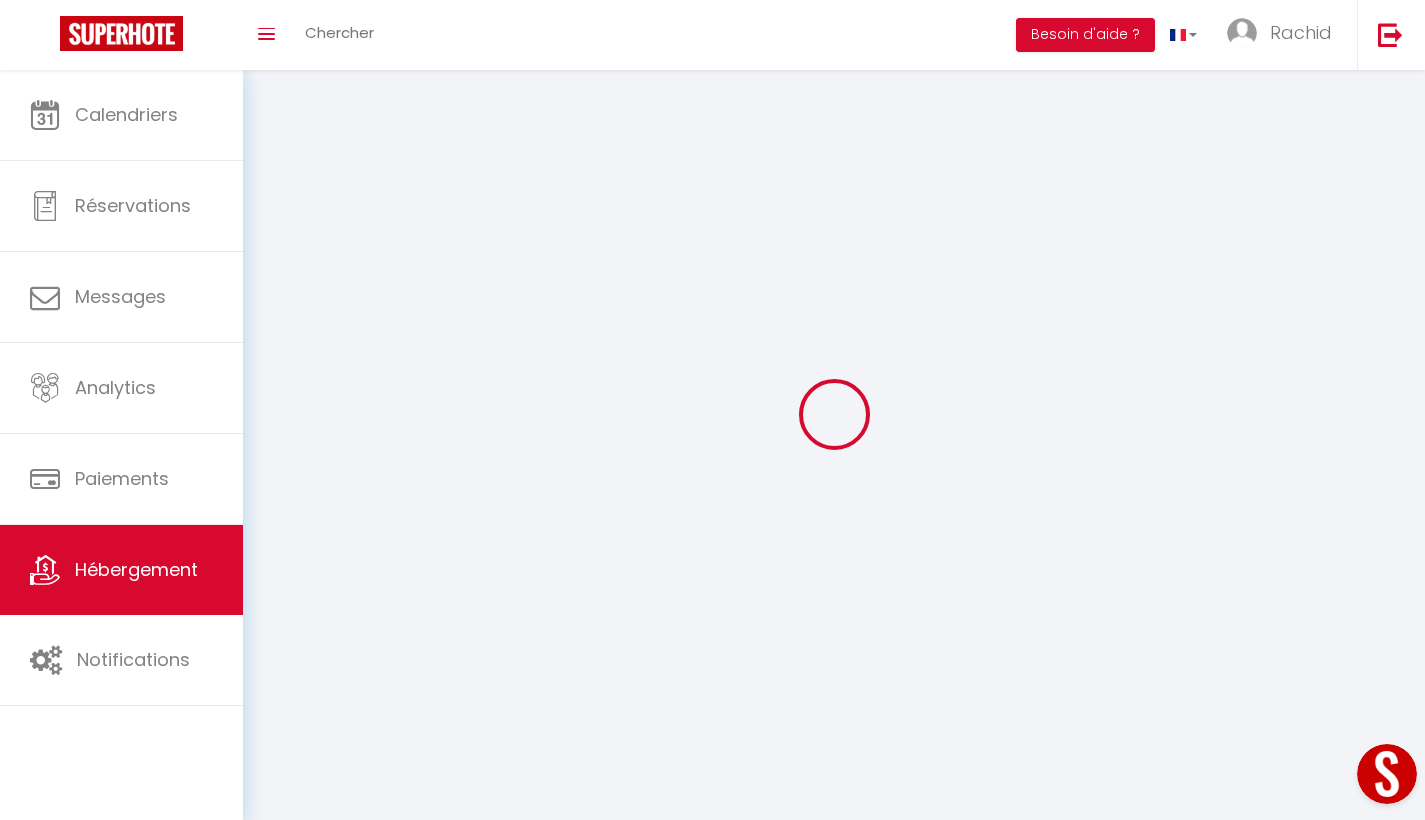 select 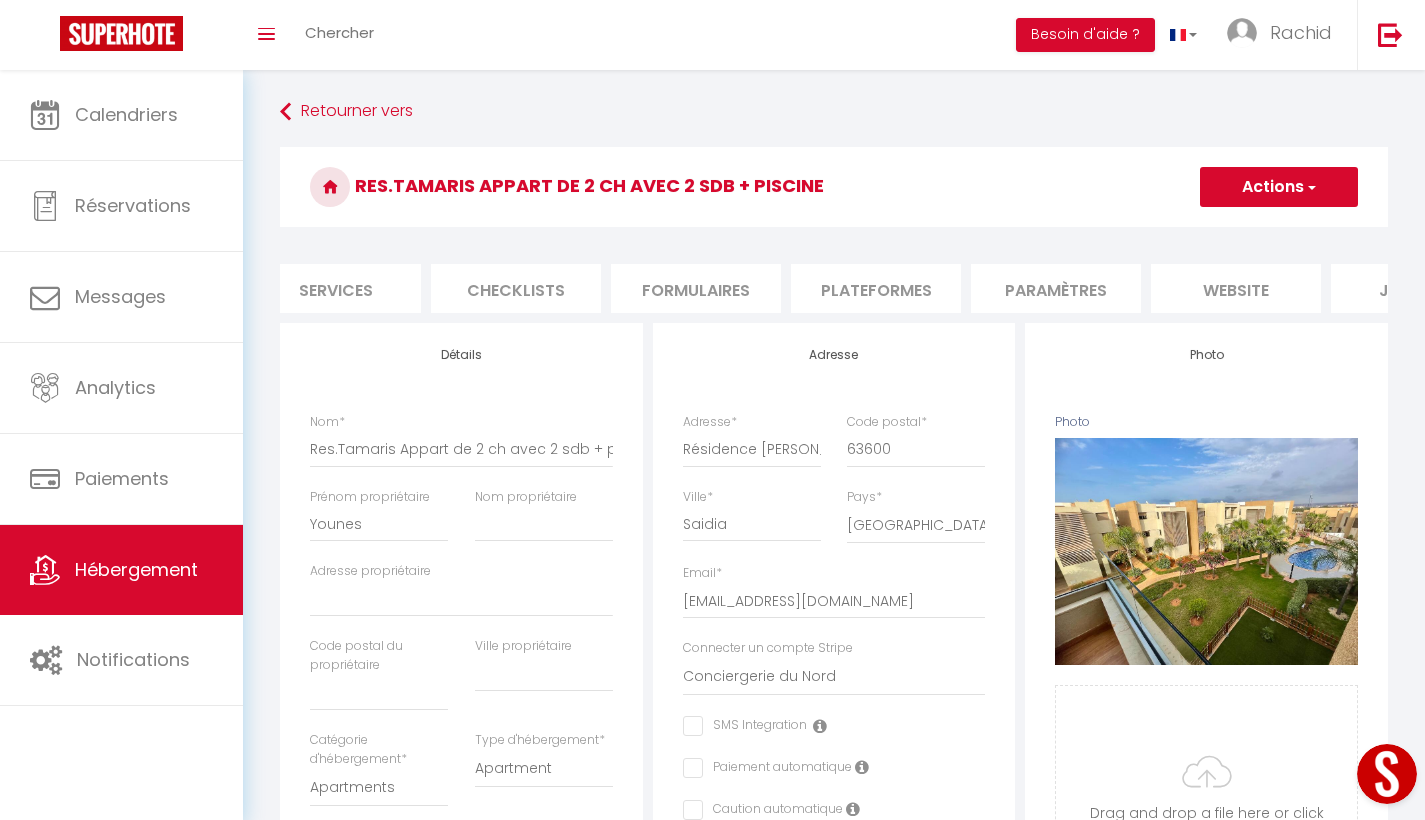 scroll, scrollTop: 0, scrollLeft: 611, axis: horizontal 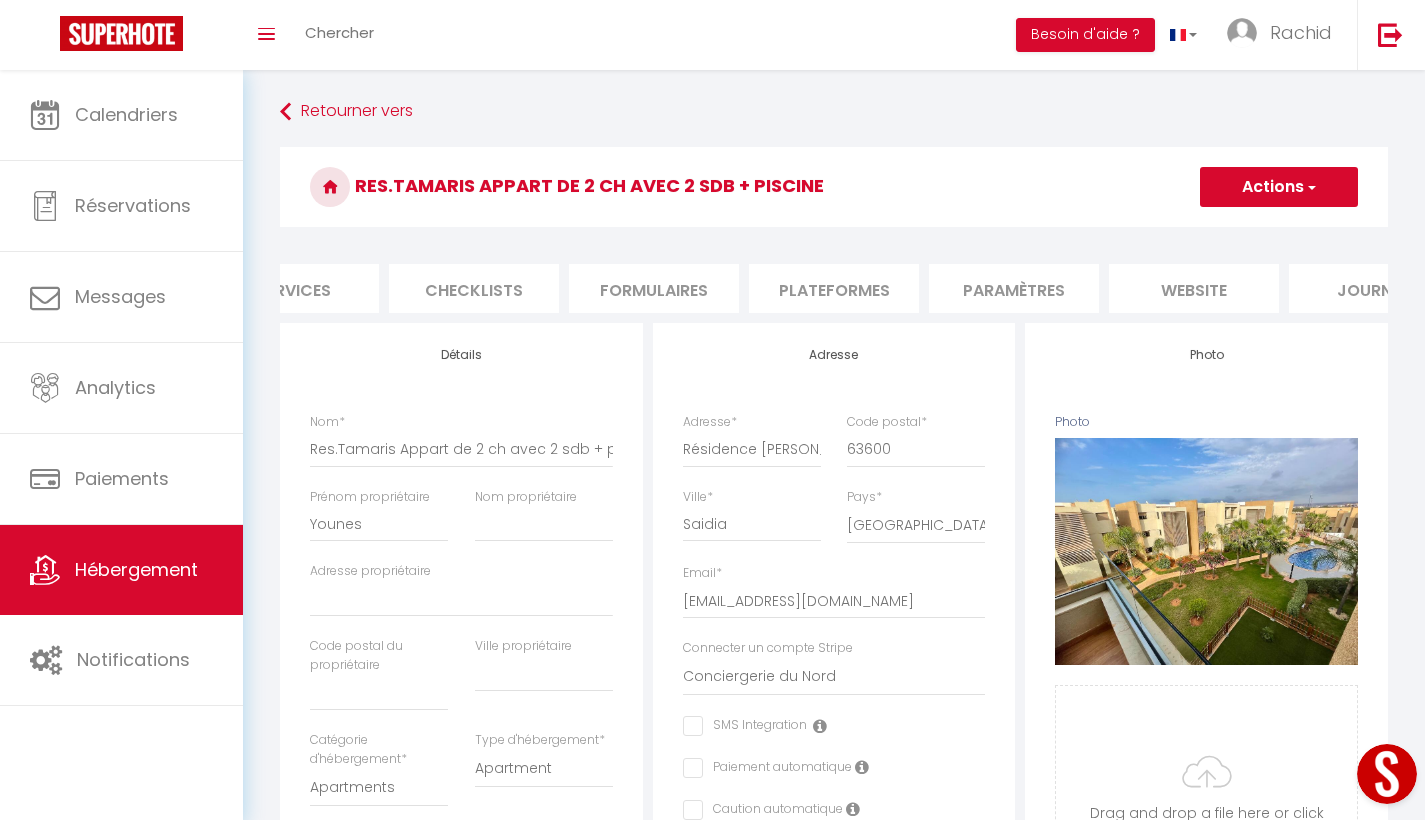 click on "website" at bounding box center [1194, 288] 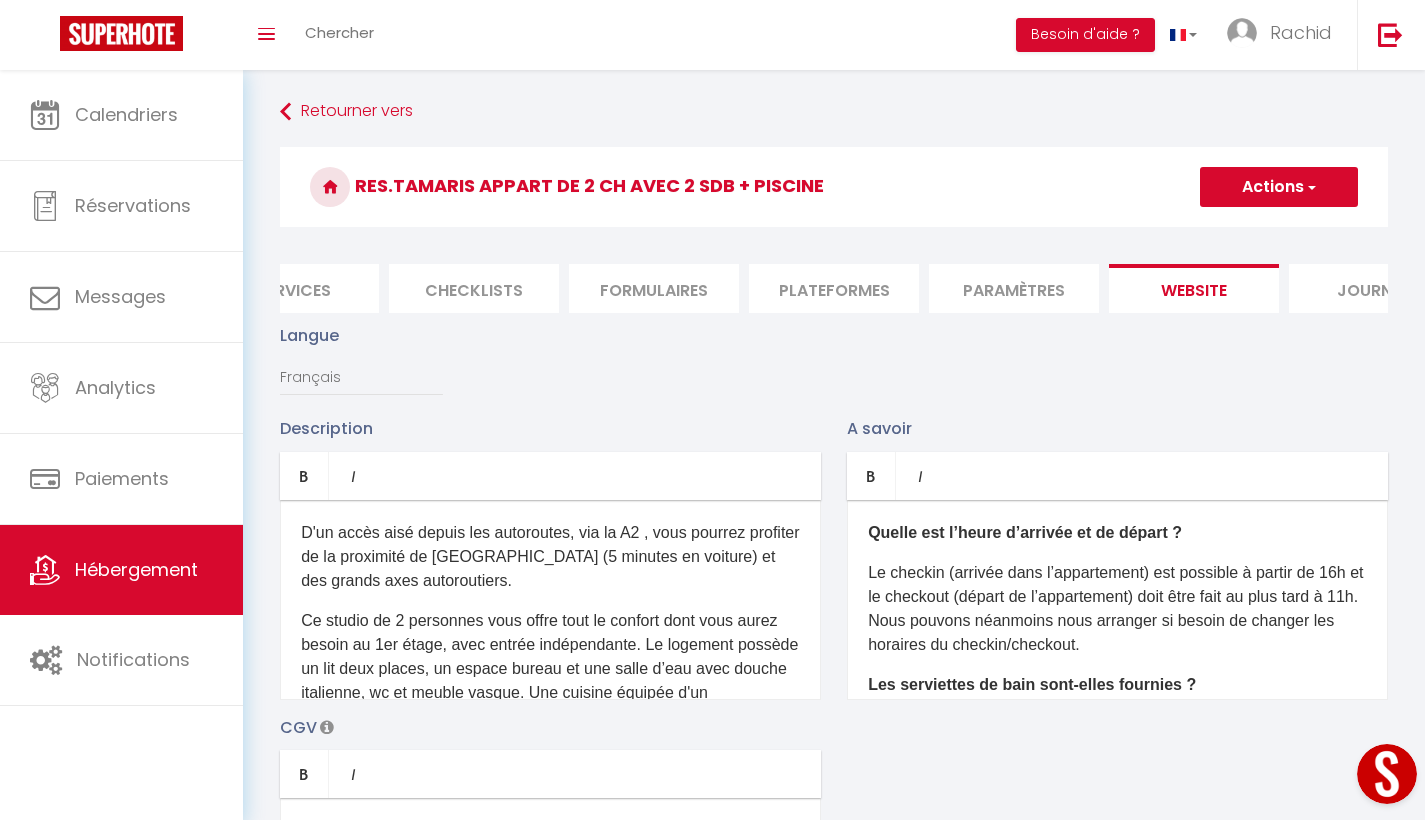 scroll, scrollTop: 288, scrollLeft: 0, axis: vertical 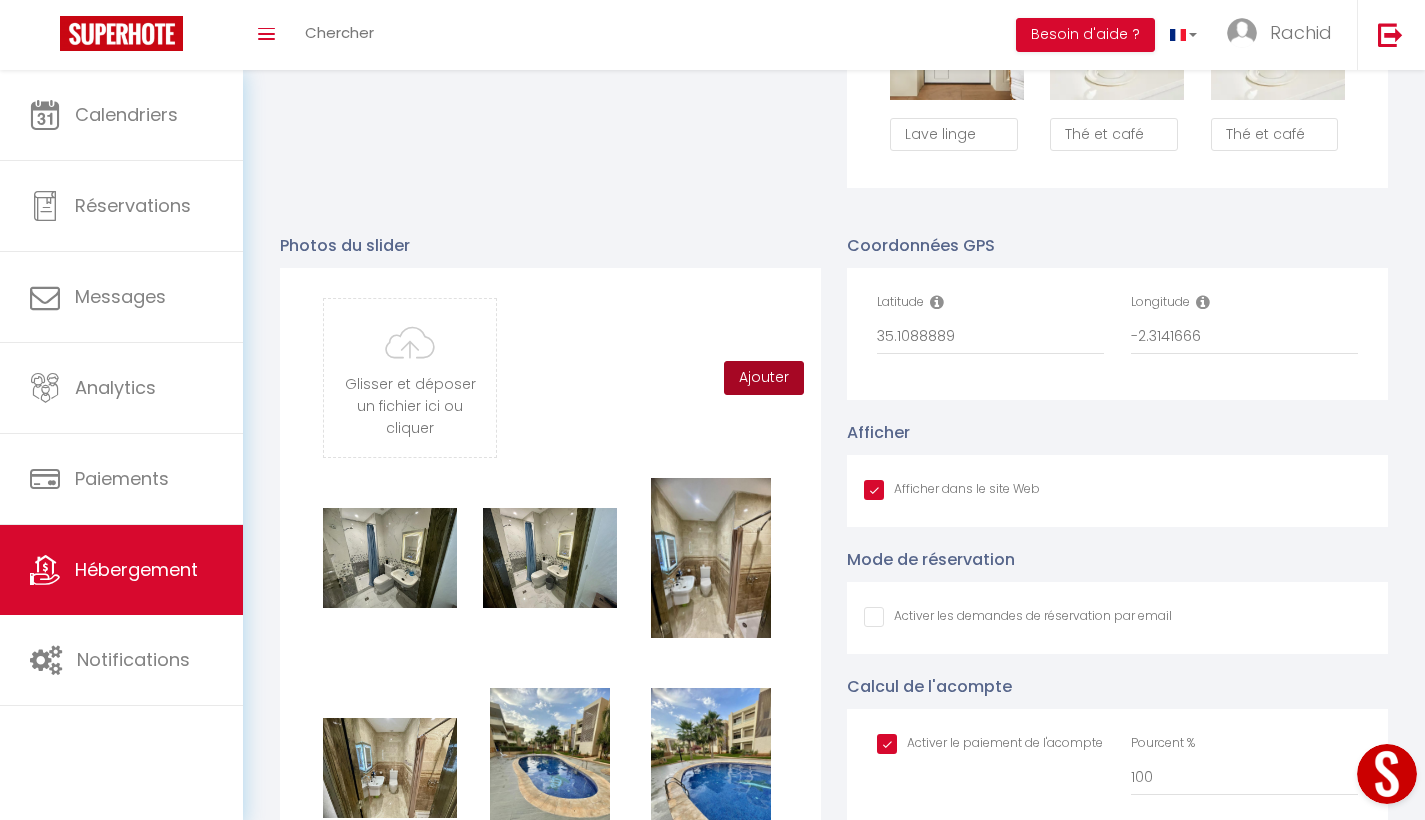 click on "Ajouter" at bounding box center [764, 378] 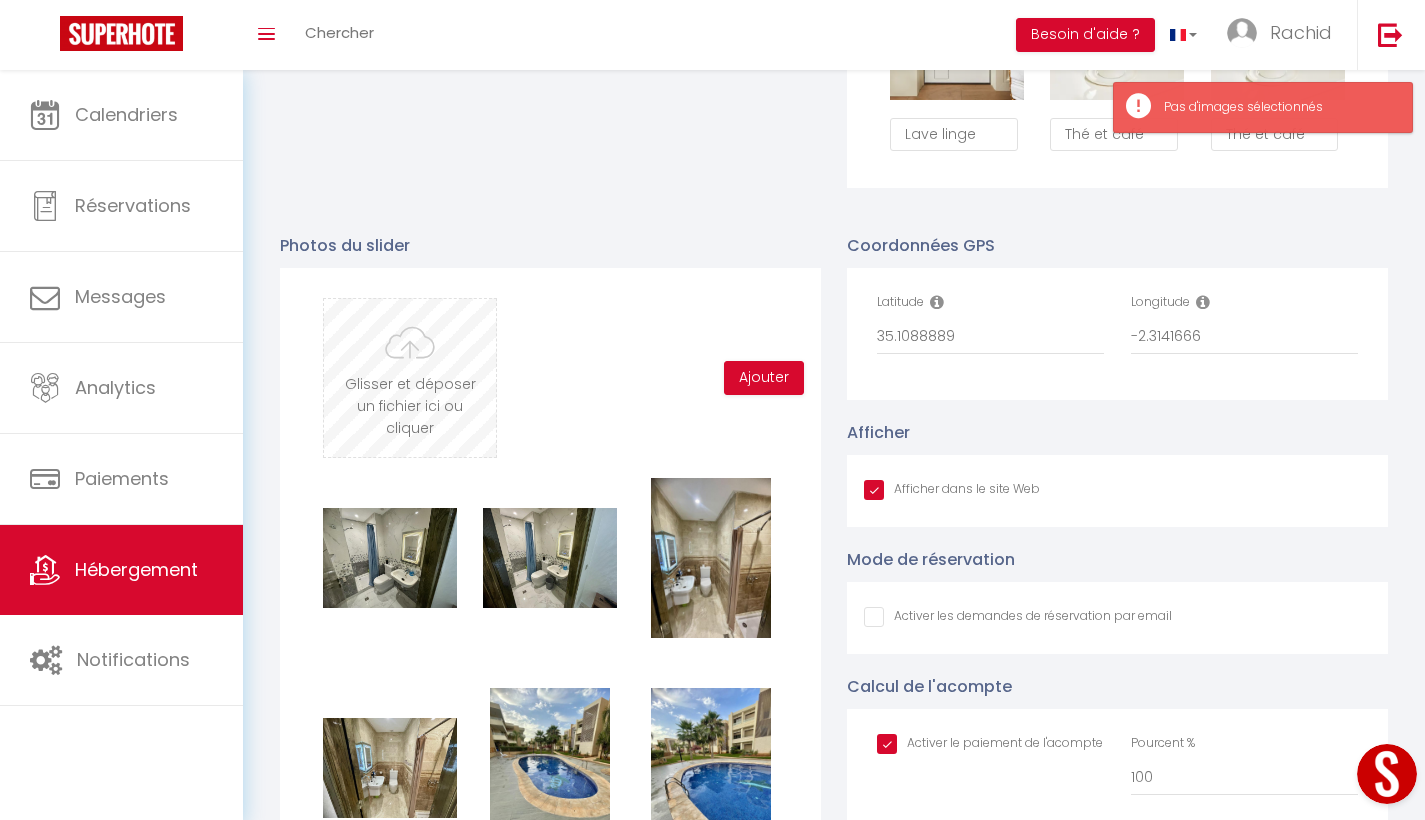 click at bounding box center [410, 378] 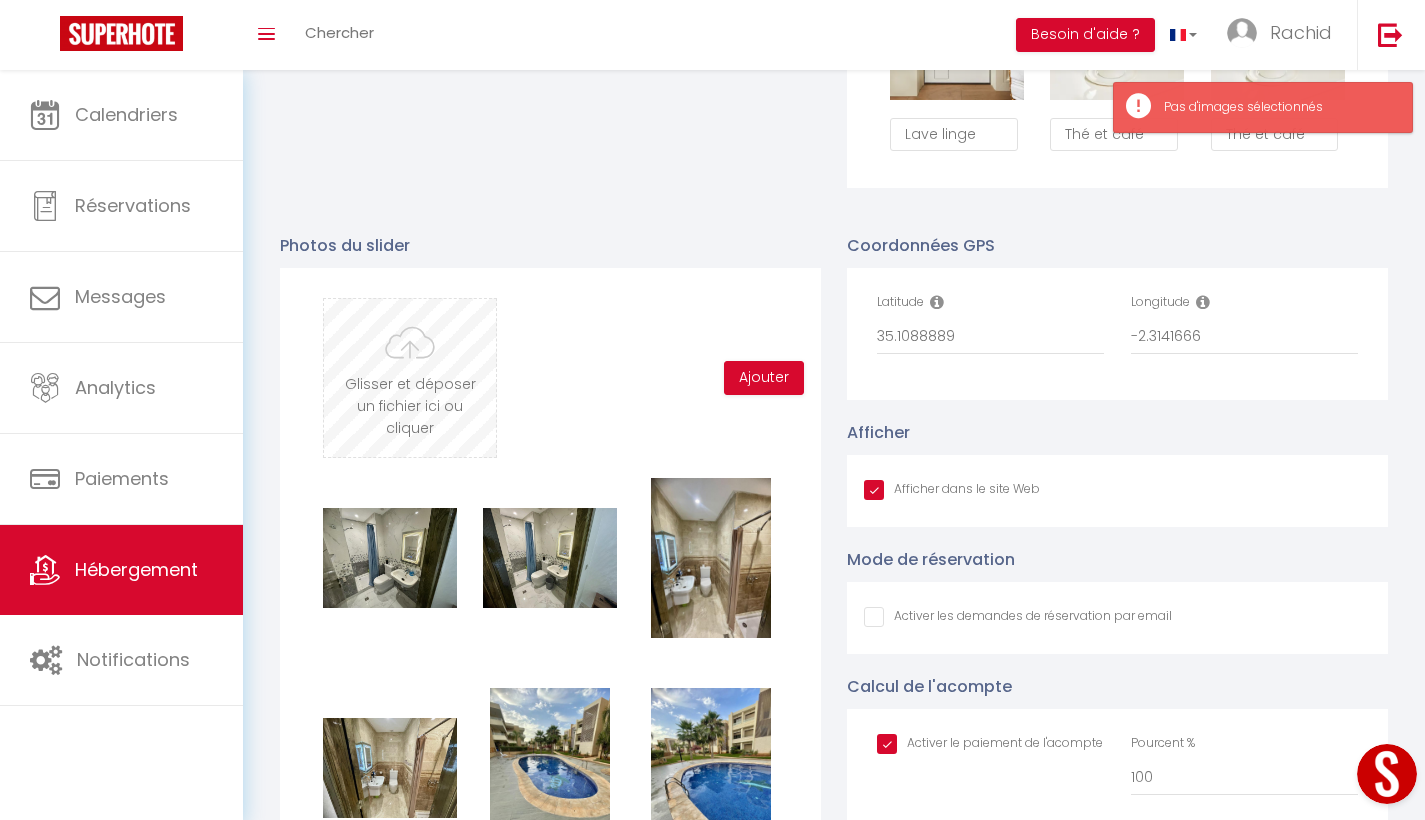 type on "C:\fakepath\IMG_0400.jpeg" 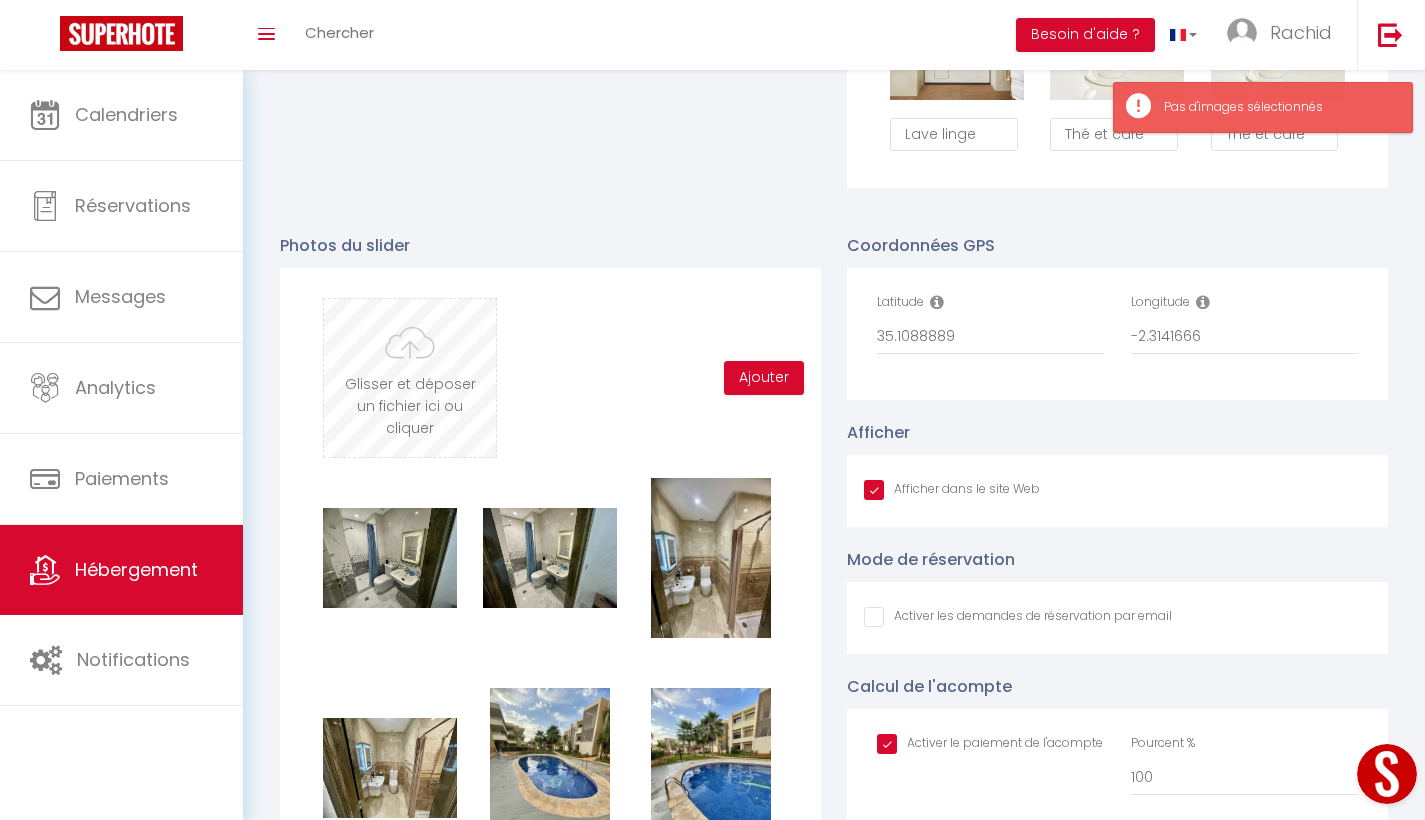 checkbox on "true" 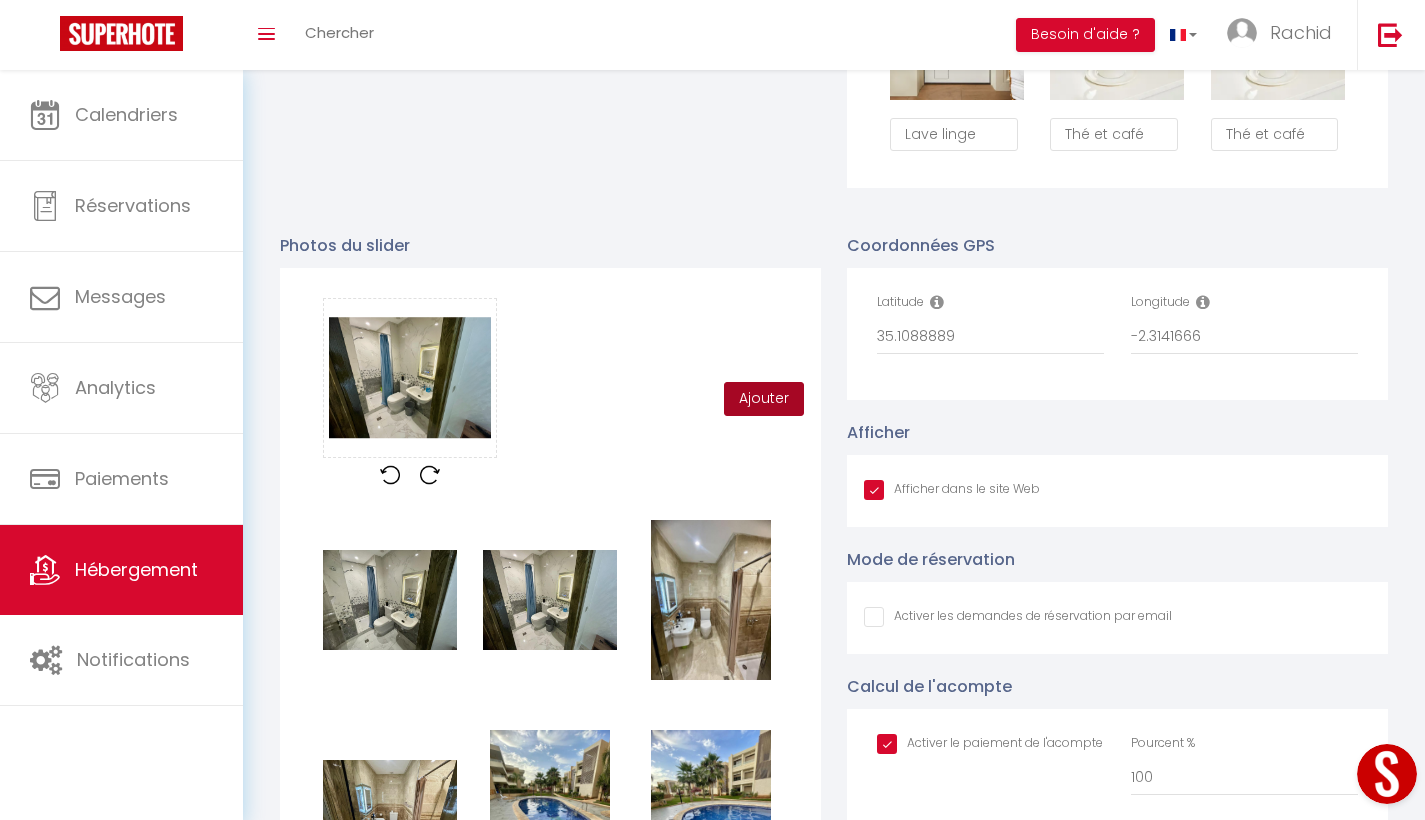 click on "Ajouter" at bounding box center (764, 399) 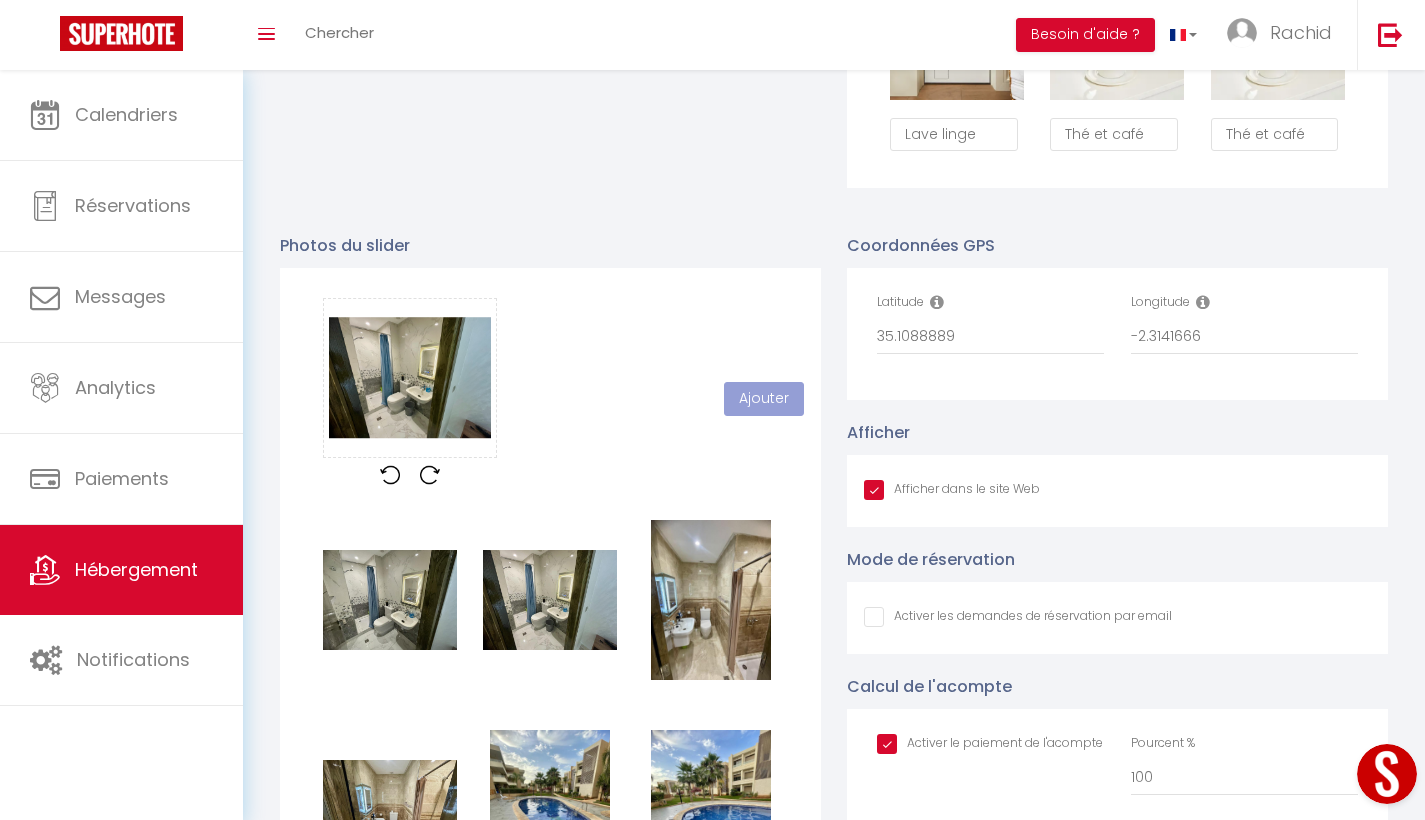 type 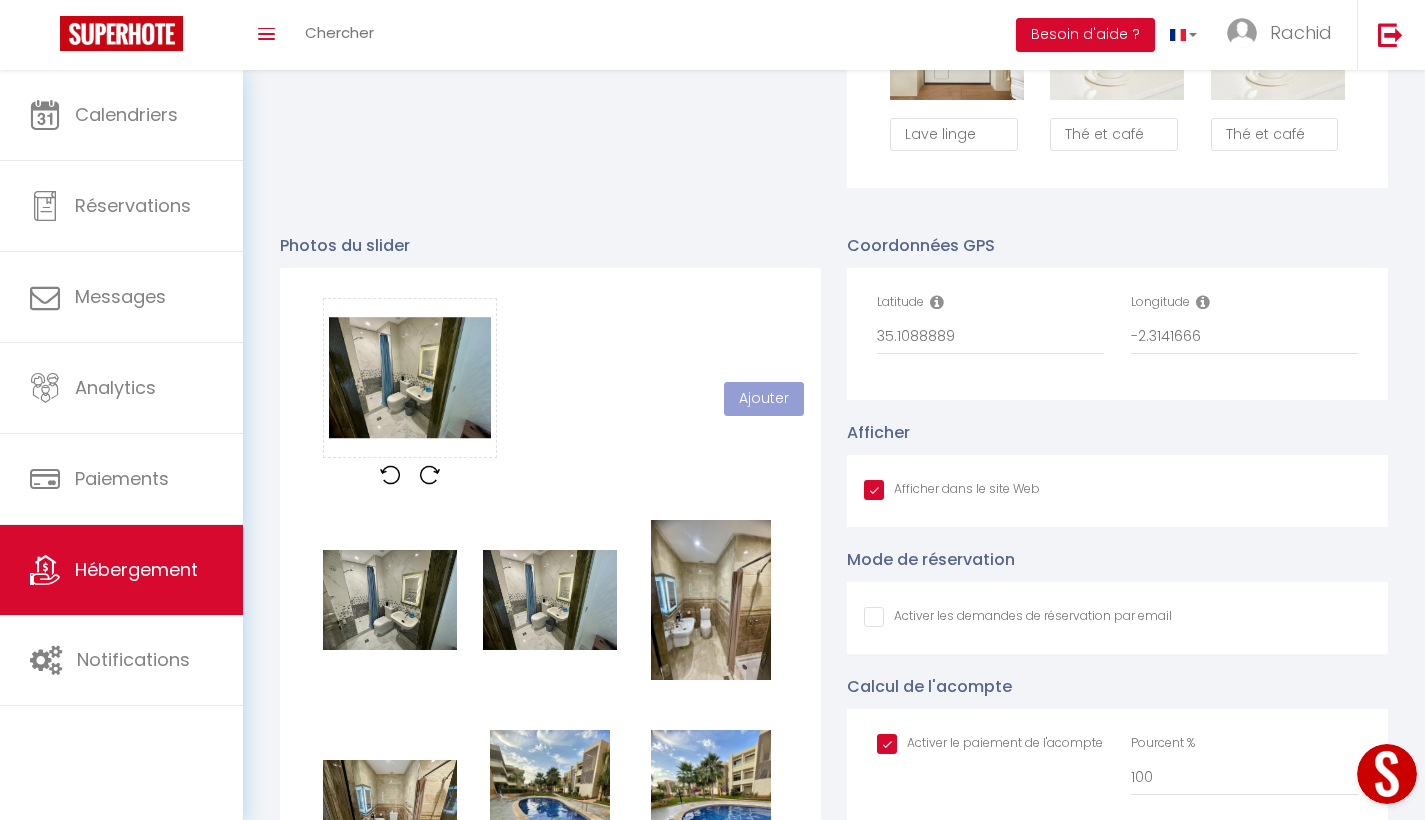 checkbox on "true" 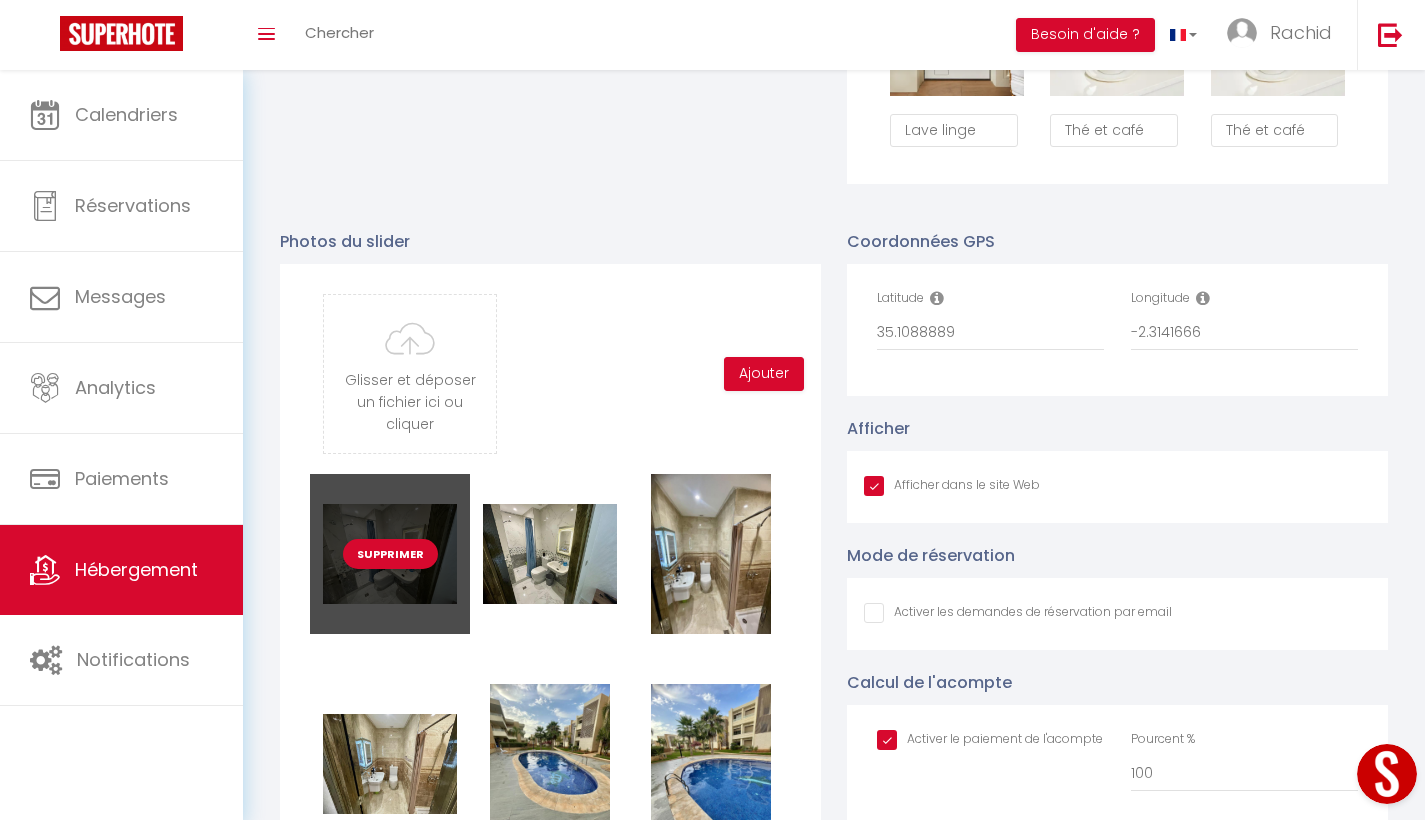 scroll, scrollTop: 2447, scrollLeft: 0, axis: vertical 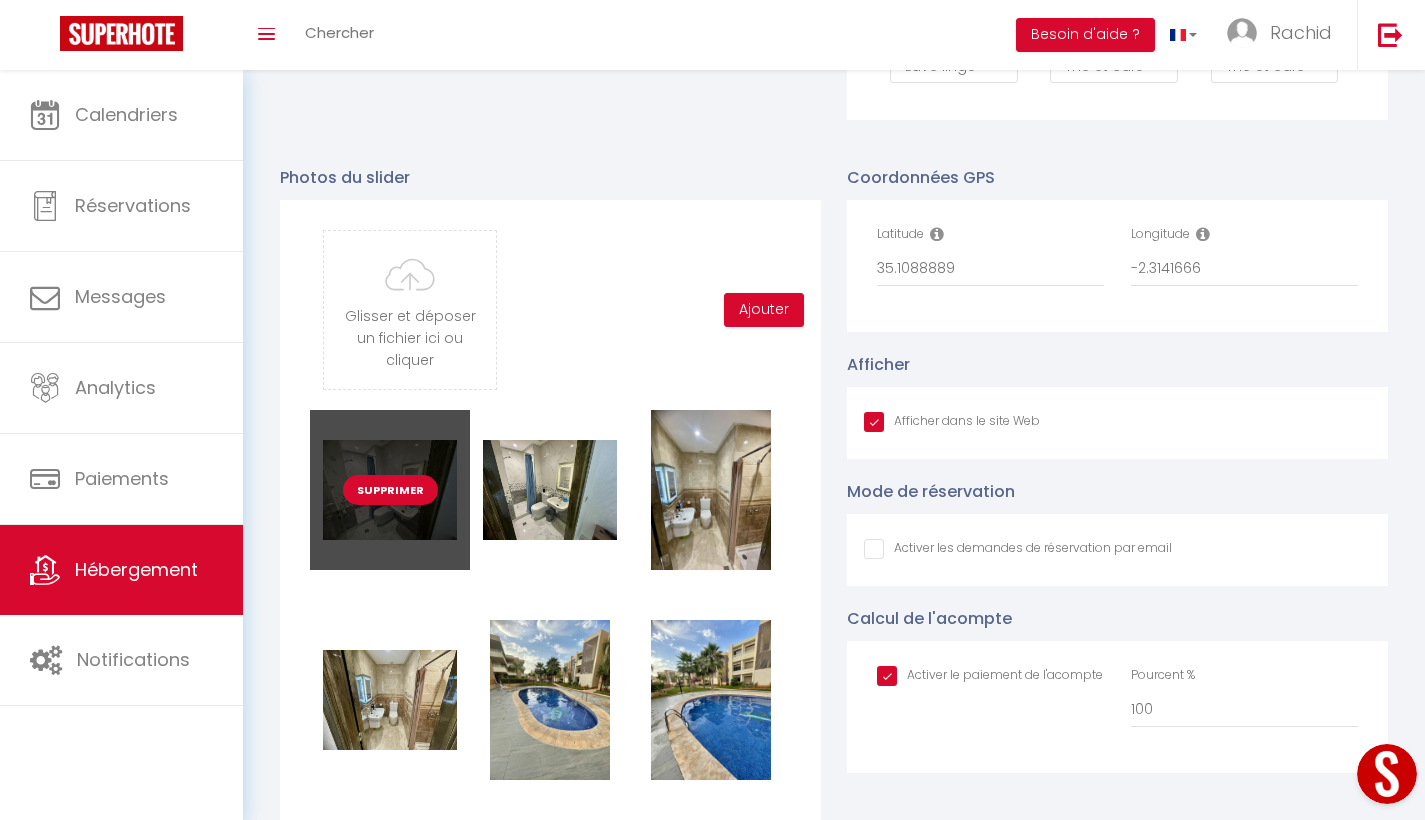 click on "Supprimer" at bounding box center (390, 490) 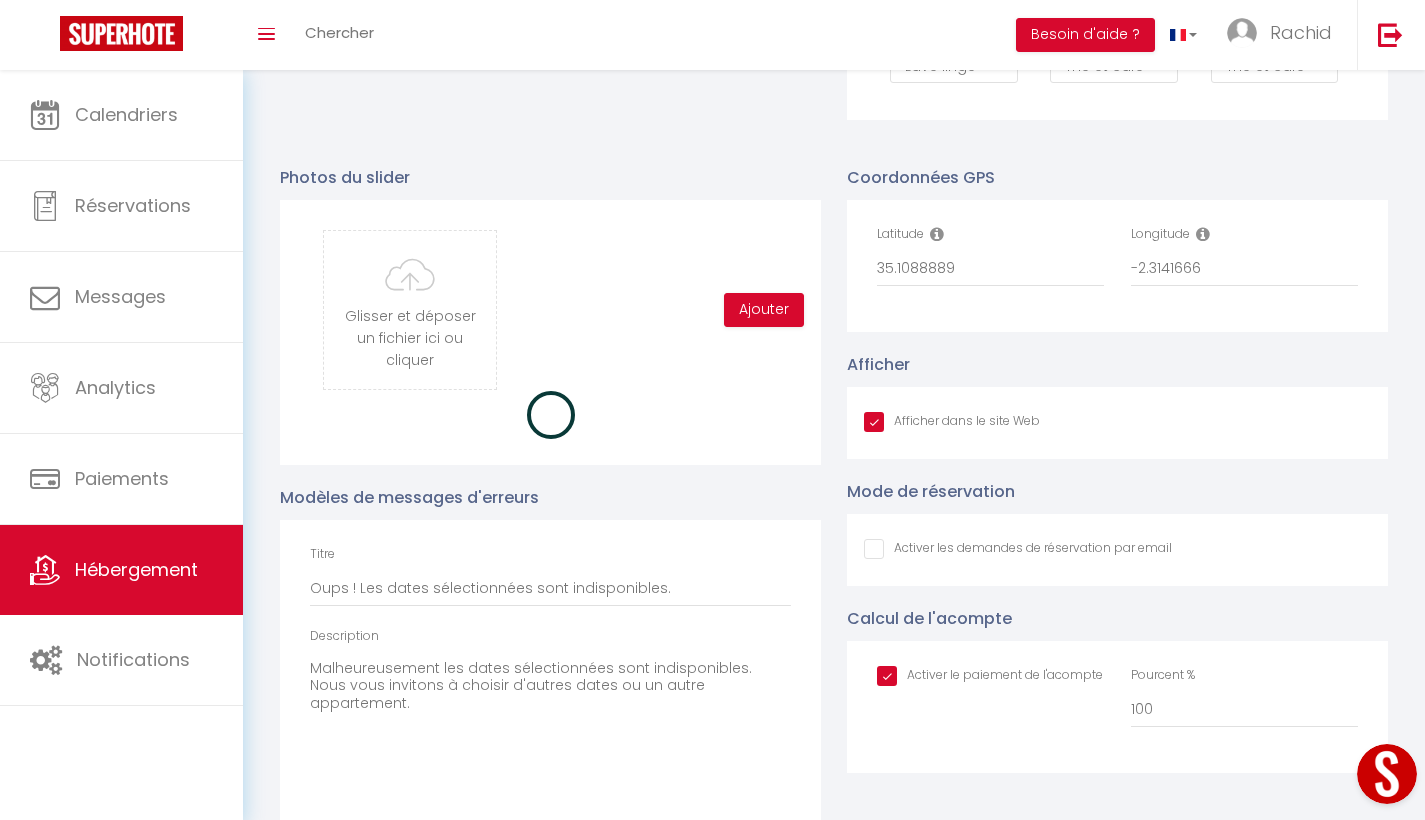 checkbox on "true" 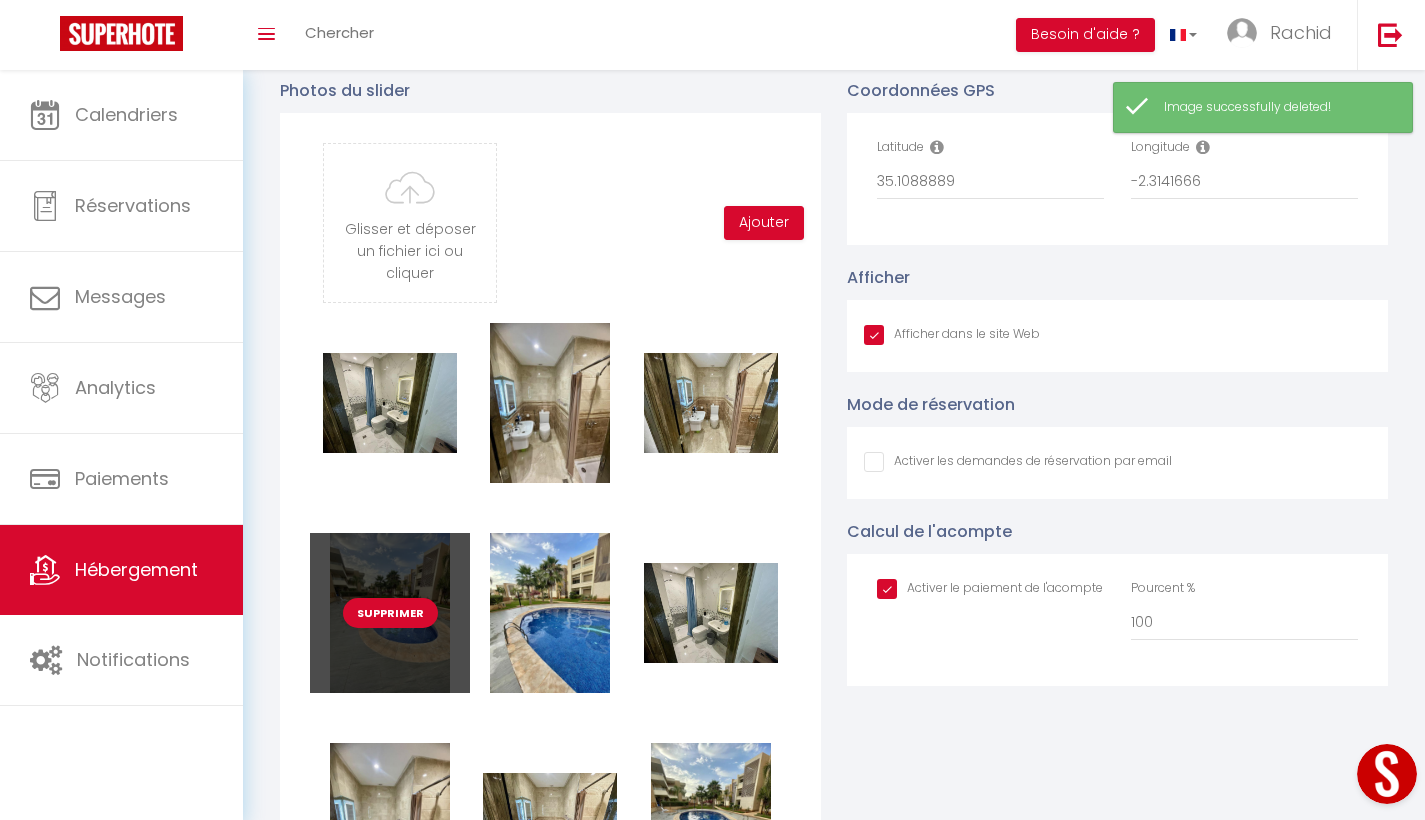 scroll, scrollTop: 2646, scrollLeft: 0, axis: vertical 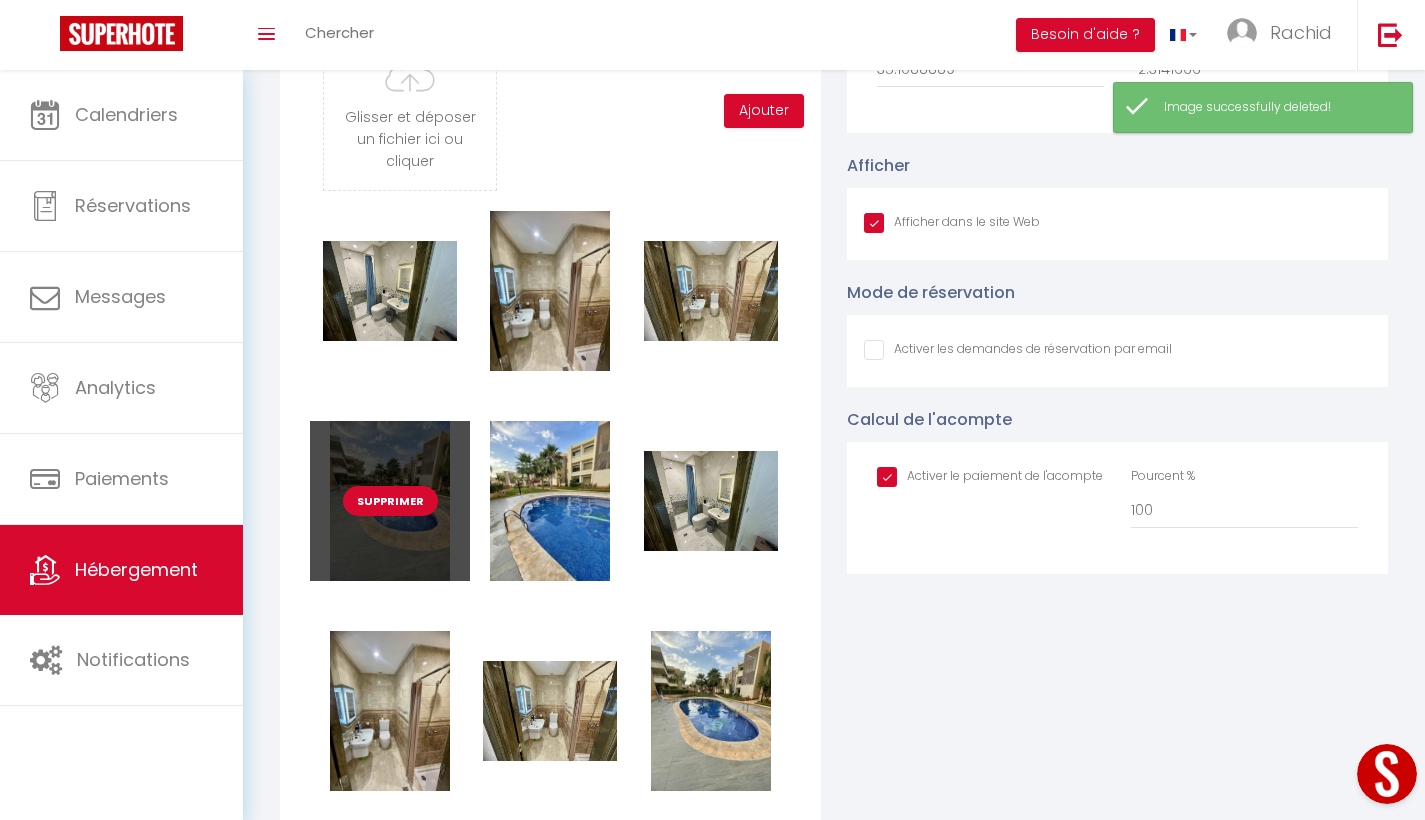 click on "Supprimer" at bounding box center (390, 501) 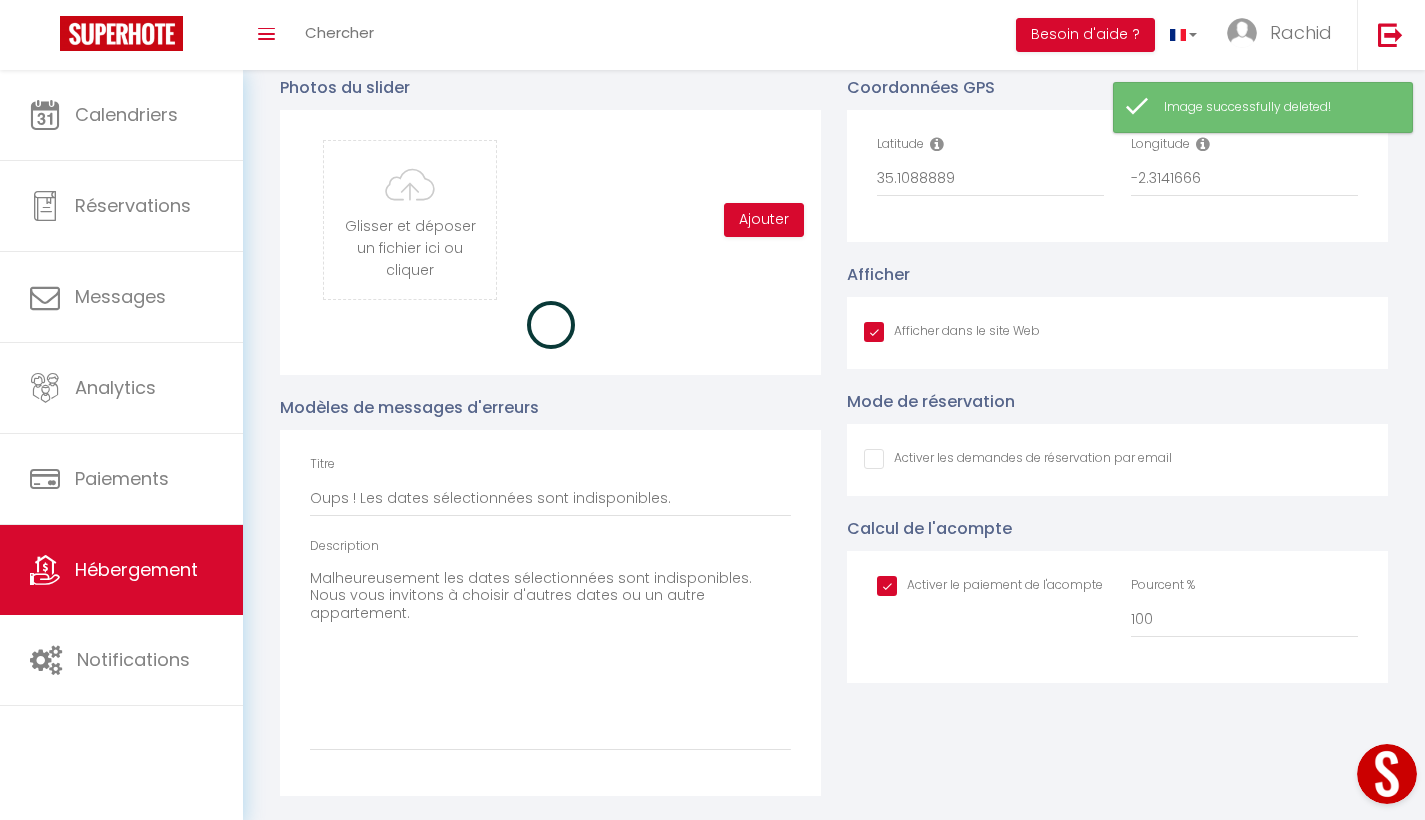 scroll, scrollTop: 2548, scrollLeft: 0, axis: vertical 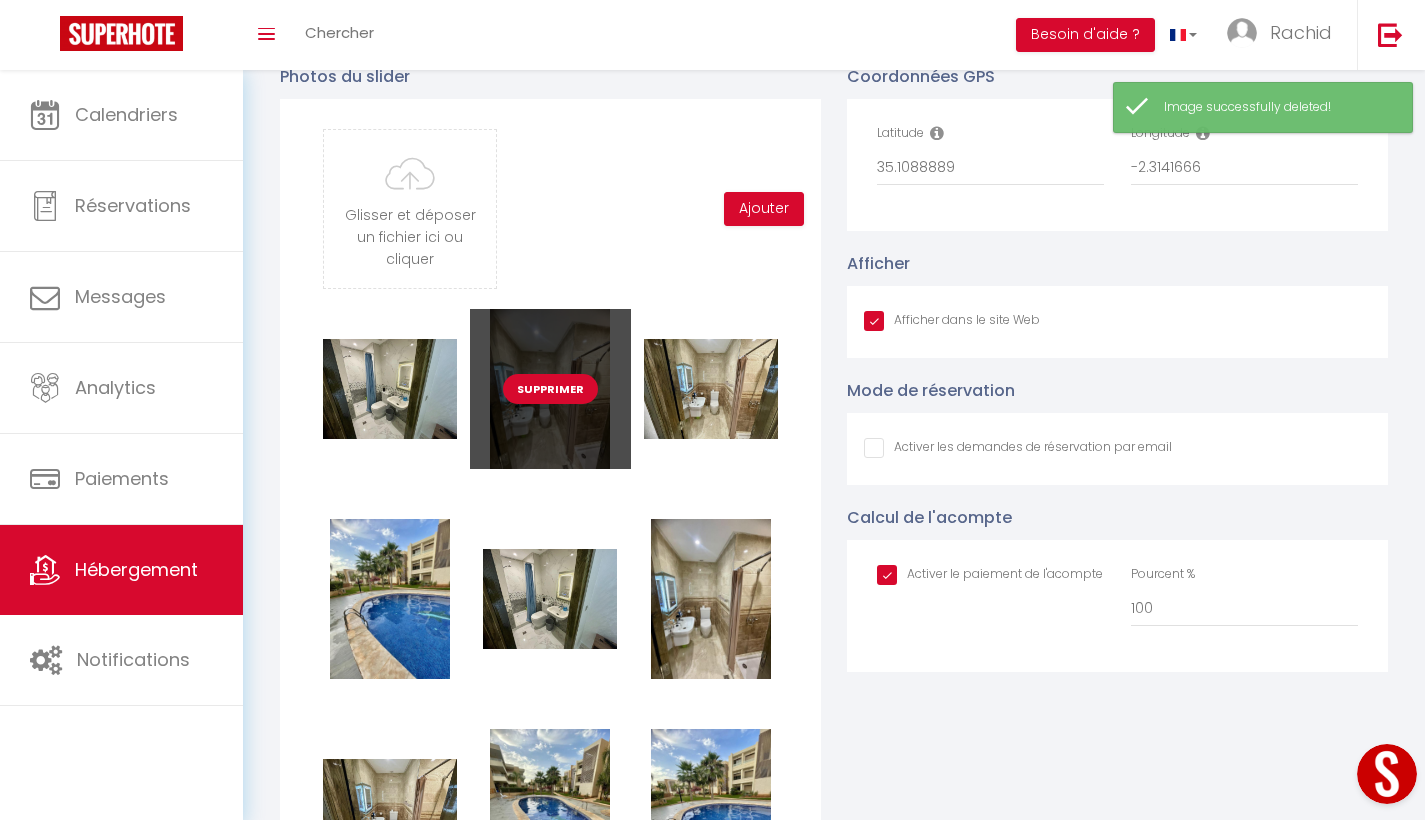 click on "Supprimer" at bounding box center (550, 389) 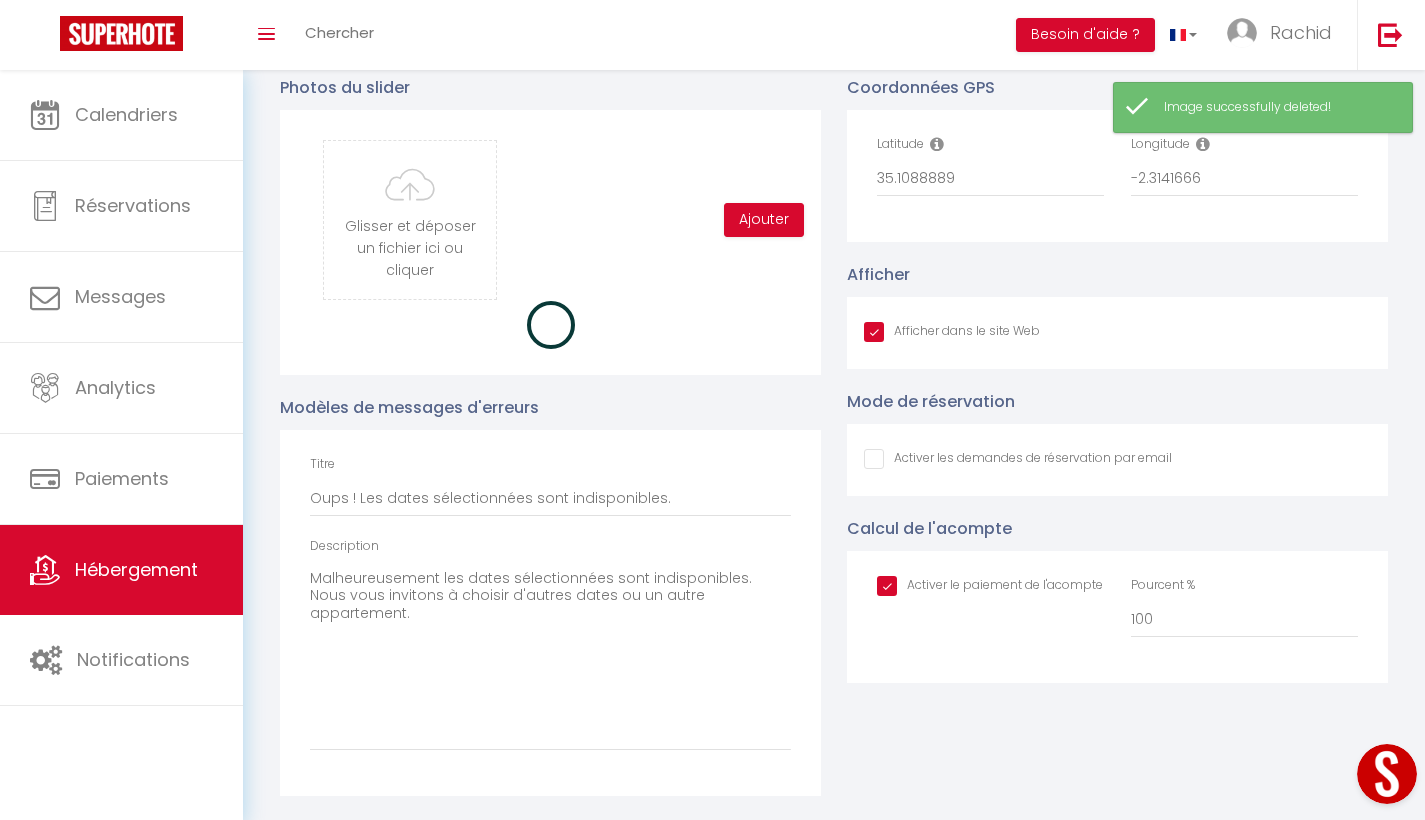 checkbox on "true" 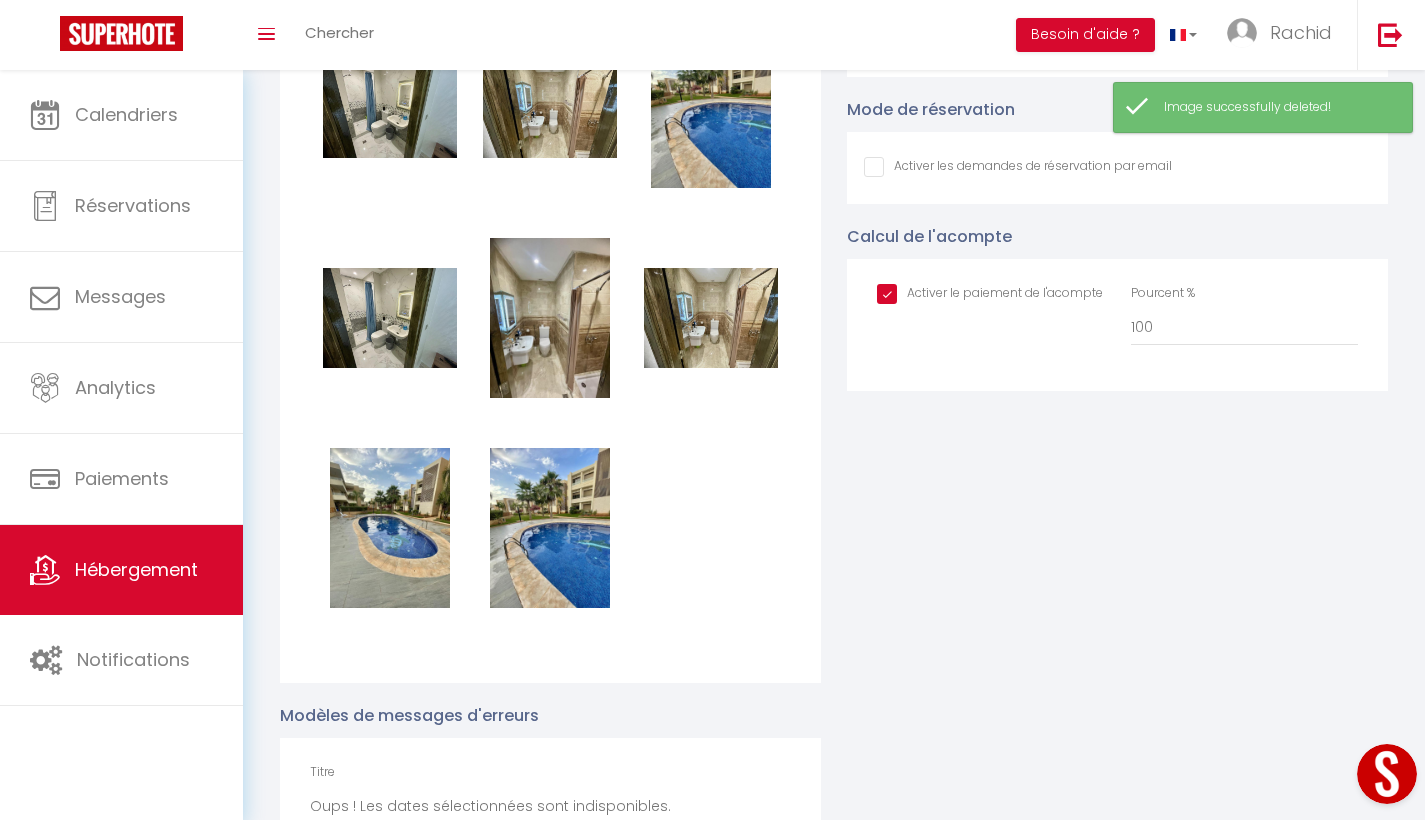 scroll, scrollTop: 2635, scrollLeft: 0, axis: vertical 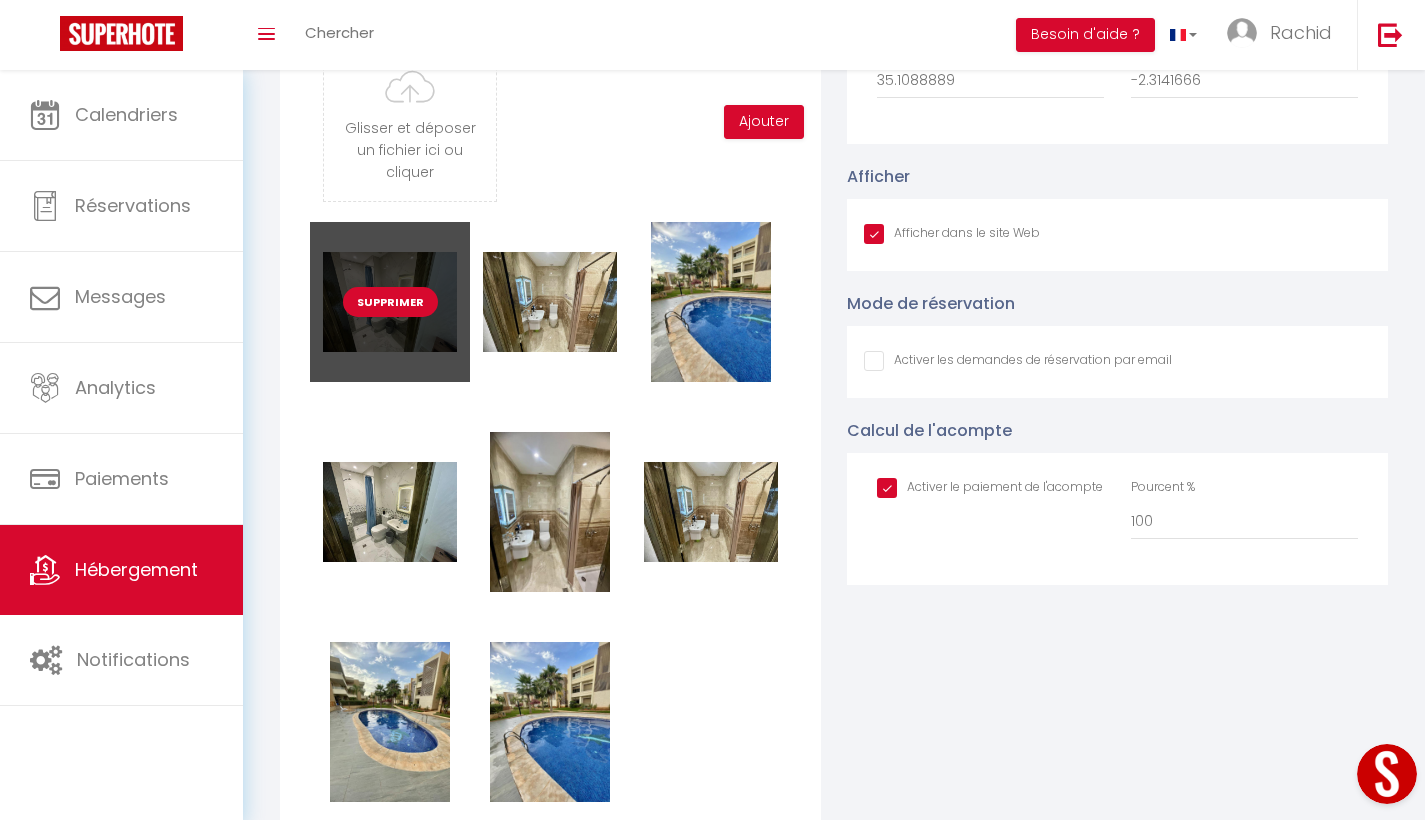 click on "Supprimer" at bounding box center (390, 302) 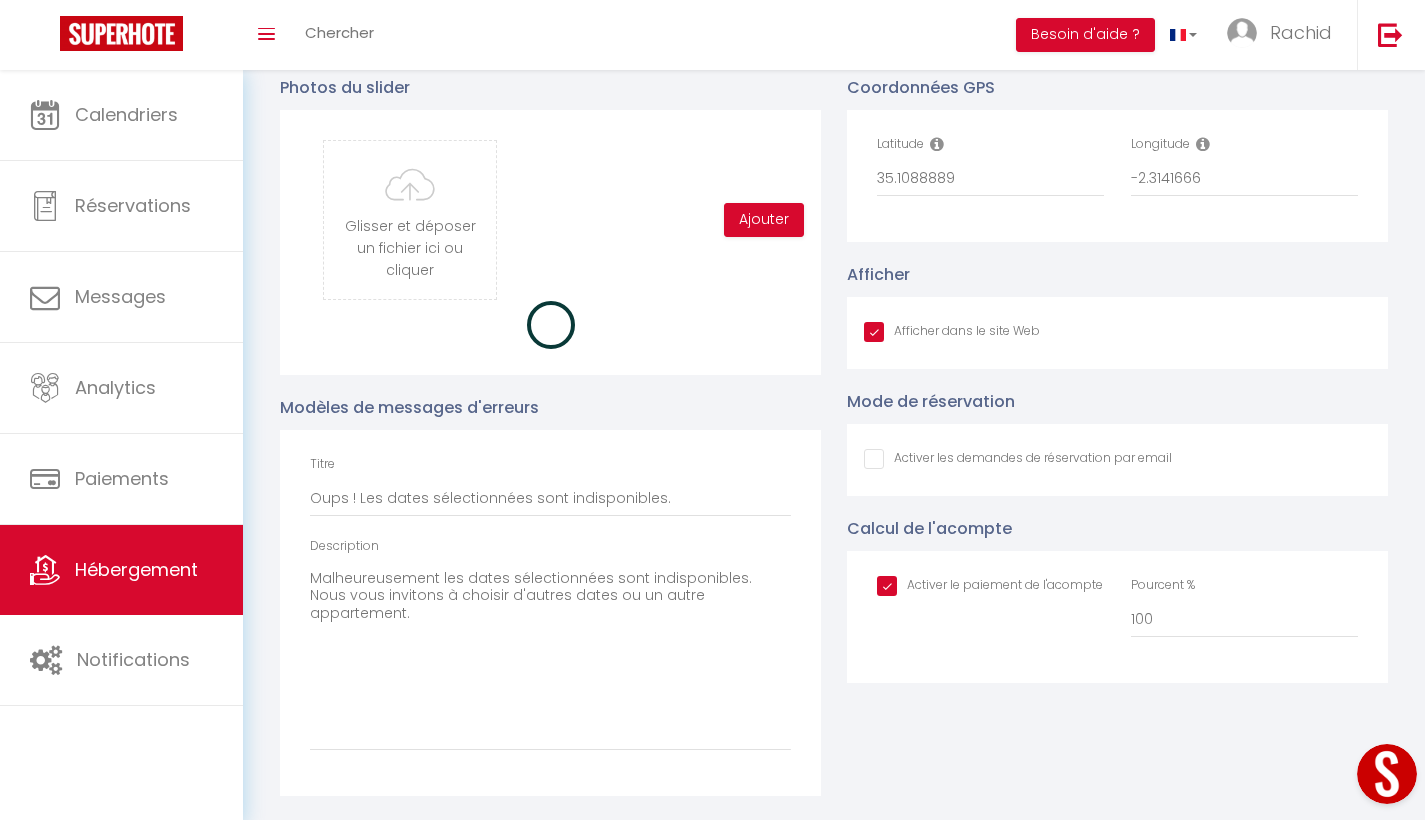 scroll, scrollTop: 2548, scrollLeft: 0, axis: vertical 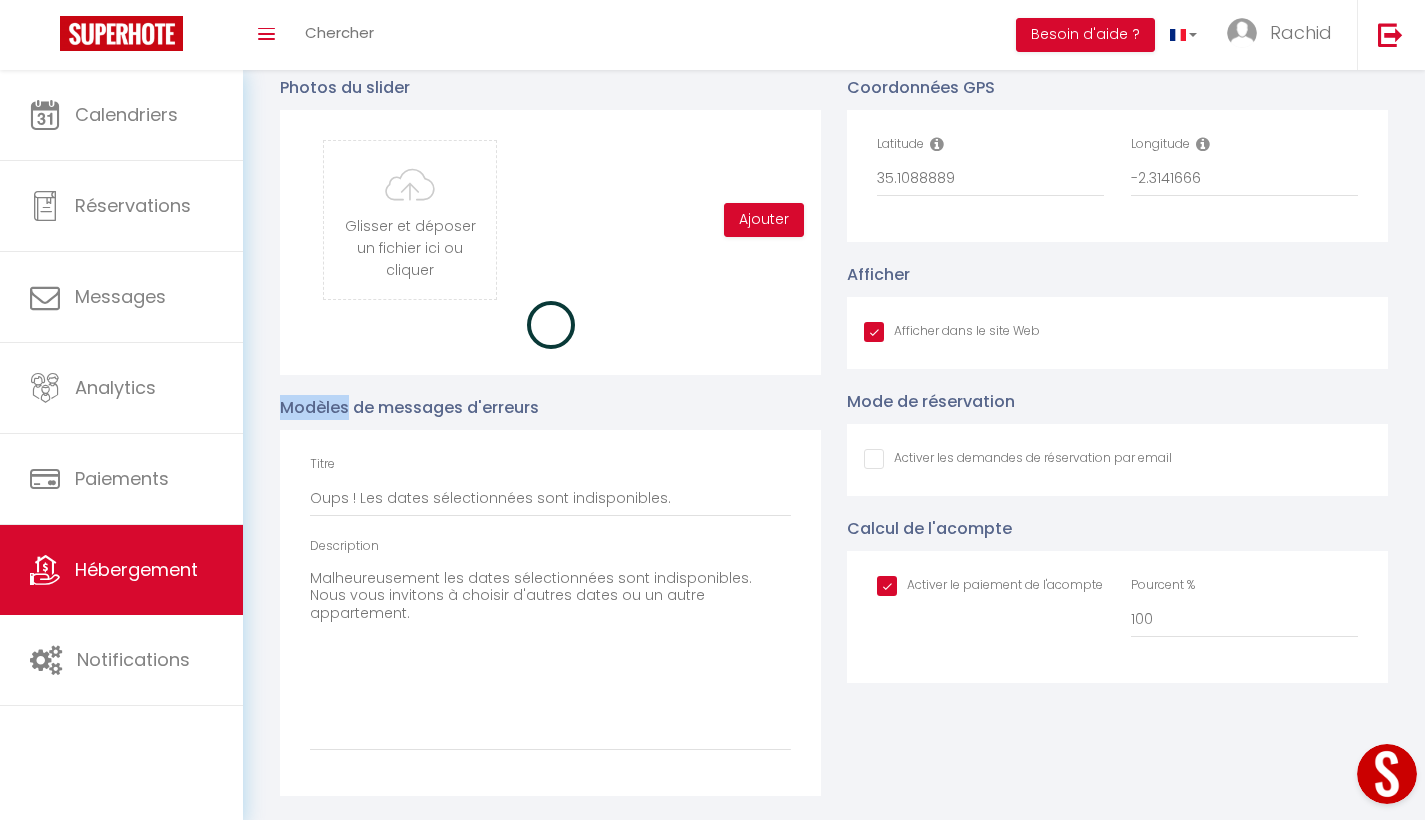 click at bounding box center [550, 325] 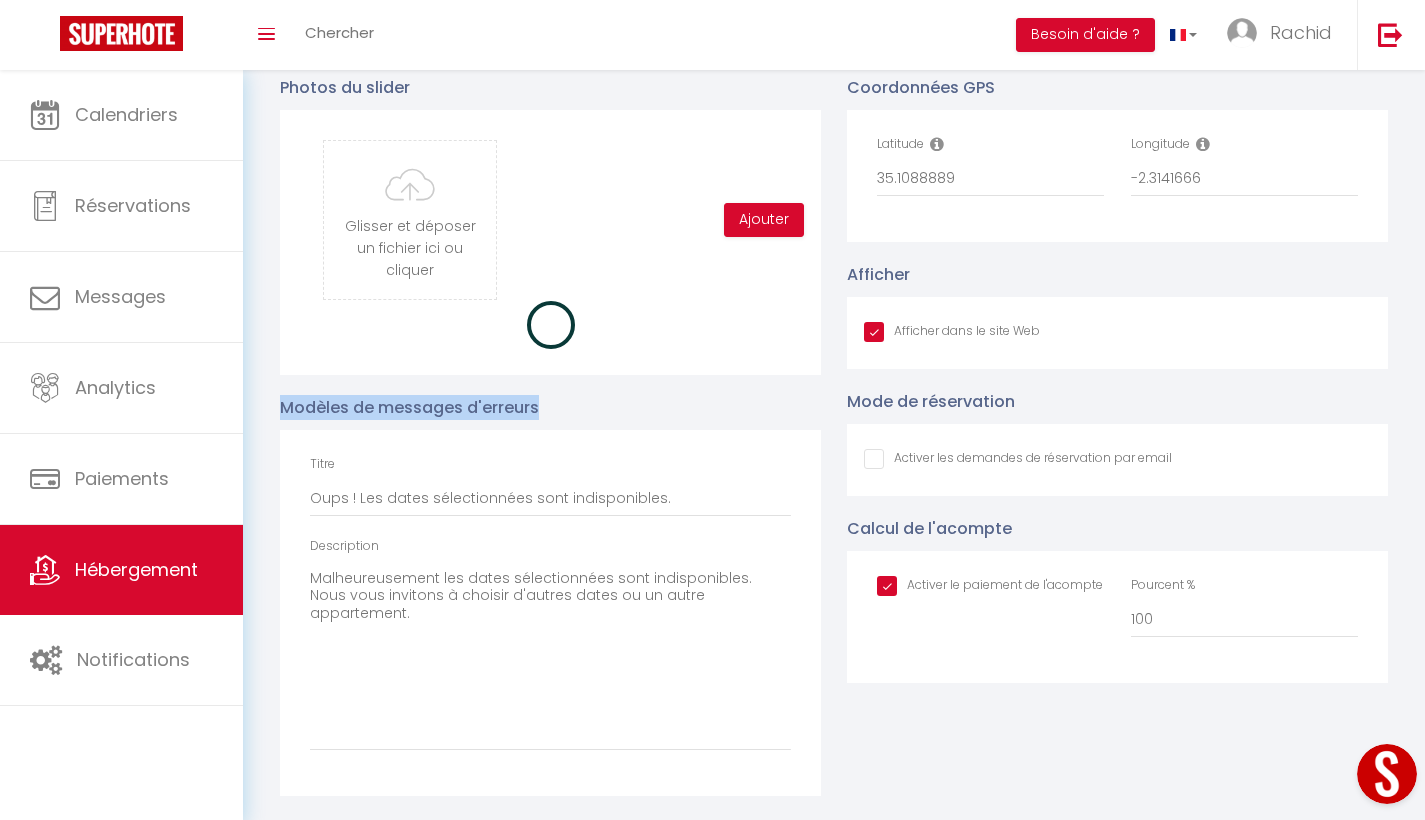 click at bounding box center (550, 325) 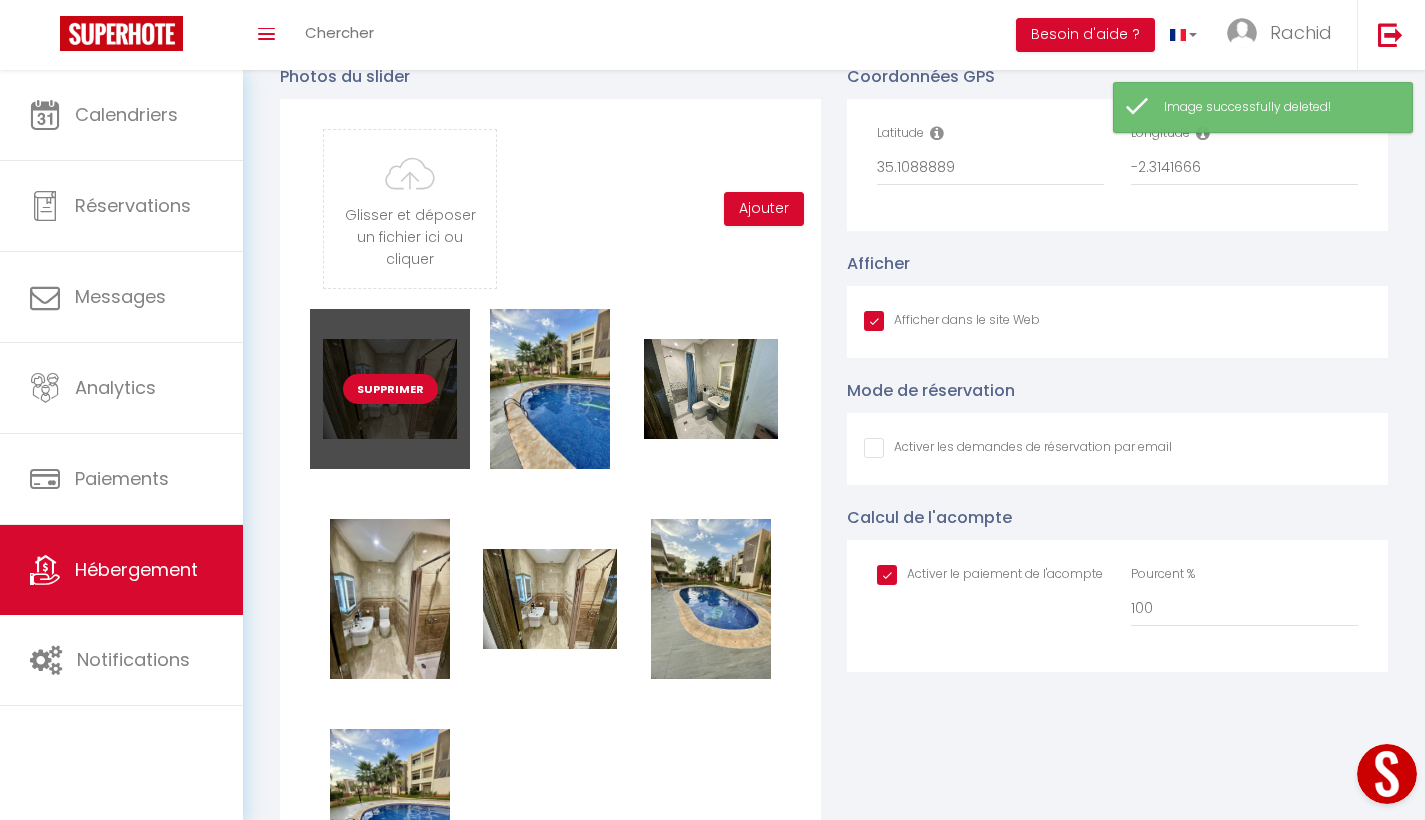 click on "Supprimer" at bounding box center (390, 389) 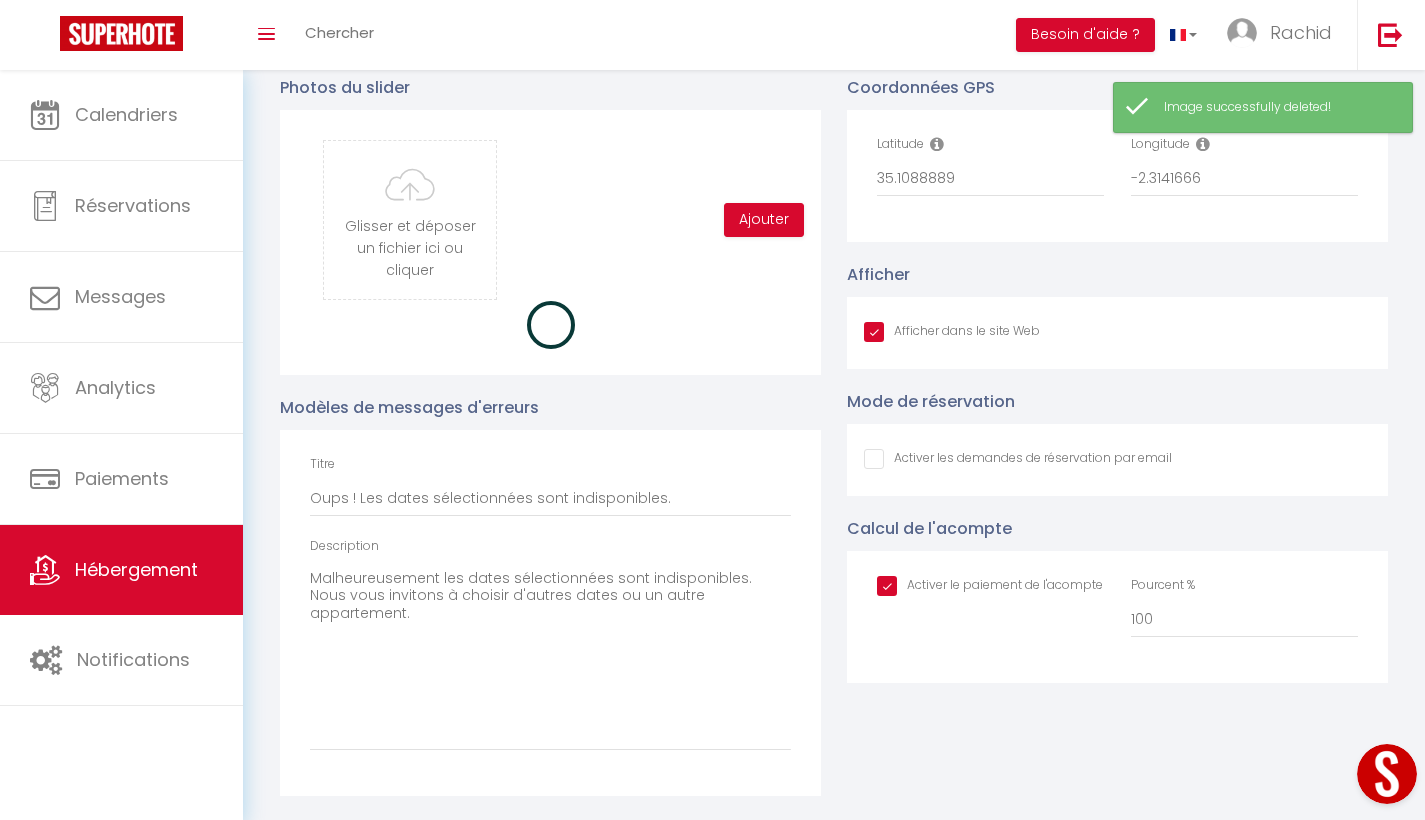 checkbox on "true" 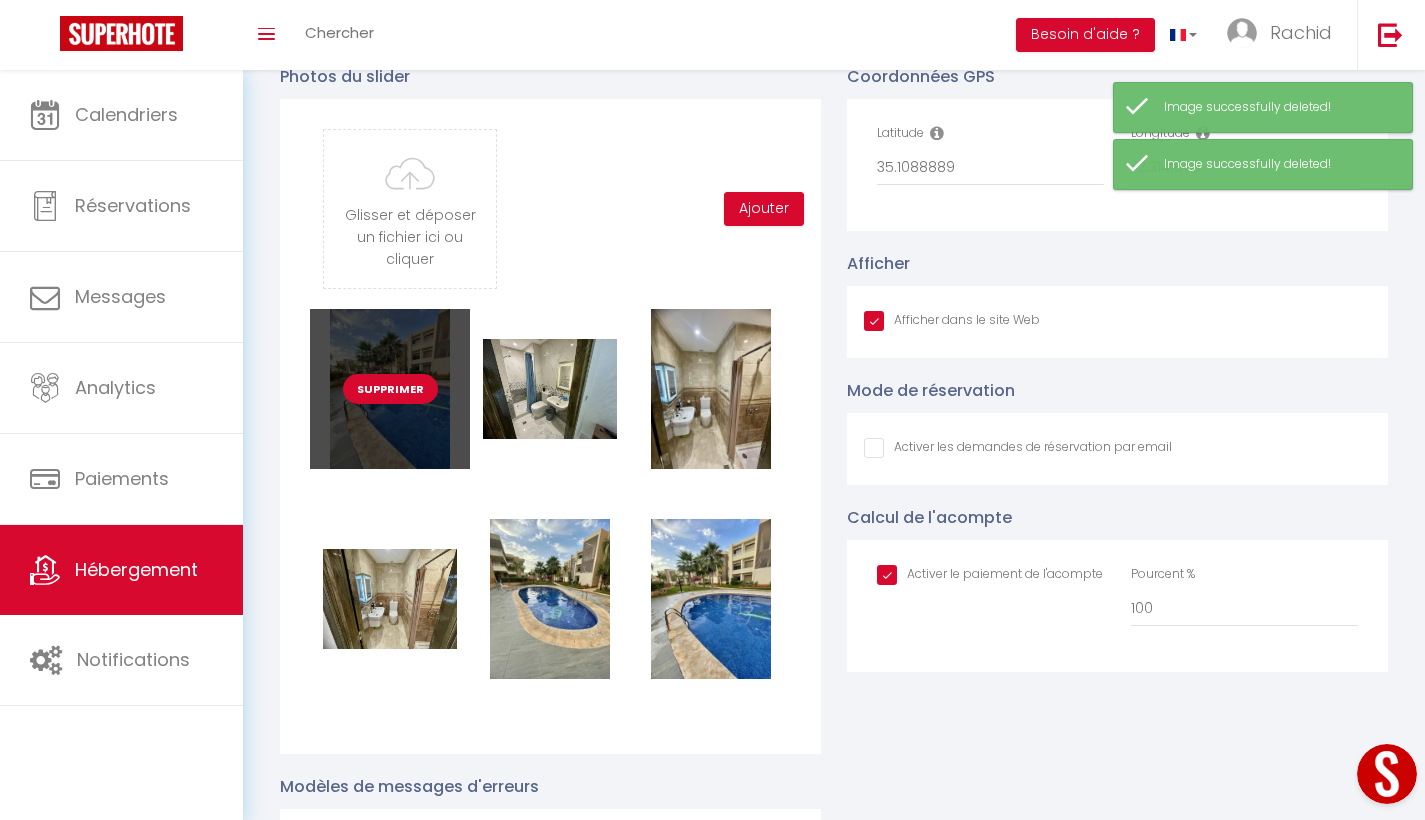 click on "Supprimer" at bounding box center [390, 389] 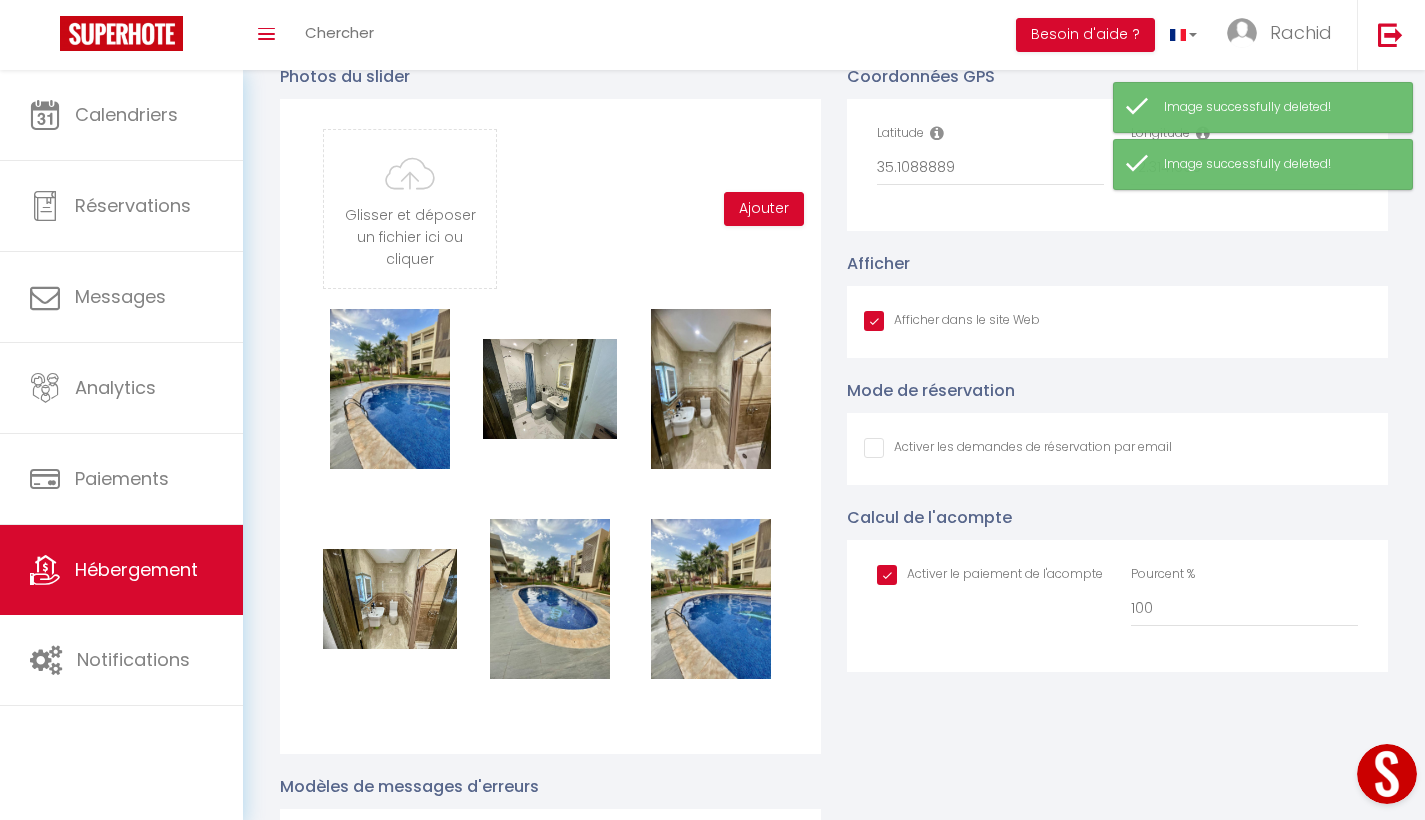 checkbox on "true" 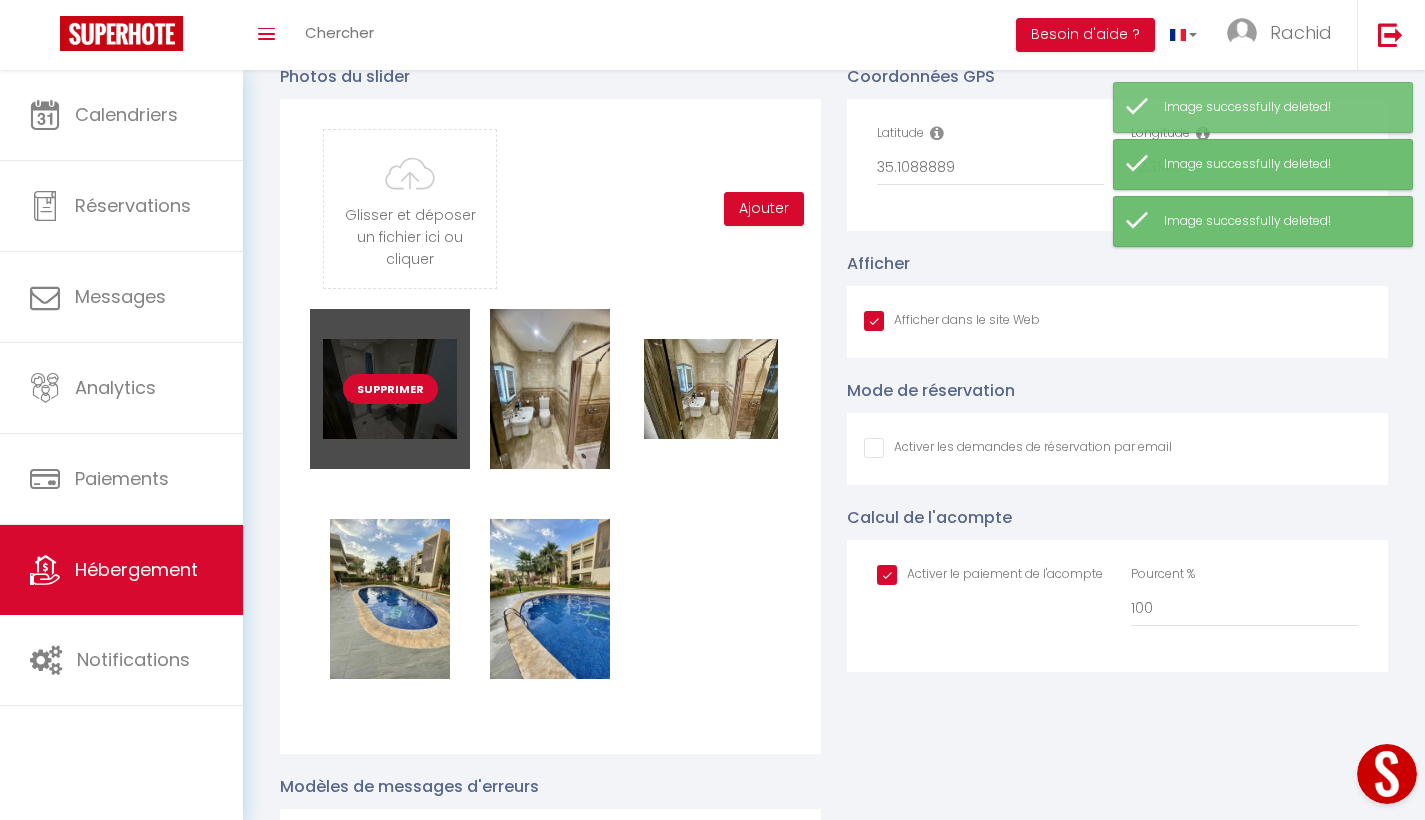 click on "Supprimer" at bounding box center (390, 389) 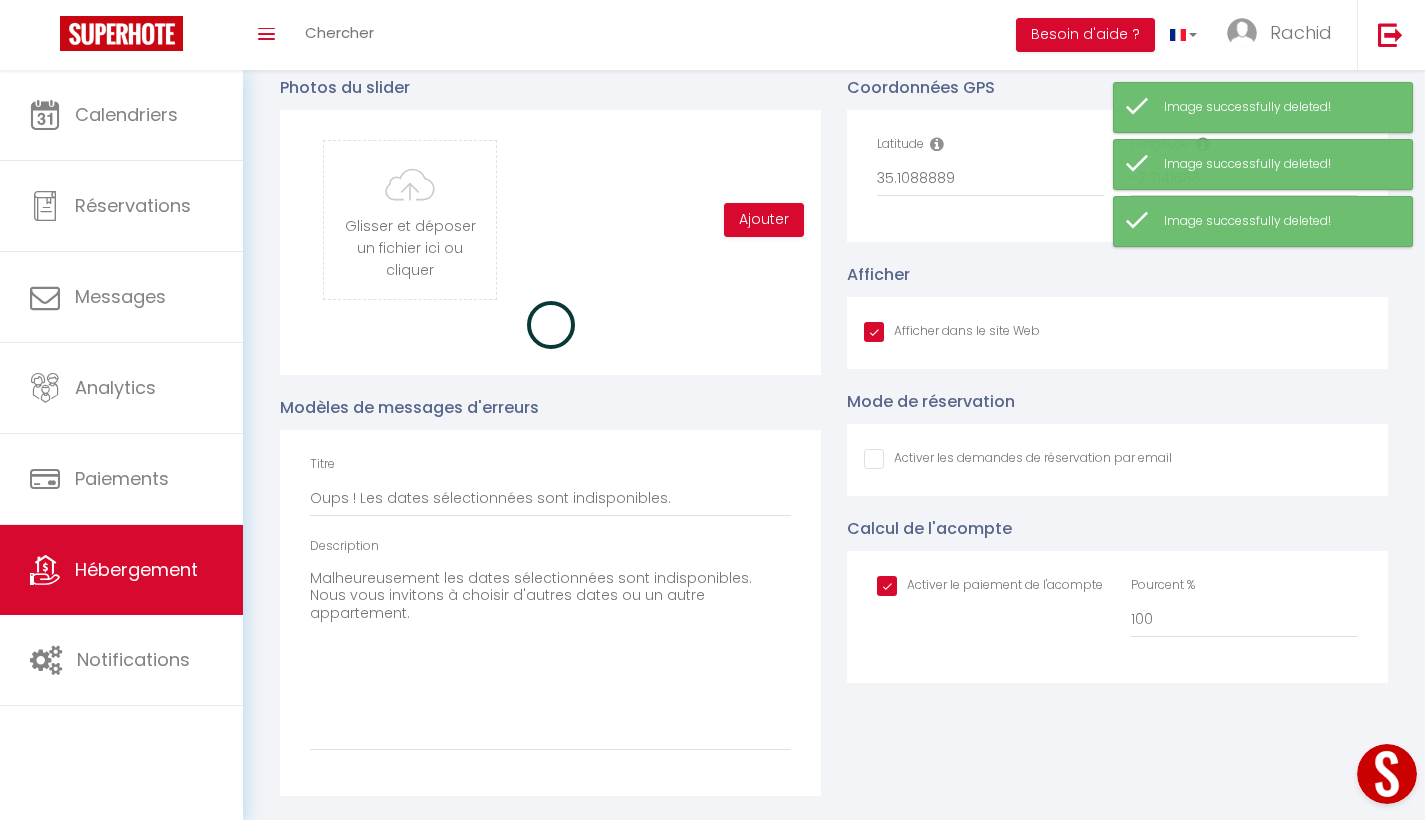 checkbox on "true" 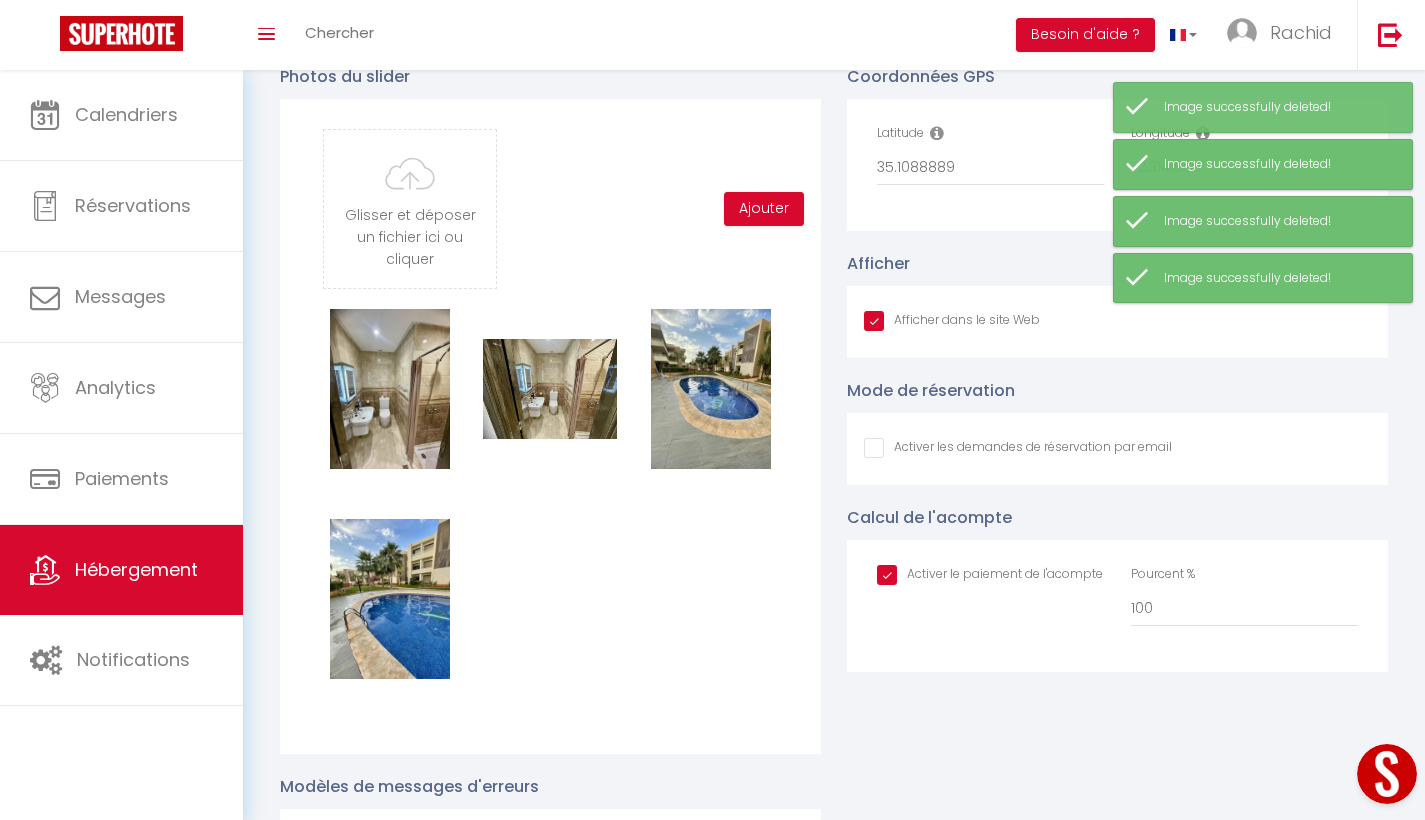 click on "Supprimer" at bounding box center [390, 389] 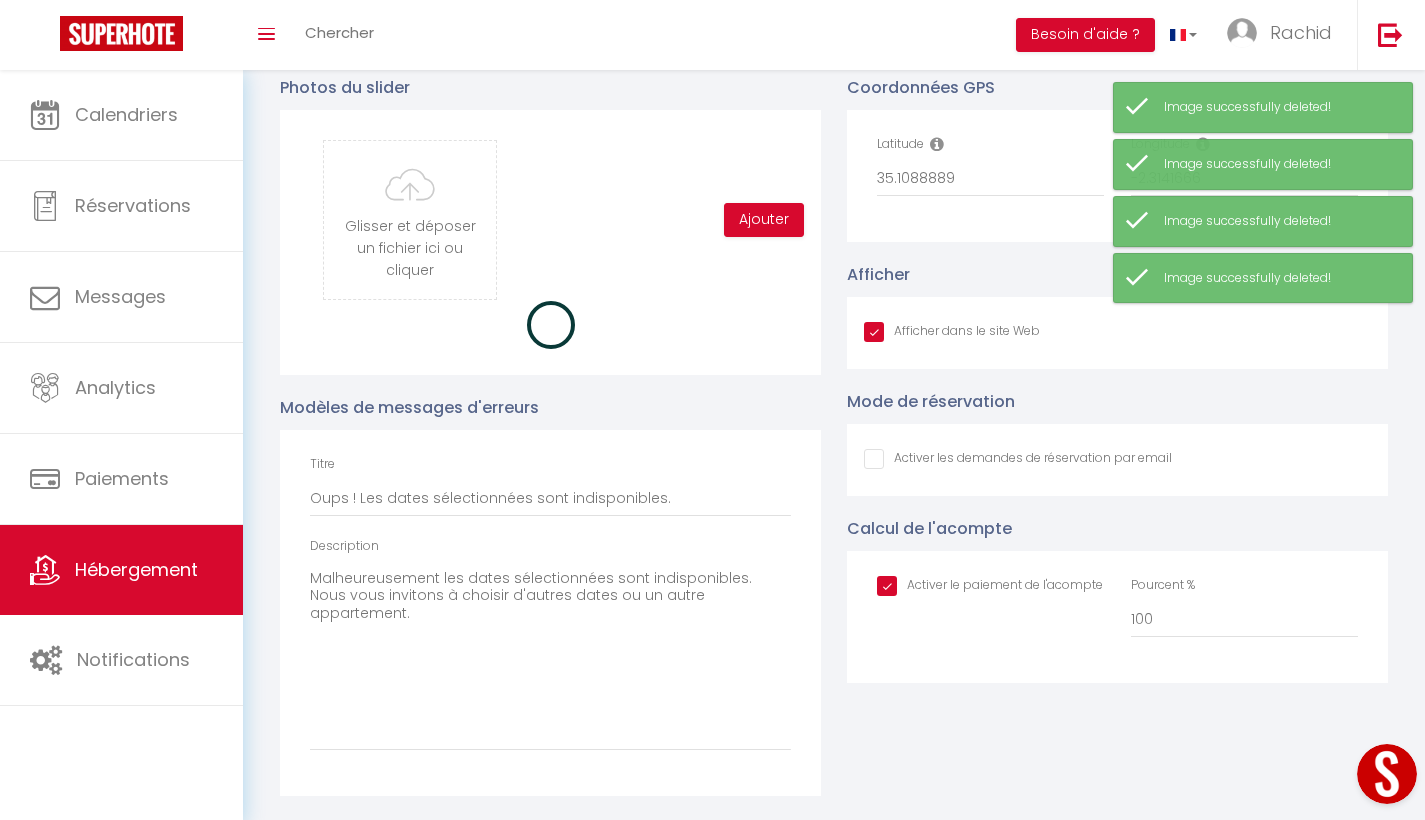 checkbox on "true" 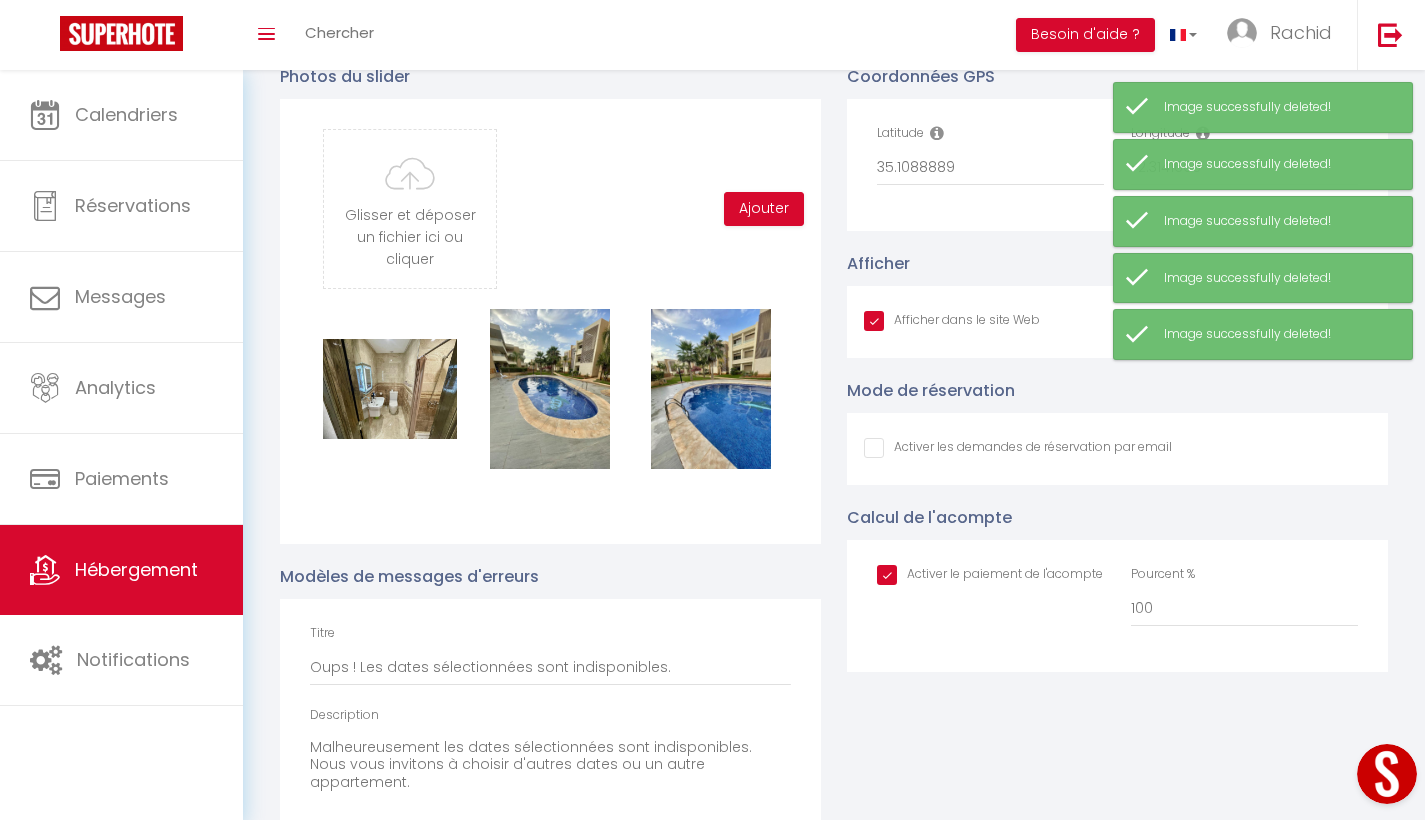 click on "Supprimer" at bounding box center [390, 389] 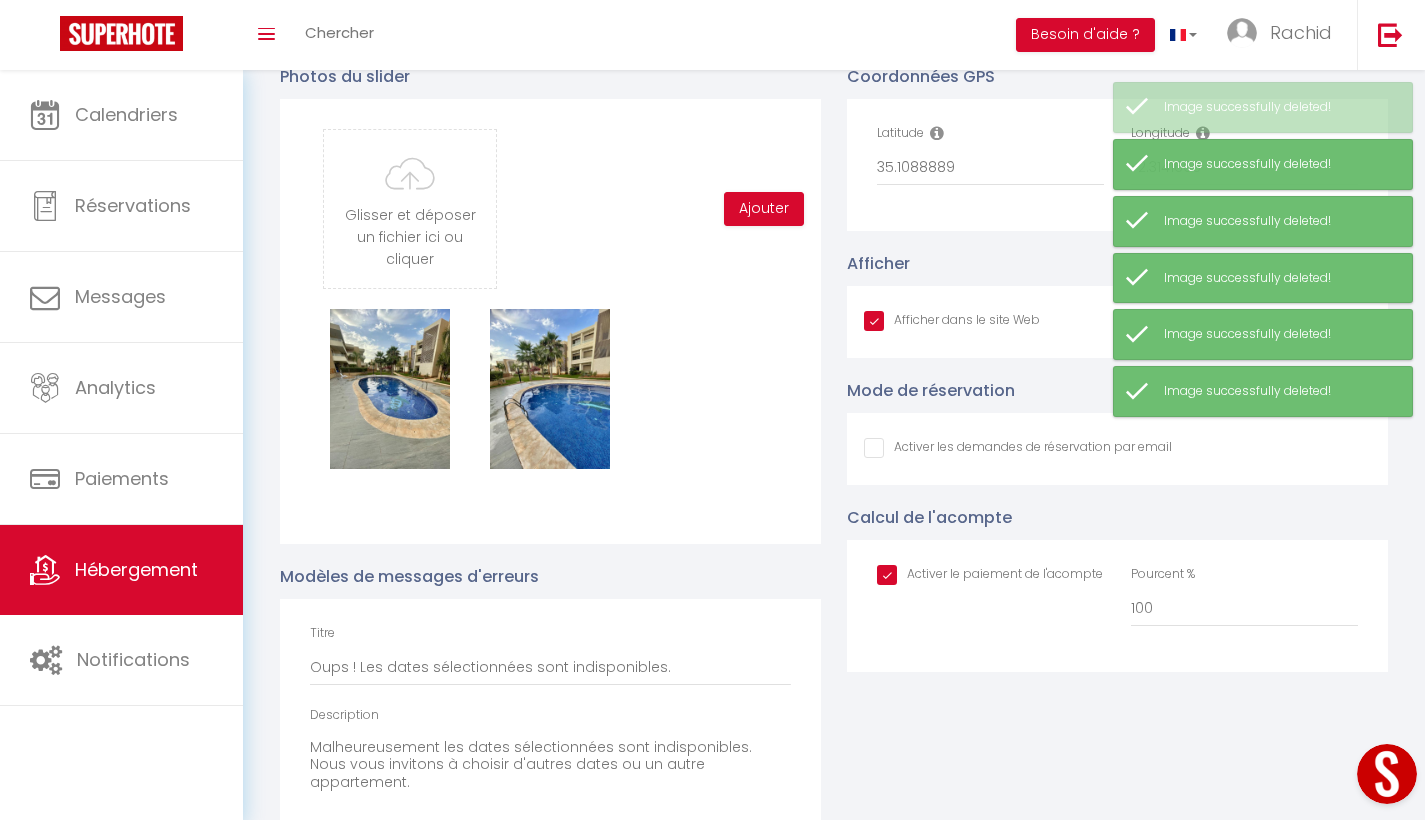 click on "Supprimer" at bounding box center (390, 389) 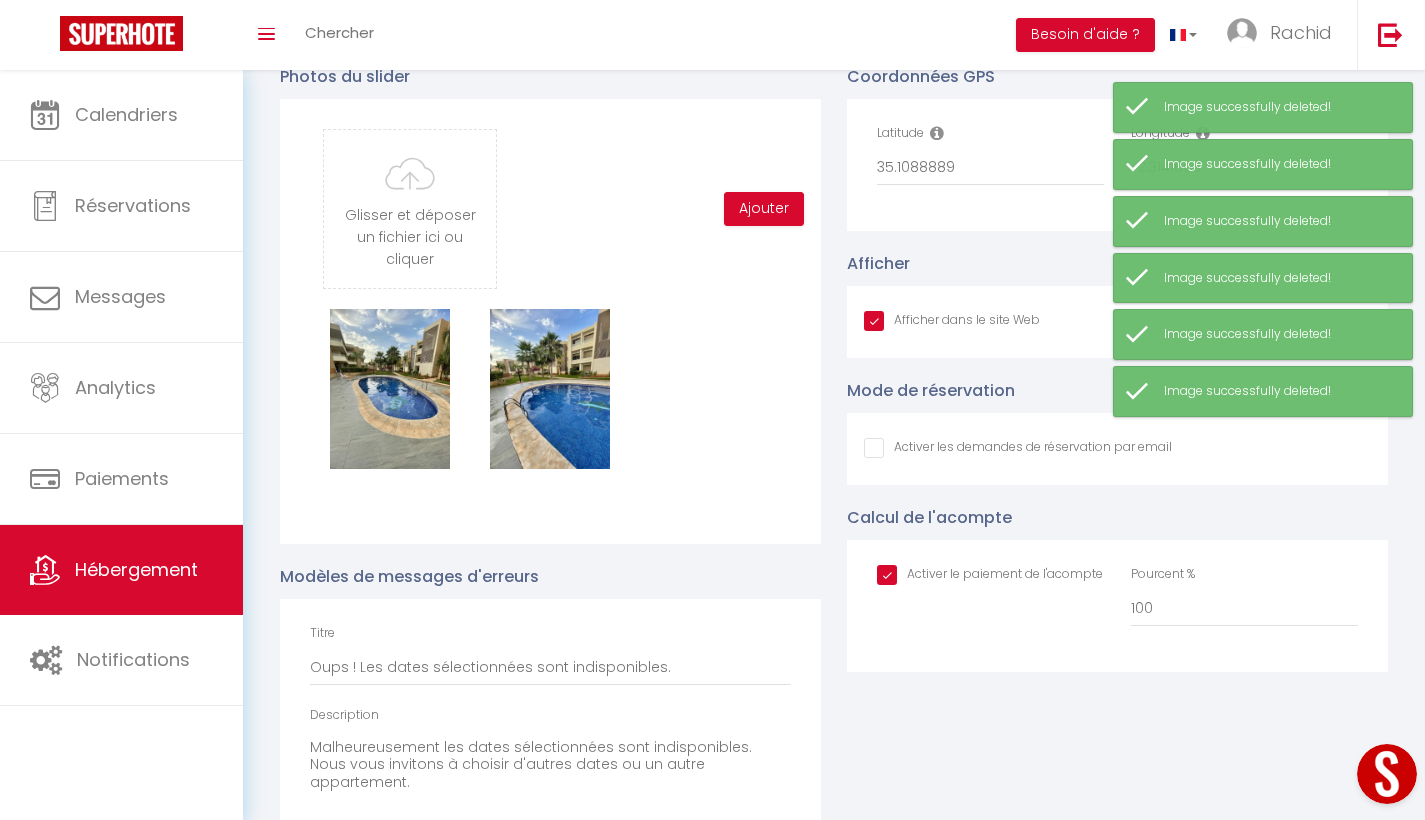 checkbox on "true" 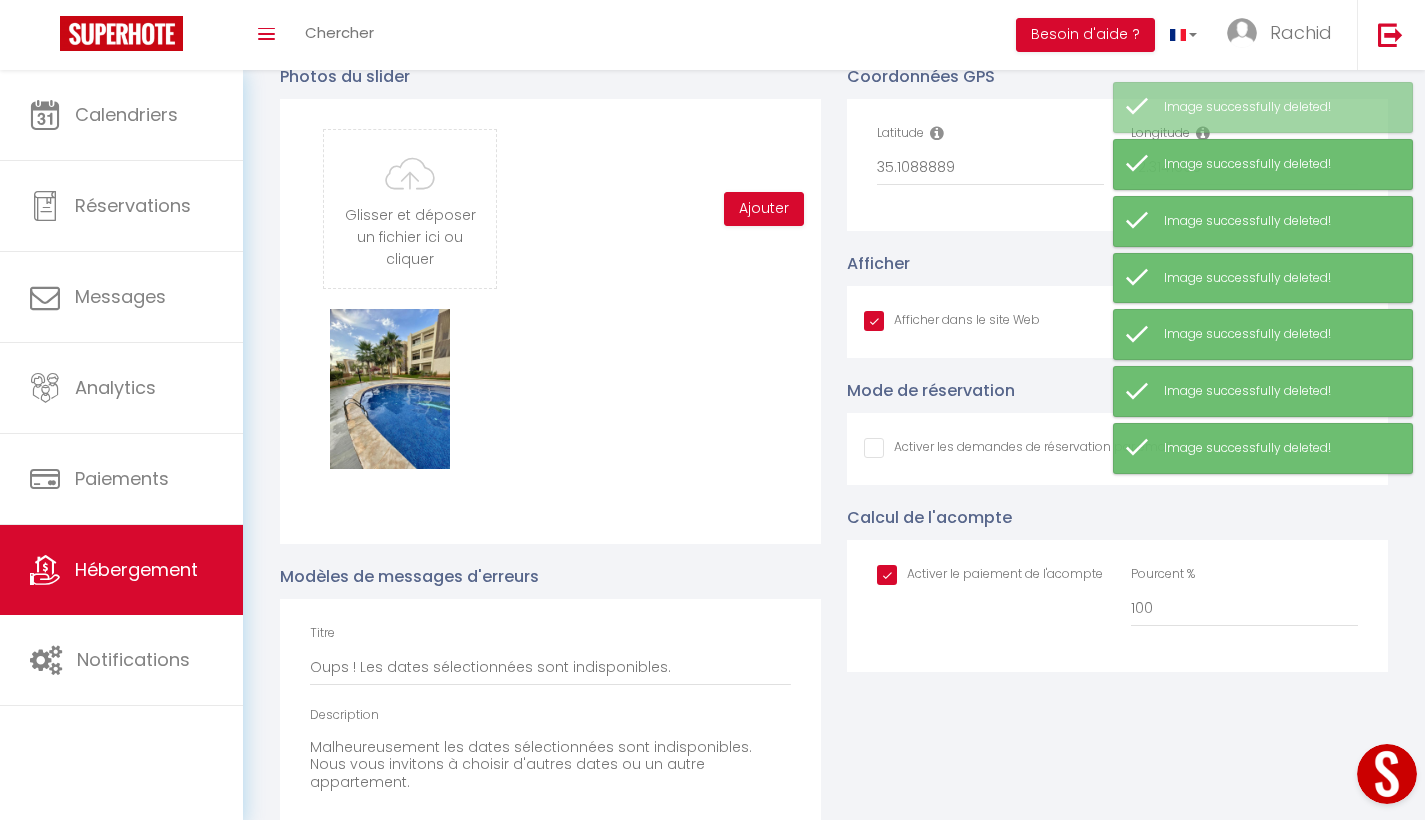 click on "Supprimer" at bounding box center [390, 389] 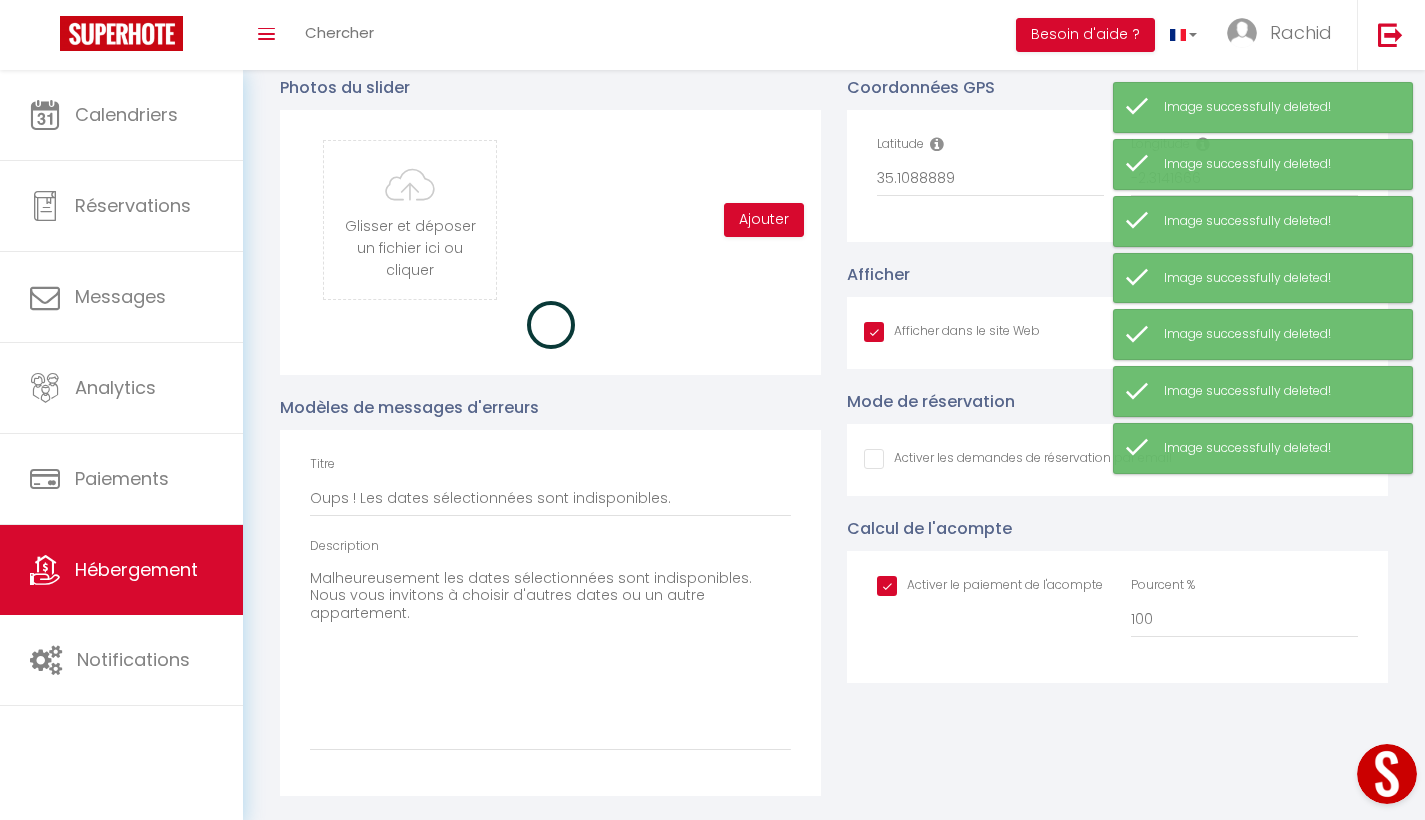checkbox on "true" 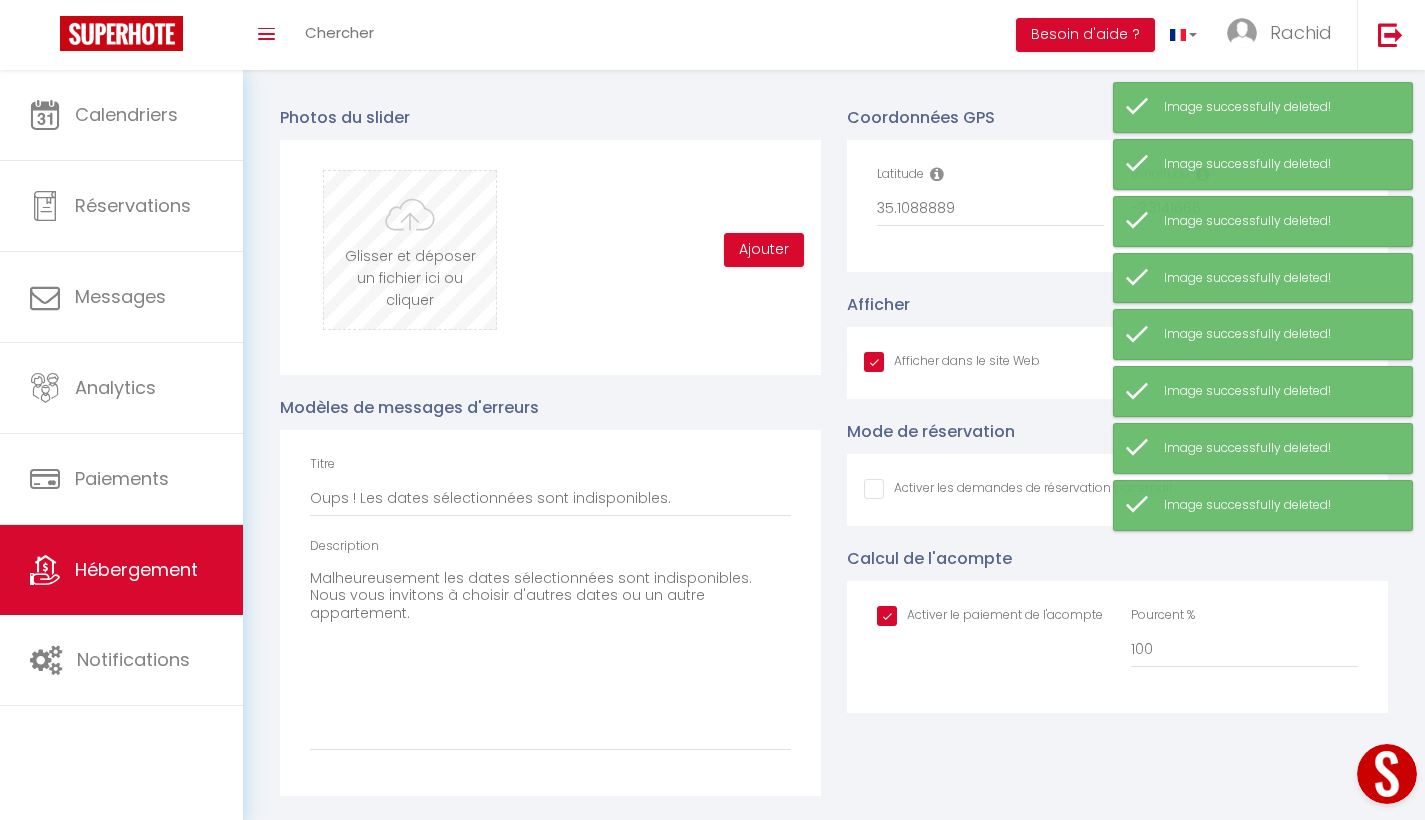 click at bounding box center [410, 250] 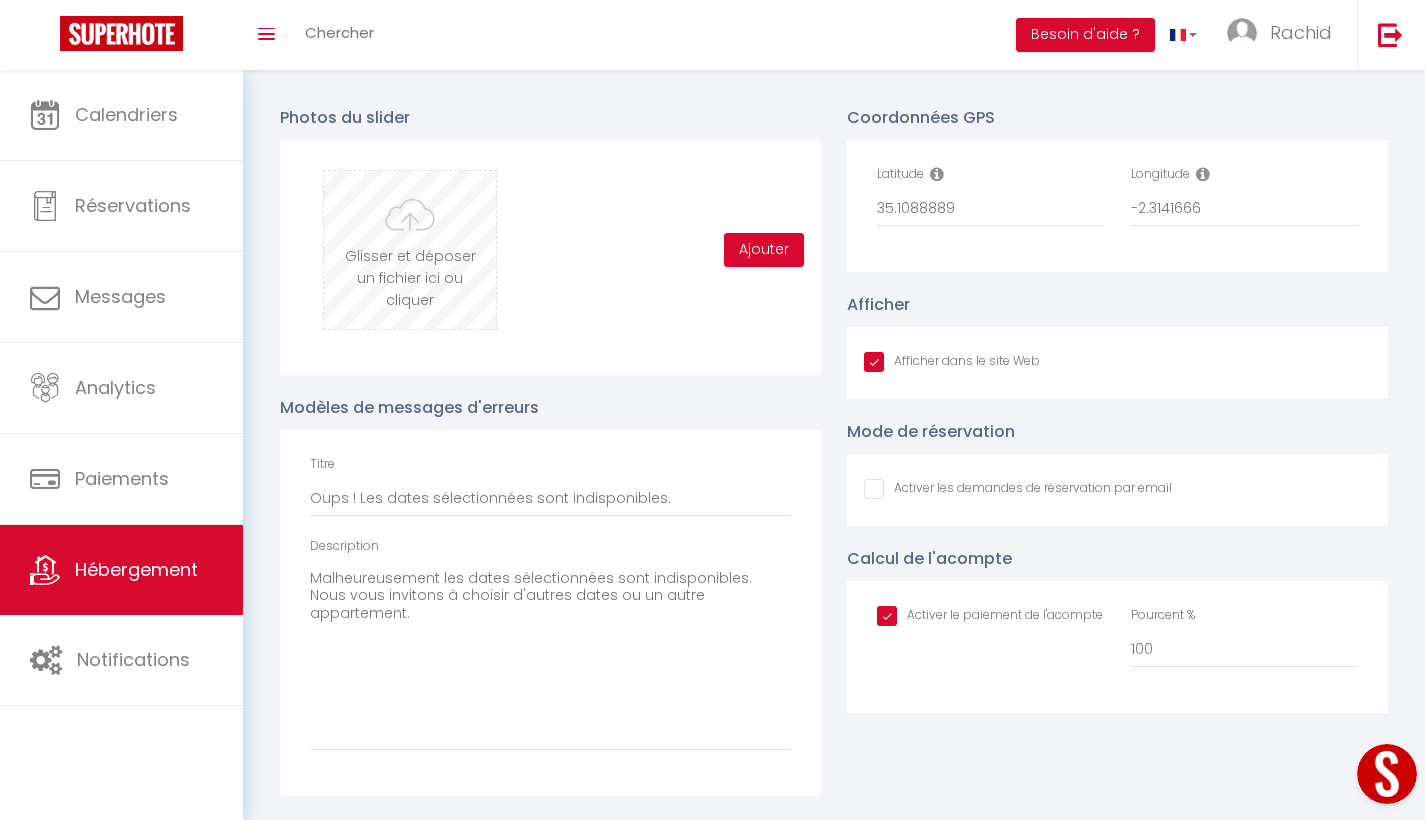 type on "C:\fakepath\IMG_0400.jpeg" 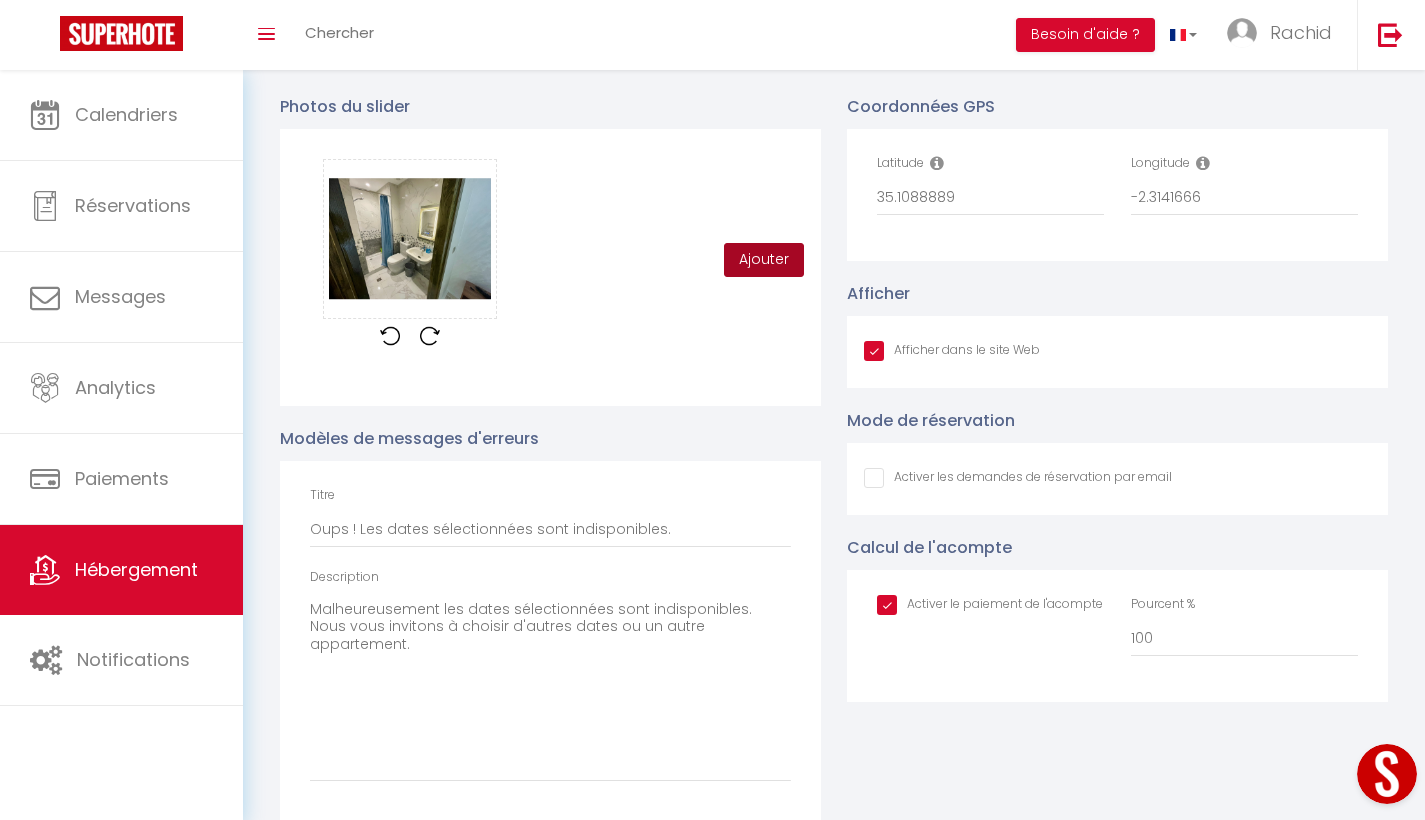 click on "Ajouter" at bounding box center [764, 260] 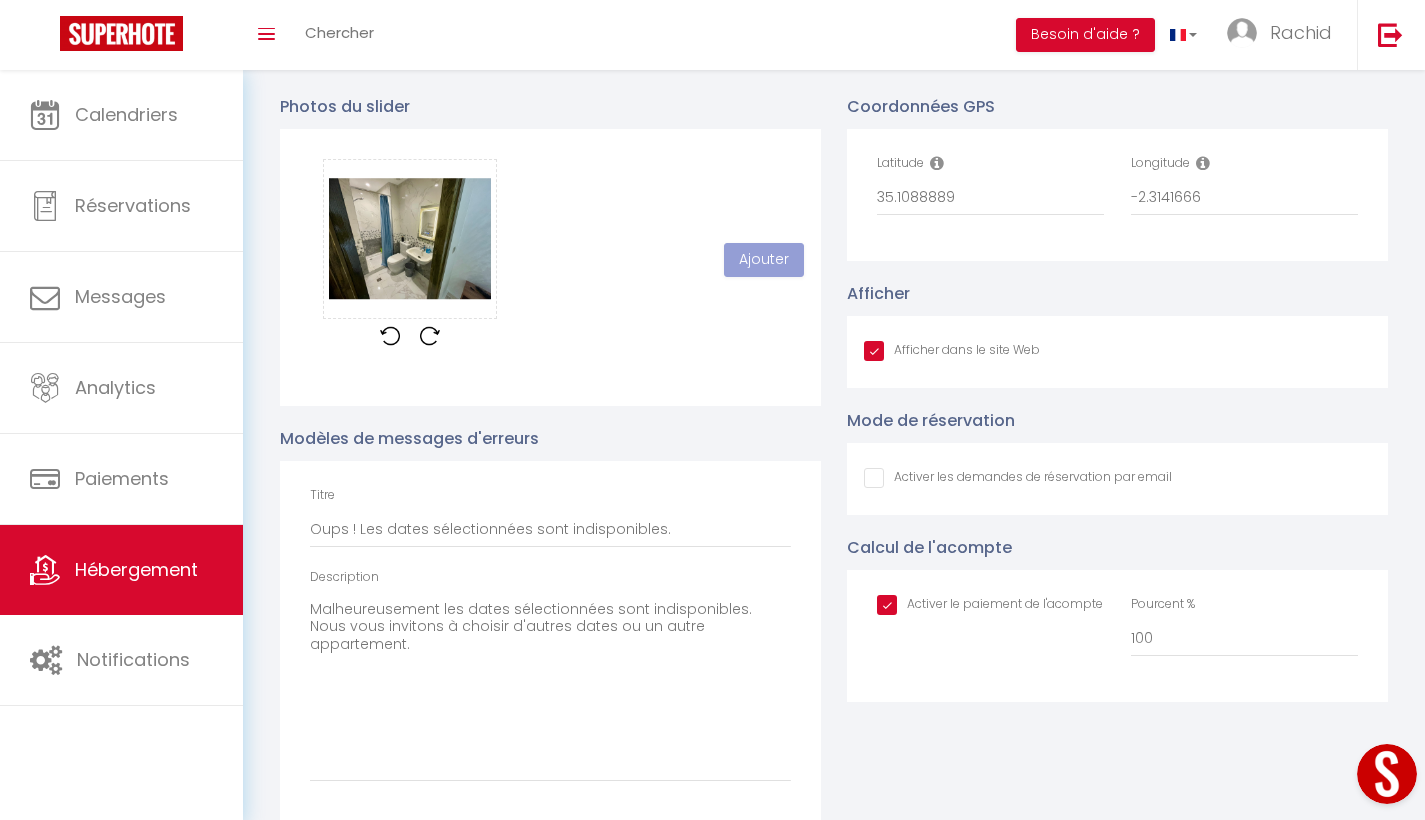 type 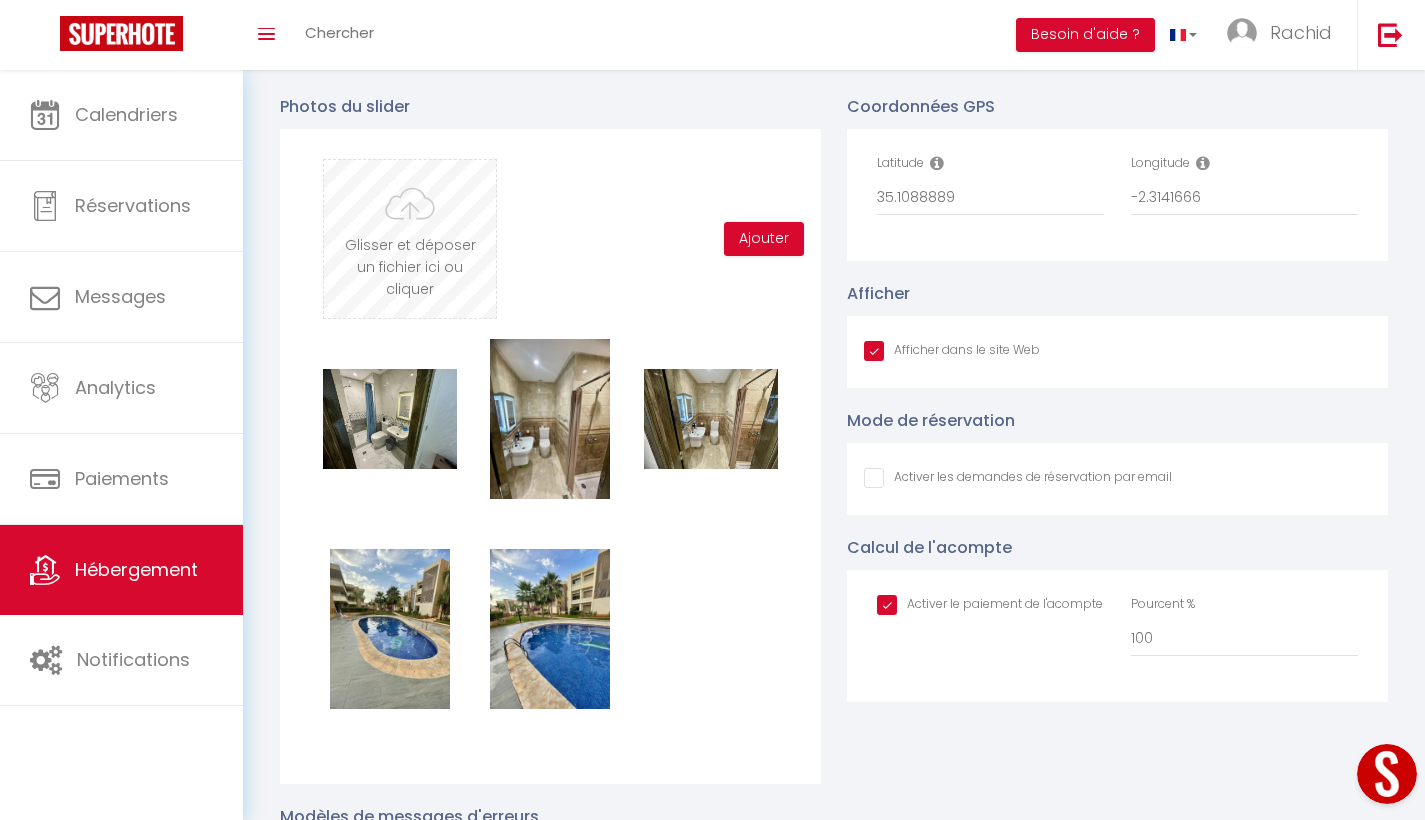 click at bounding box center (410, 239) 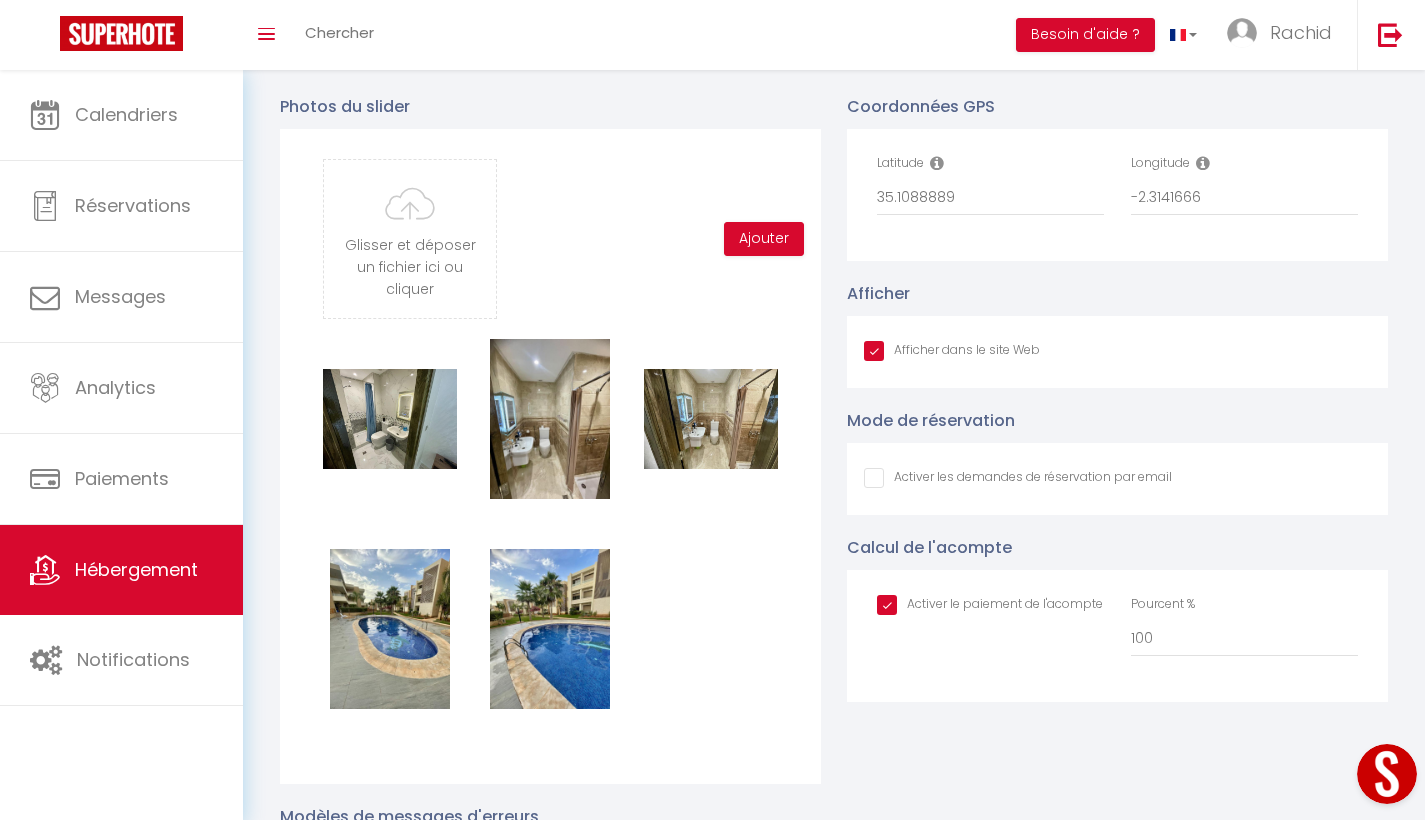 type 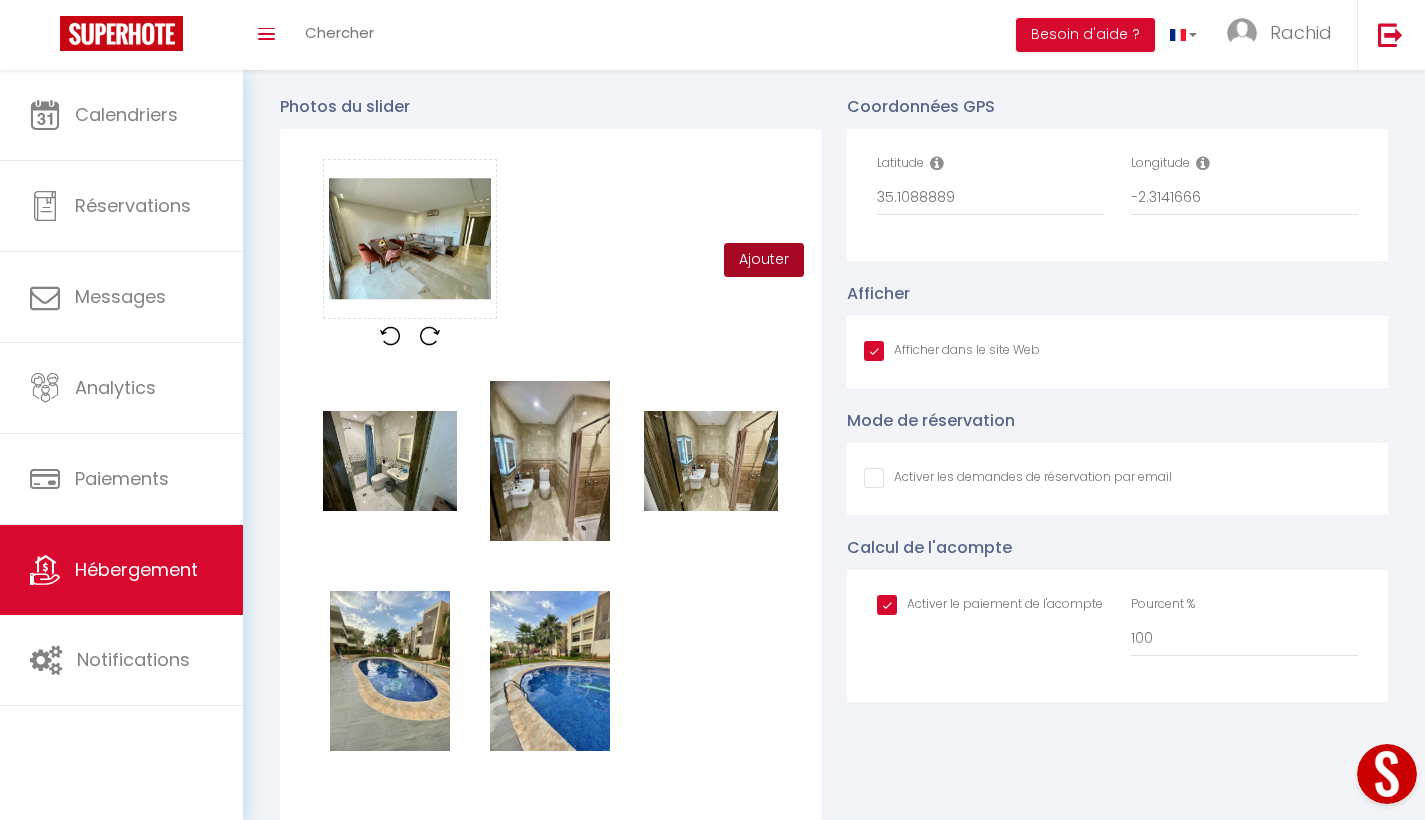 click on "Ajouter" at bounding box center (764, 260) 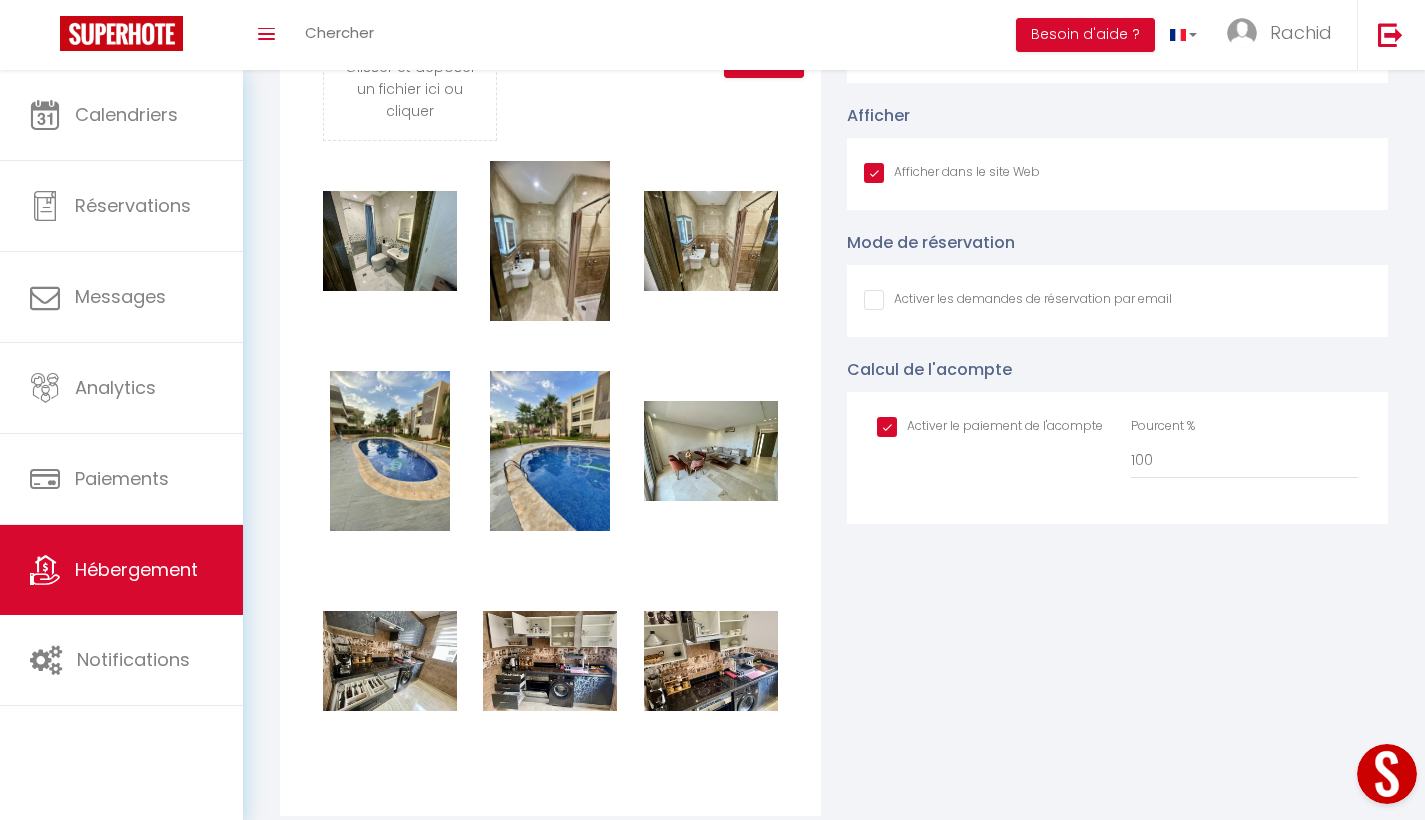 scroll, scrollTop: 2478, scrollLeft: 0, axis: vertical 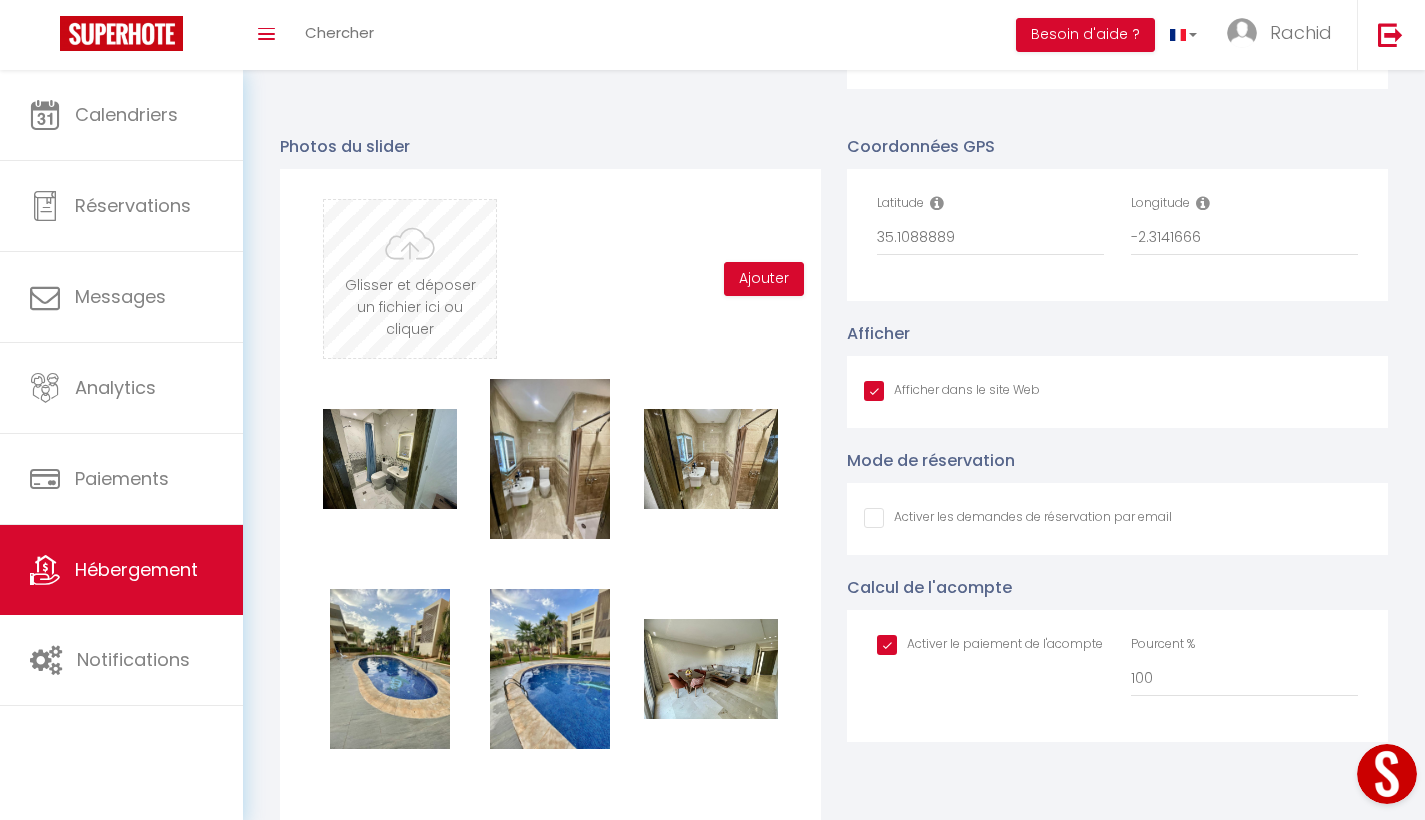 click at bounding box center [410, 279] 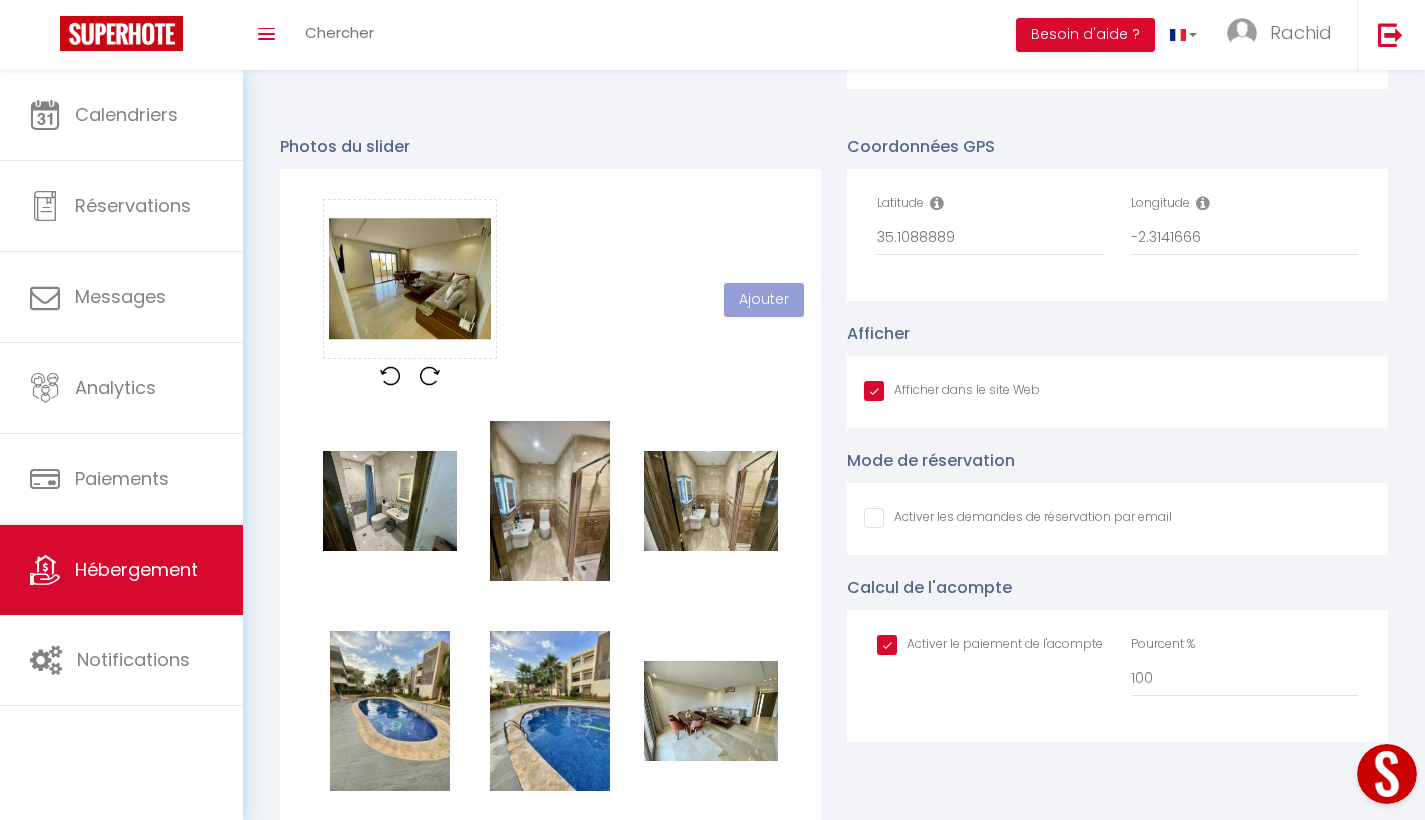 scroll, scrollTop: 0, scrollLeft: 0, axis: both 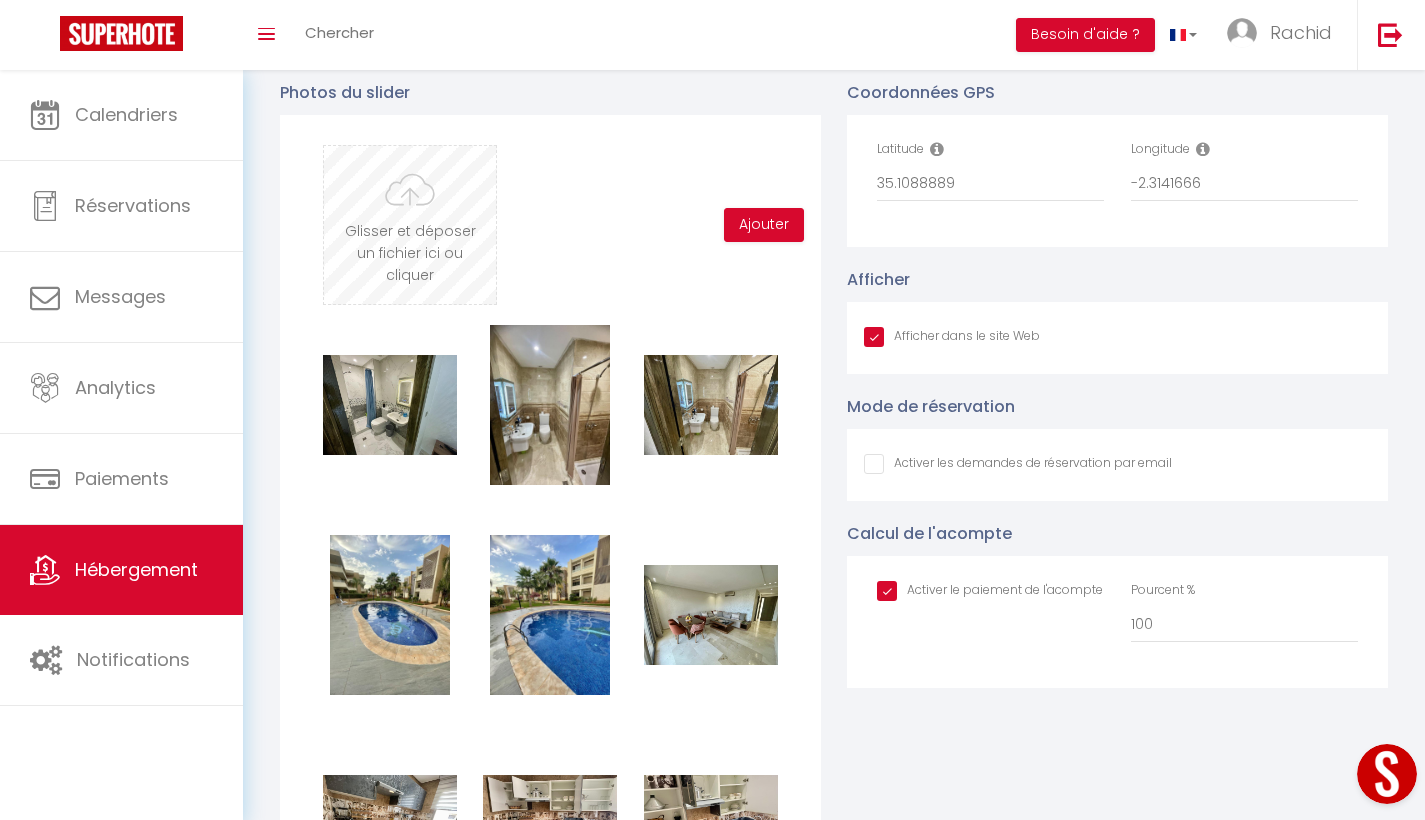 click at bounding box center [410, 225] 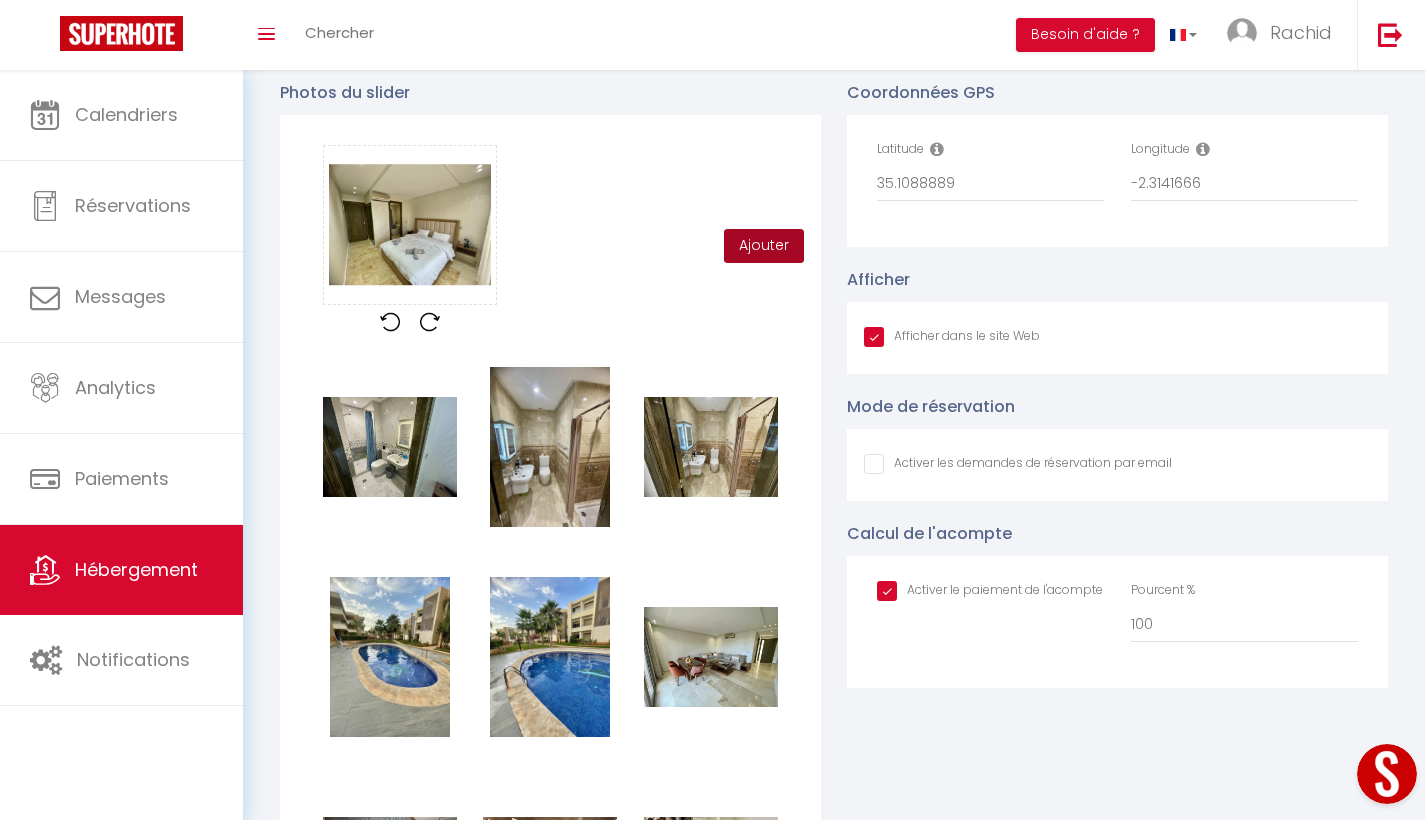 click on "Ajouter" at bounding box center (764, 246) 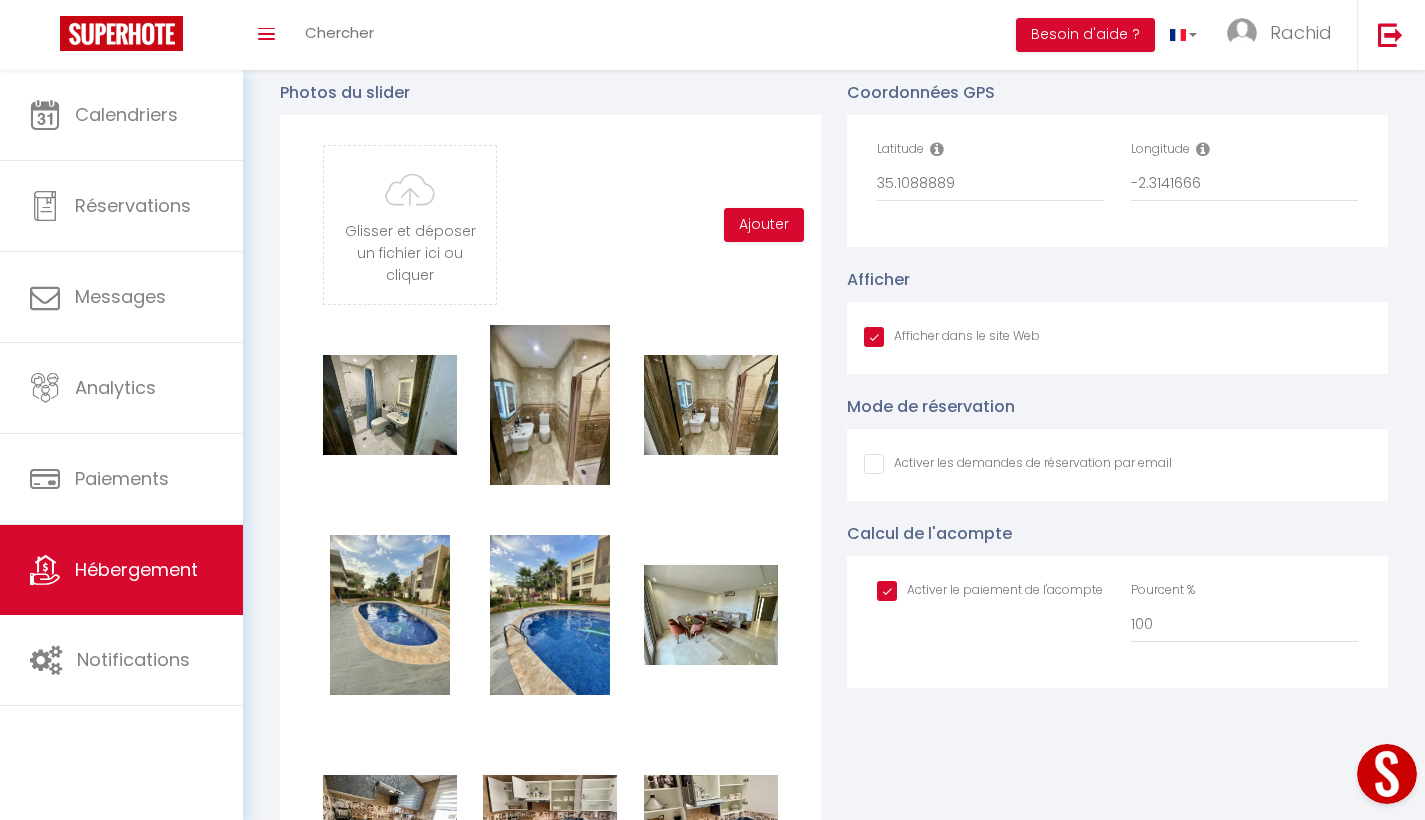 type 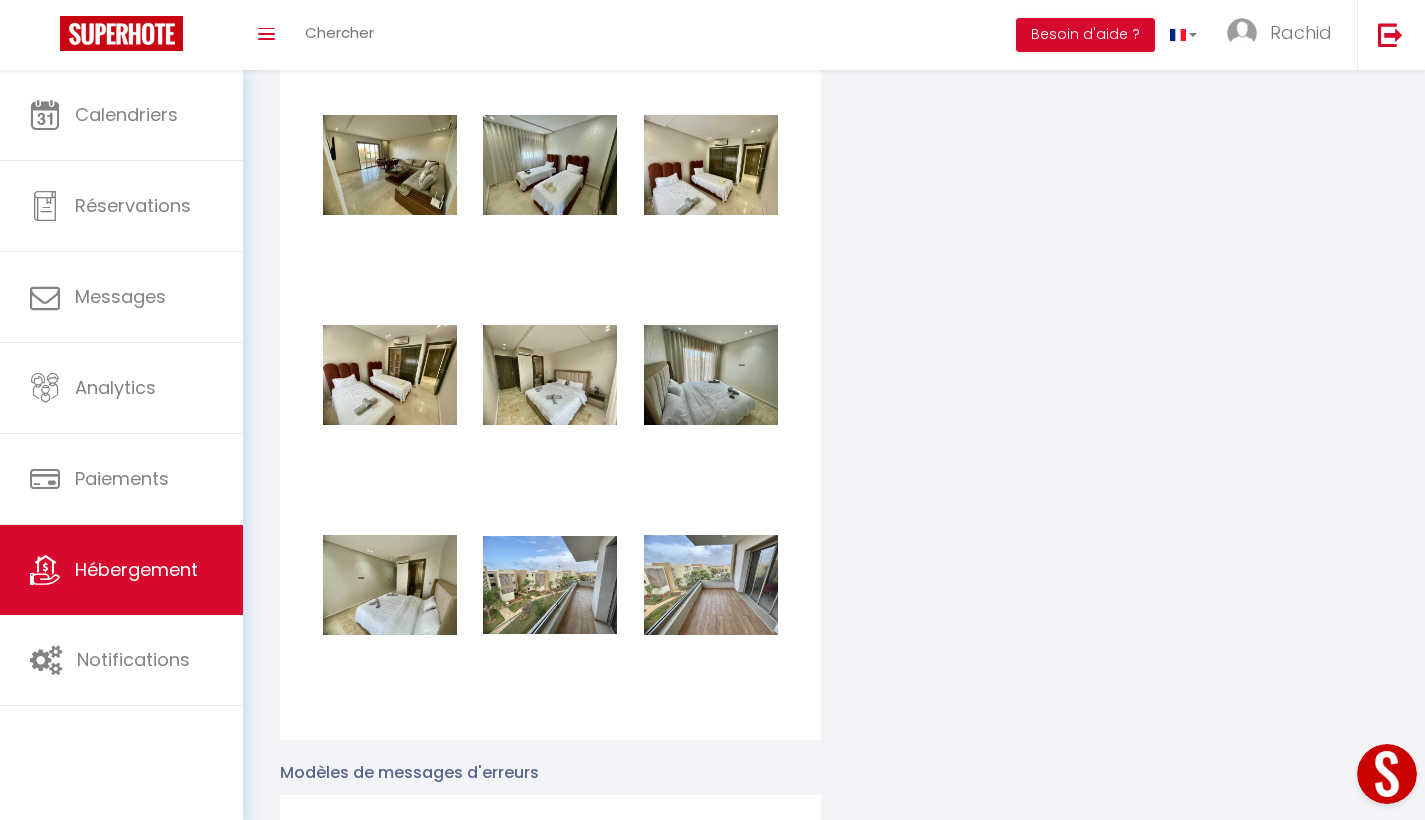 scroll, scrollTop: 2286, scrollLeft: 0, axis: vertical 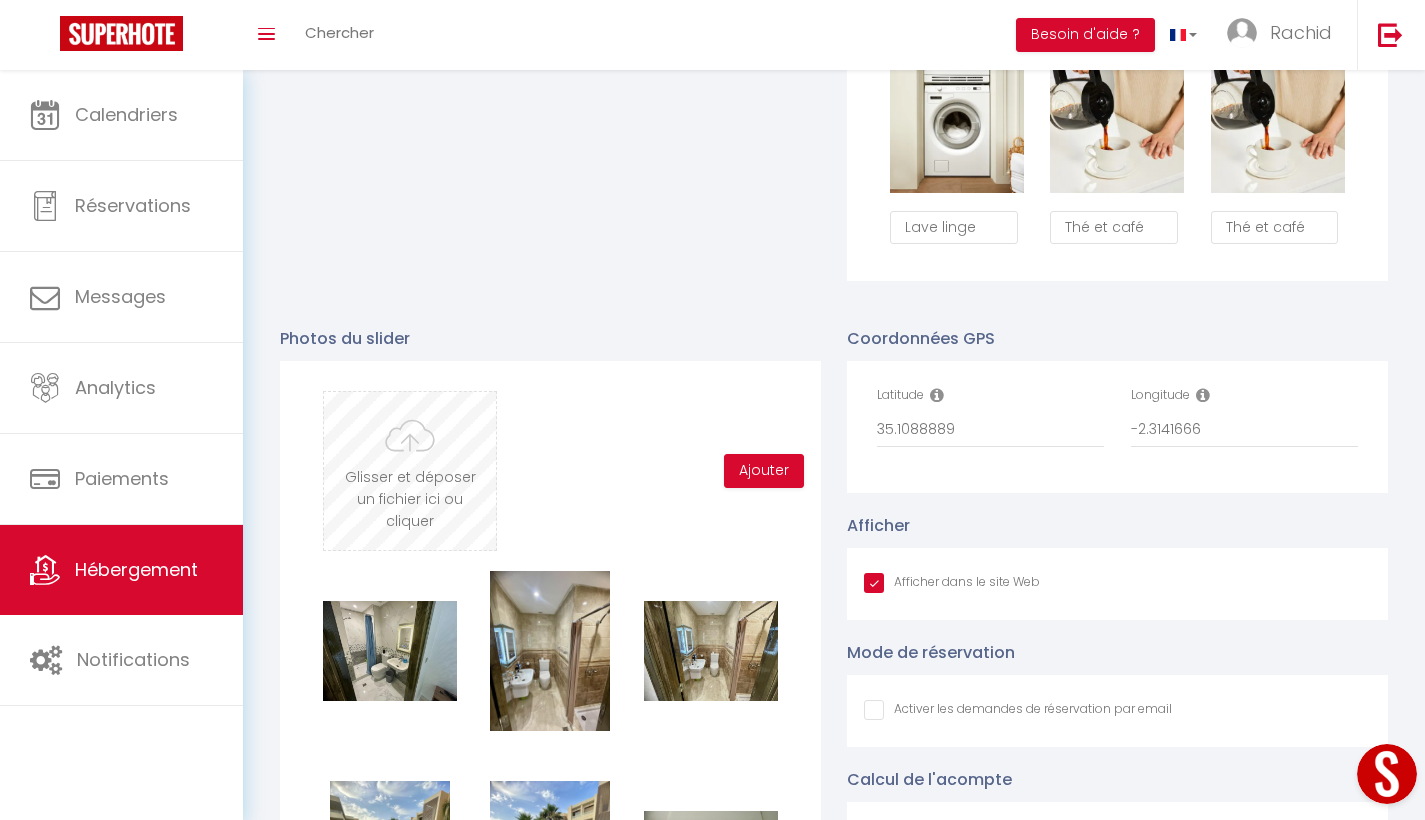 click at bounding box center (410, 471) 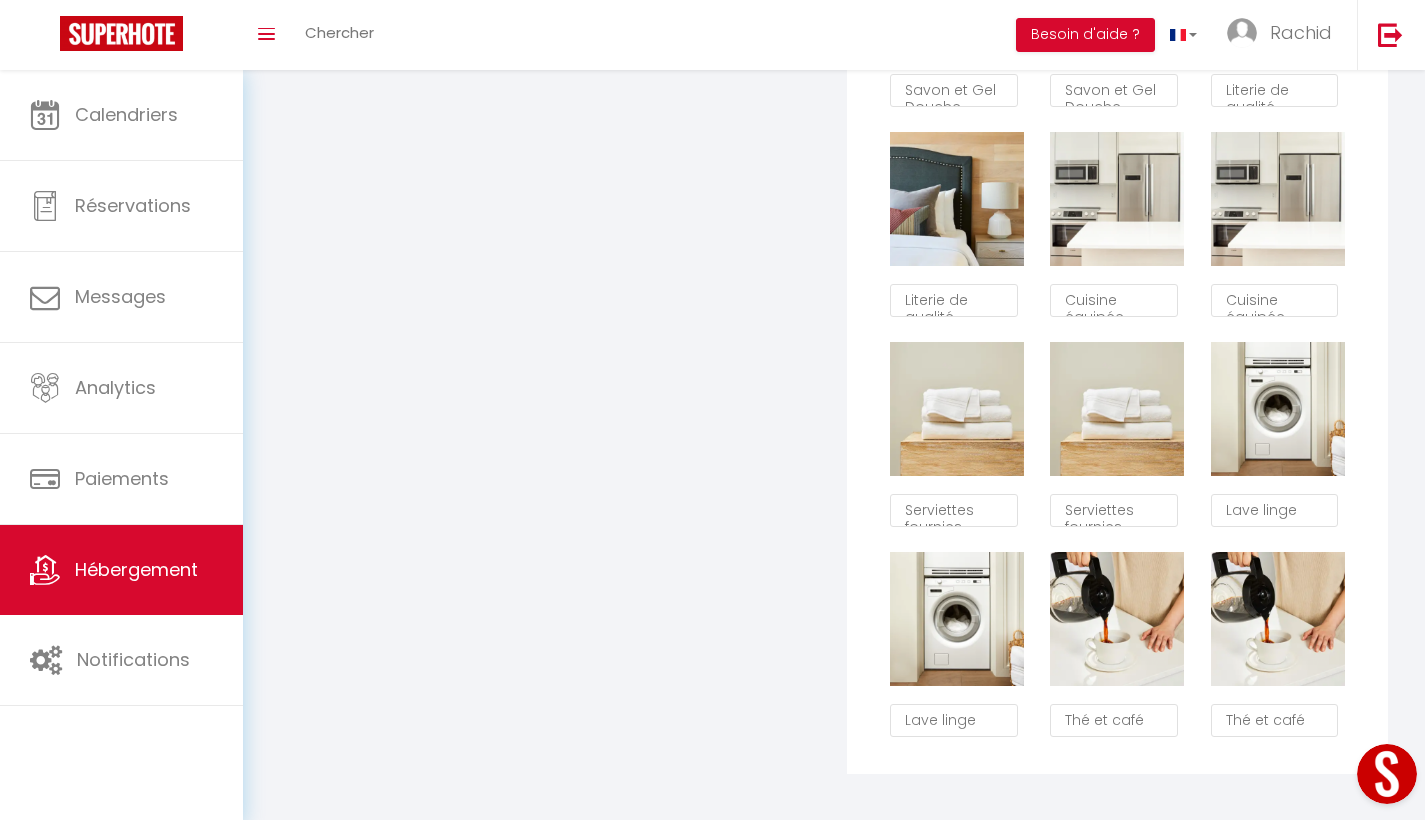 scroll, scrollTop: 2461, scrollLeft: 0, axis: vertical 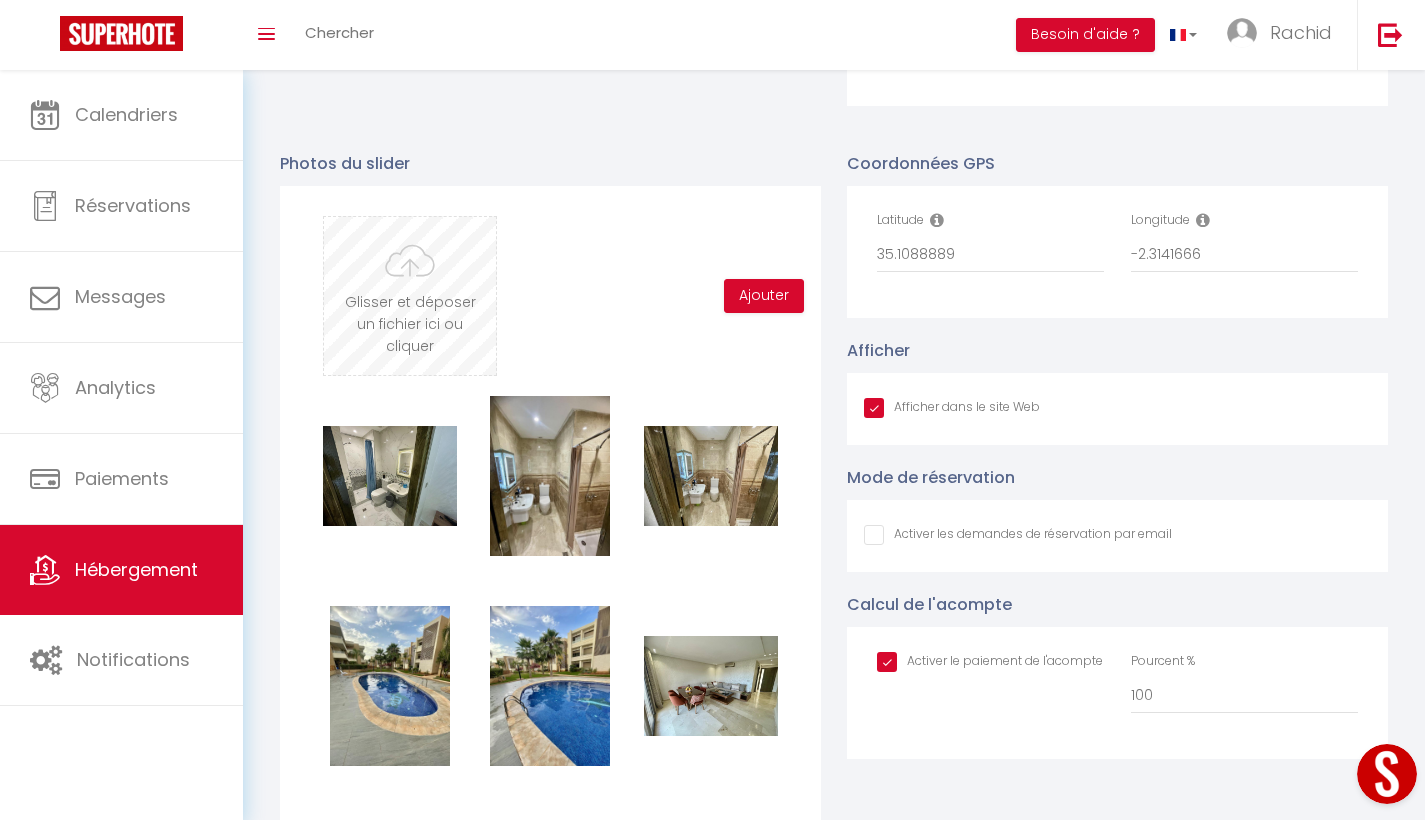 click at bounding box center [410, 296] 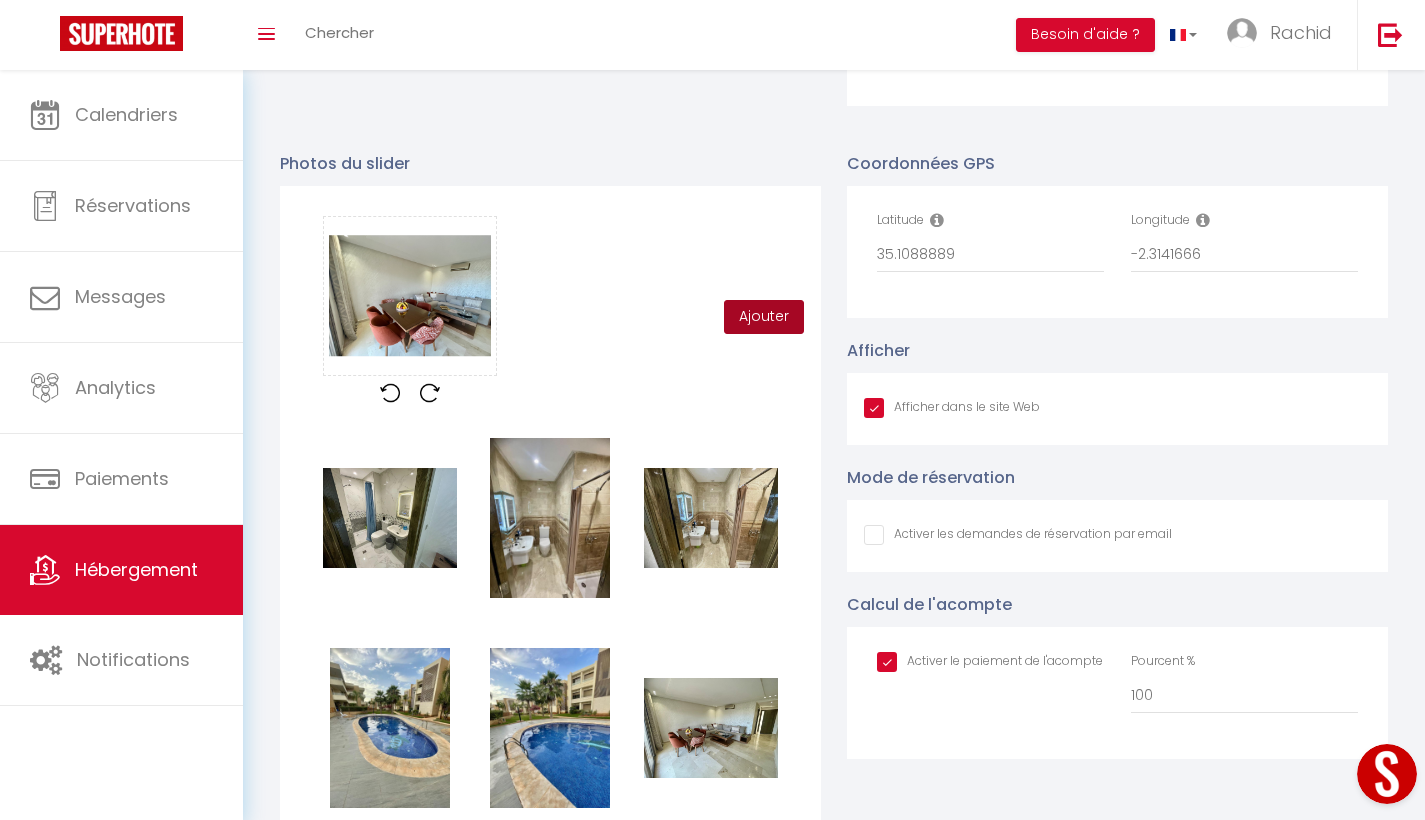 click on "Ajouter" at bounding box center [764, 317] 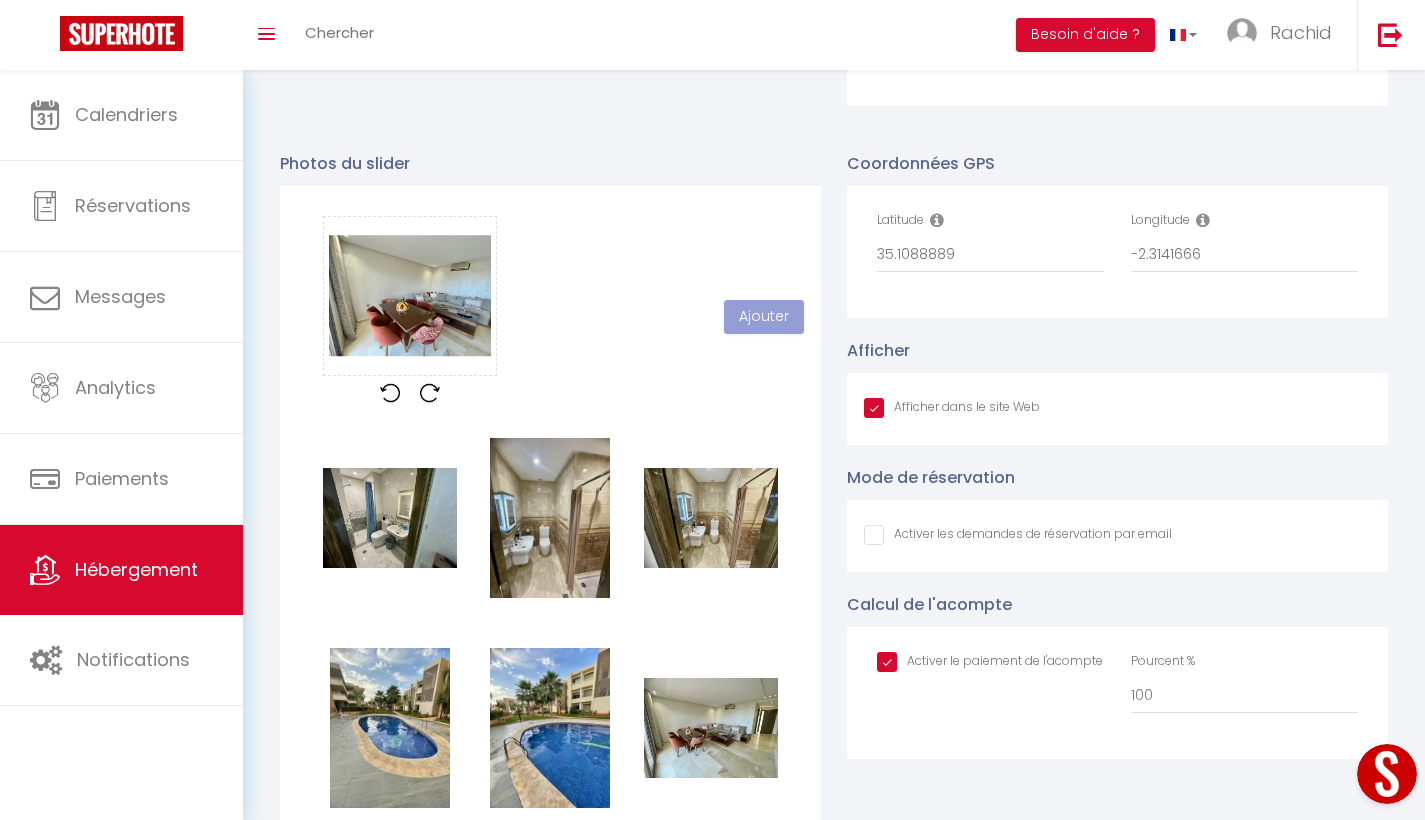 type 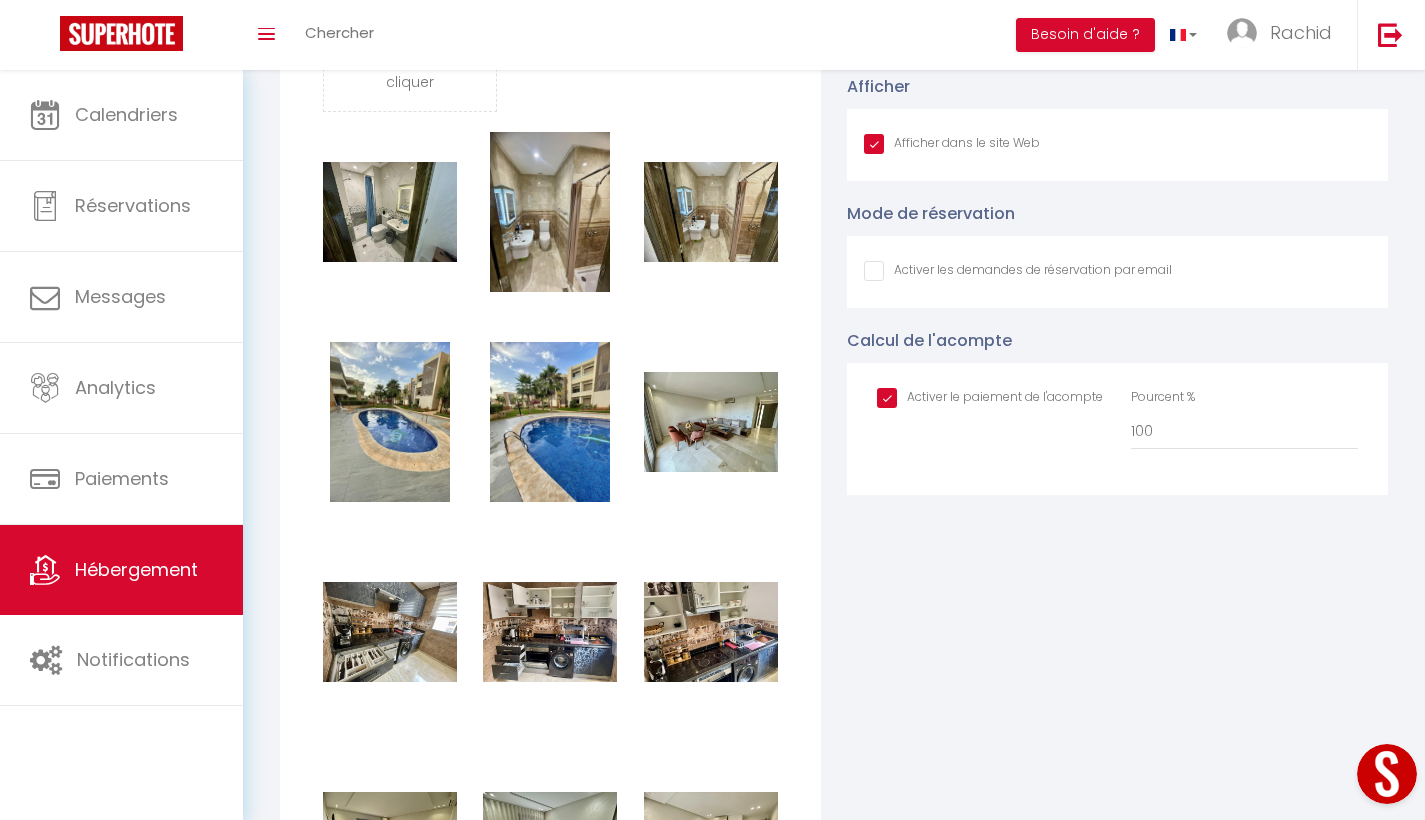 scroll, scrollTop: 2337, scrollLeft: 0, axis: vertical 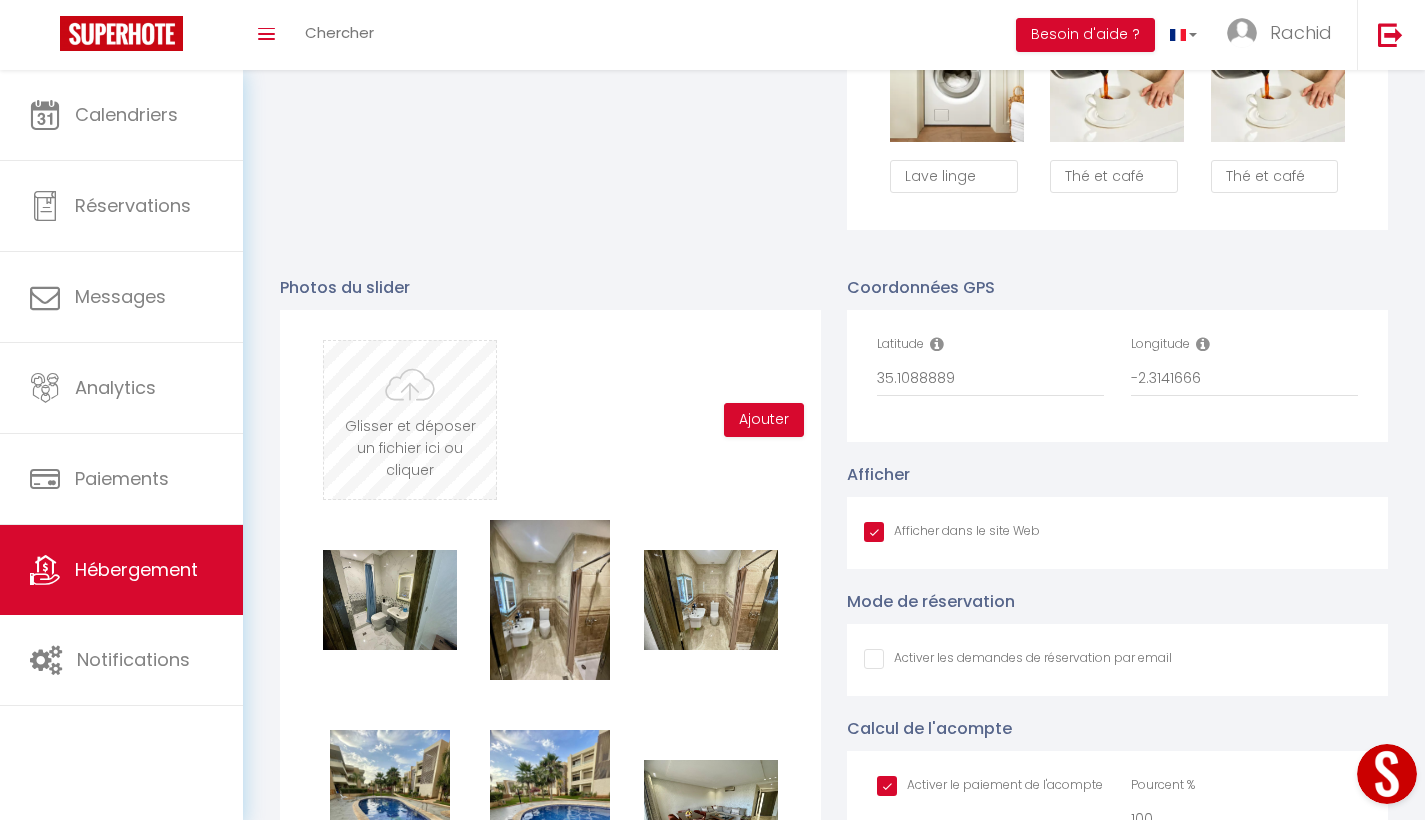 click at bounding box center (410, 420) 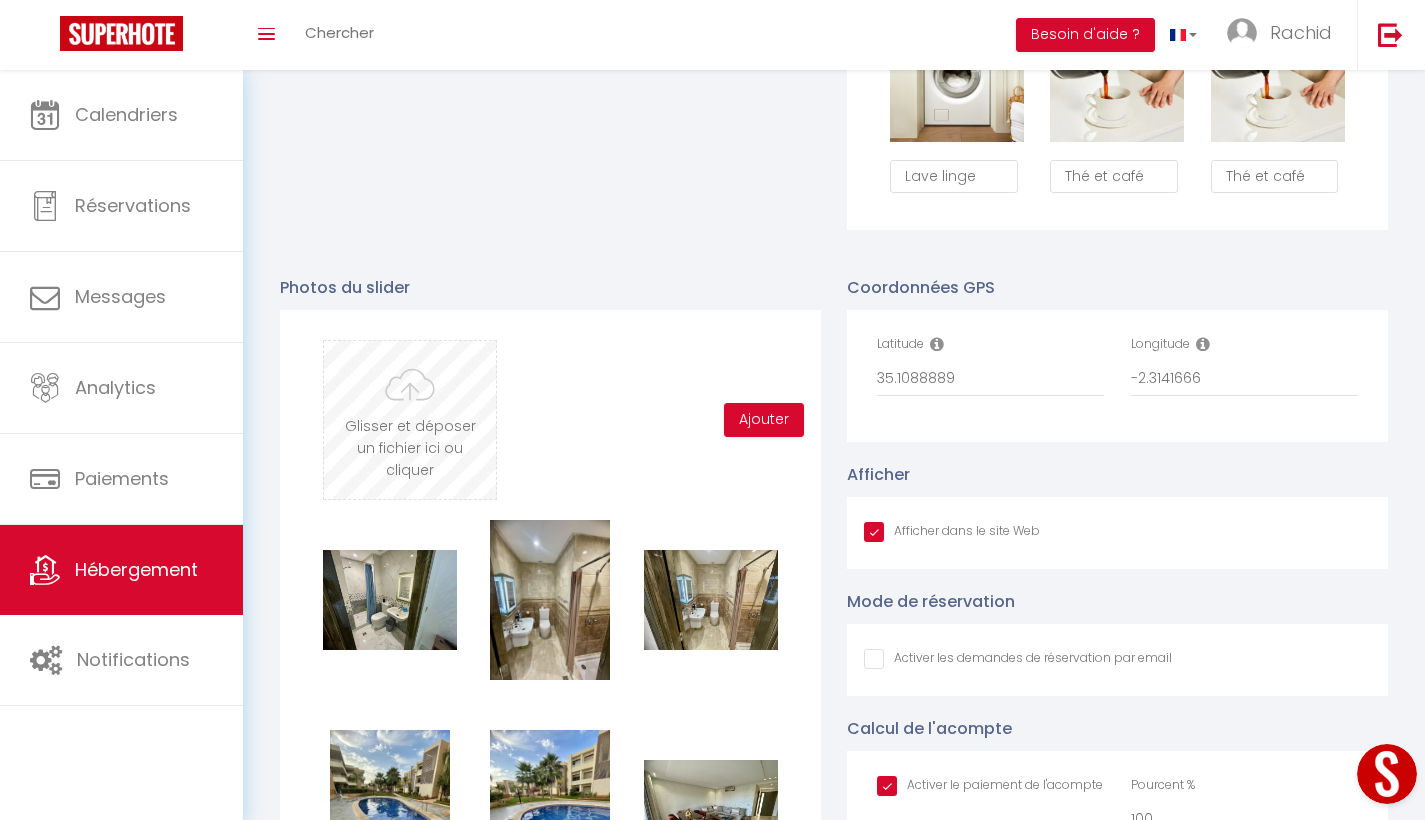 type on "C:\fakepath\IMG_0405.jpeg" 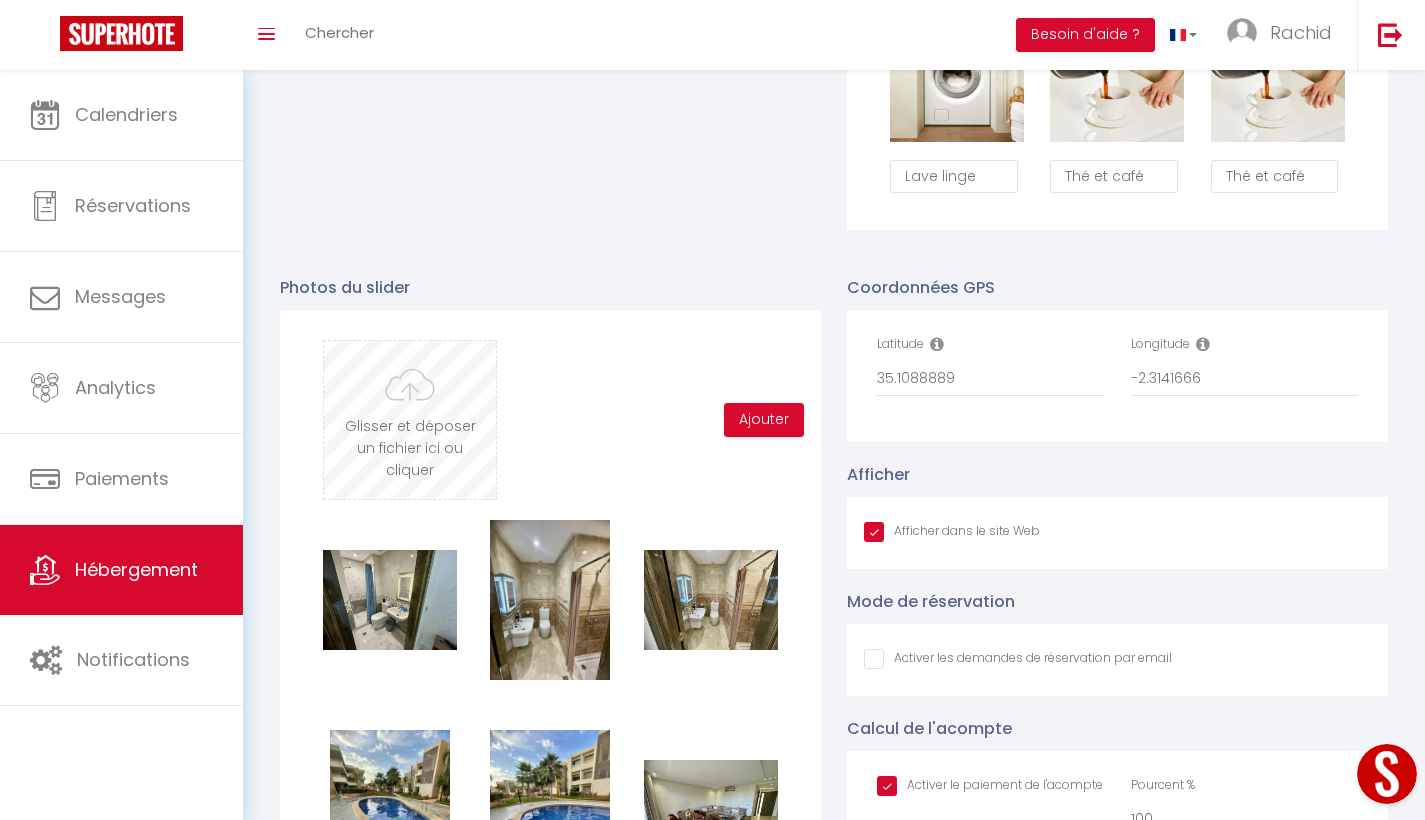 checkbox on "true" 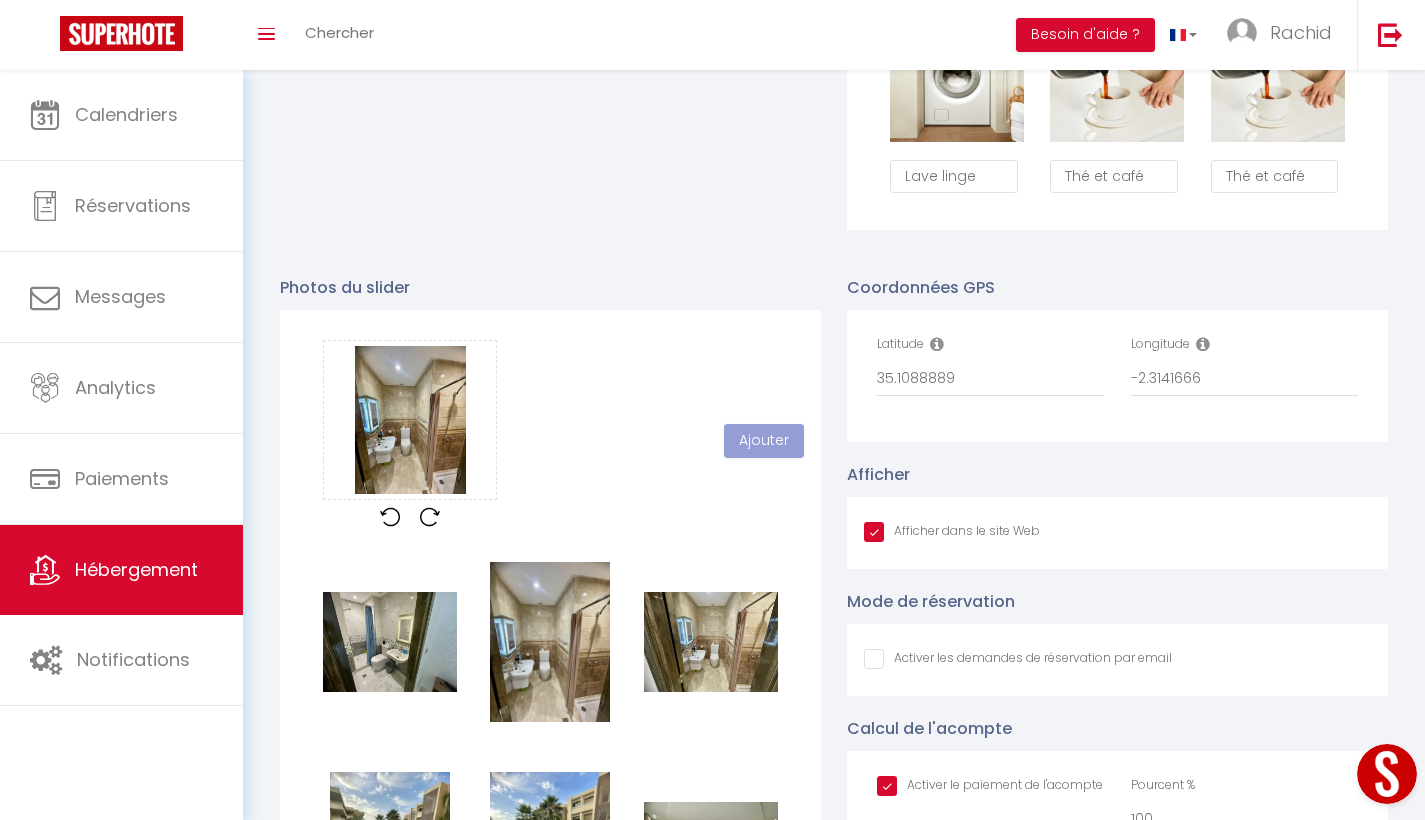 scroll, scrollTop: 0, scrollLeft: 0, axis: both 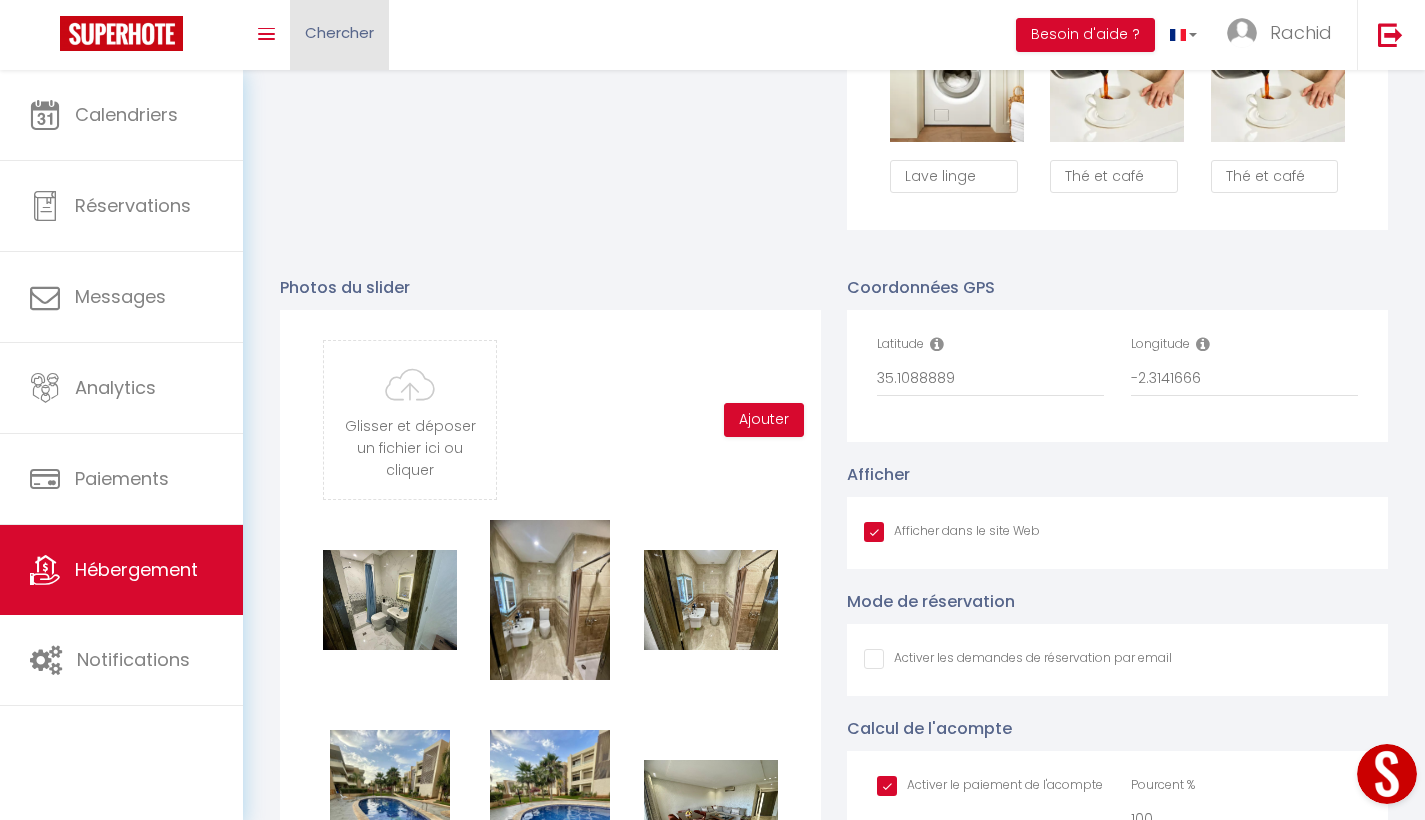 type 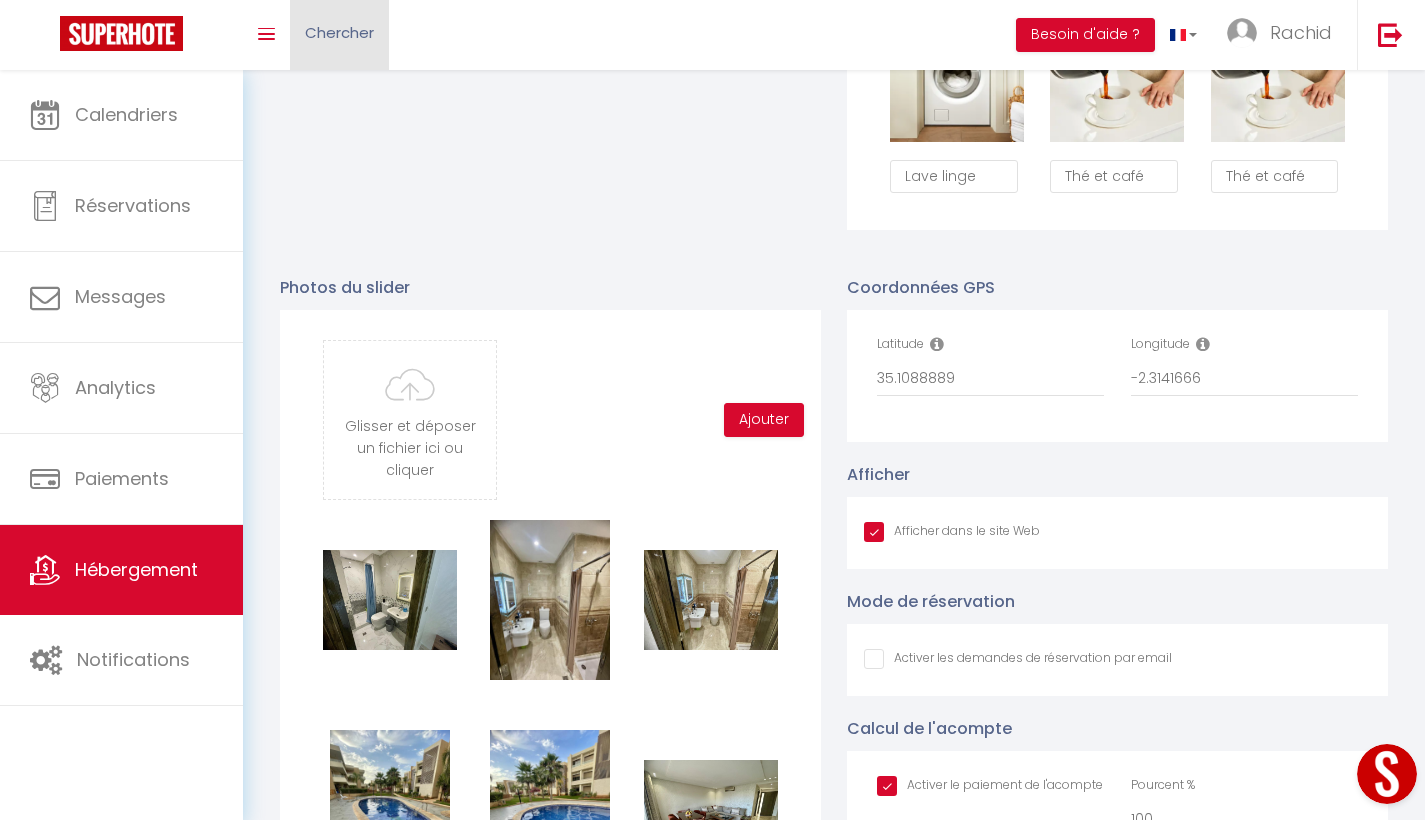 checkbox on "true" 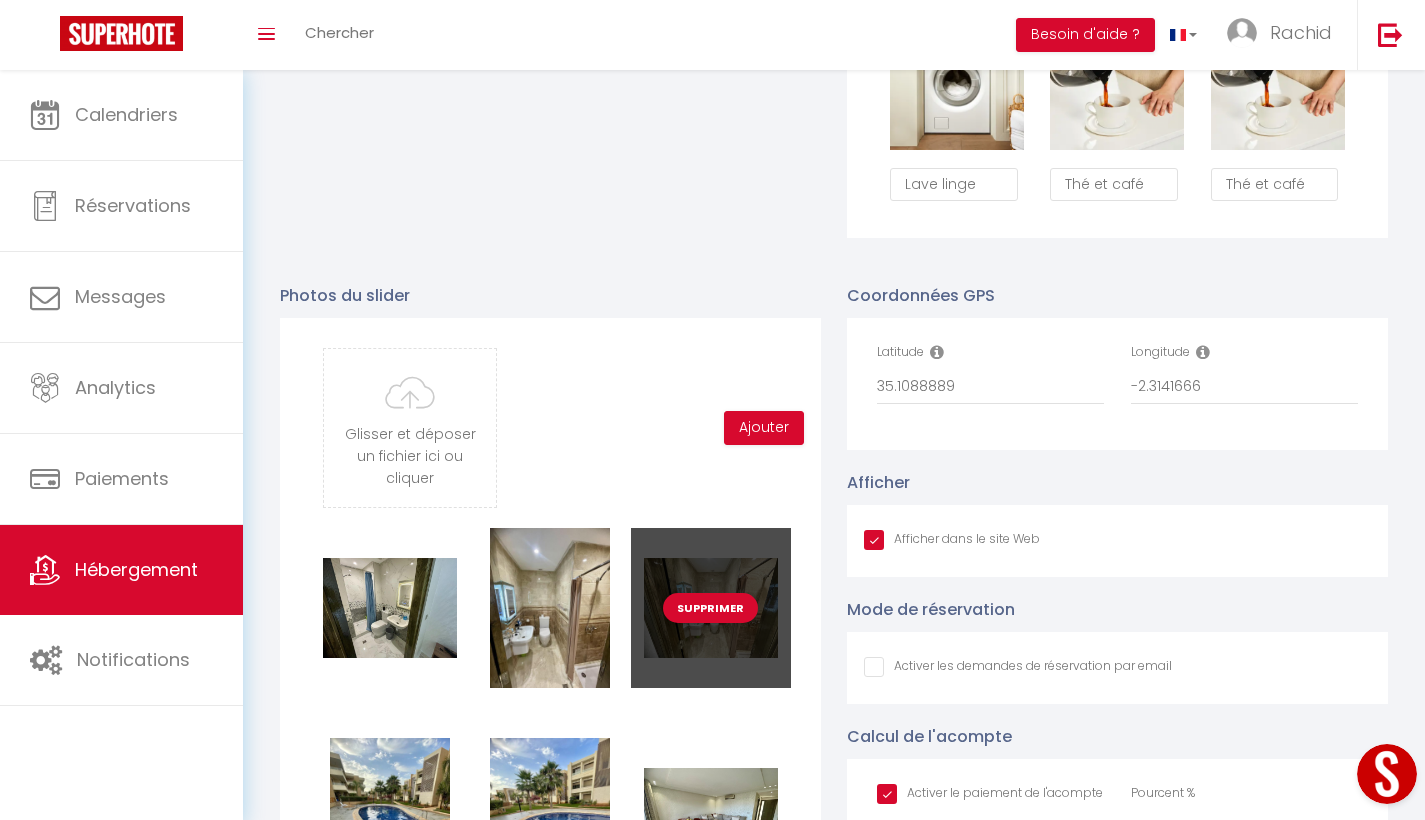 scroll, scrollTop: 2417, scrollLeft: 0, axis: vertical 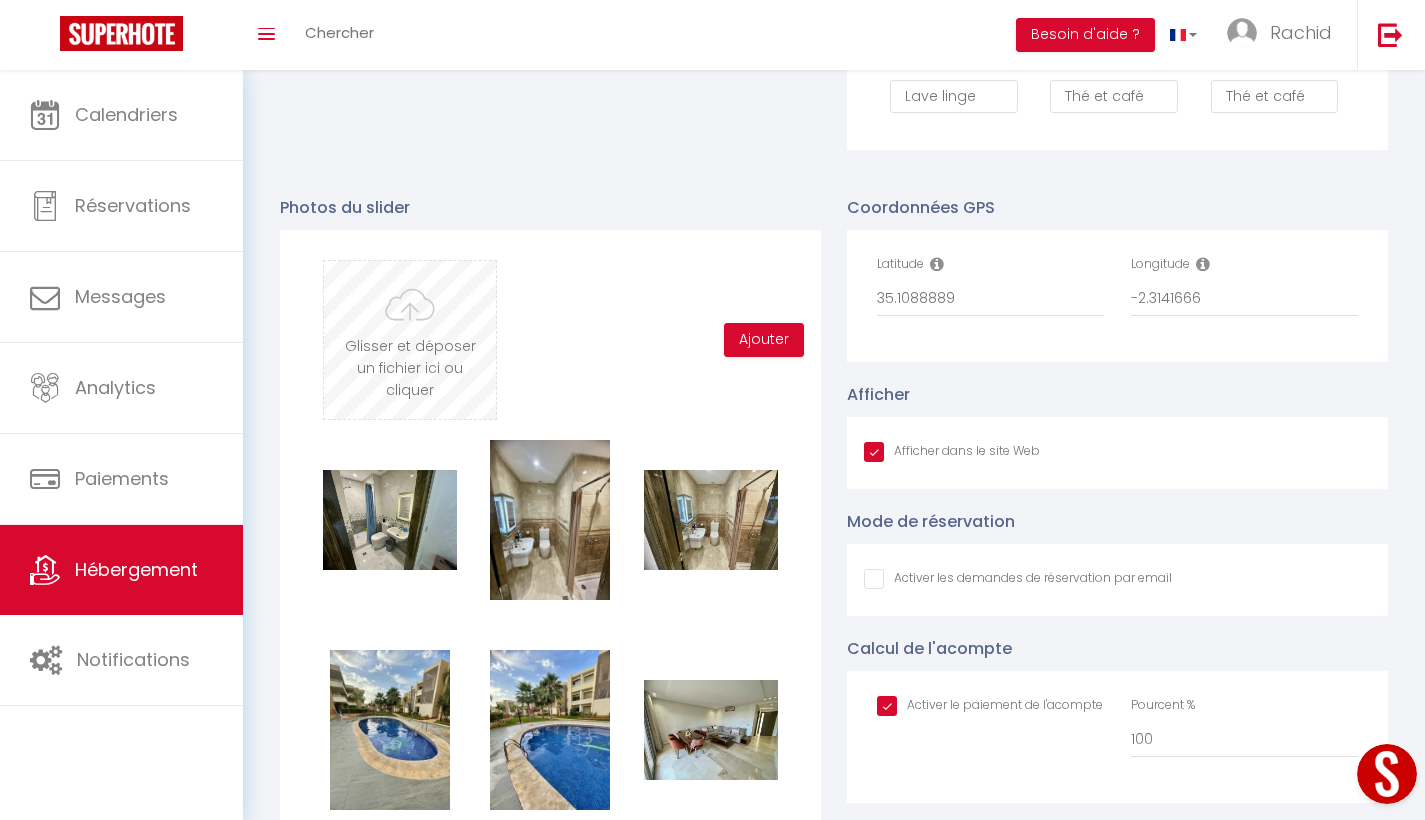 click at bounding box center [410, 340] 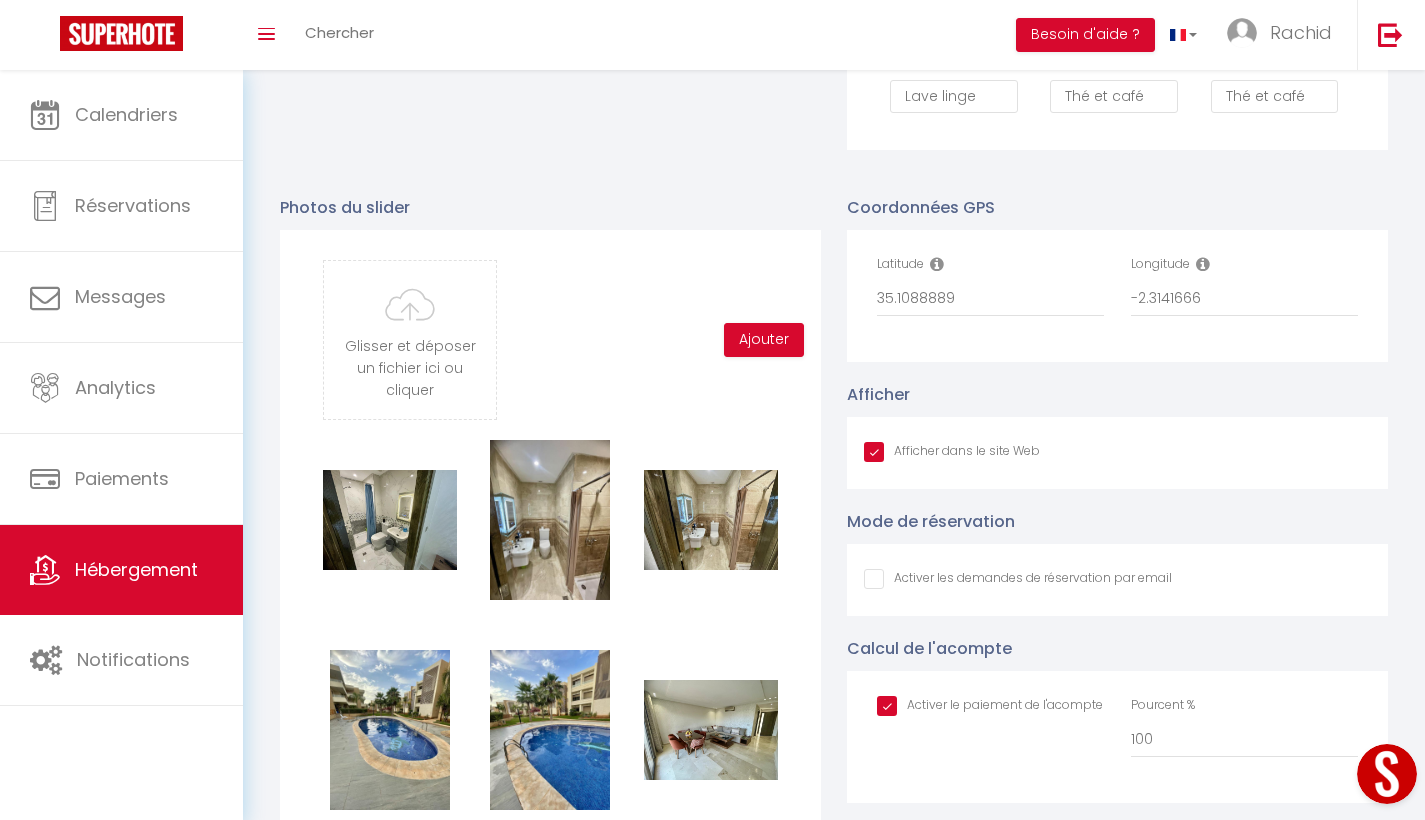 checkbox on "true" 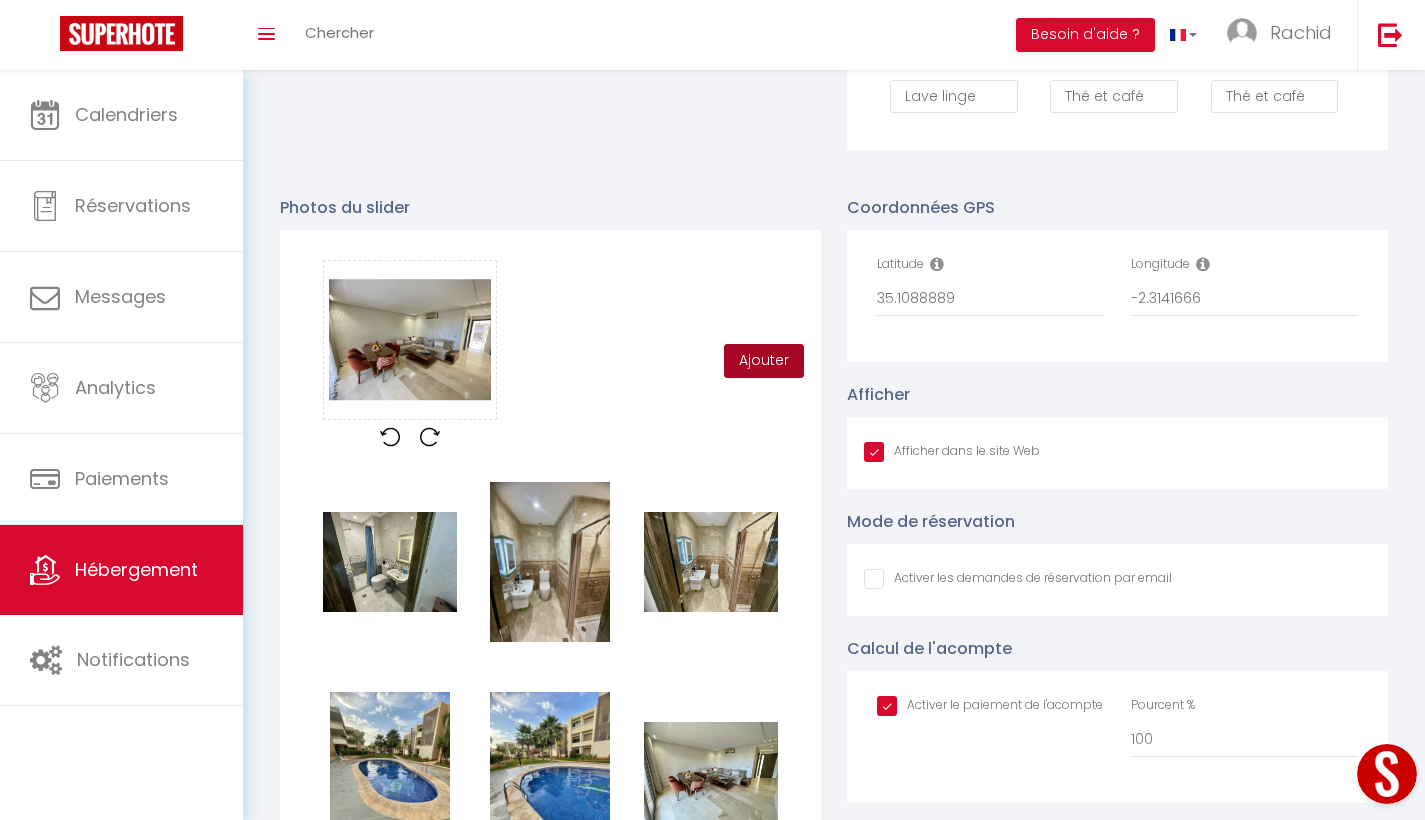 click on "Ajouter" at bounding box center [764, 361] 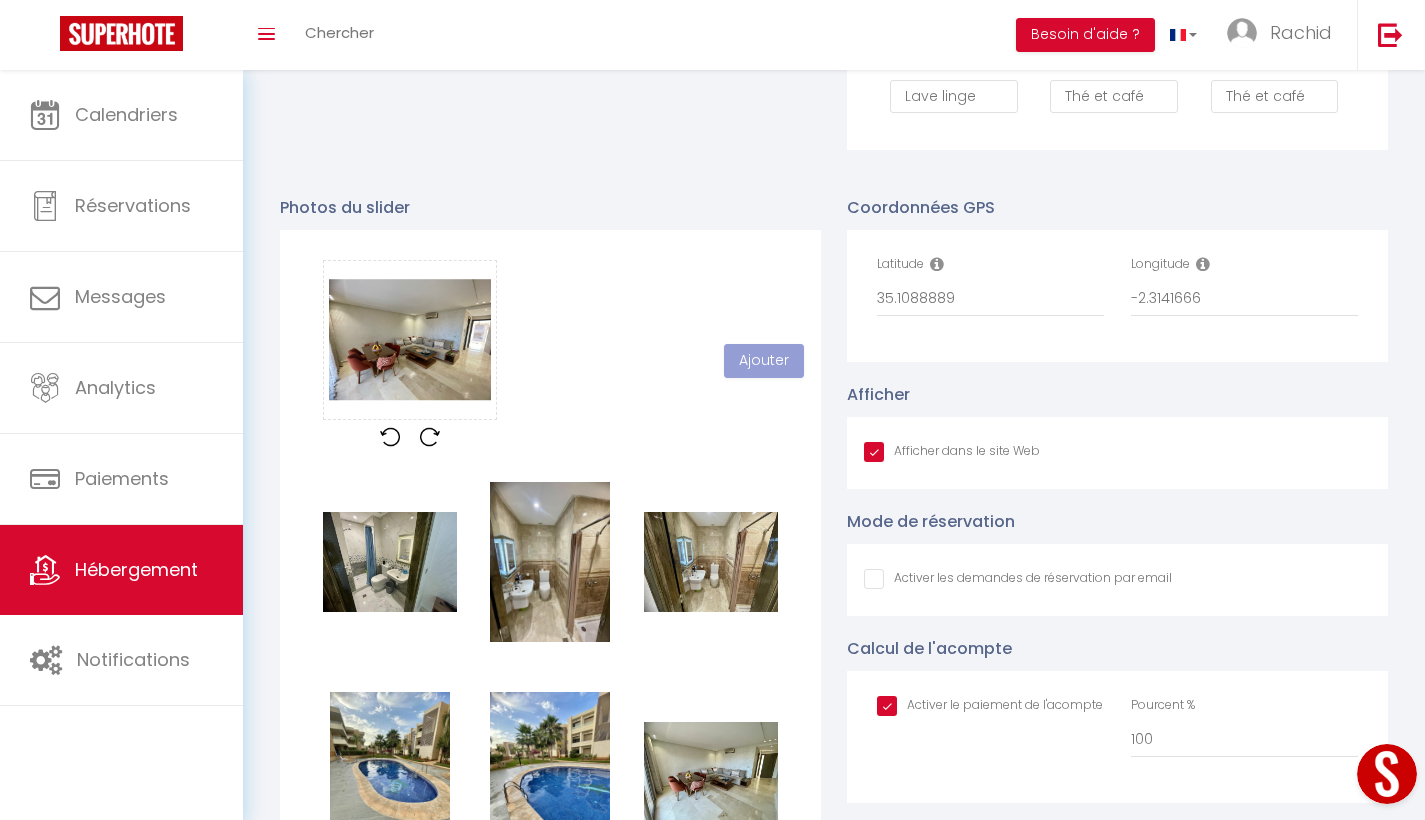 type 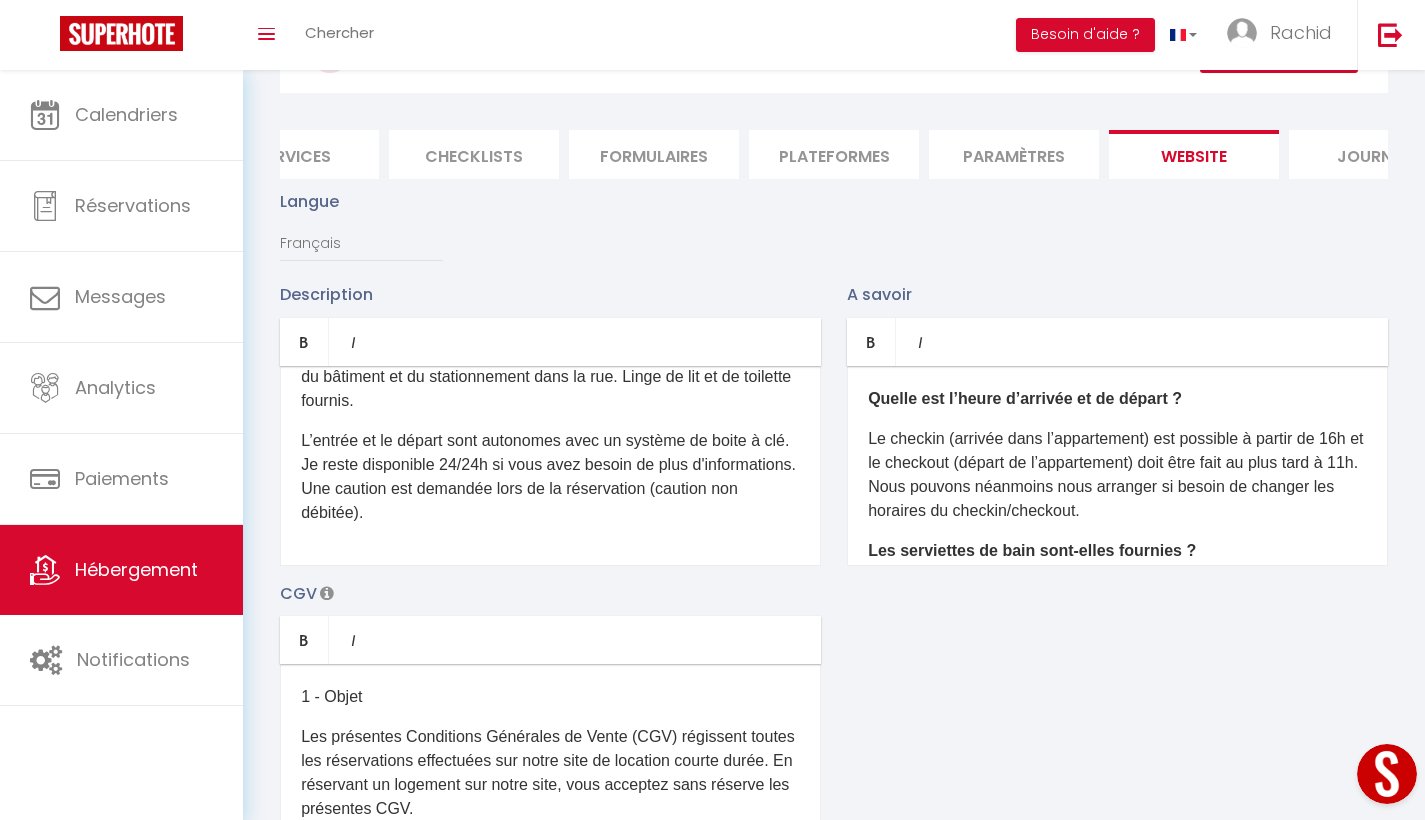scroll, scrollTop: 0, scrollLeft: 0, axis: both 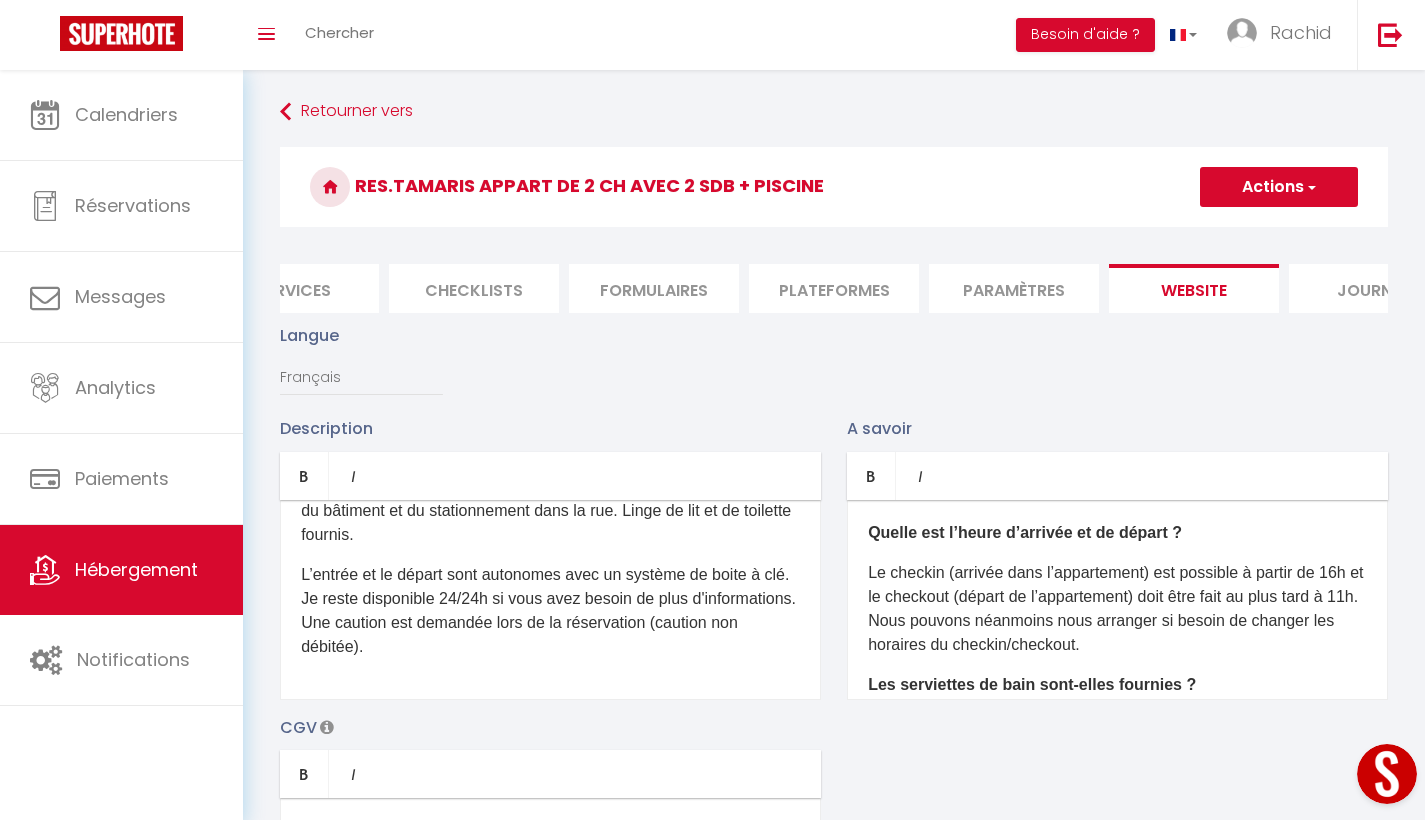 click on "Actions" at bounding box center (1279, 187) 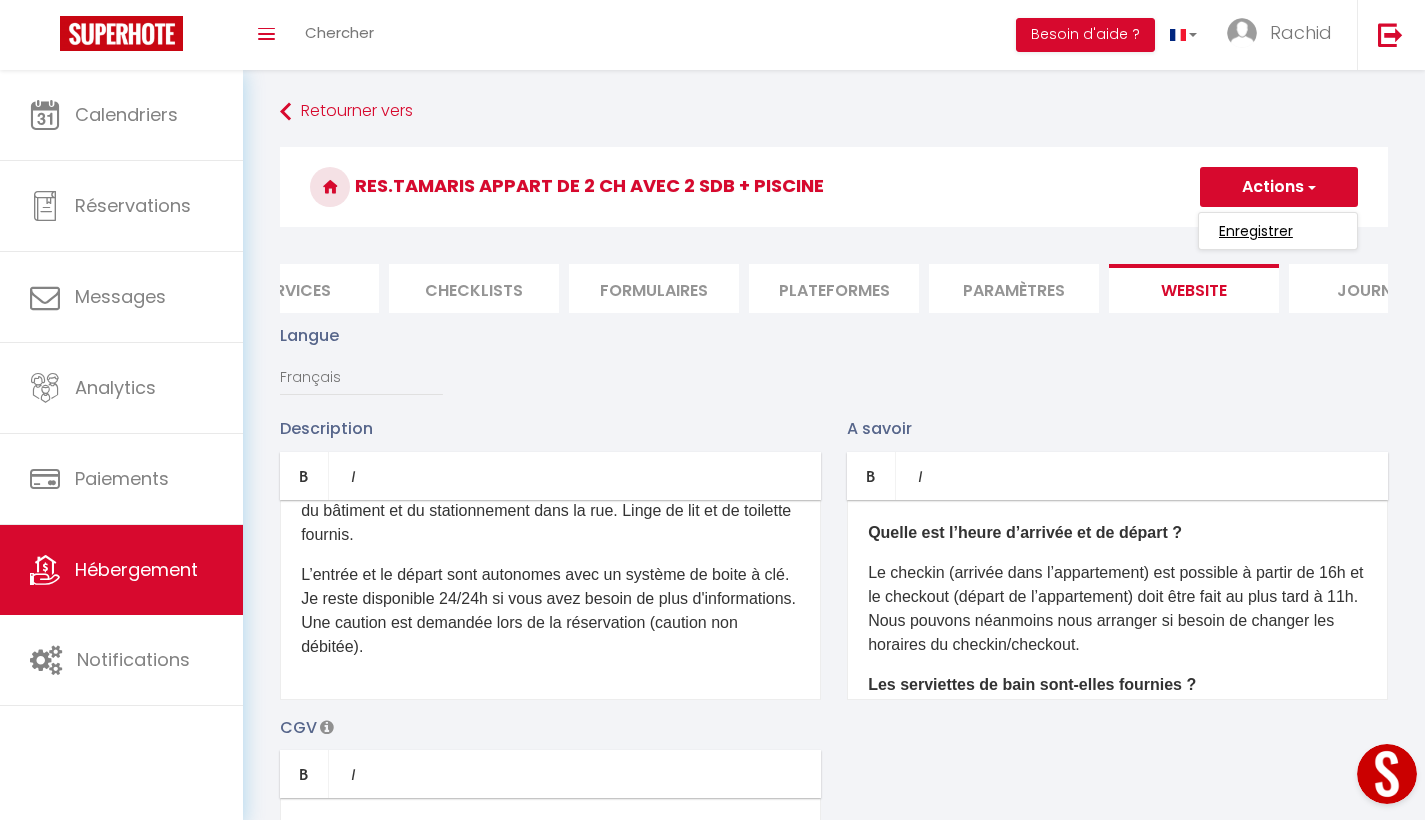 click on "Enregistrer" at bounding box center [1256, 231] 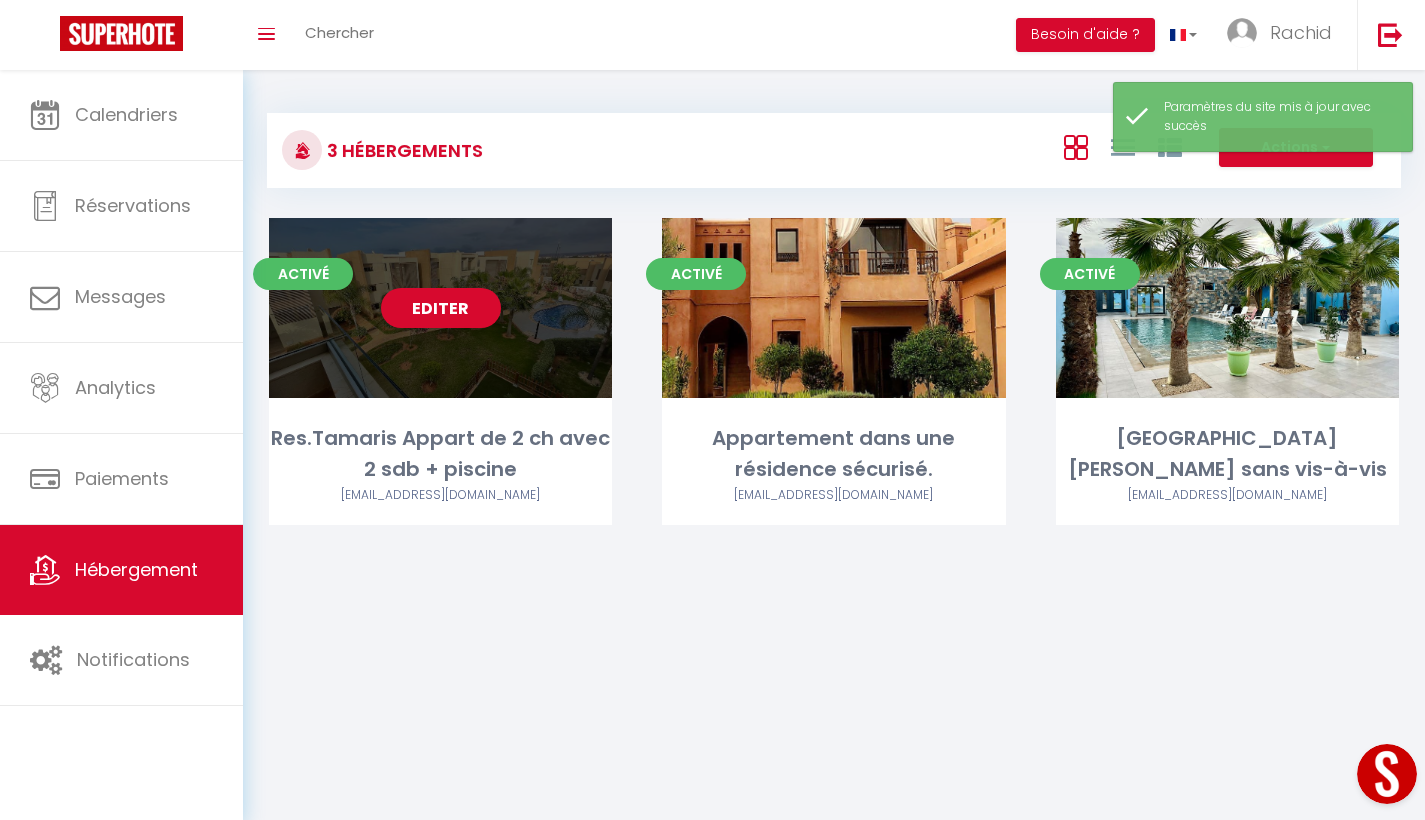 click on "Editer" at bounding box center (441, 308) 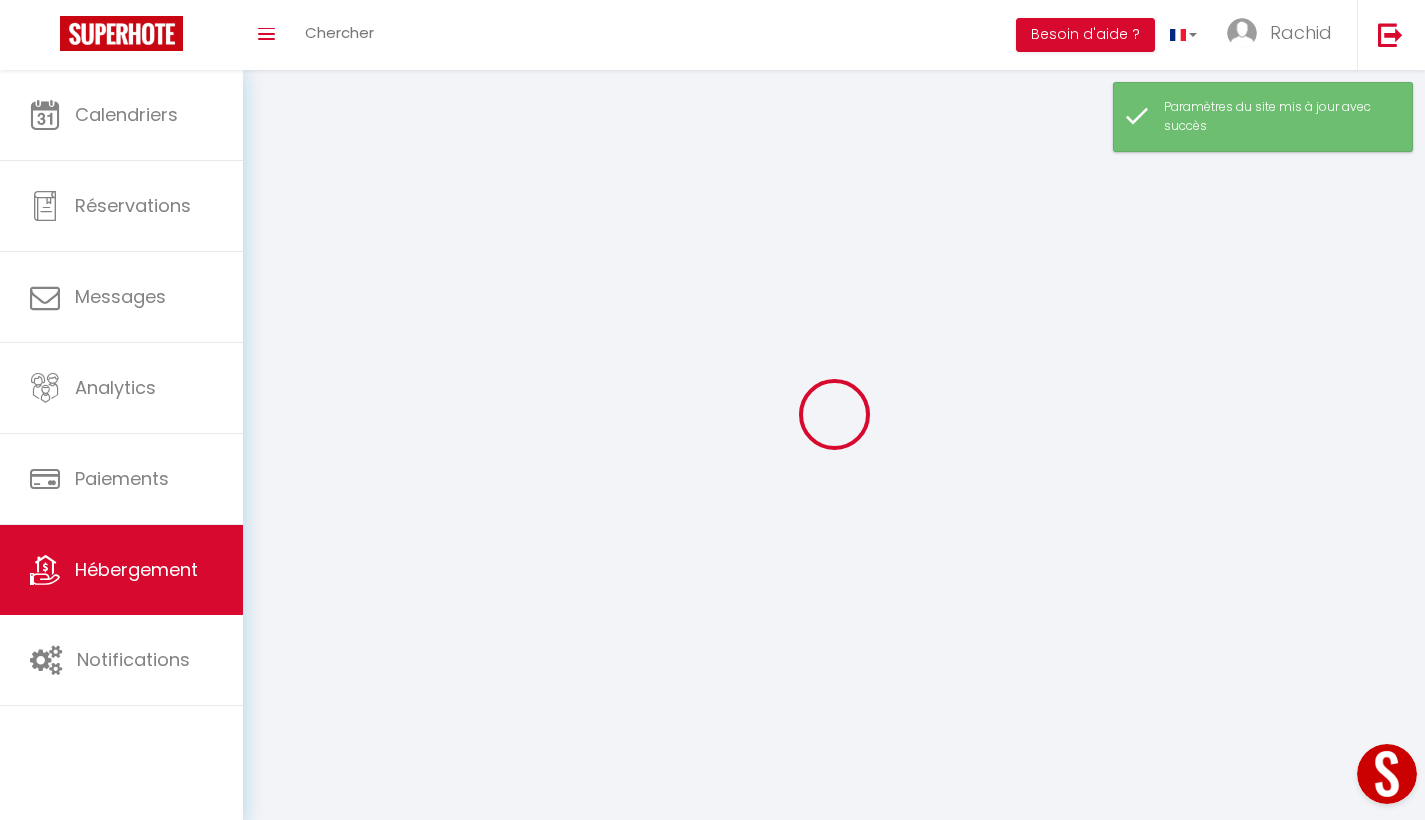 select 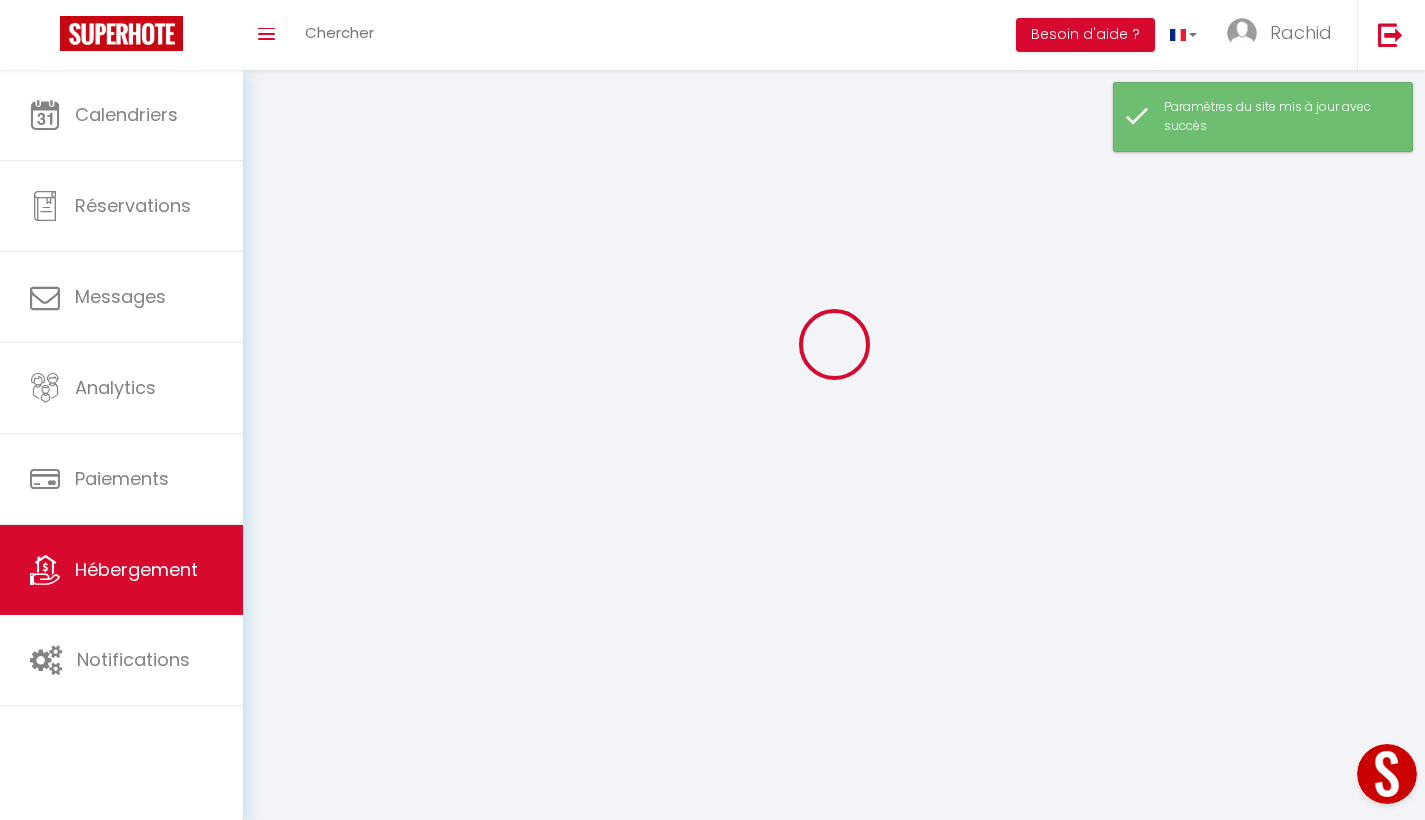 select 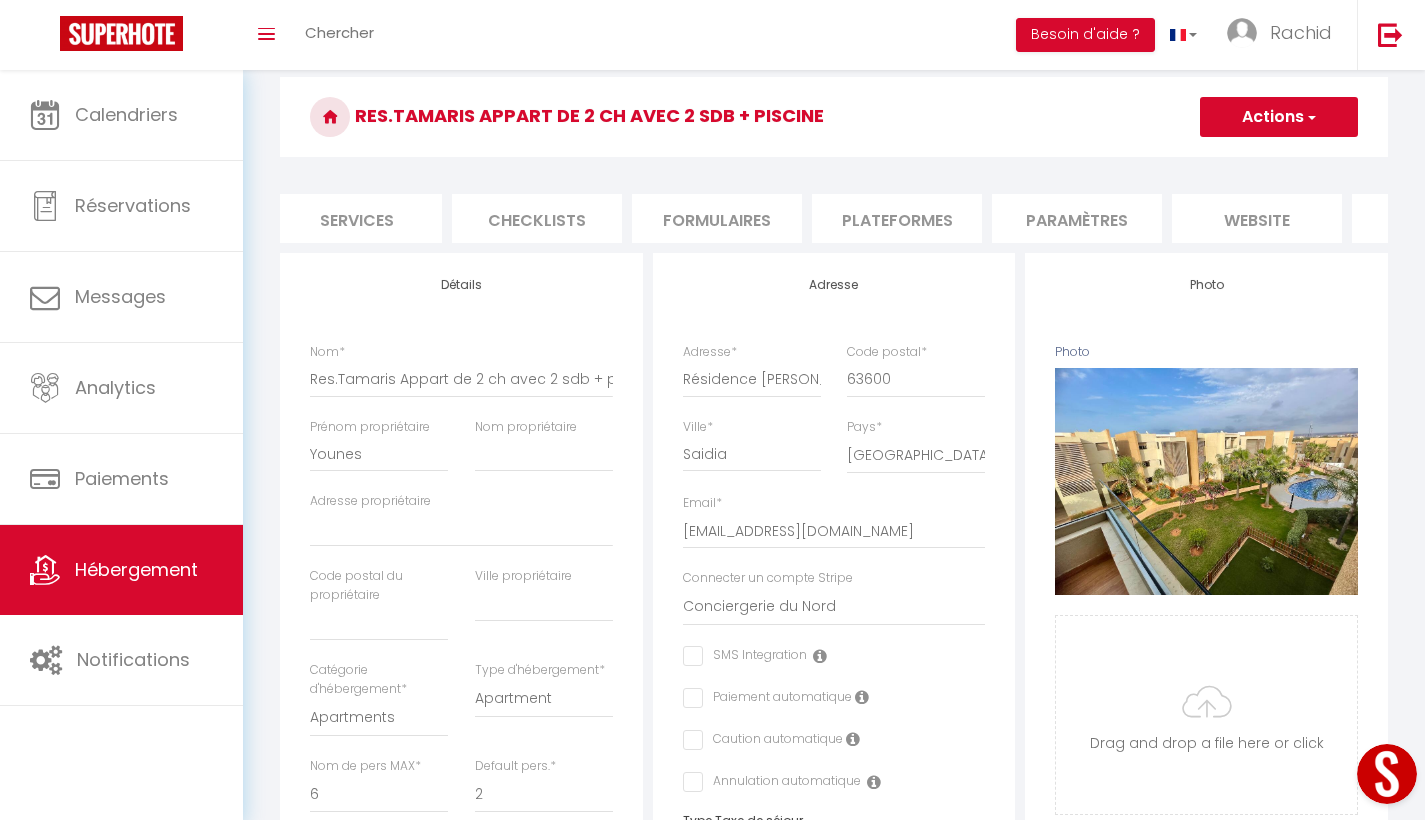 scroll, scrollTop: 0, scrollLeft: 682, axis: horizontal 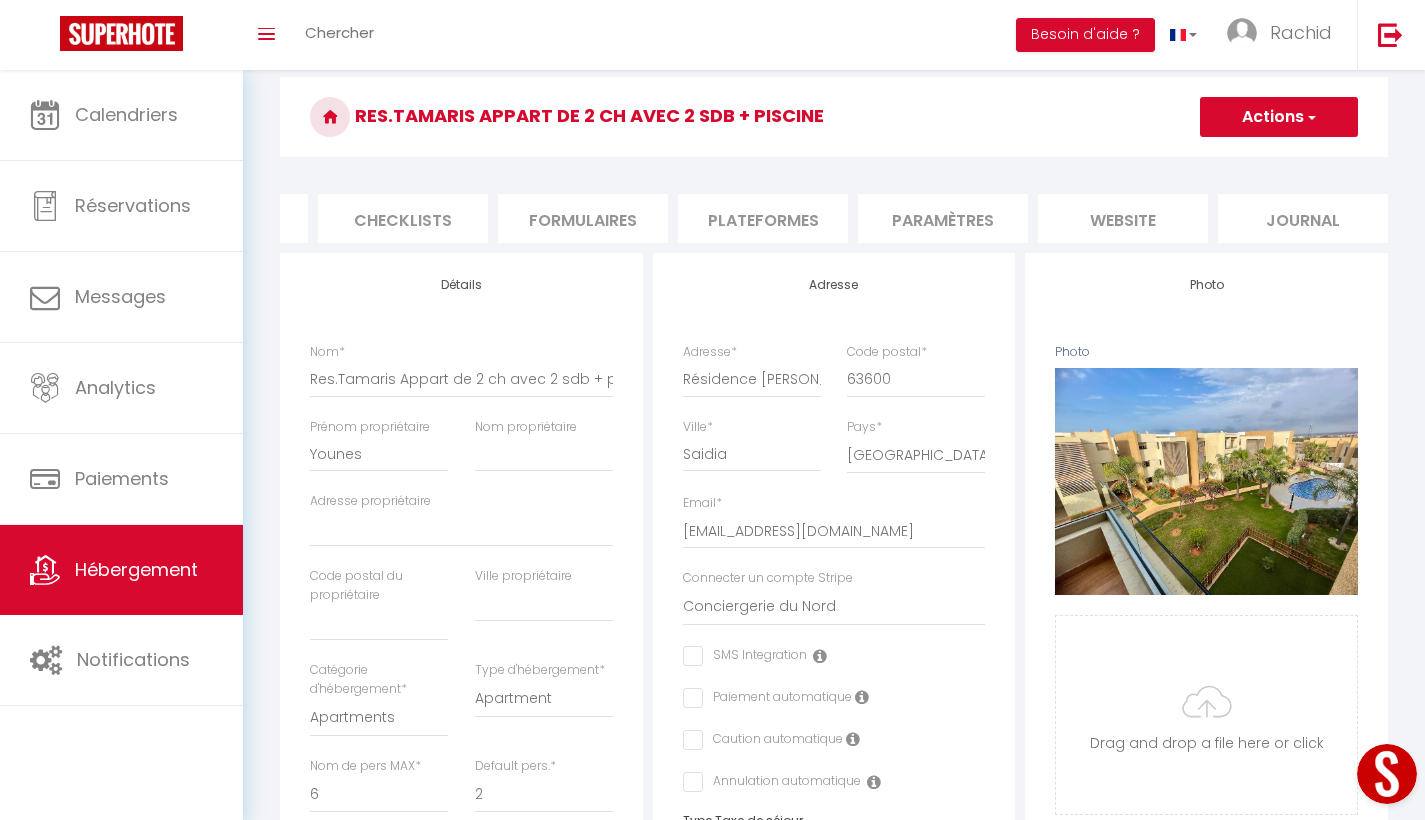 click on "website" at bounding box center [1123, 218] 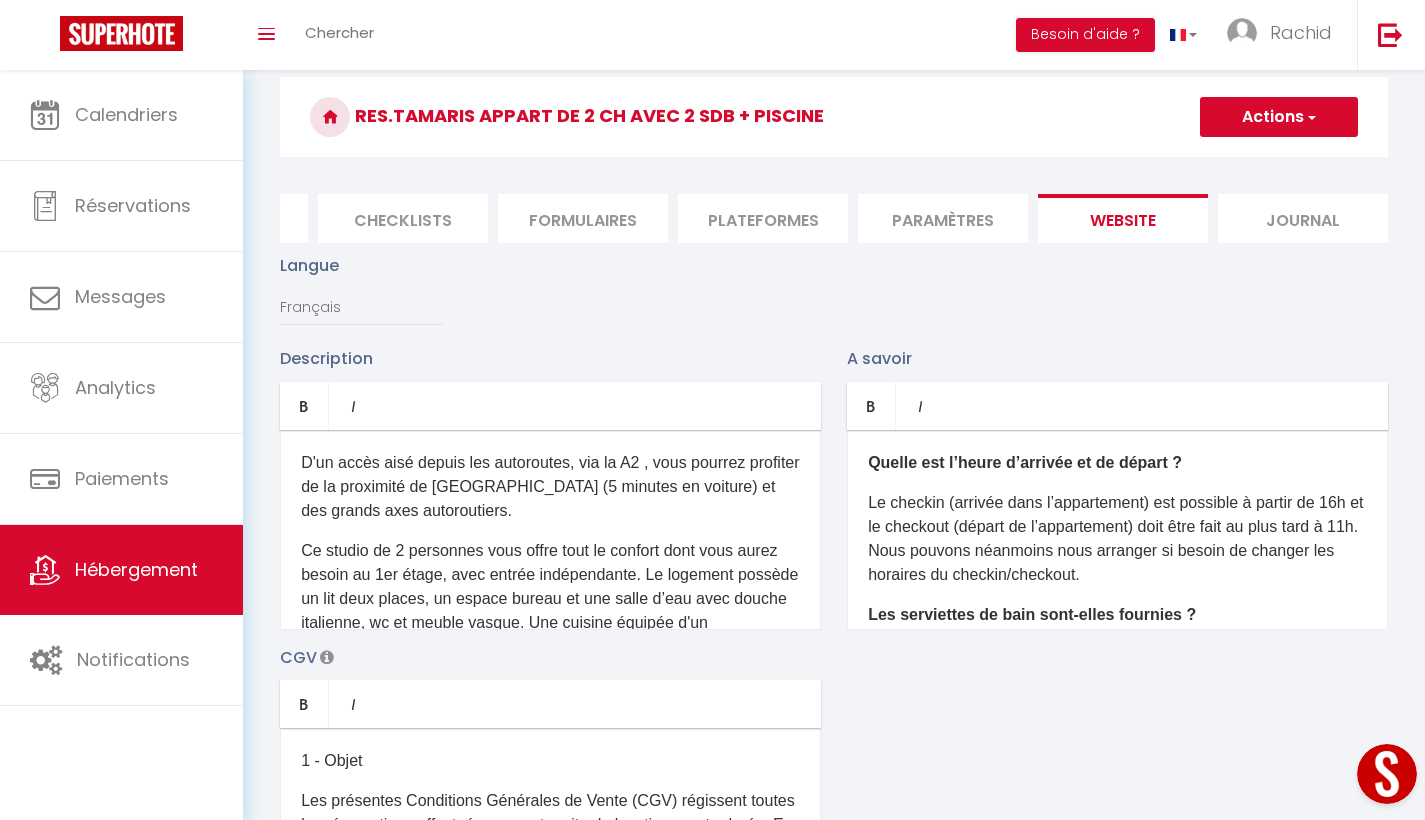 scroll, scrollTop: 100, scrollLeft: 0, axis: vertical 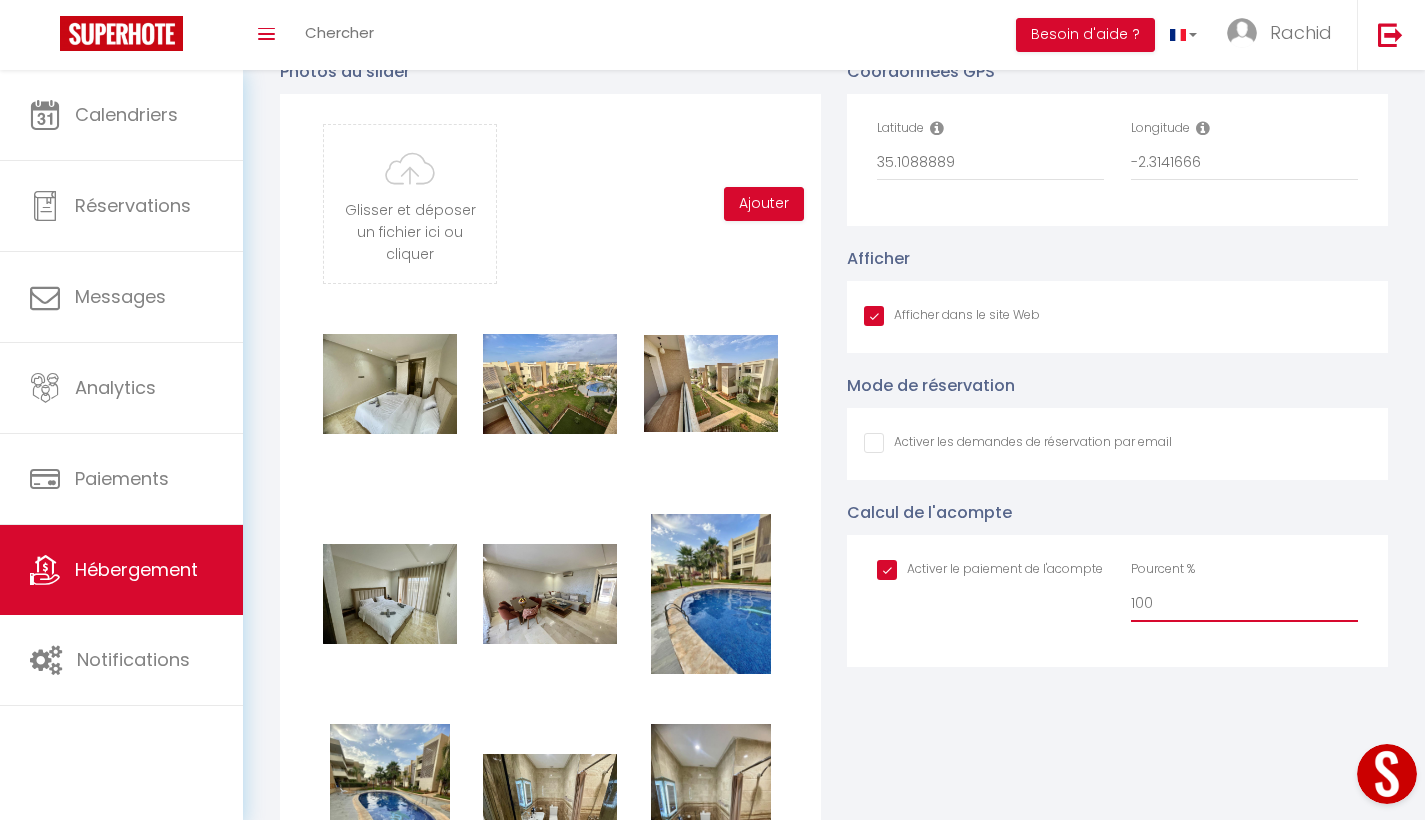 click on "100" at bounding box center [1244, 604] 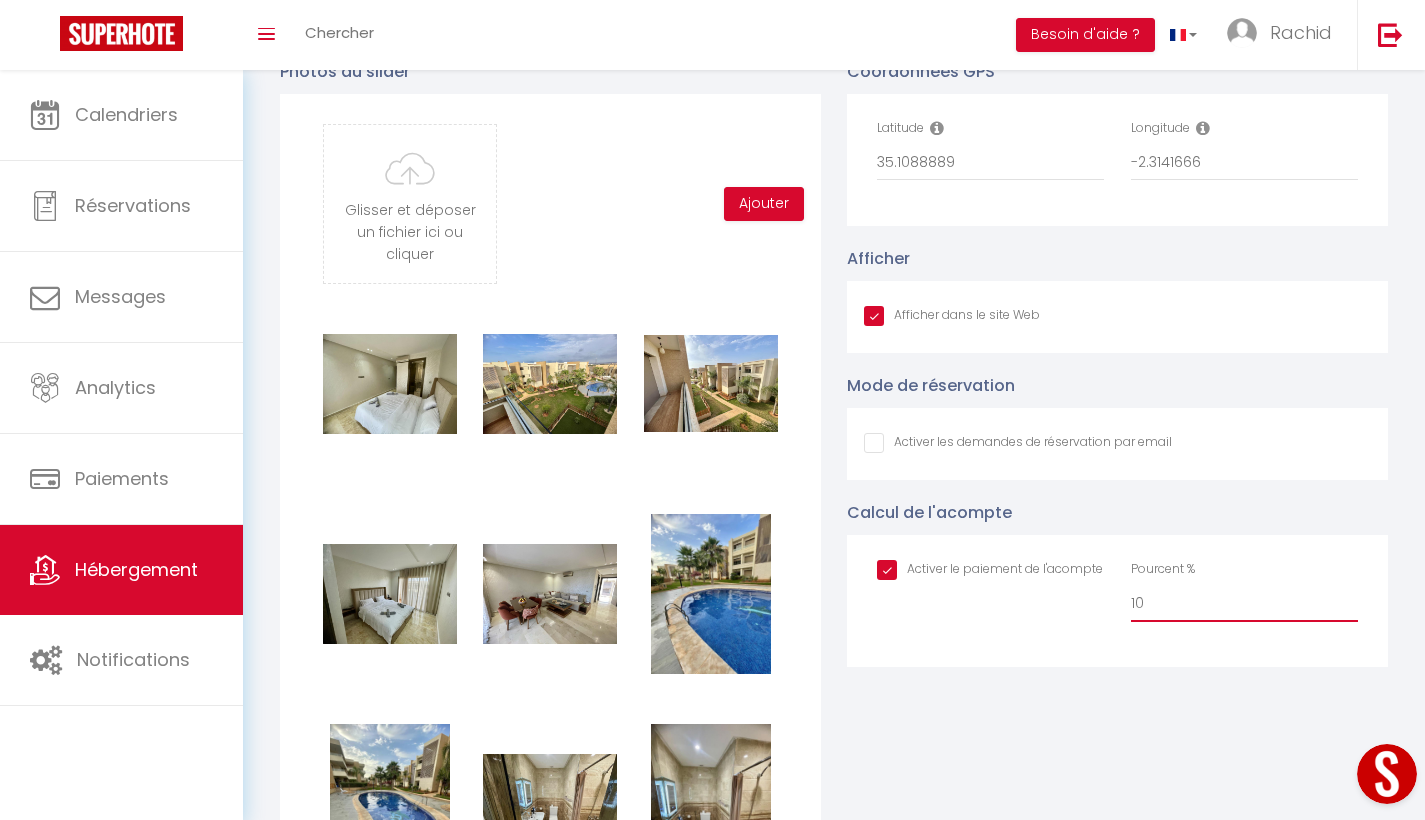 checkbox on "true" 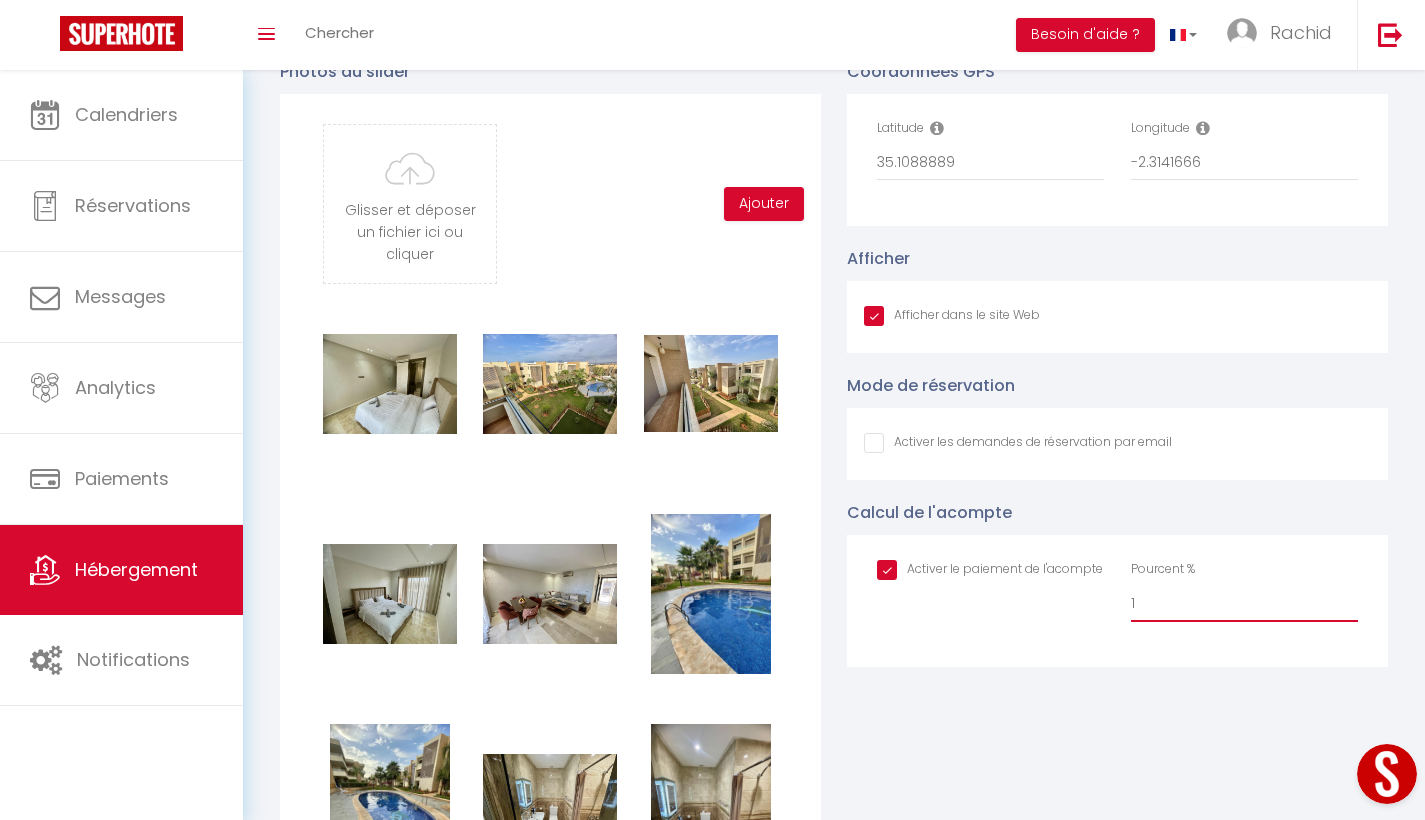 checkbox on "true" 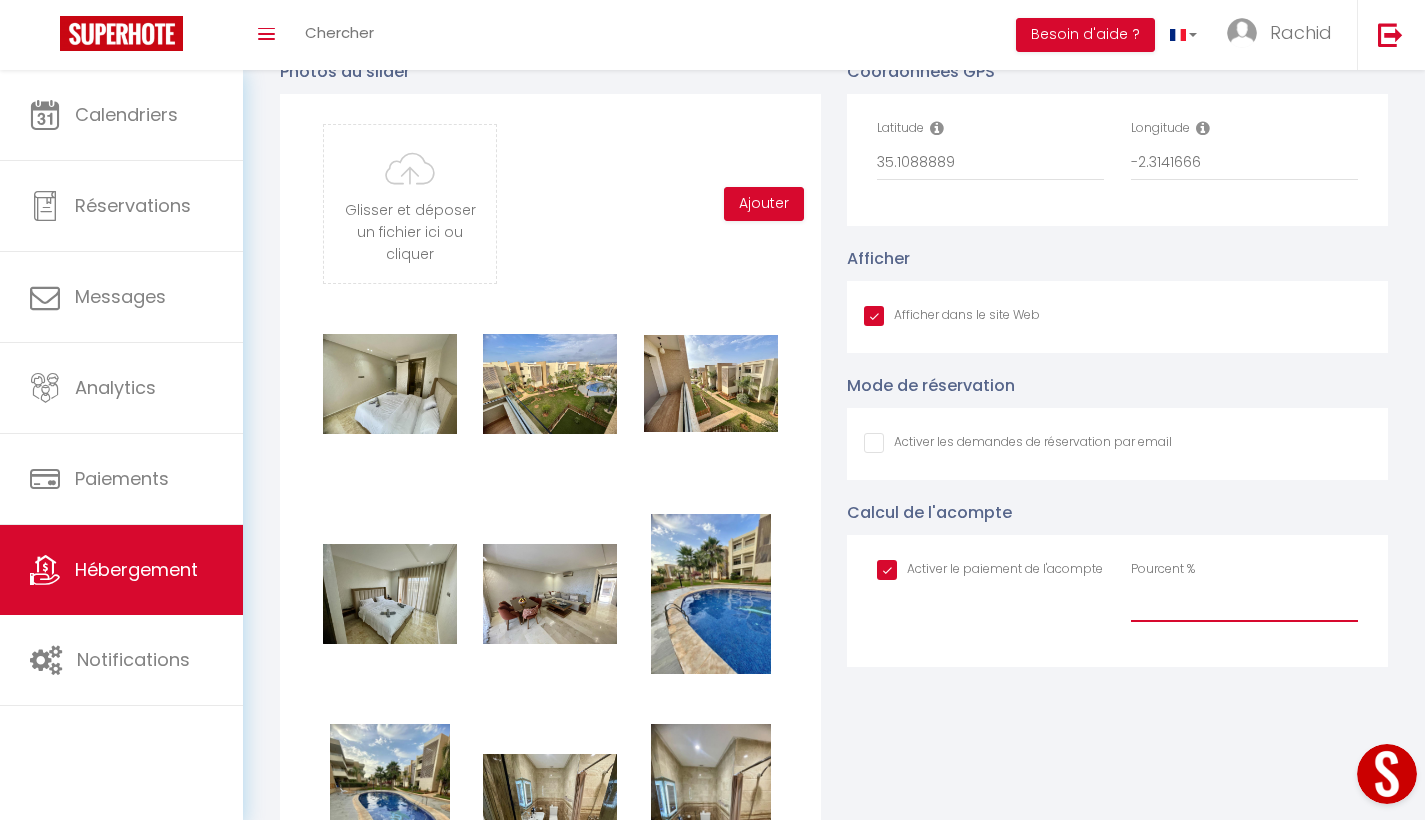 checkbox on "true" 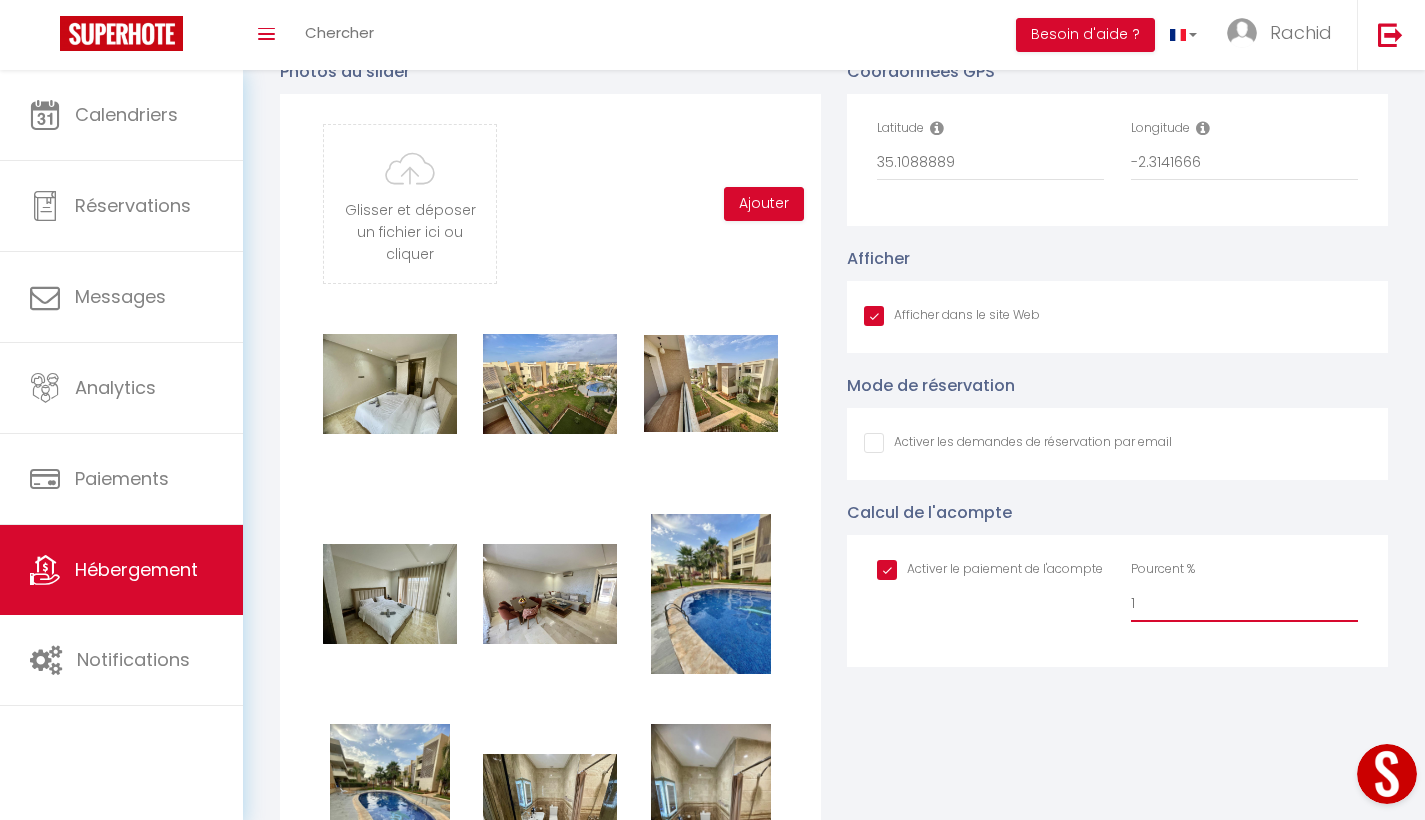checkbox on "true" 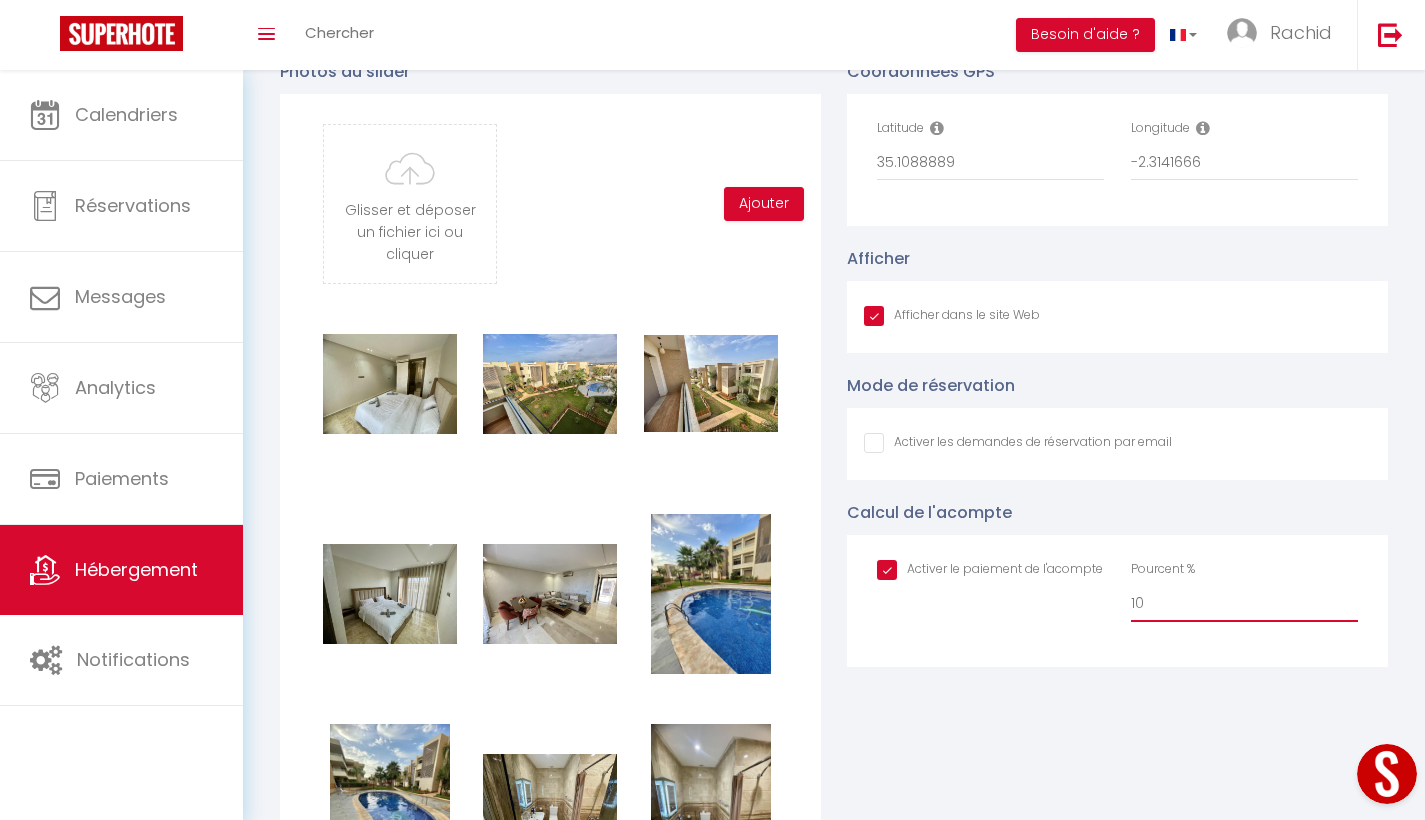 checkbox on "true" 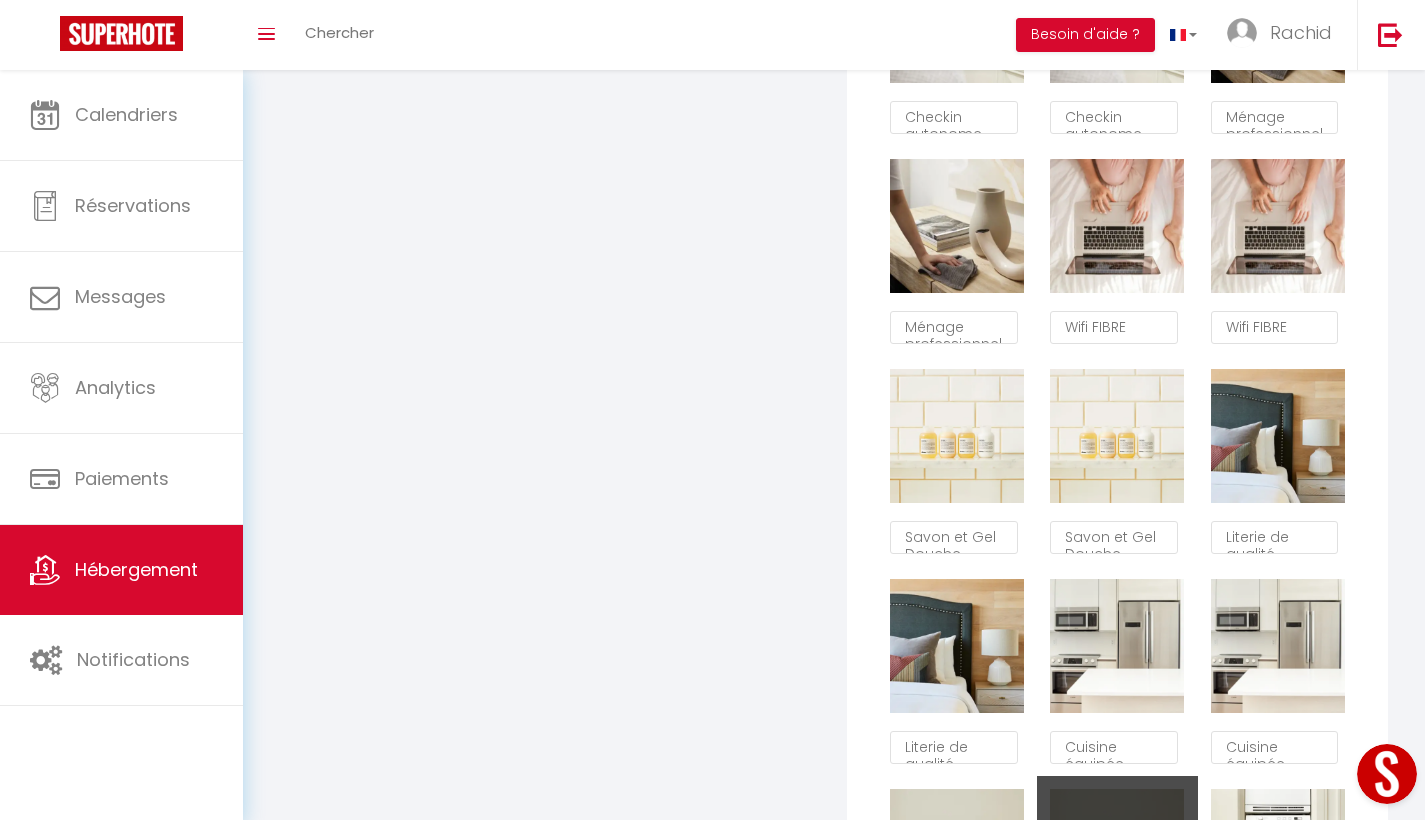 scroll, scrollTop: 1271, scrollLeft: 0, axis: vertical 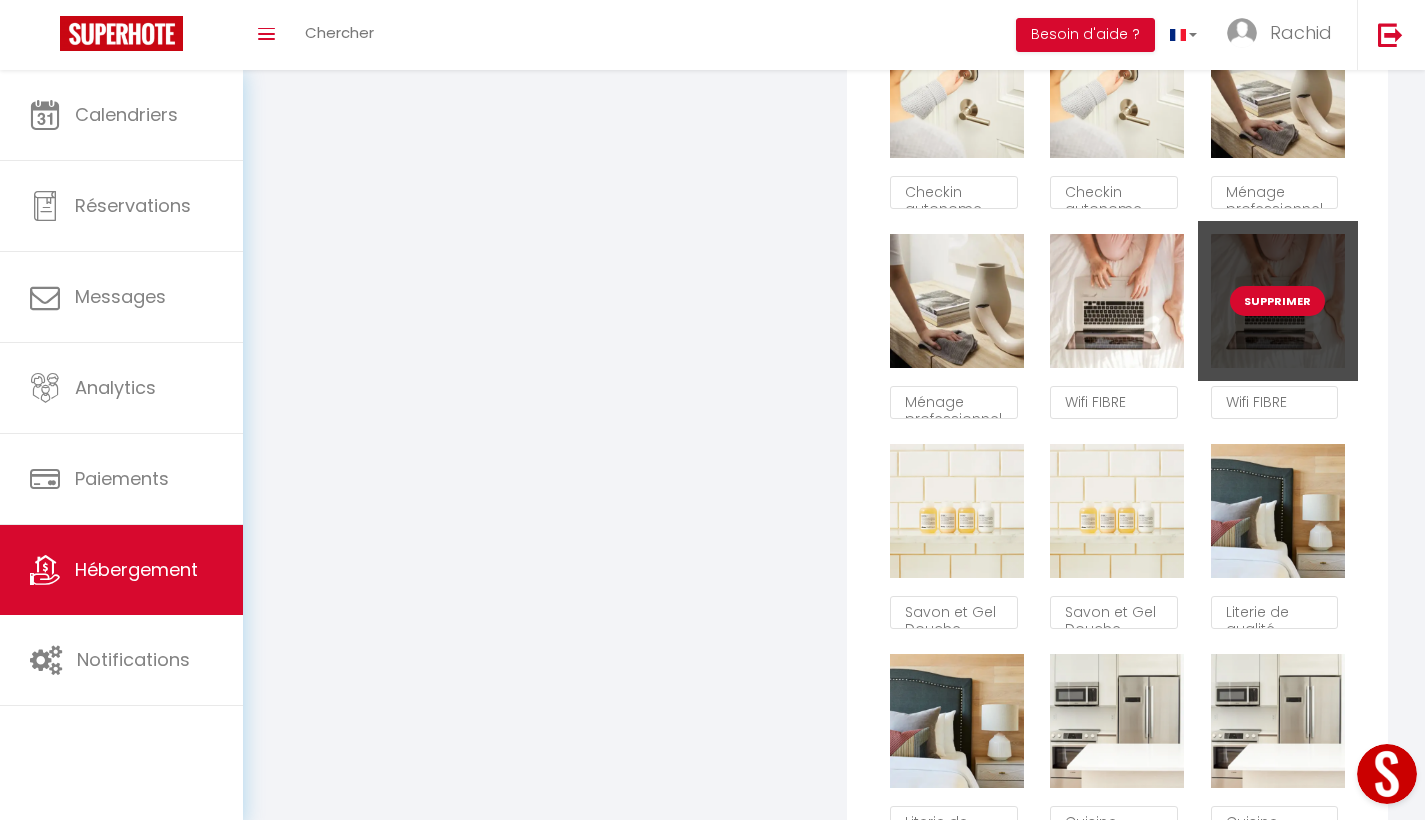 type on "10" 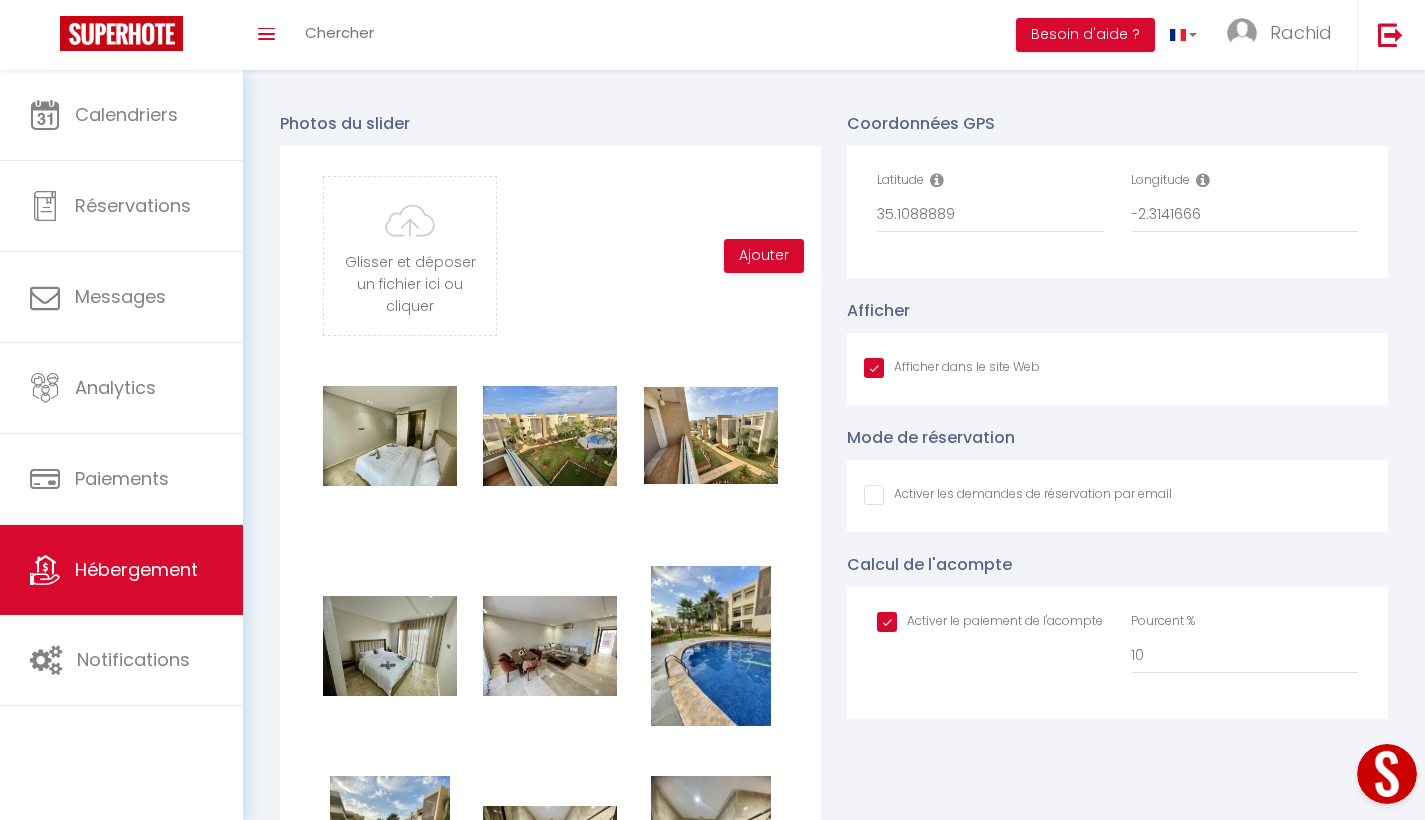 checkbox on "true" 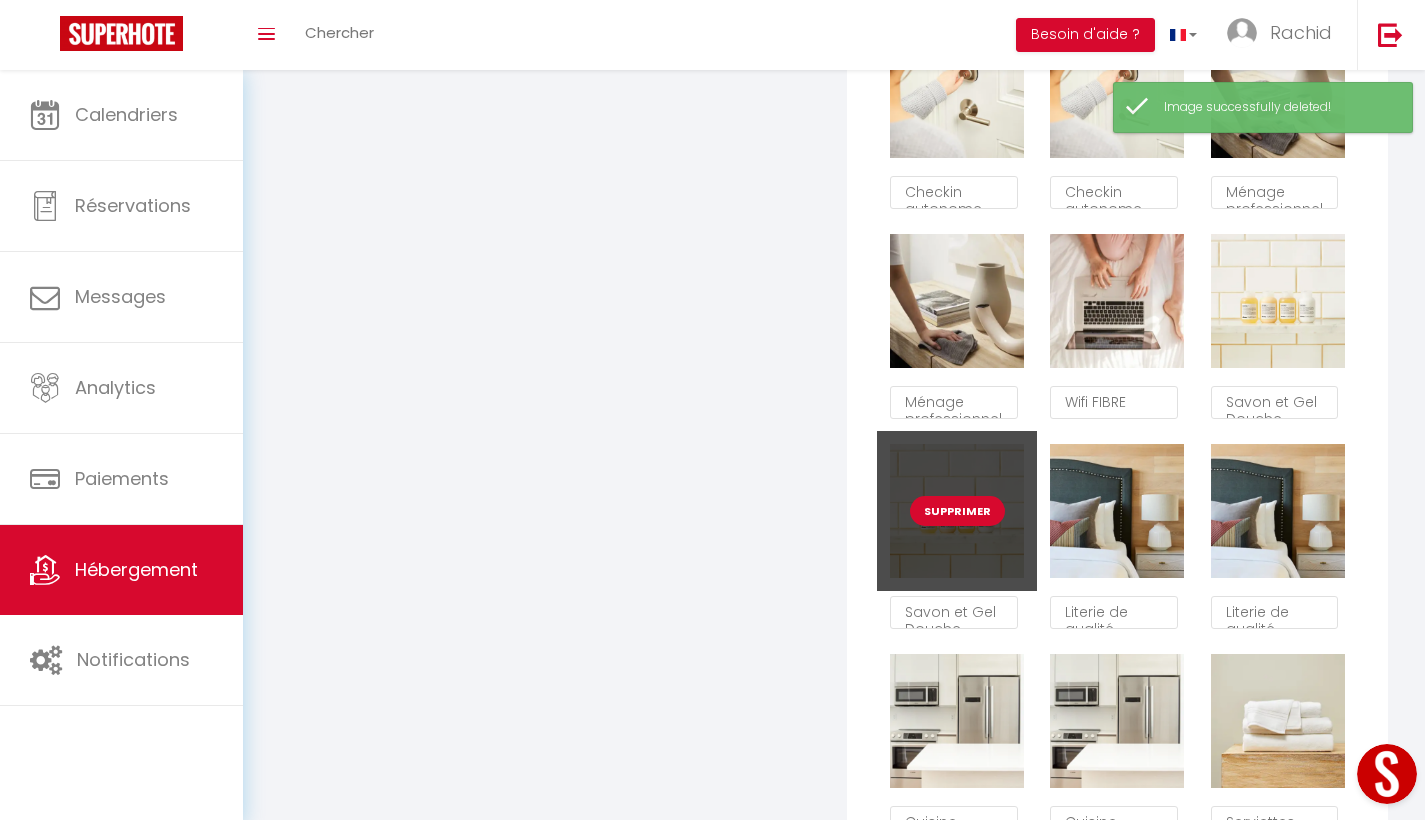 click on "Supprimer" at bounding box center (957, 511) 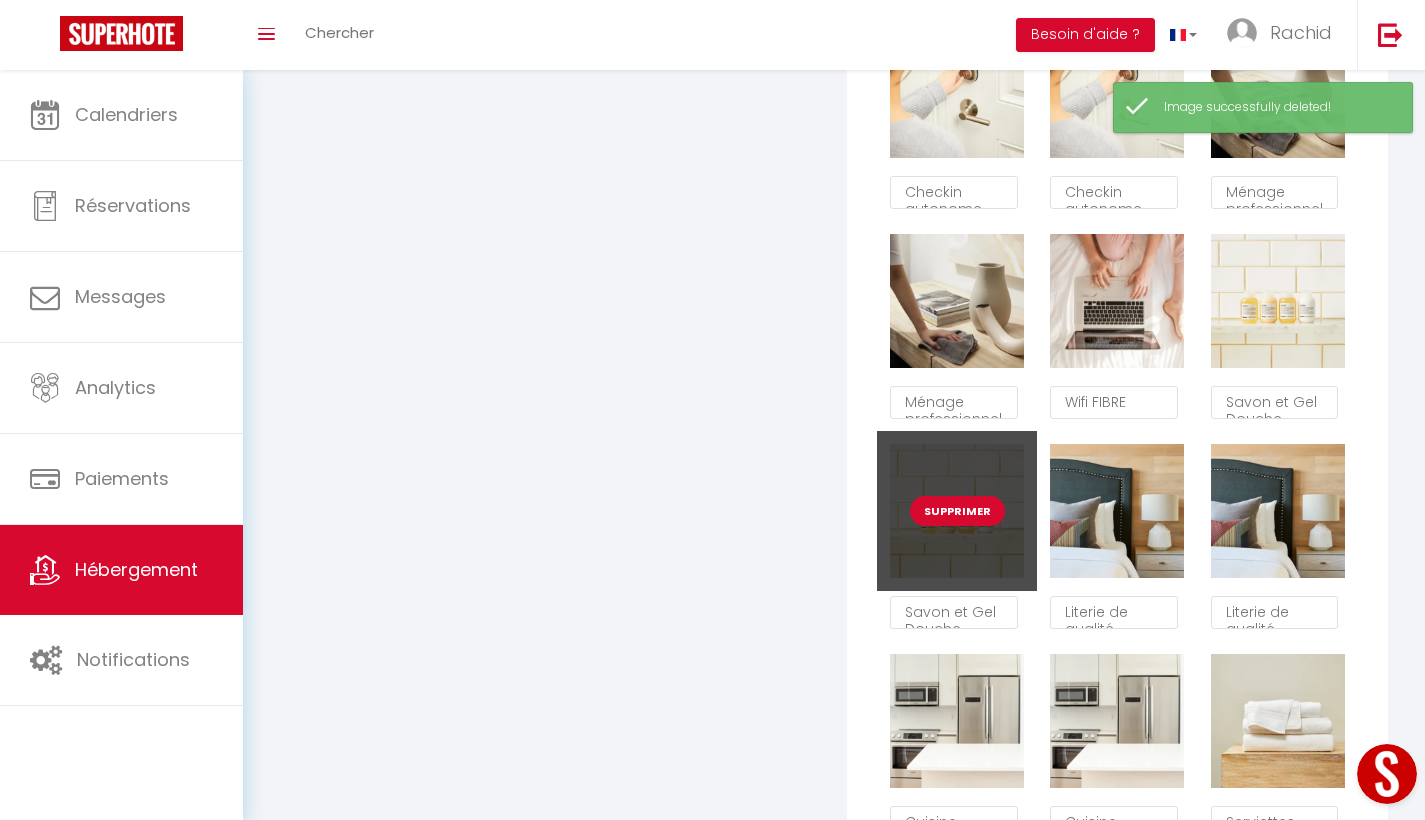 checkbox on "true" 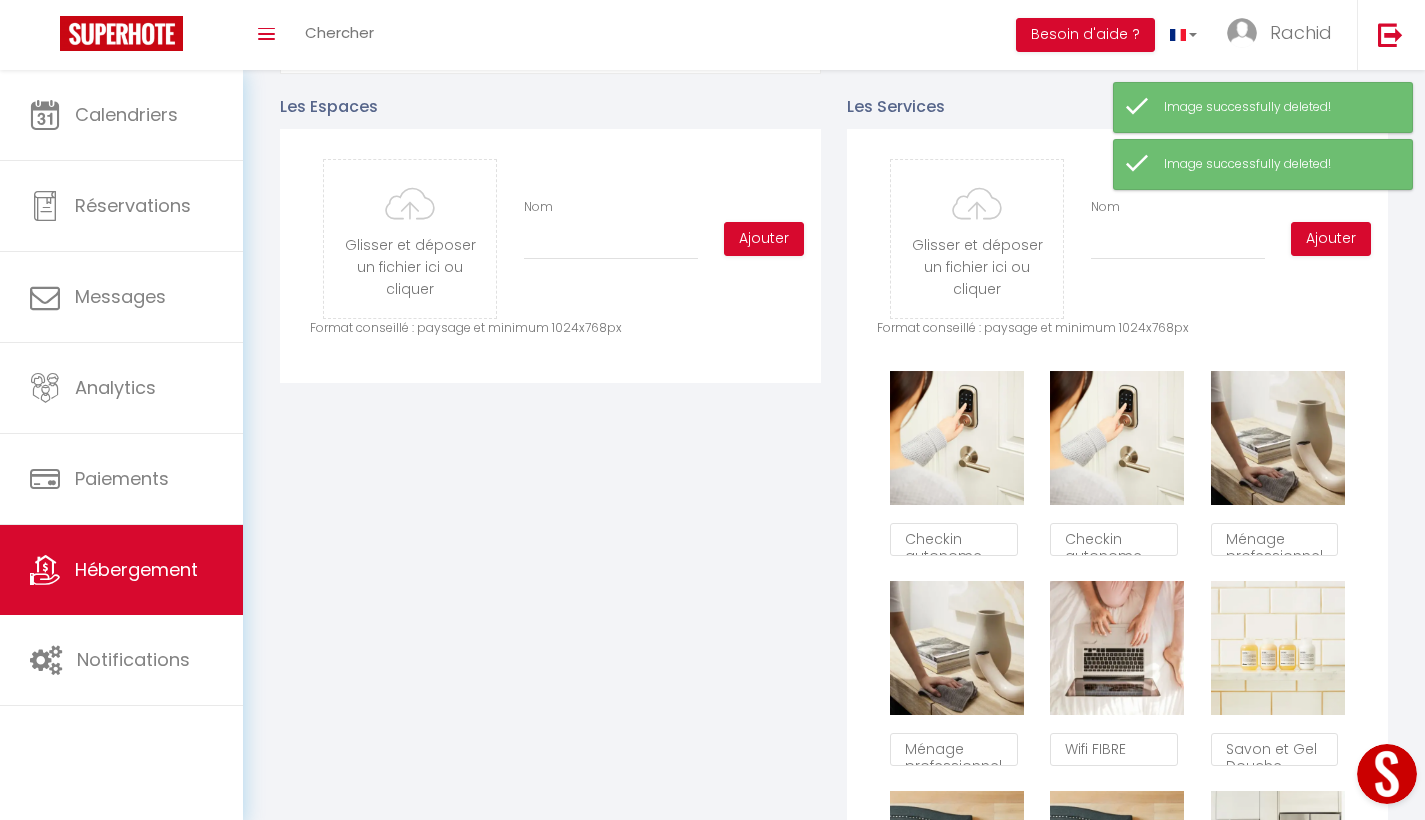 scroll, scrollTop: 814, scrollLeft: 0, axis: vertical 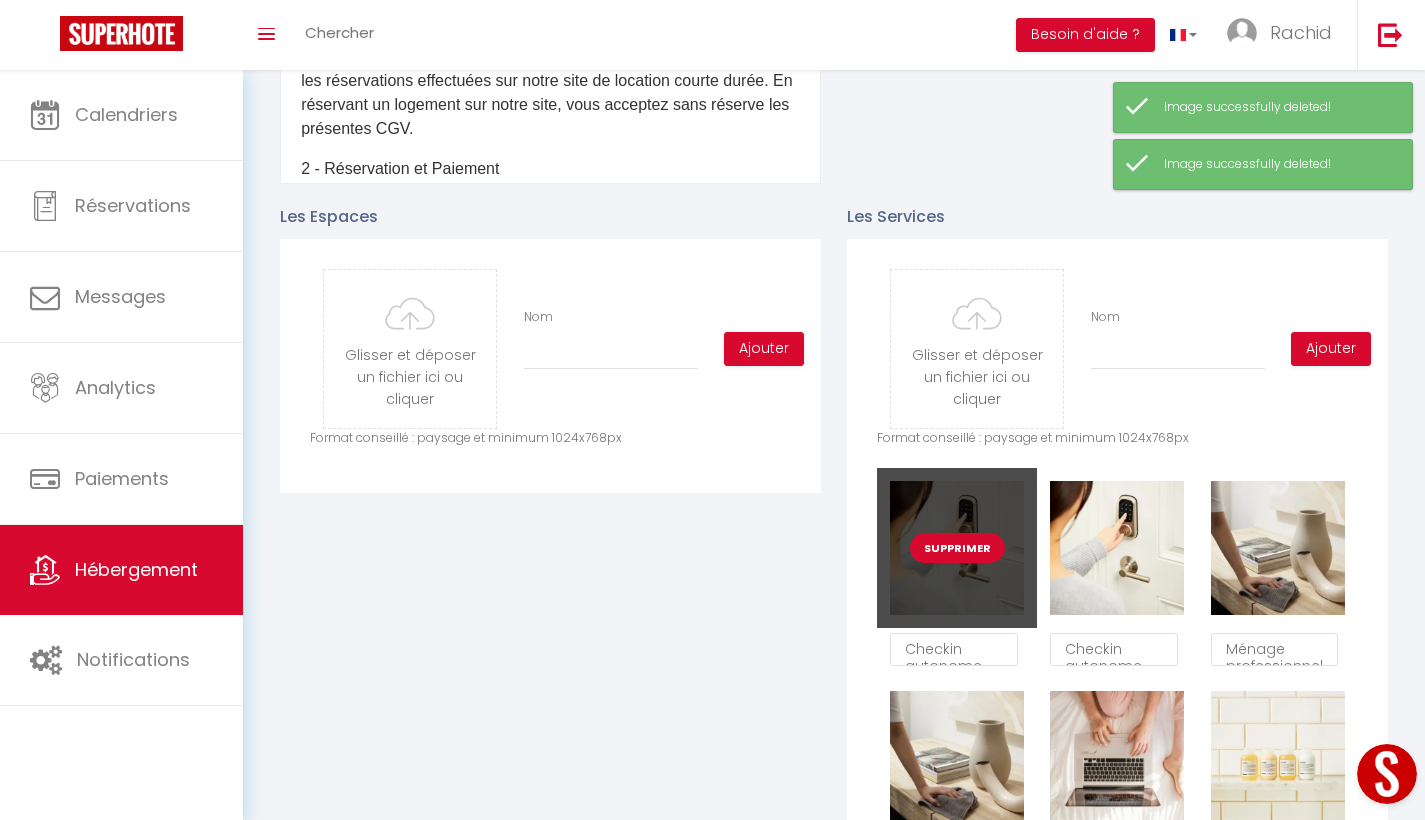 click on "Supprimer" at bounding box center [957, 548] 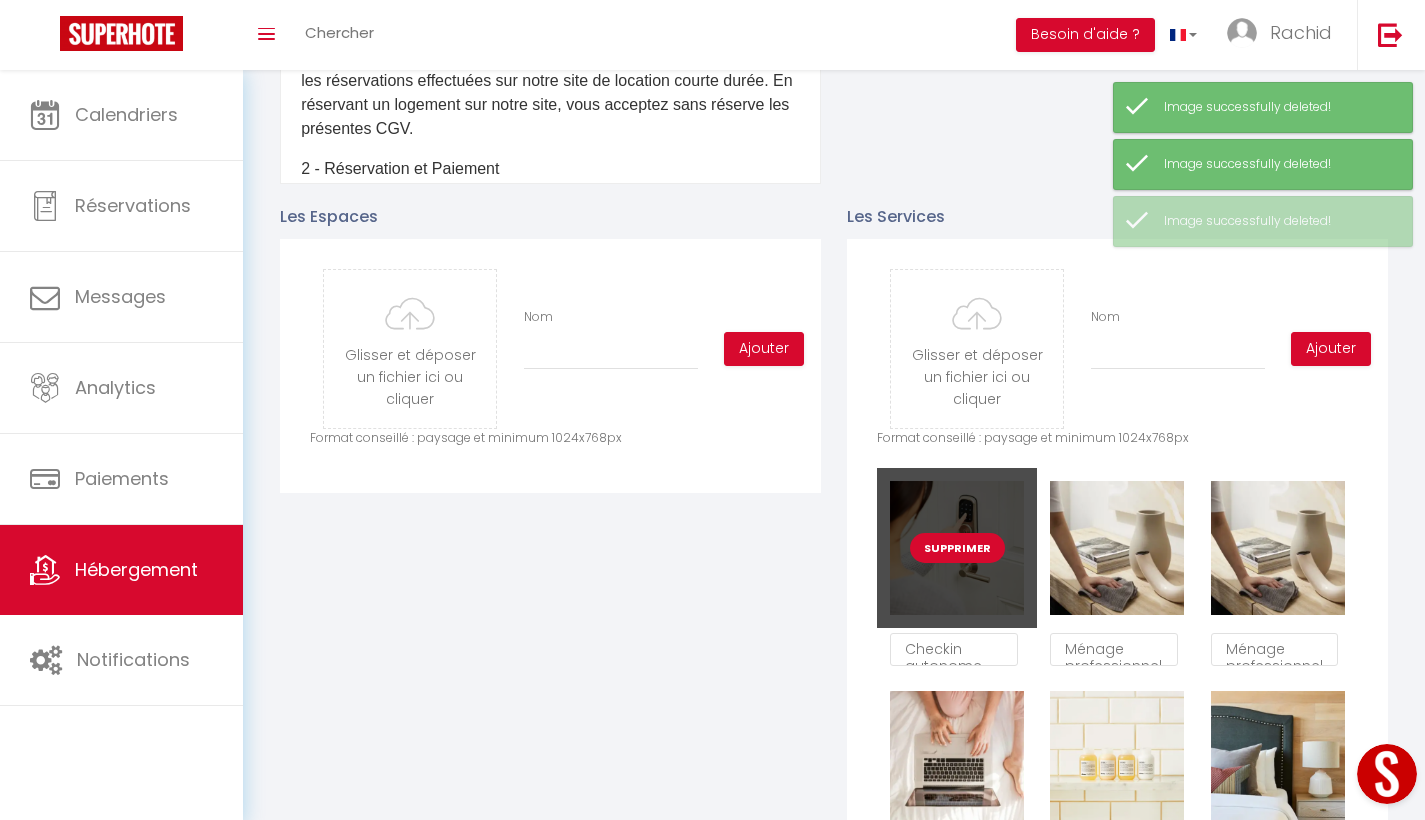 click on "Supprimer" at bounding box center (957, 548) 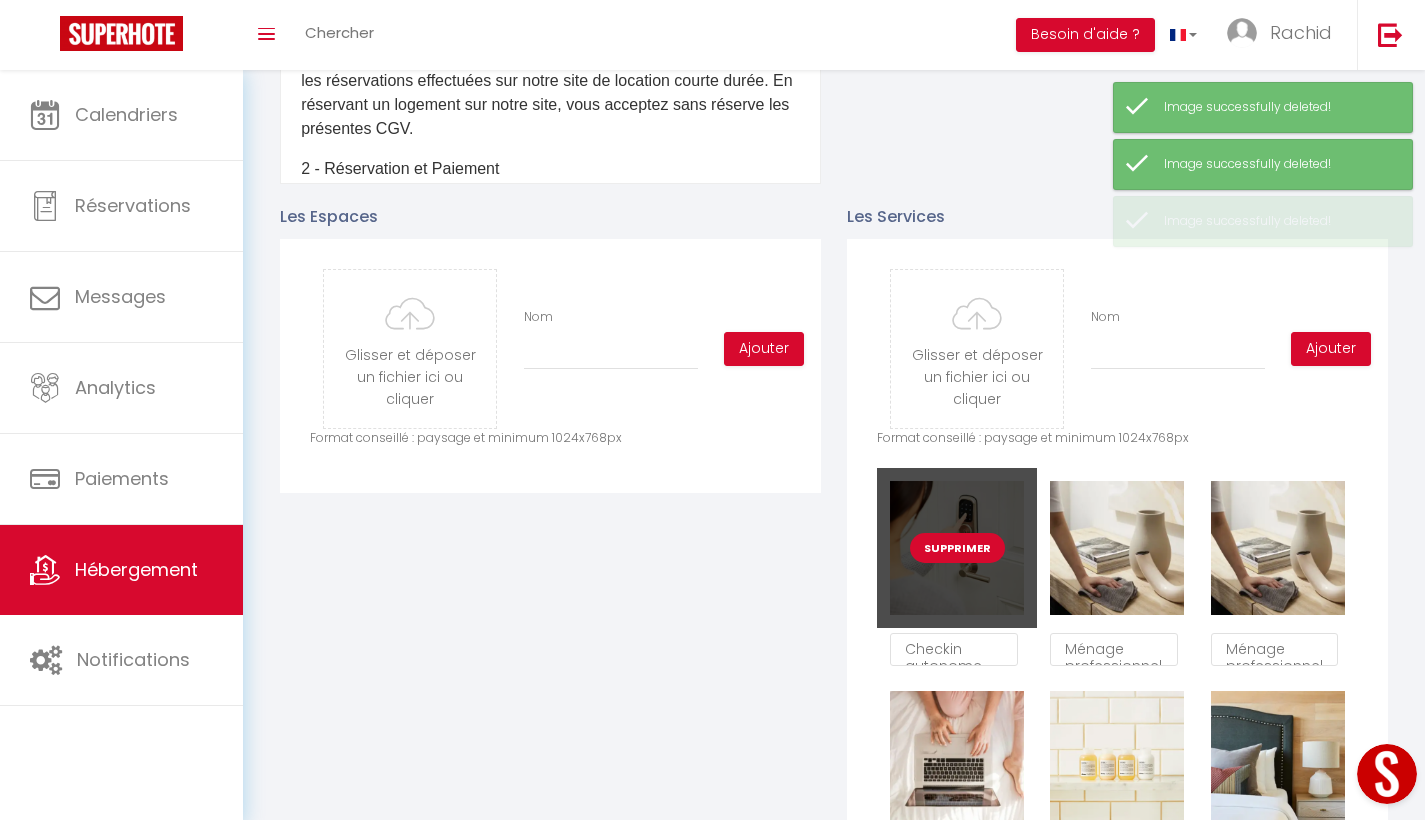 checkbox on "true" 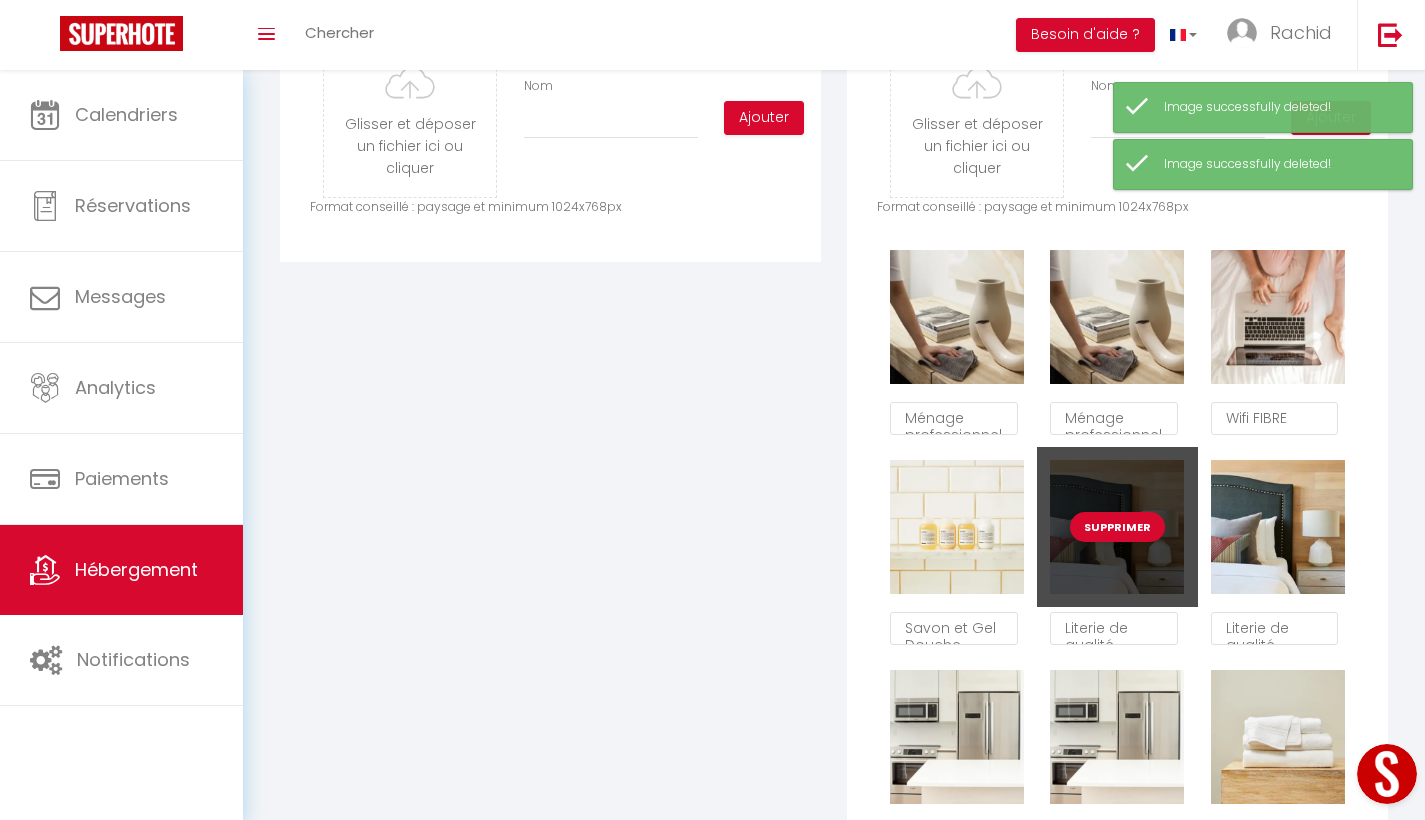 scroll, scrollTop: 1109, scrollLeft: 0, axis: vertical 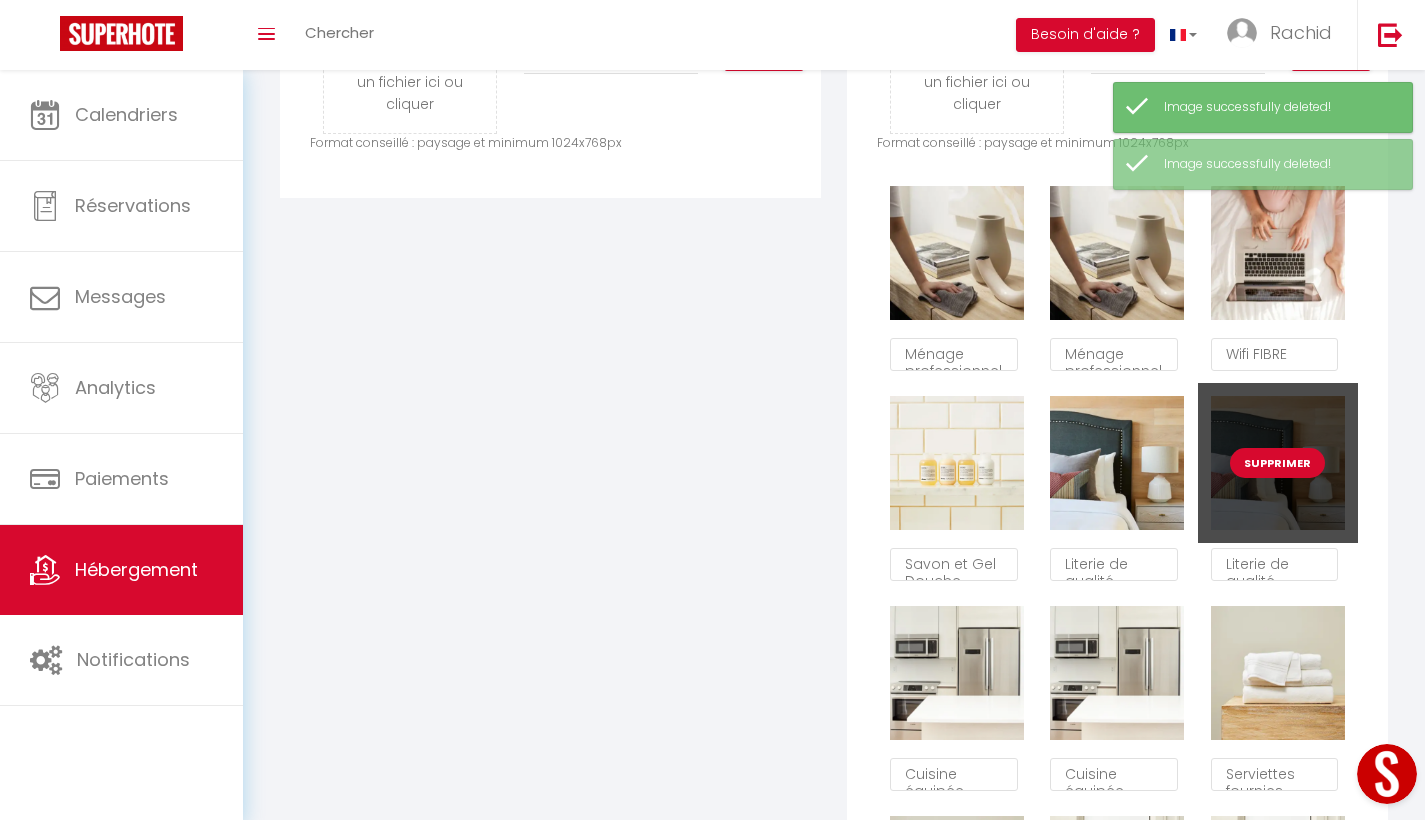 click on "Supprimer" at bounding box center [1277, 463] 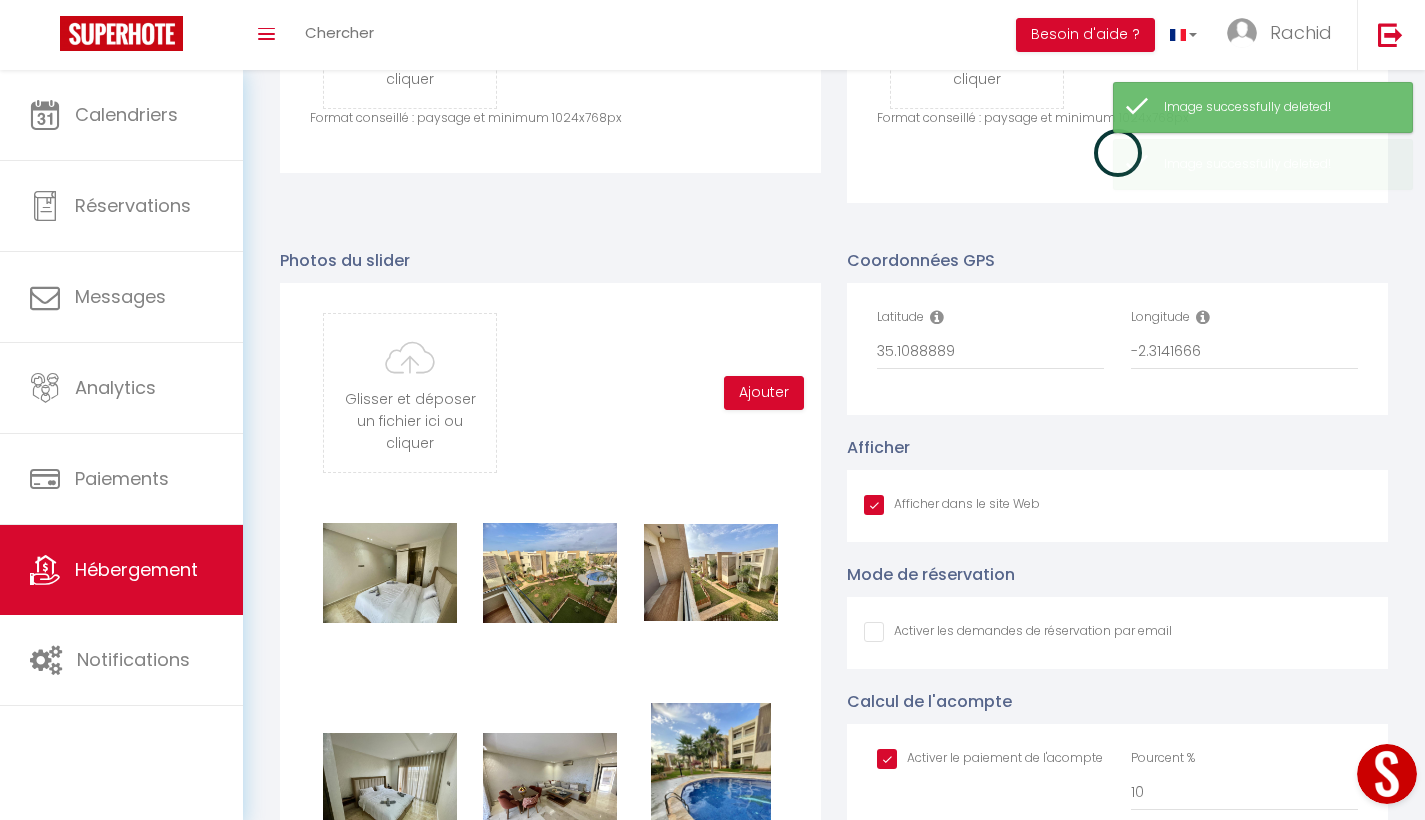 checkbox on "true" 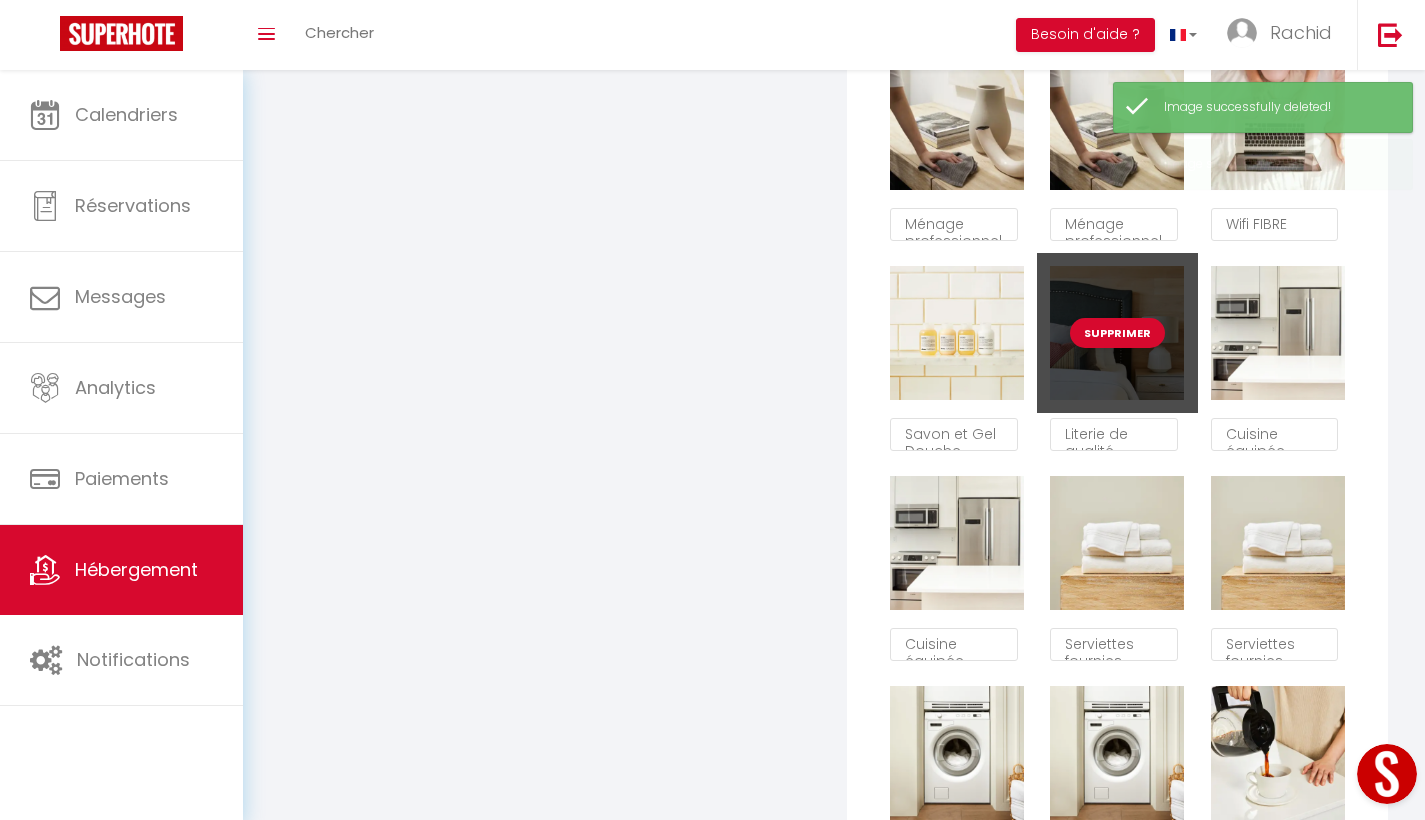 scroll, scrollTop: 1437, scrollLeft: 0, axis: vertical 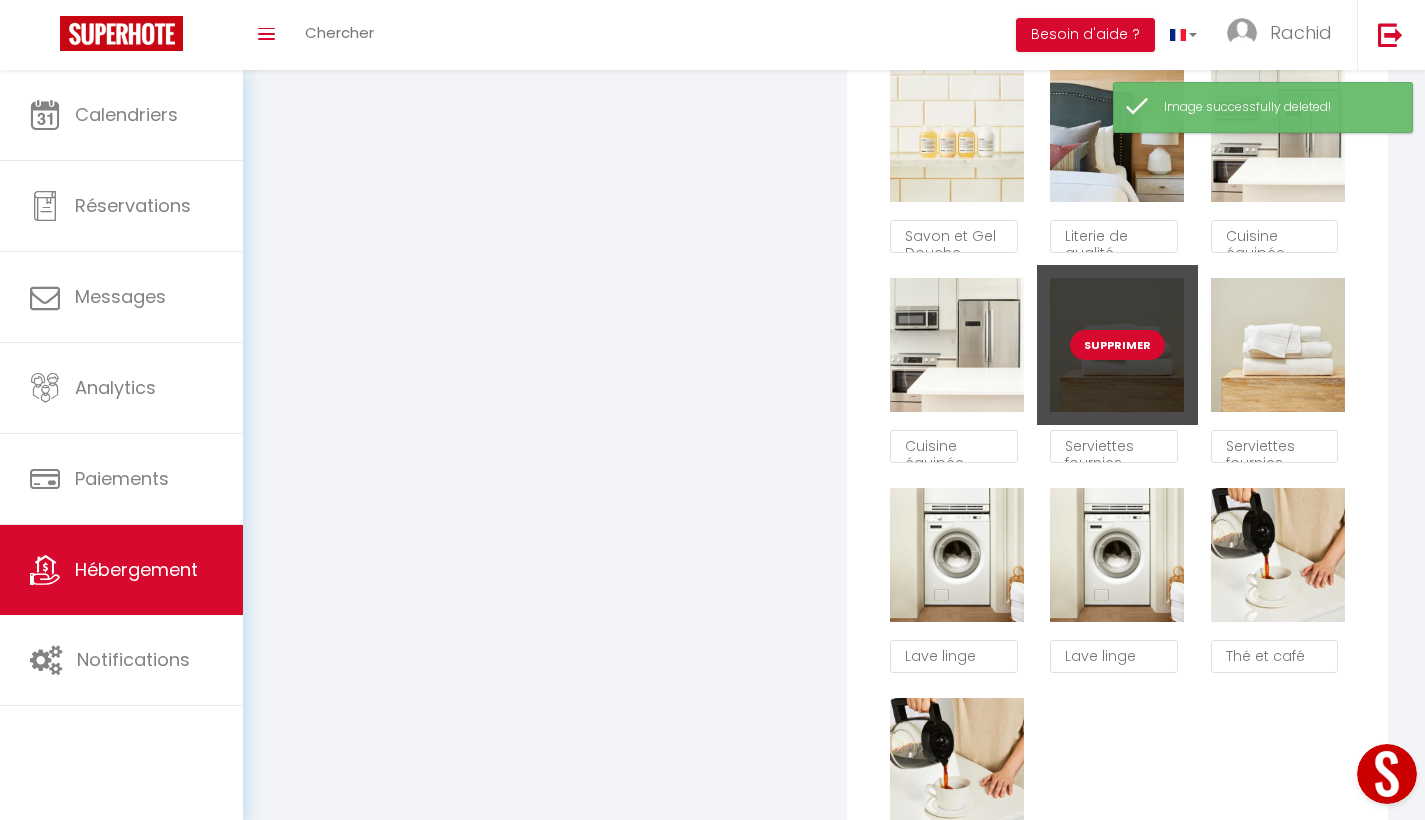 click on "Supprimer" at bounding box center (1117, 345) 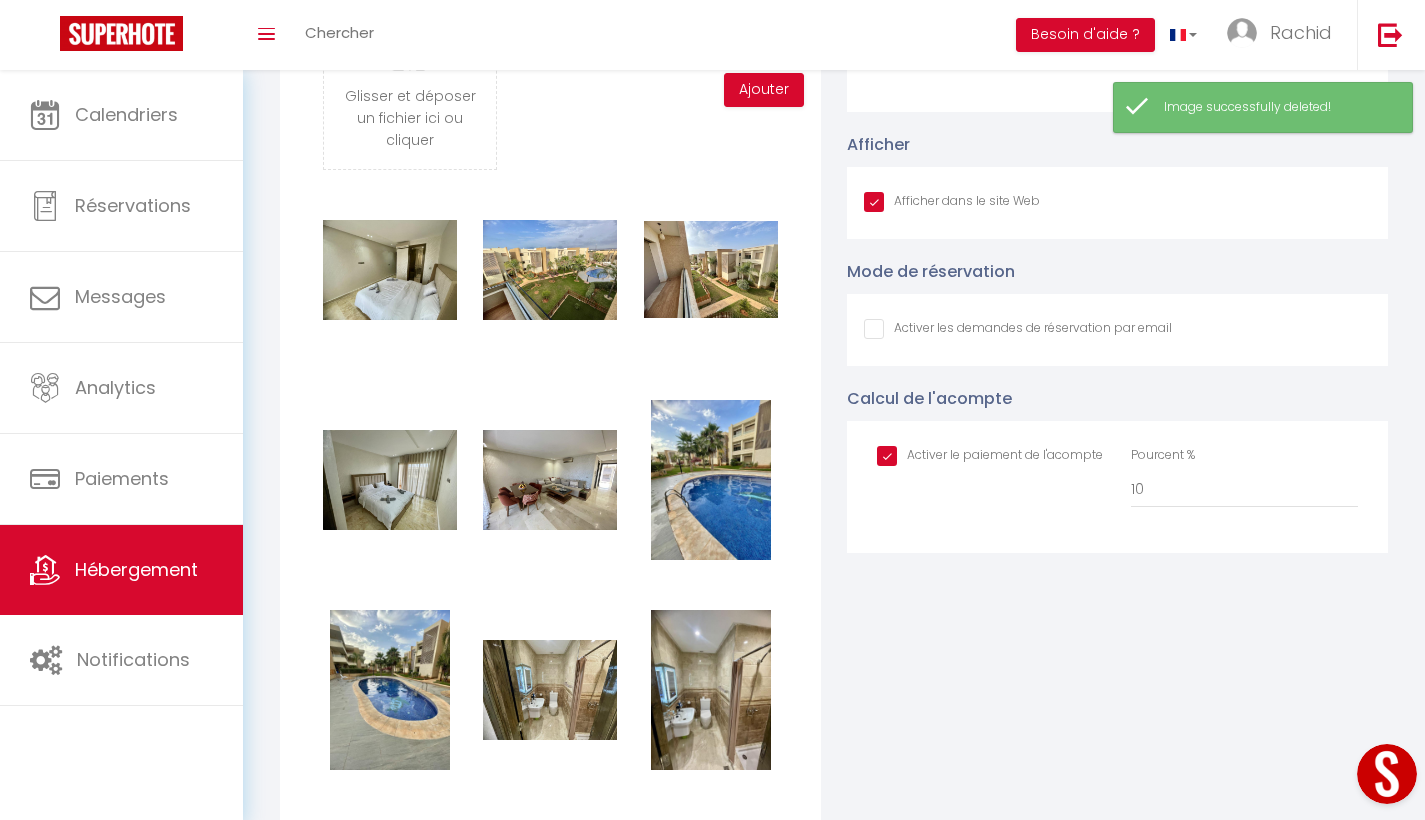 checkbox on "true" 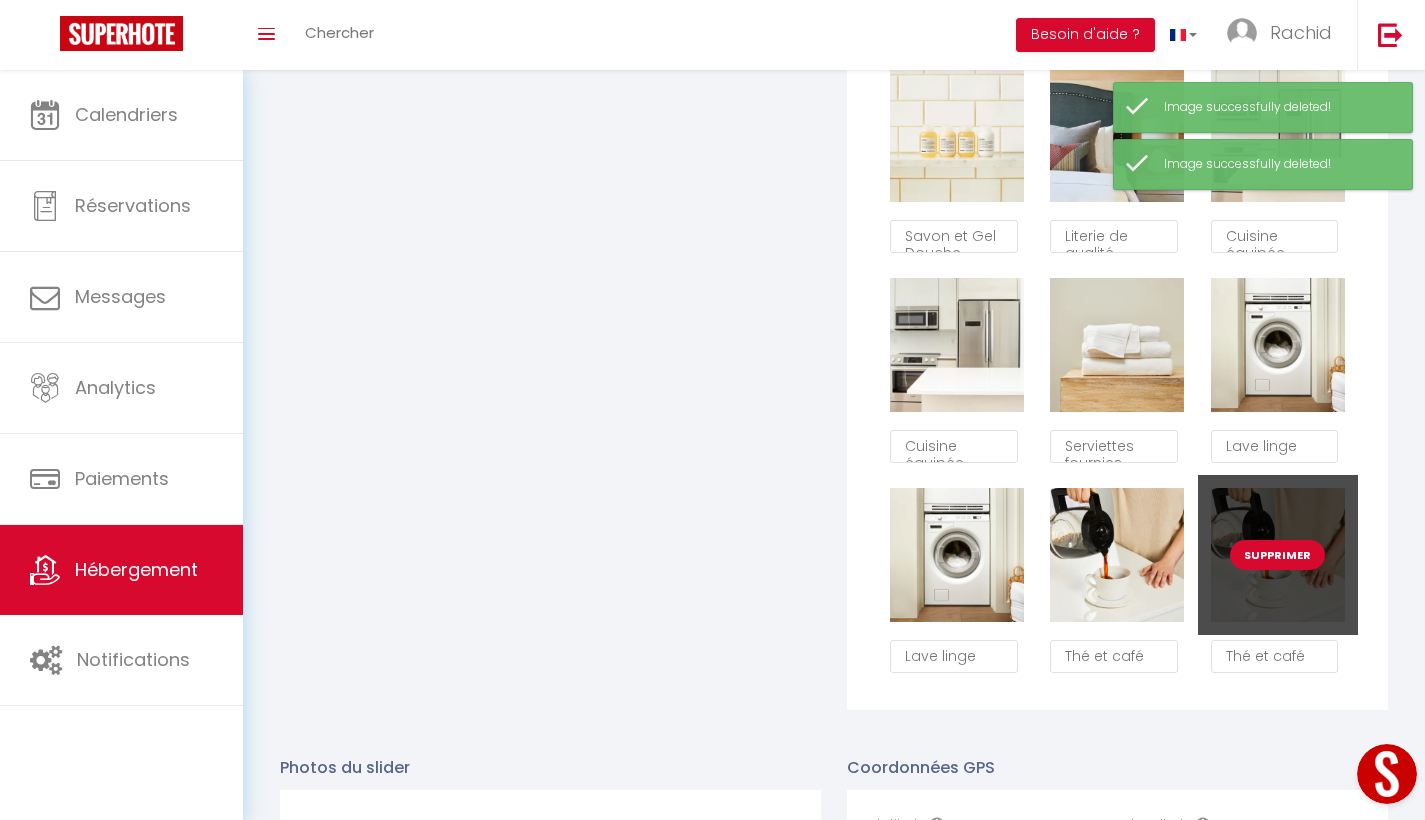 click on "Supprimer" at bounding box center [1277, 555] 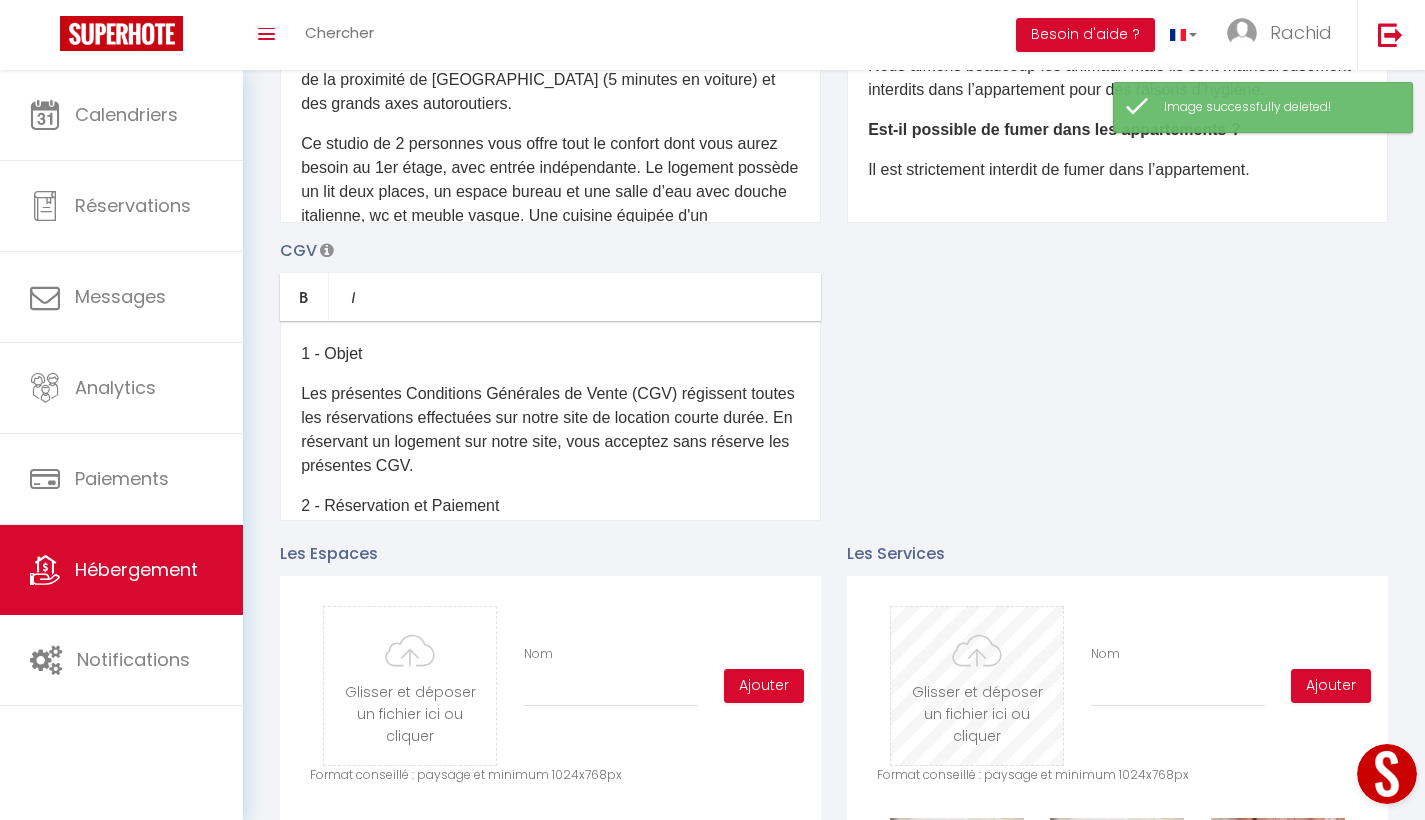 scroll, scrollTop: 117, scrollLeft: 0, axis: vertical 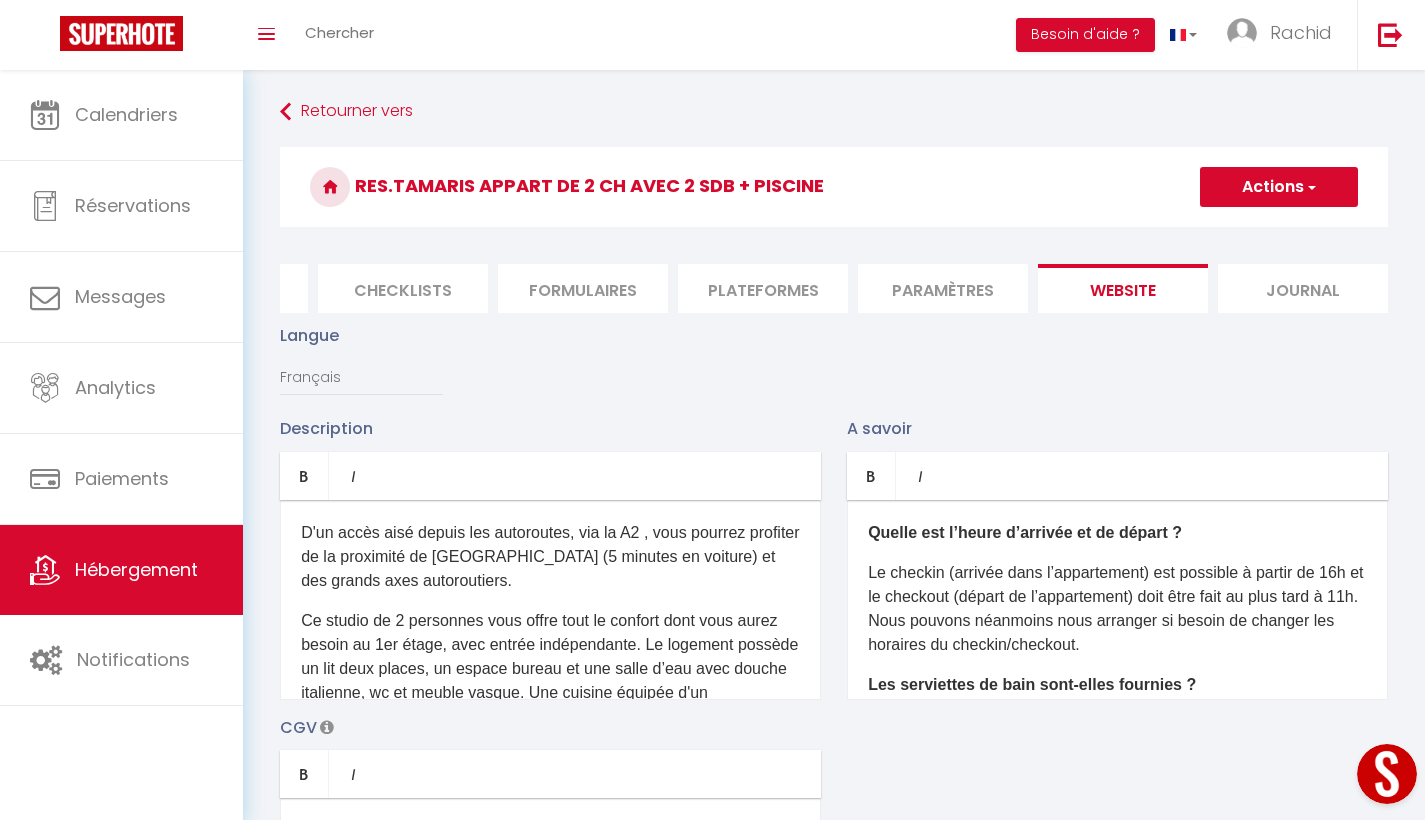 click on "Actions" at bounding box center [1279, 187] 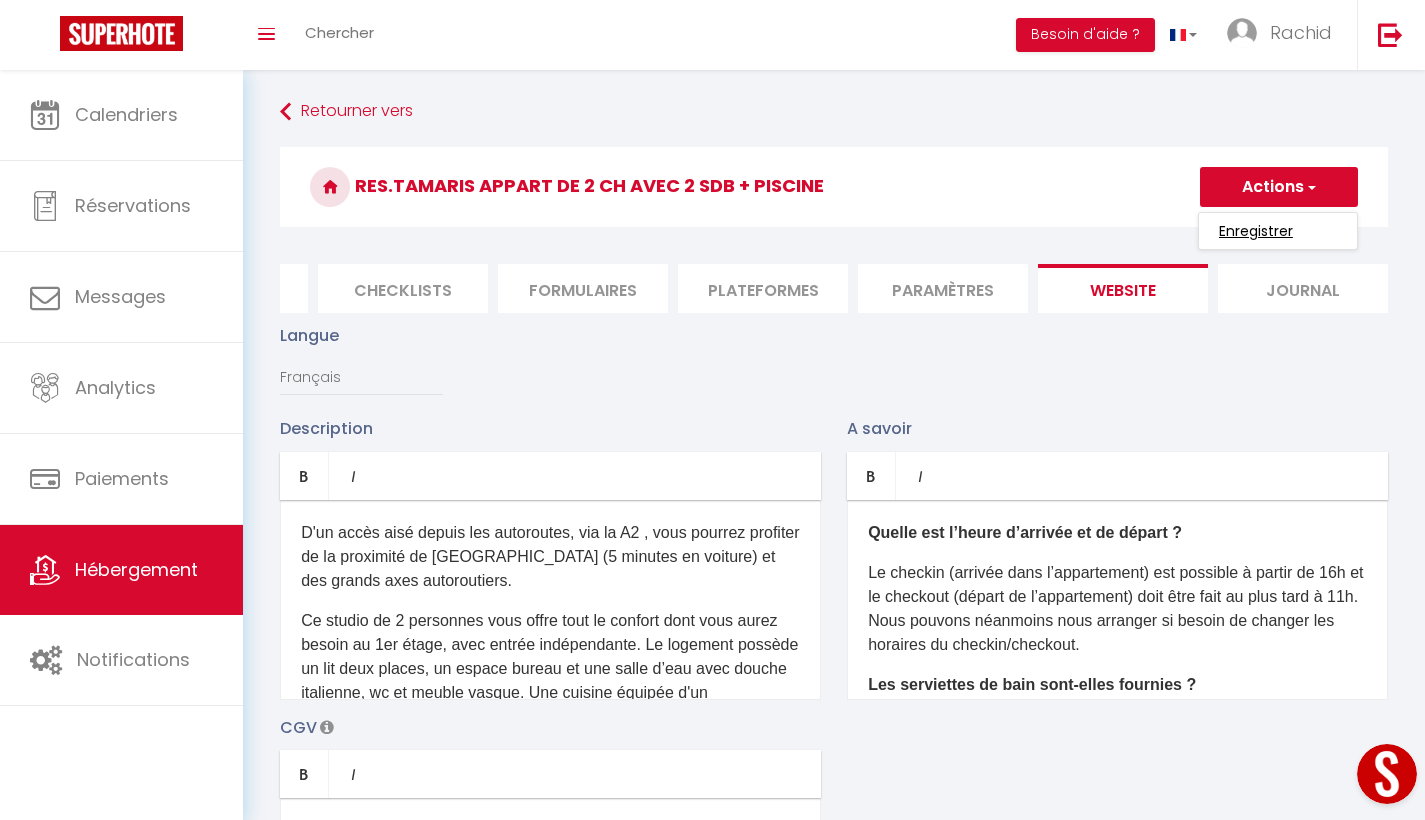 click on "Enregistrer" at bounding box center [1256, 231] 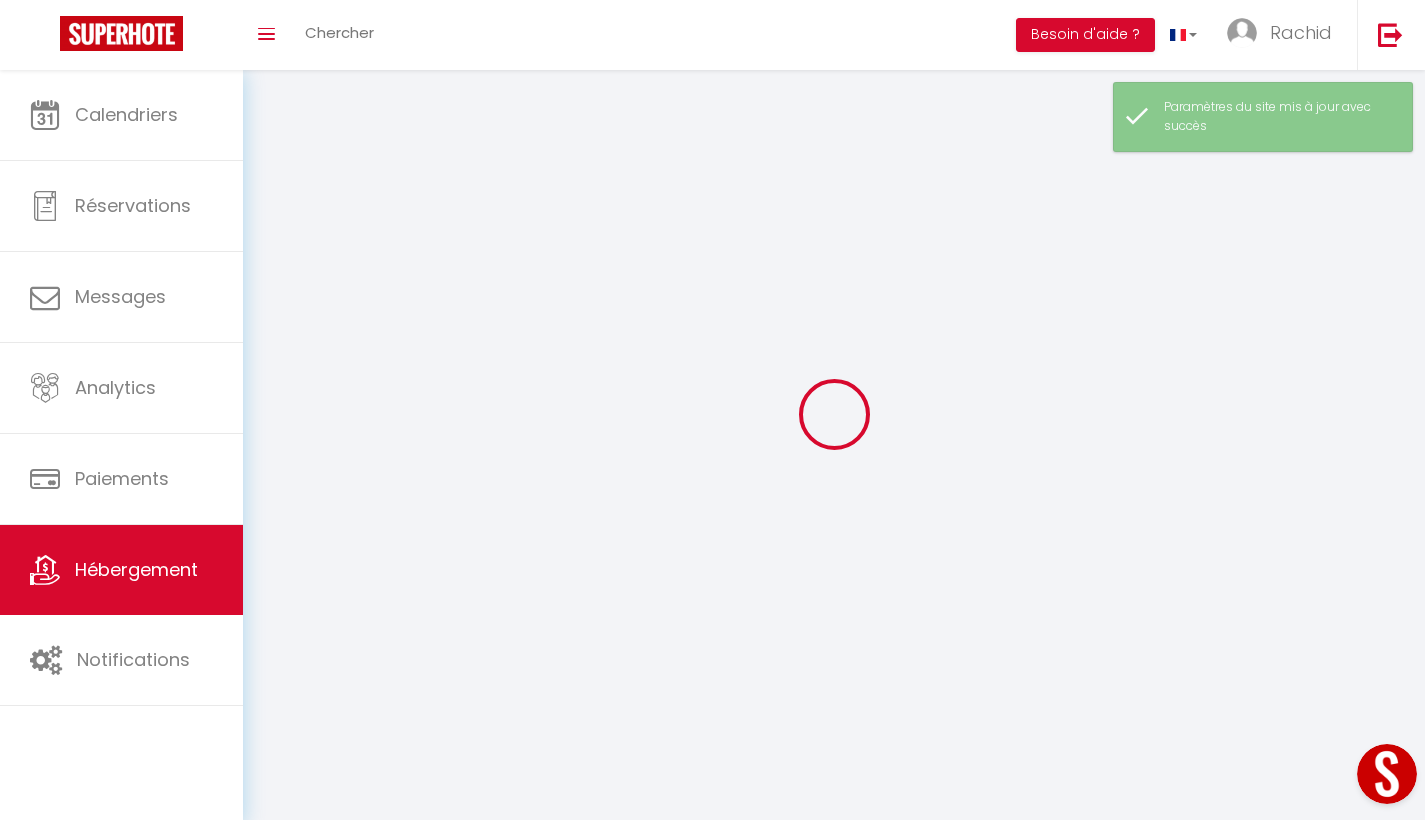 scroll, scrollTop: 70, scrollLeft: 0, axis: vertical 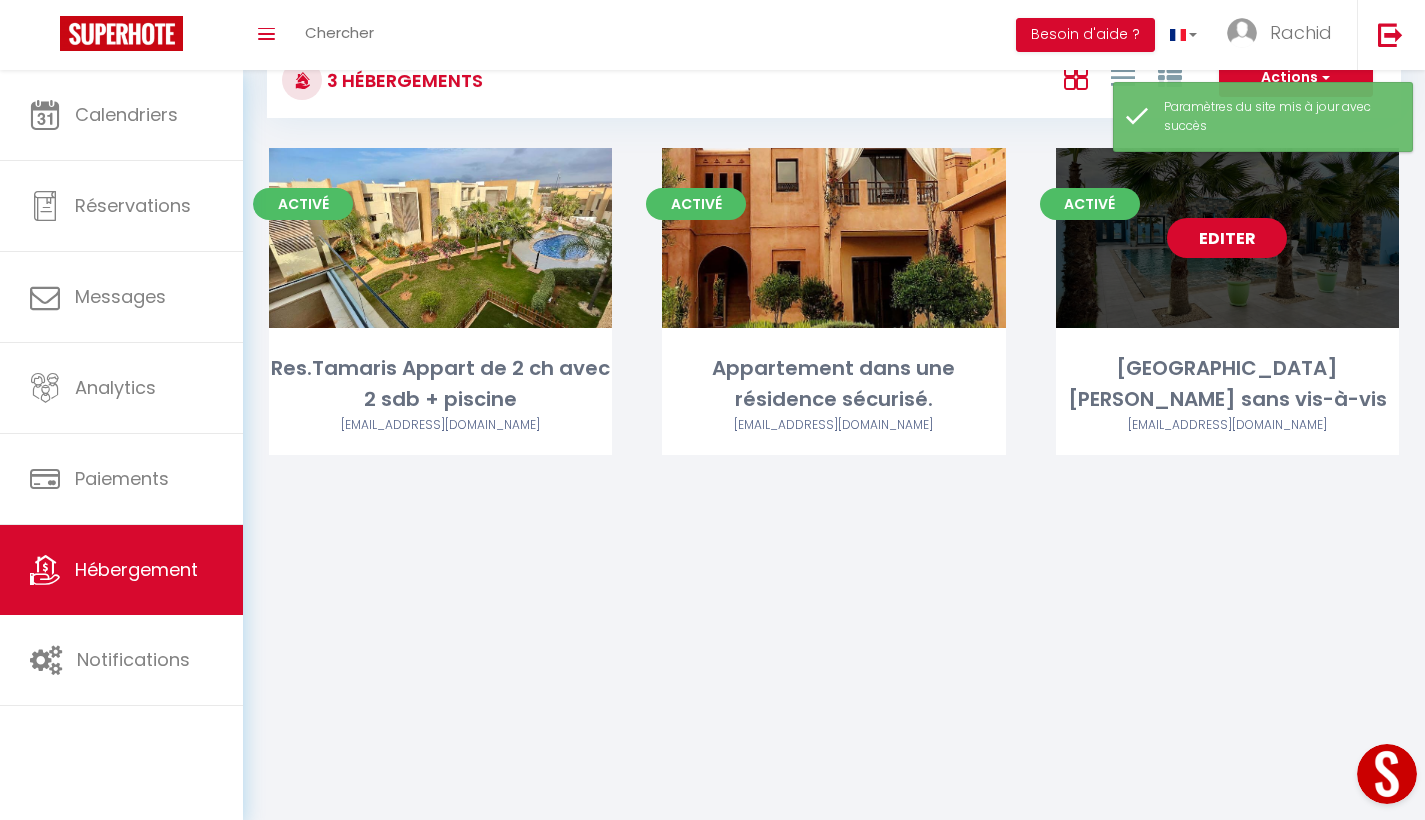click on "Editer" at bounding box center (1227, 238) 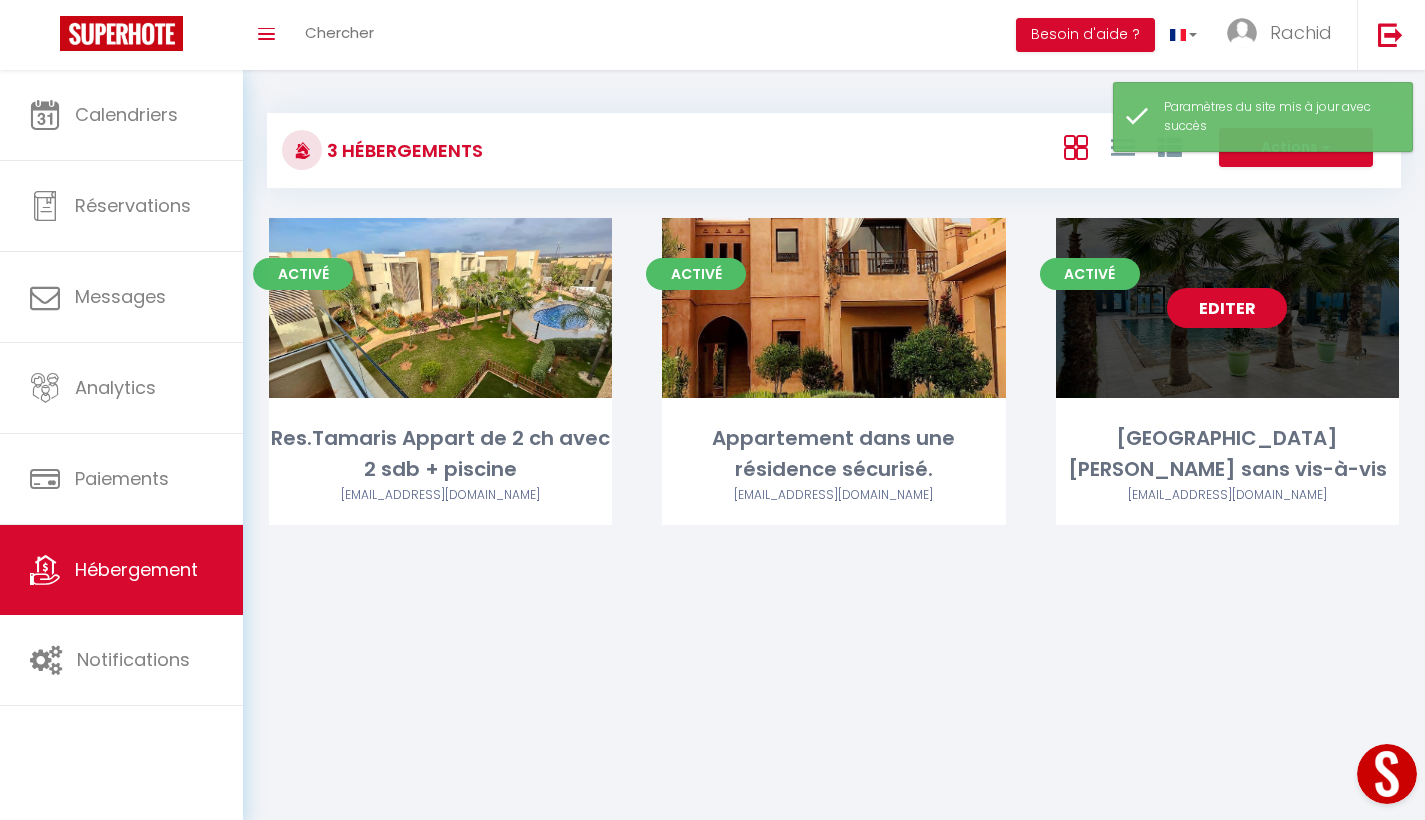 select on "3" 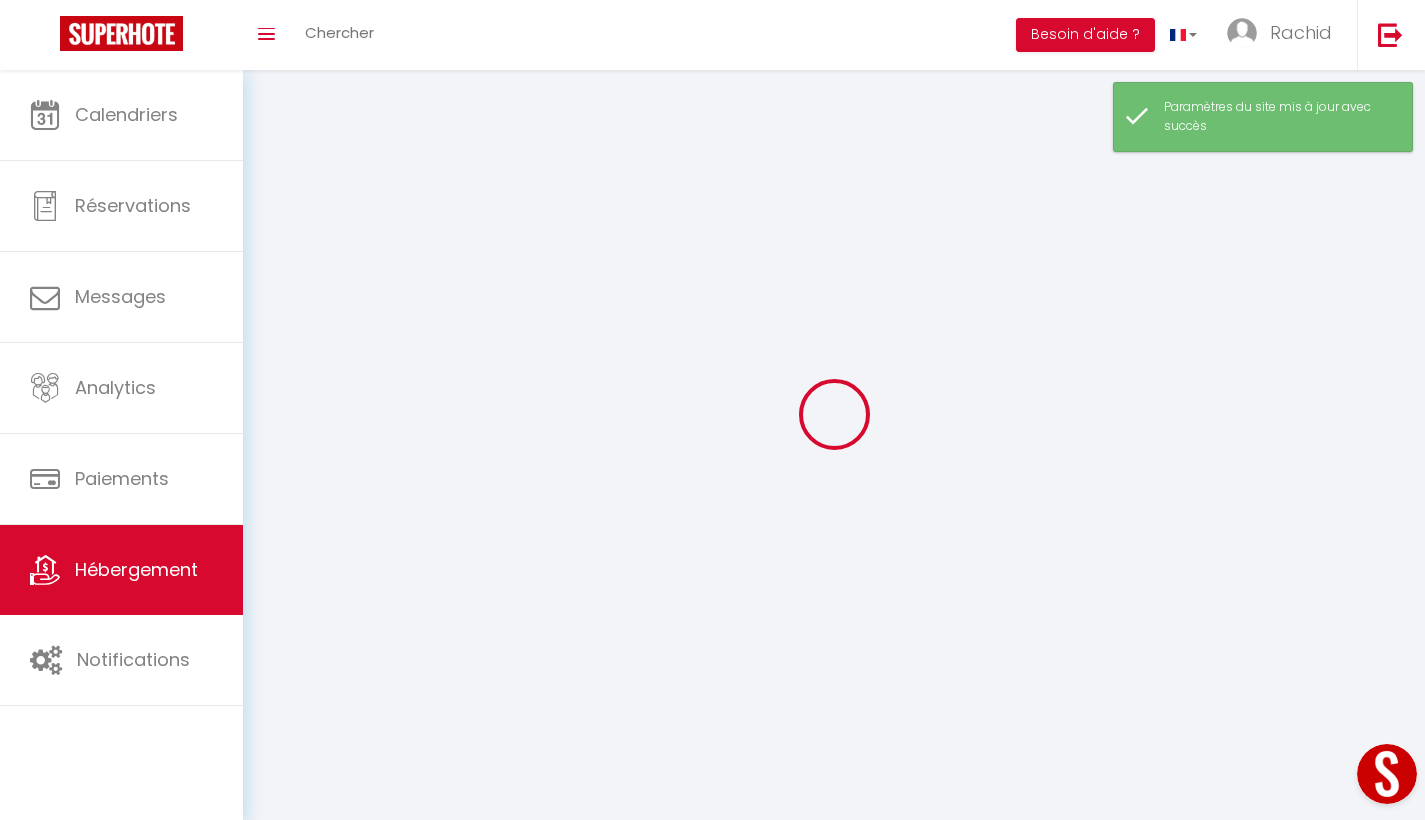 select 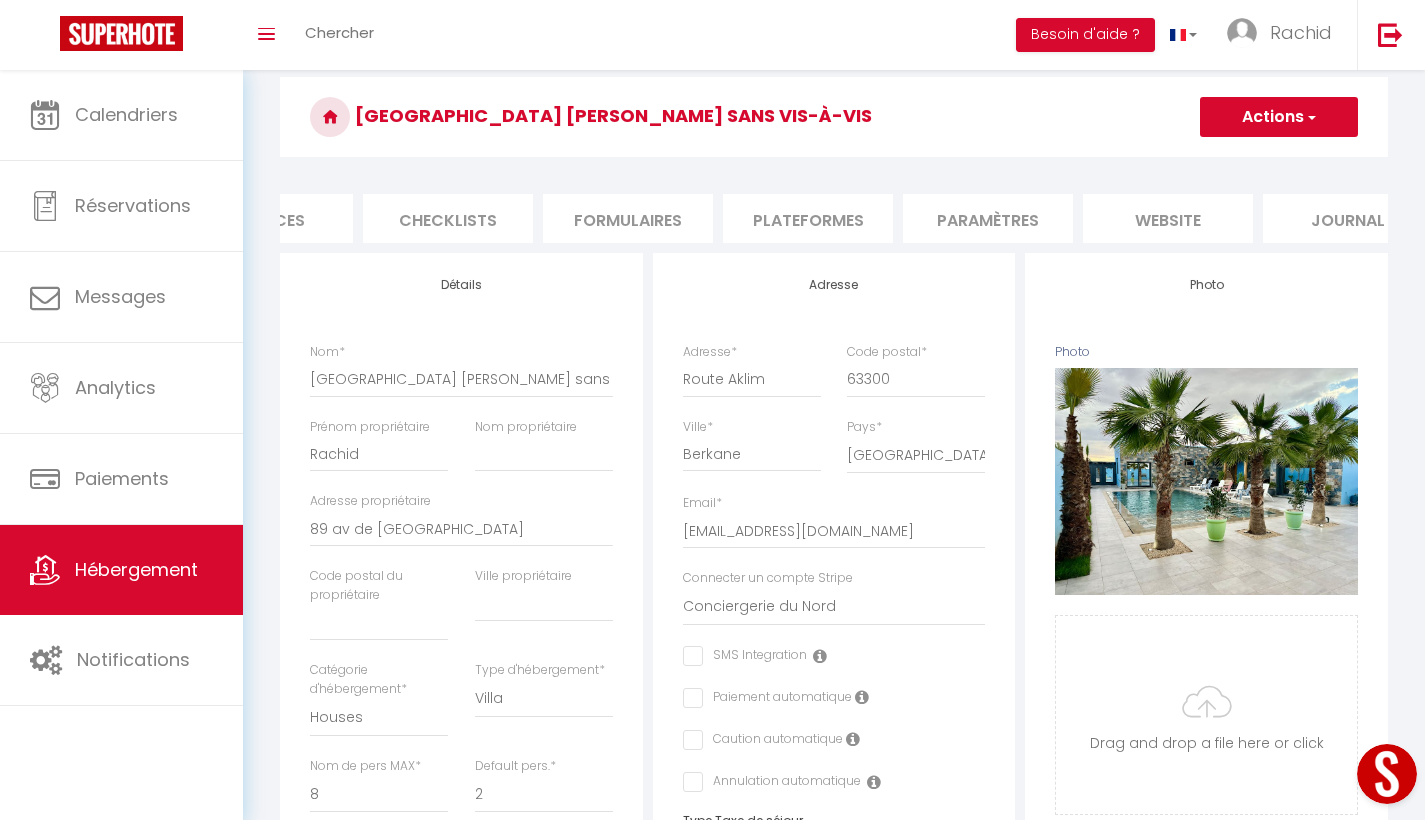 scroll, scrollTop: 0, scrollLeft: 645, axis: horizontal 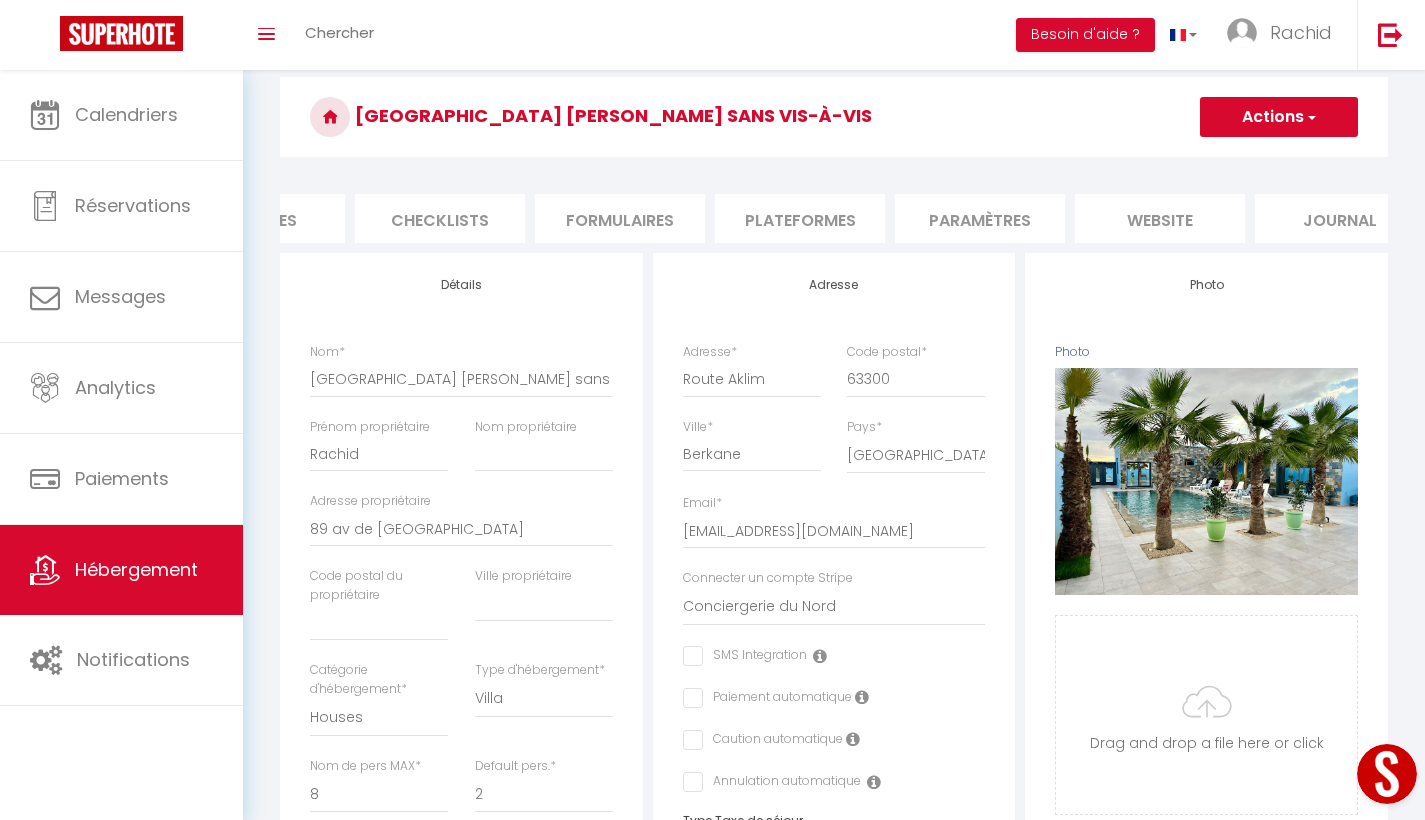 click on "website" at bounding box center (1160, 218) 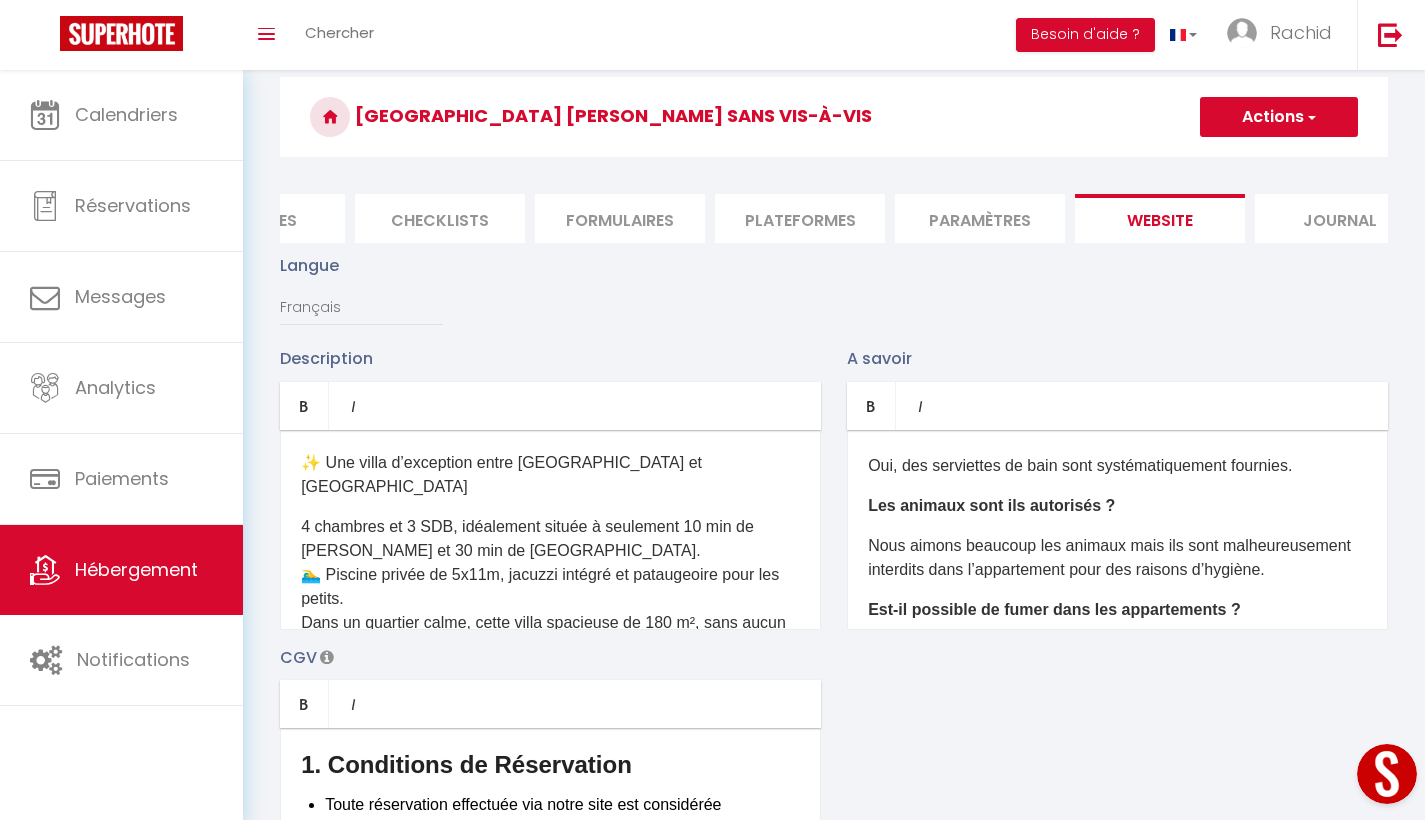 scroll, scrollTop: 262, scrollLeft: 0, axis: vertical 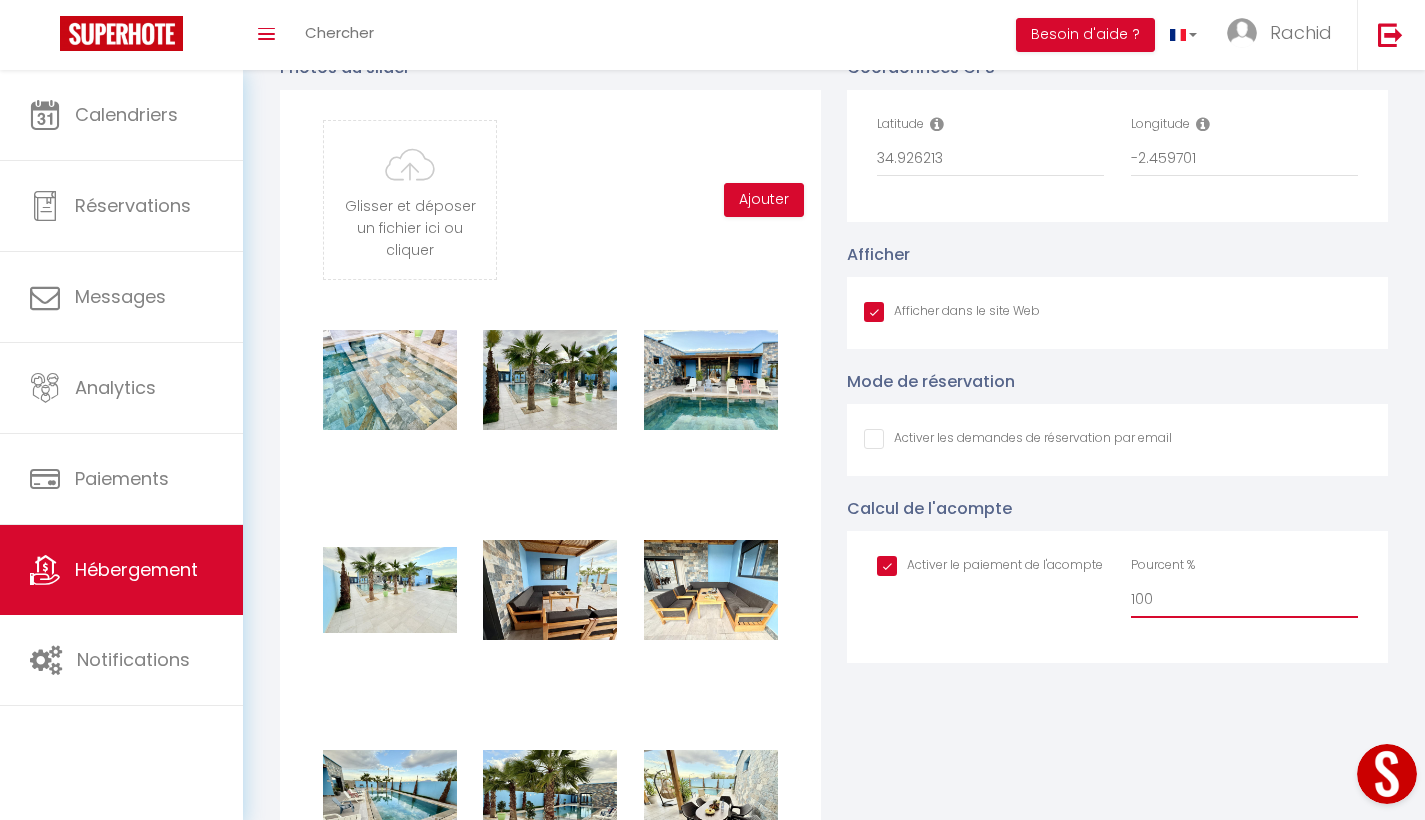 click on "100" at bounding box center [1244, 600] 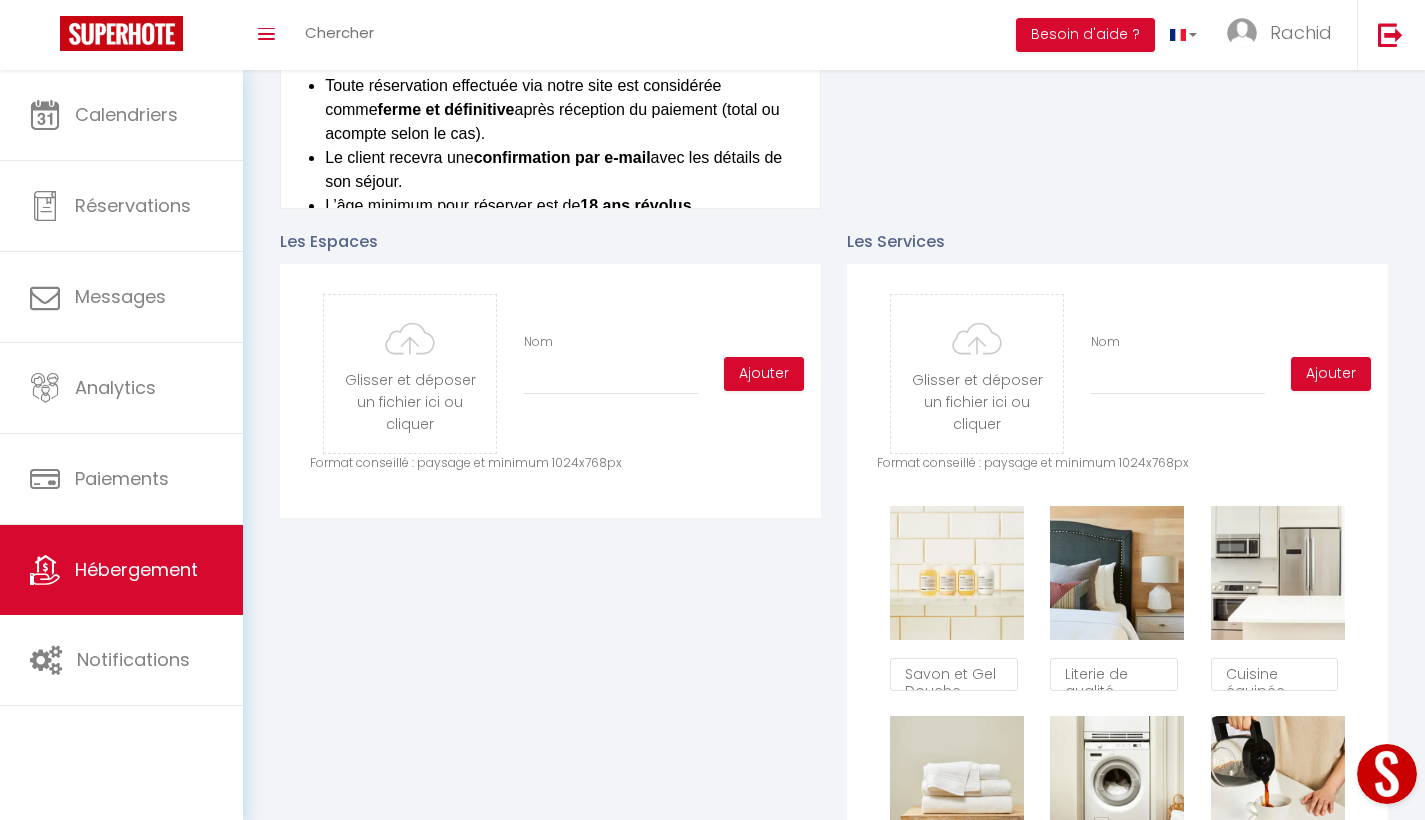 scroll, scrollTop: 46, scrollLeft: 0, axis: vertical 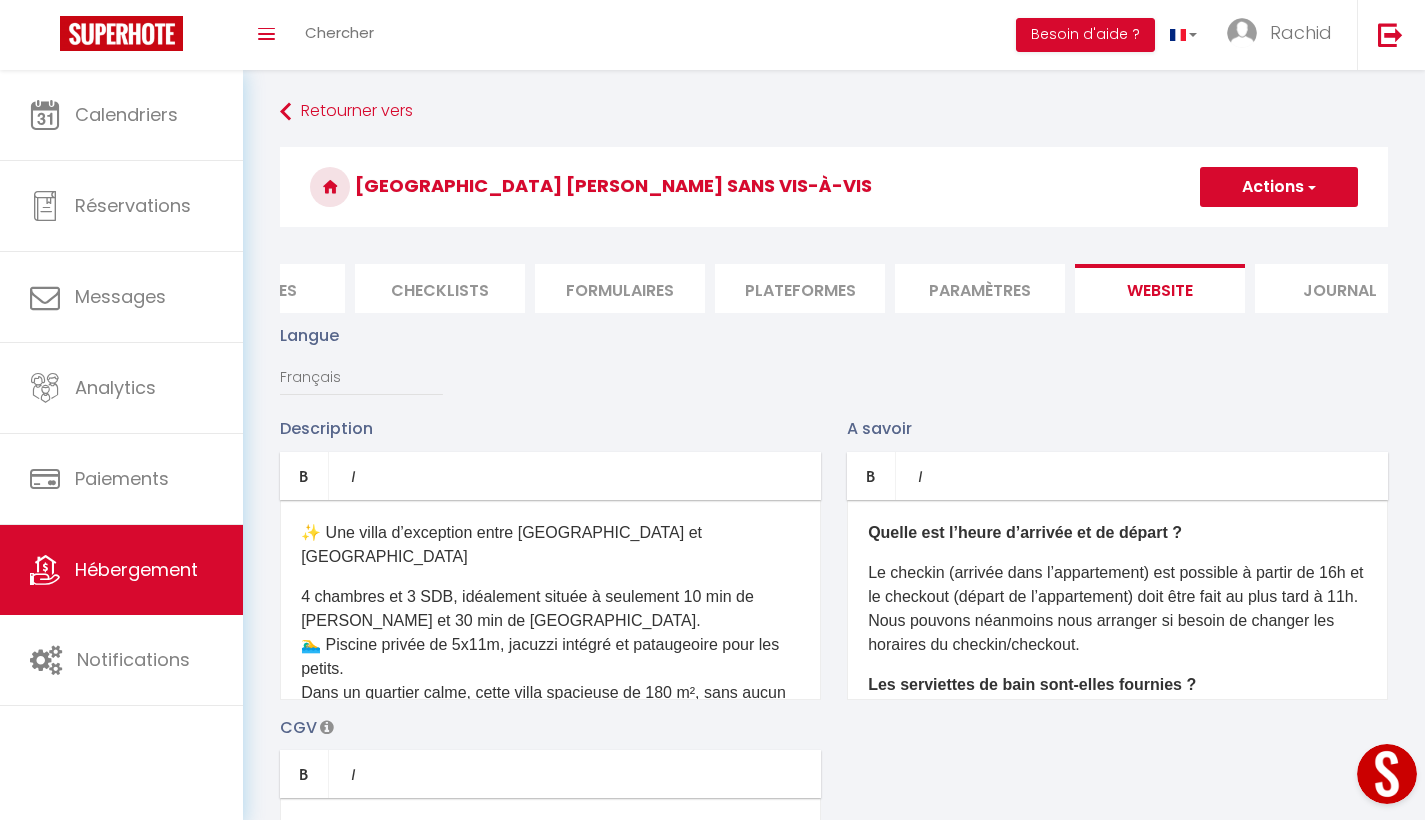 click on "Actions" at bounding box center [1279, 187] 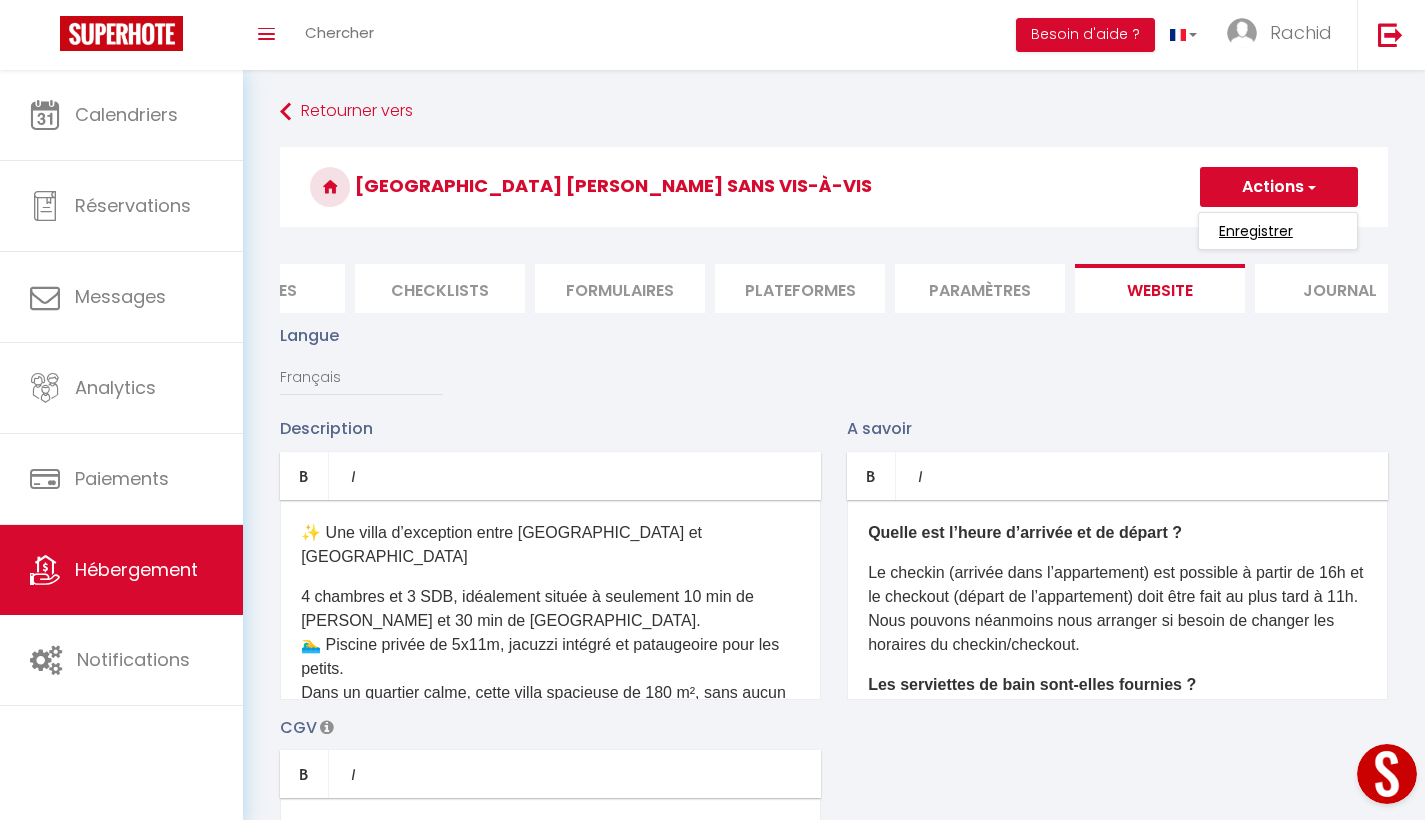 click on "Enregistrer" at bounding box center [1256, 231] 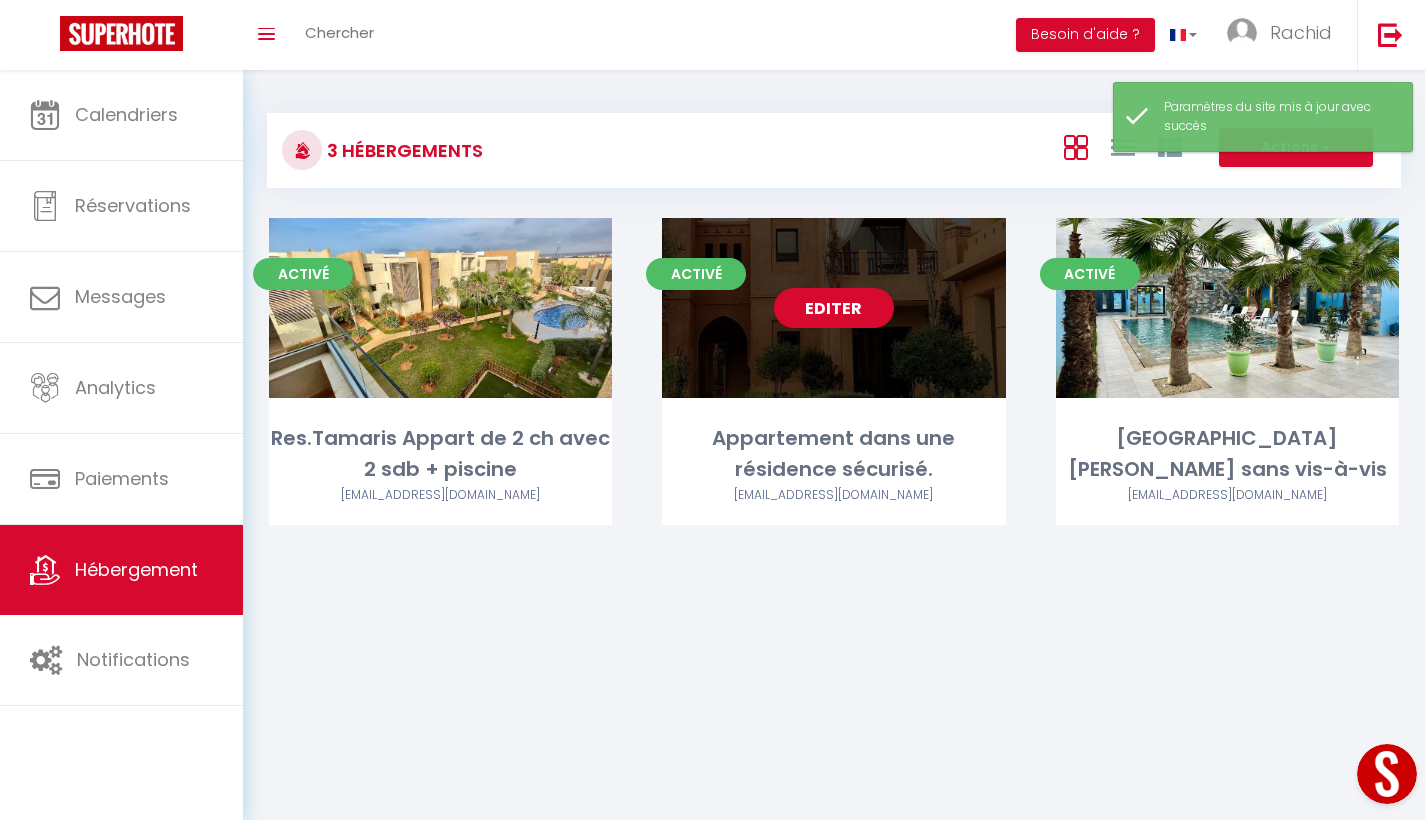 click on "Editer" at bounding box center (834, 308) 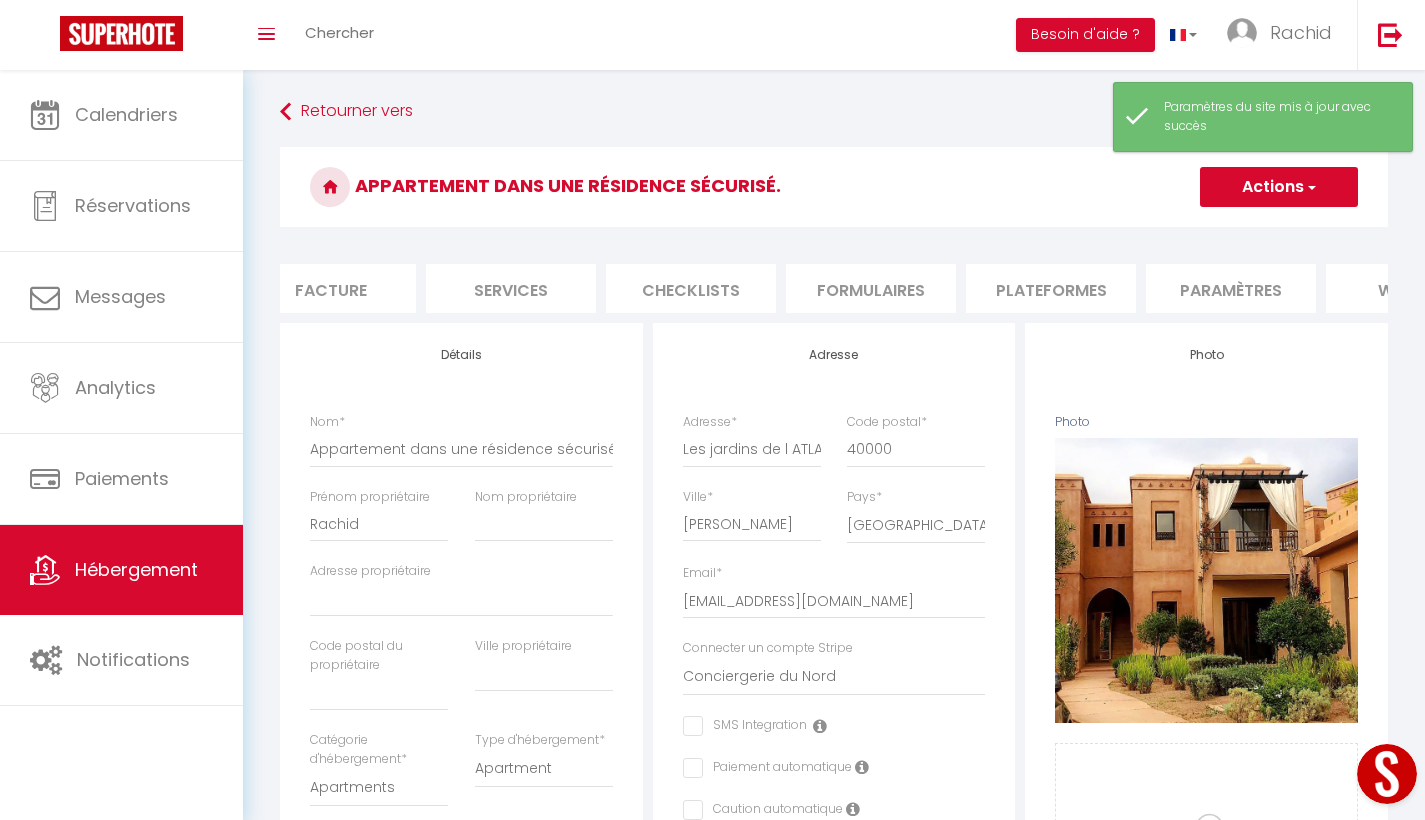 scroll, scrollTop: 0, scrollLeft: 682, axis: horizontal 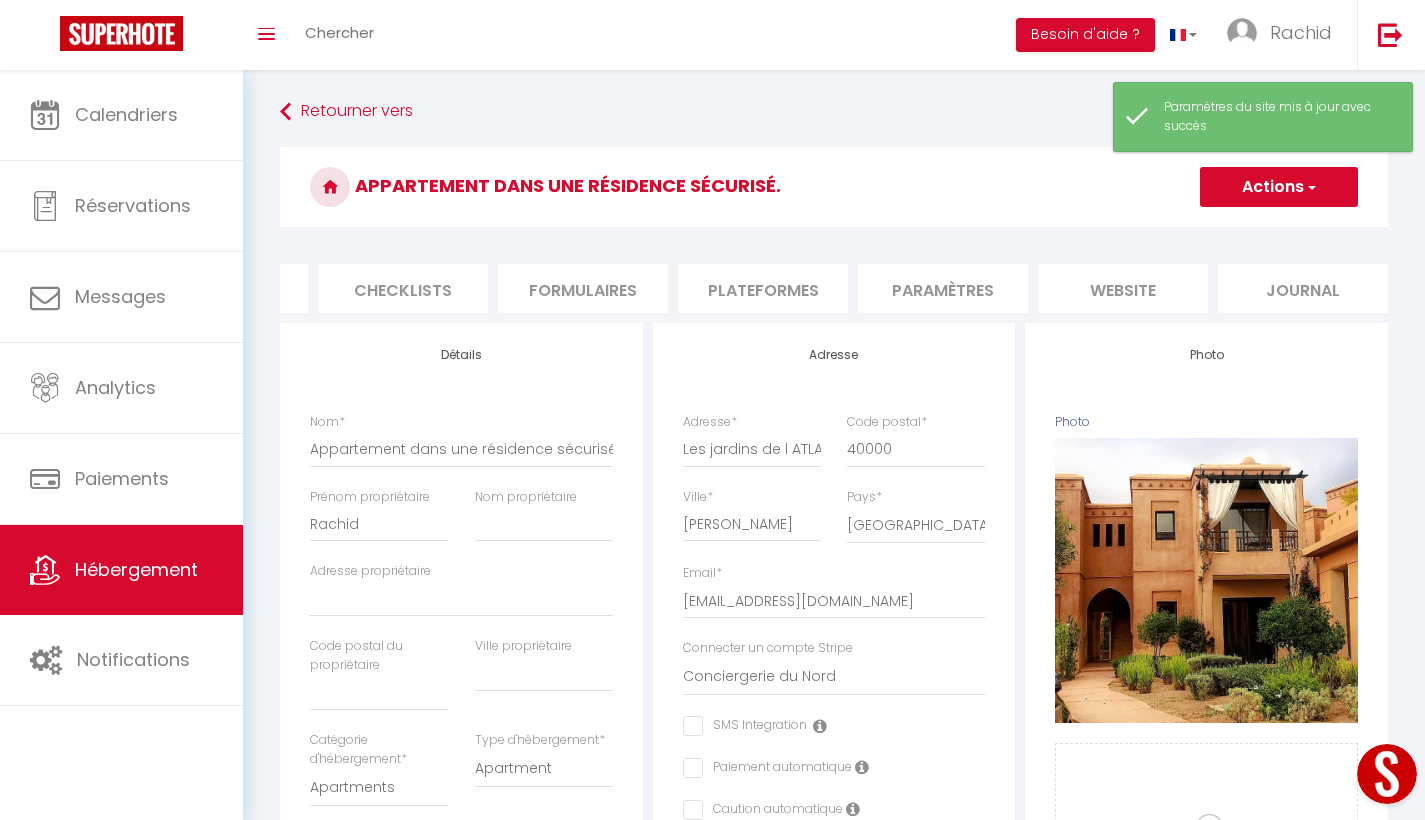 click on "website" at bounding box center (1123, 288) 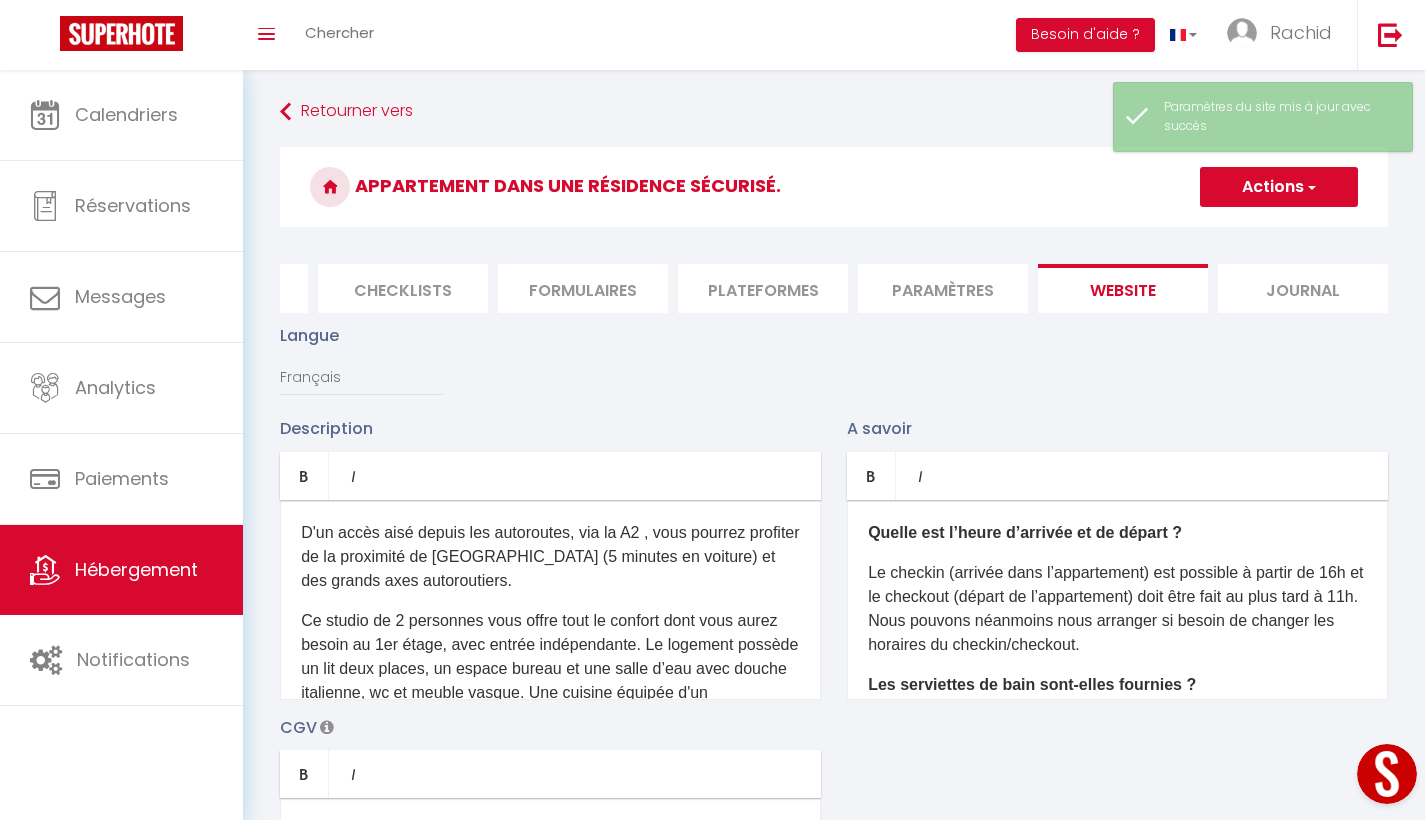scroll, scrollTop: 206, scrollLeft: 0, axis: vertical 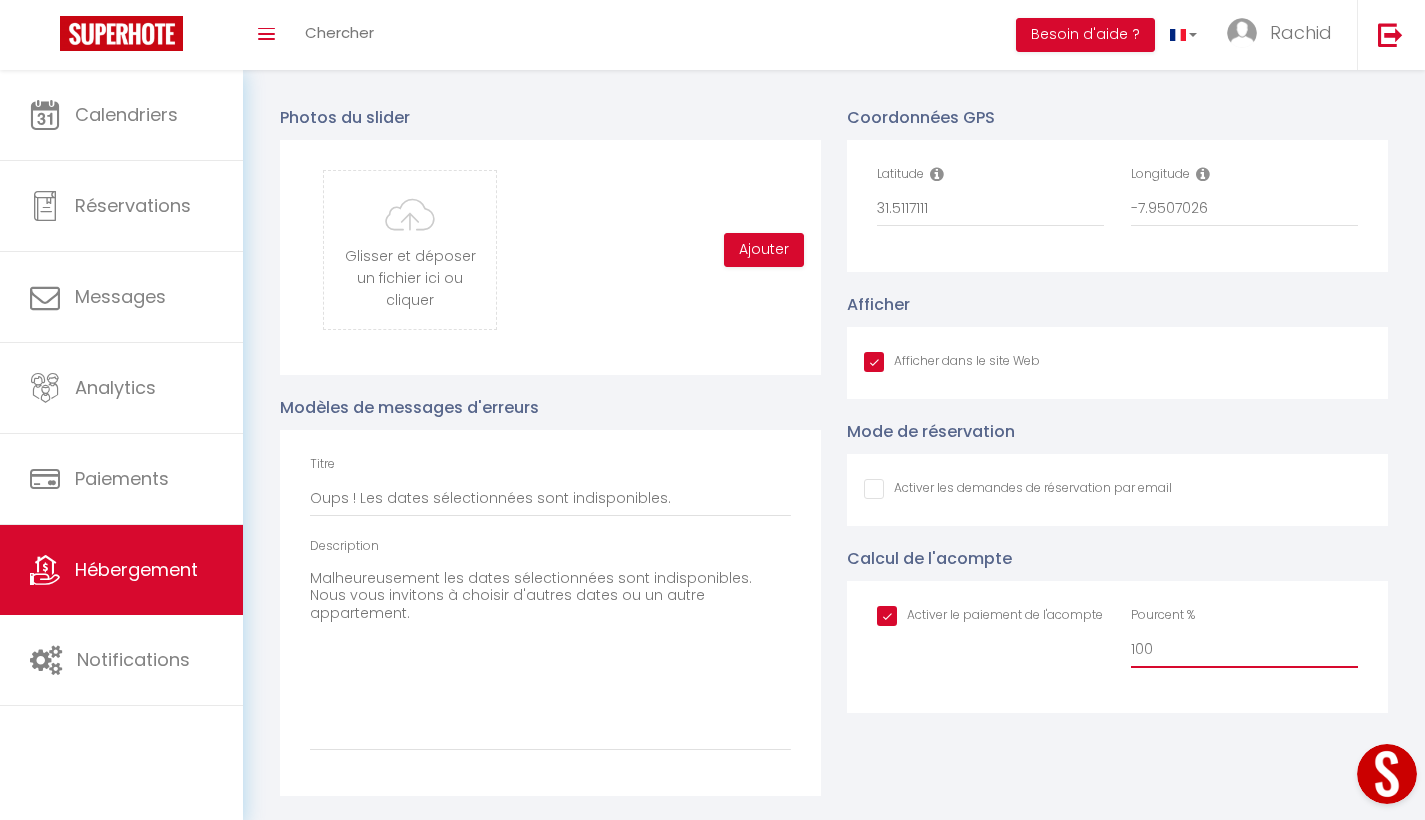 click on "100" at bounding box center (1244, 650) 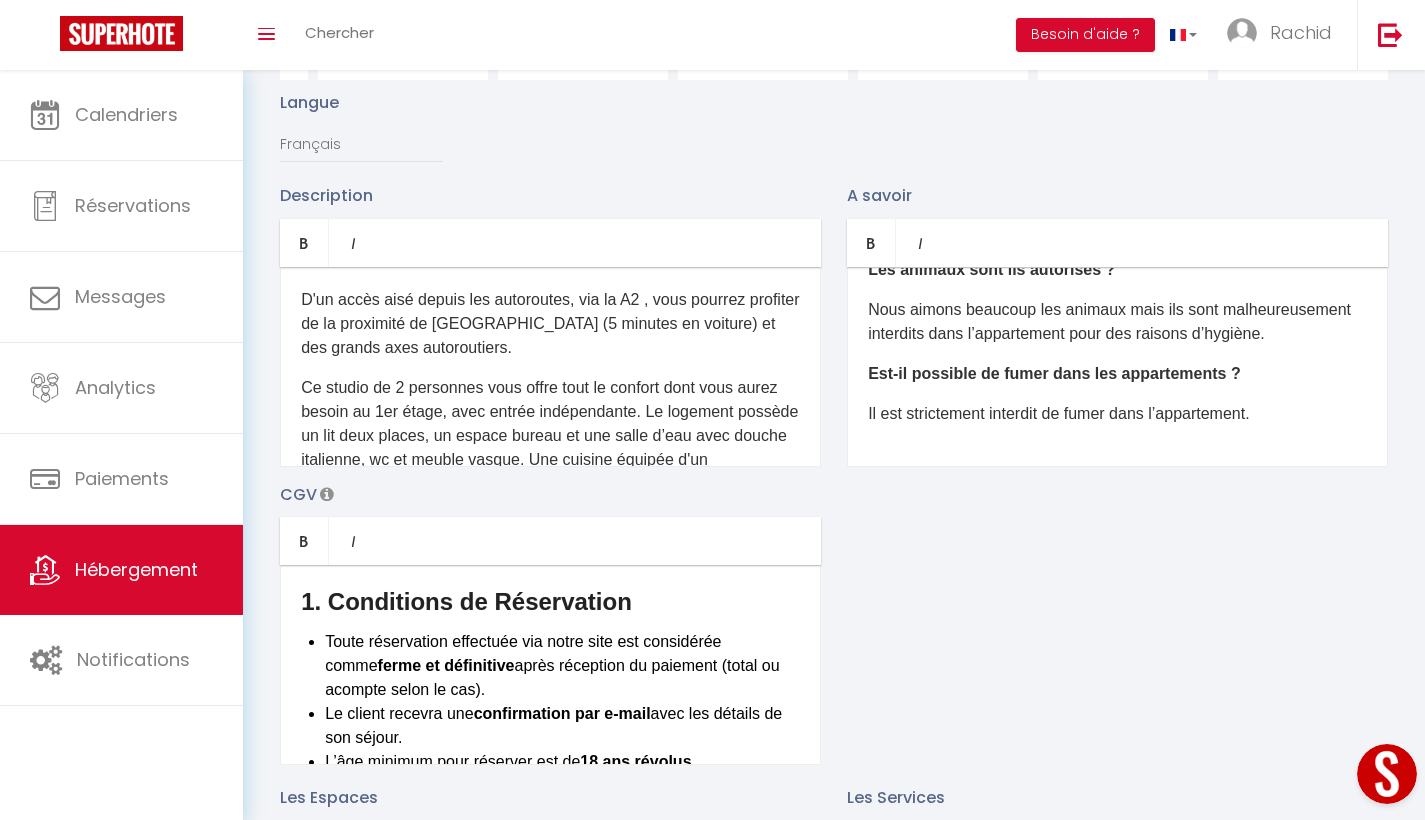 scroll, scrollTop: 0, scrollLeft: 0, axis: both 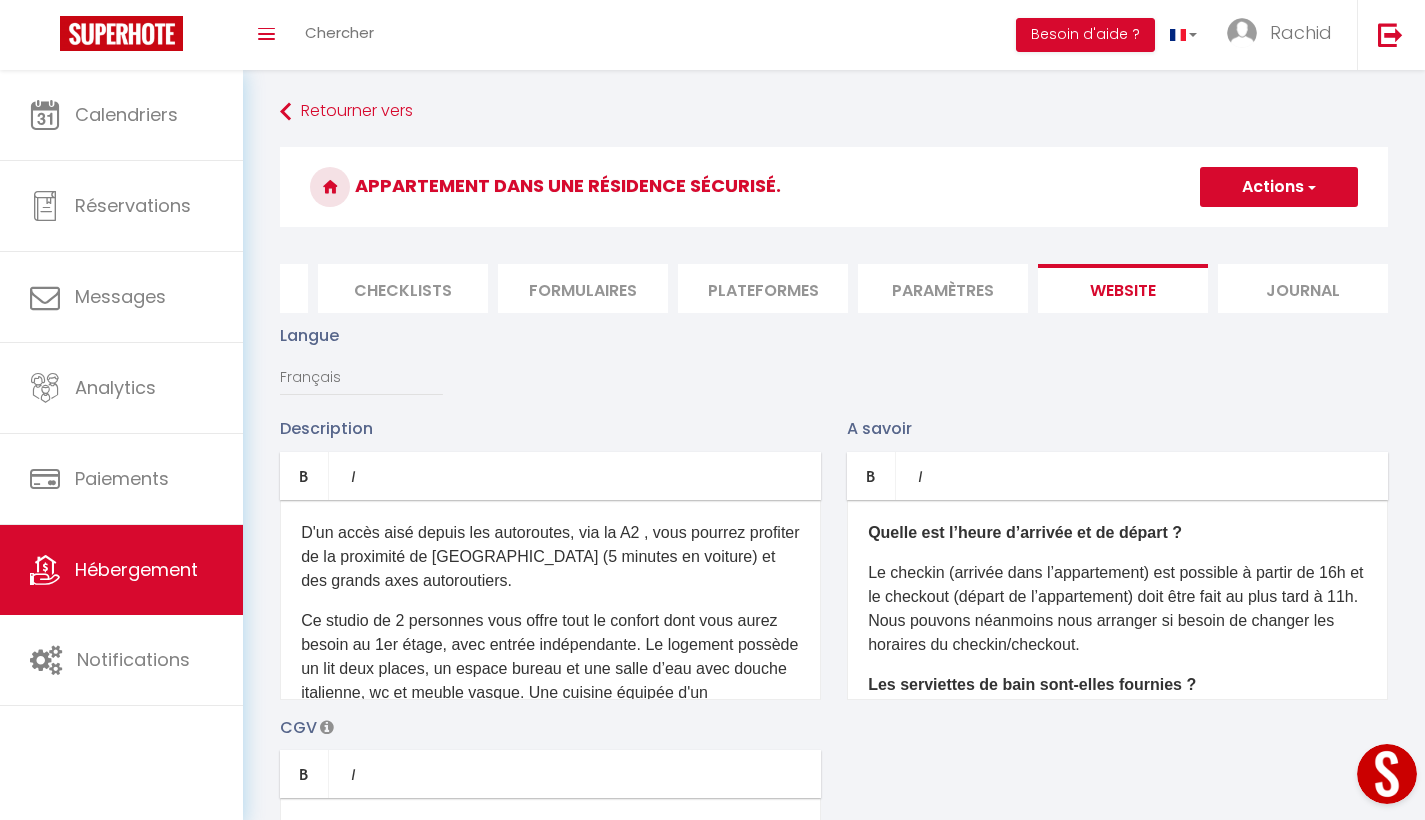 click on "Actions" at bounding box center [1279, 187] 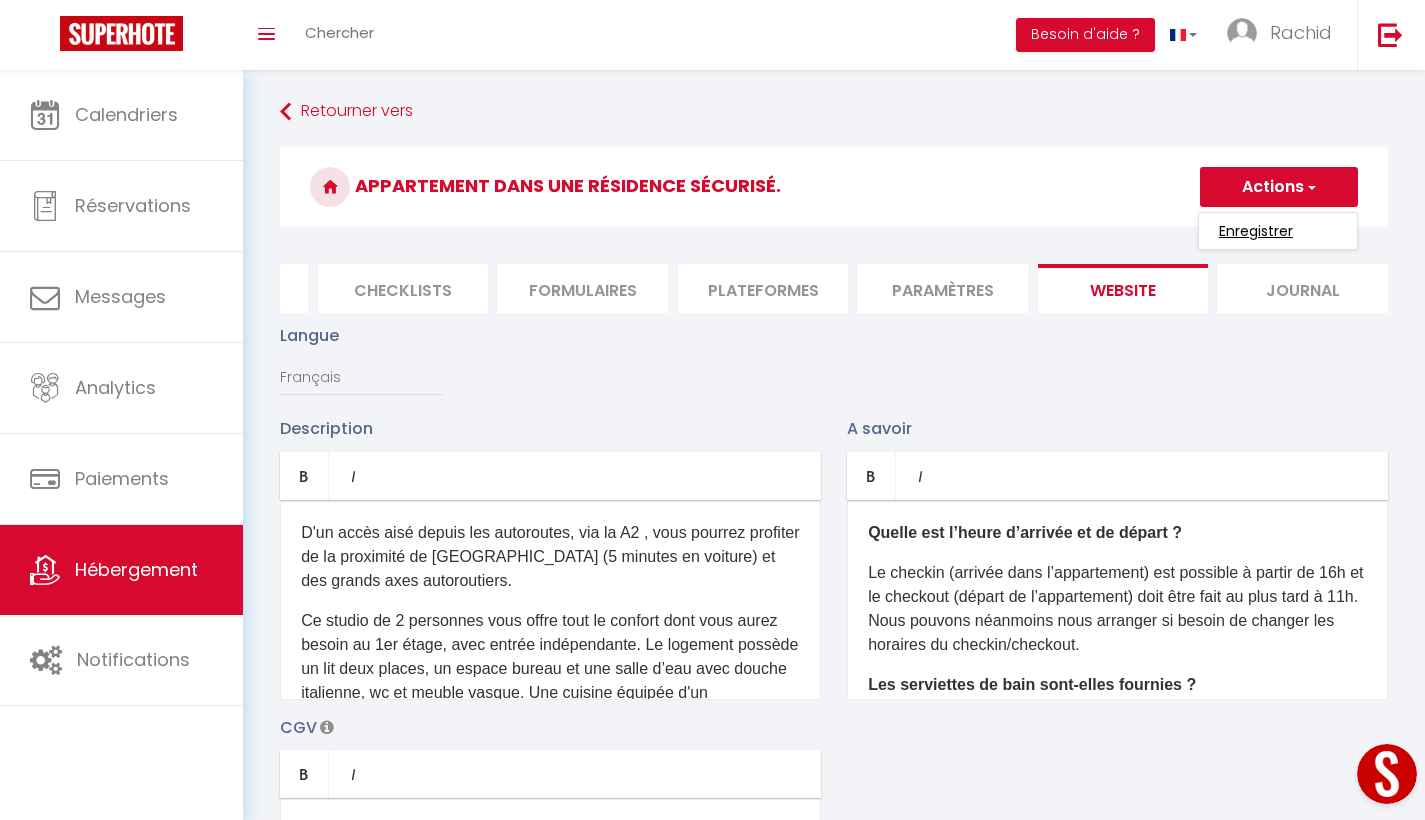 click on "Enregistrer" at bounding box center (1256, 231) 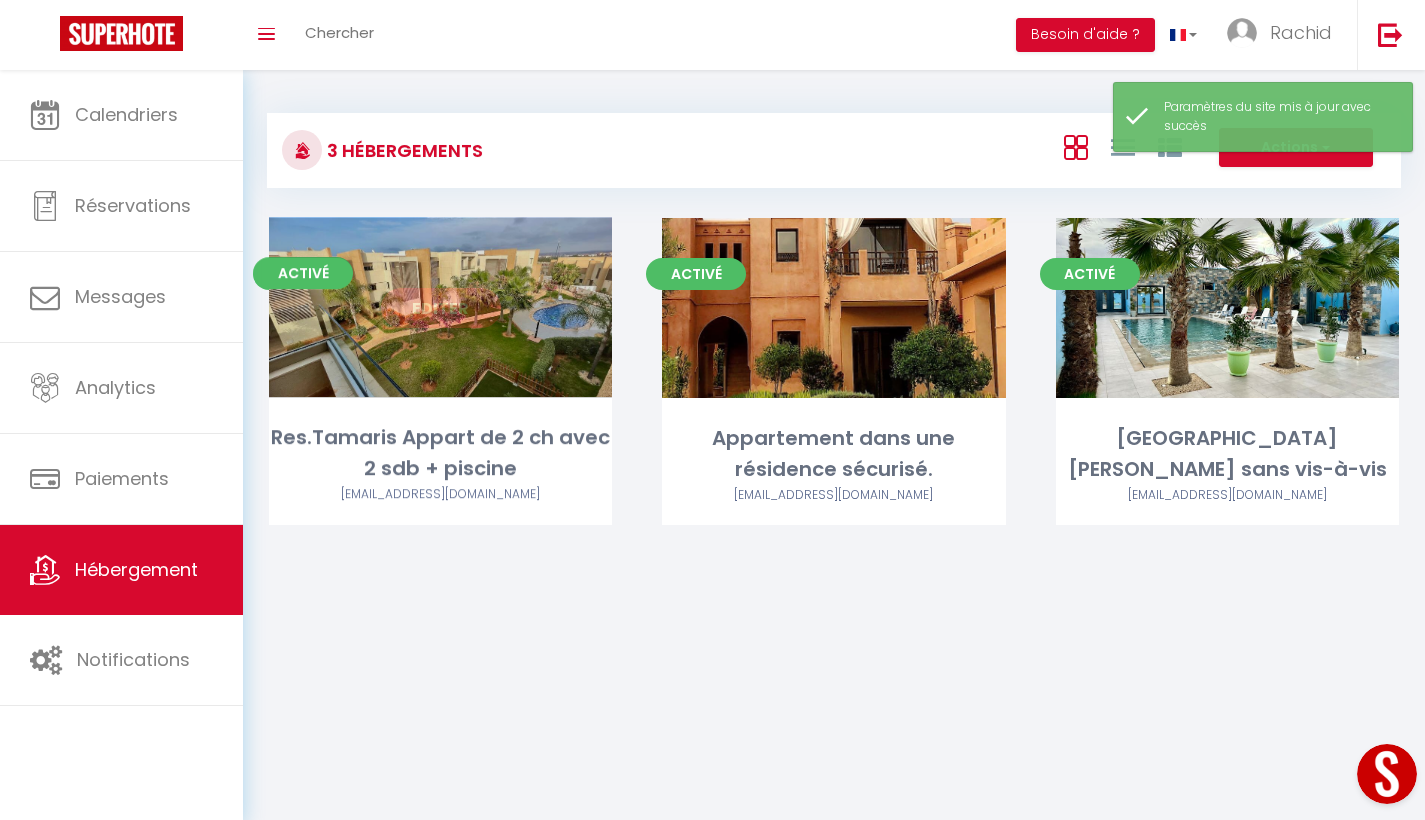 click on "Editer" at bounding box center [441, 308] 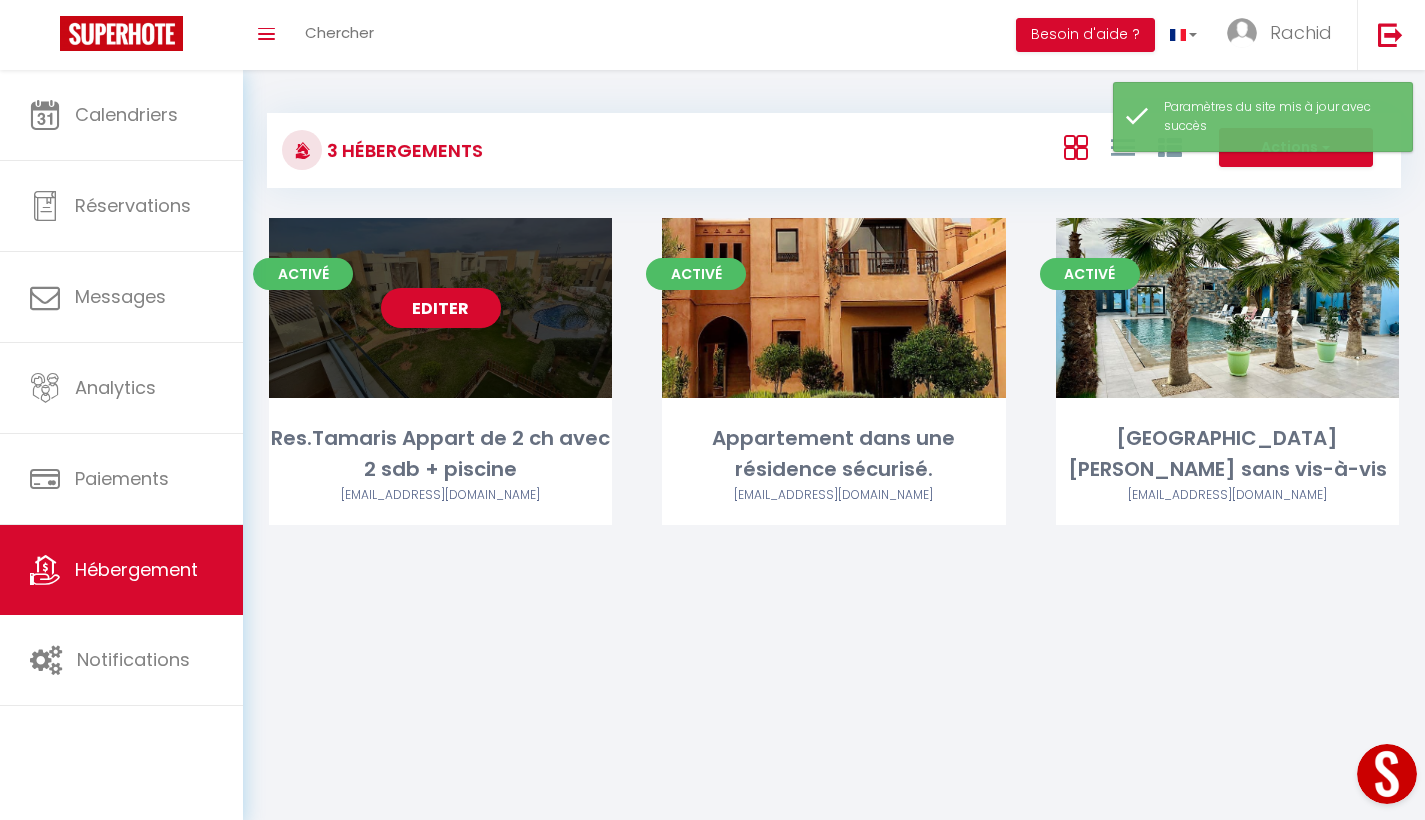 click on "Editer" at bounding box center (441, 308) 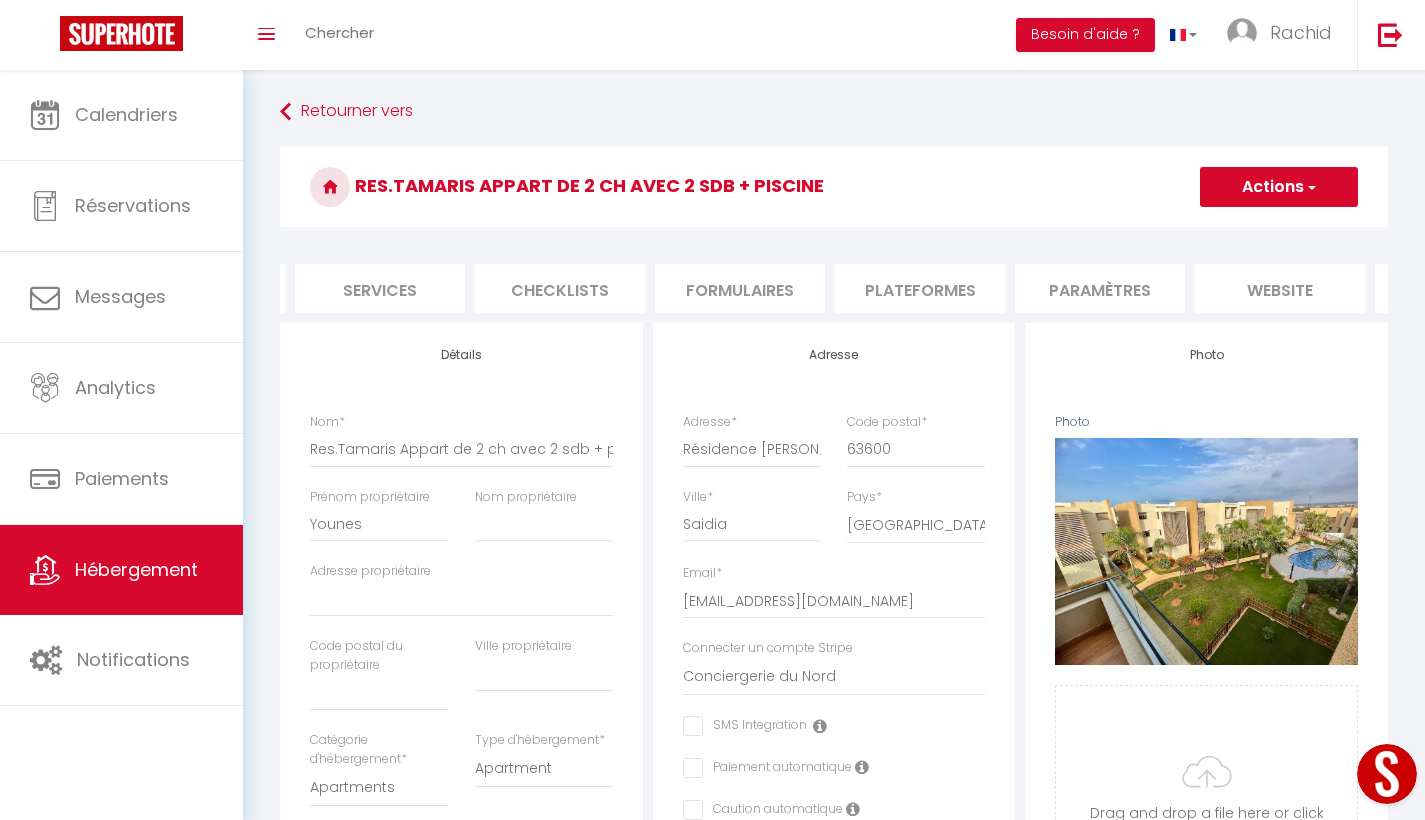 scroll, scrollTop: 0, scrollLeft: 682, axis: horizontal 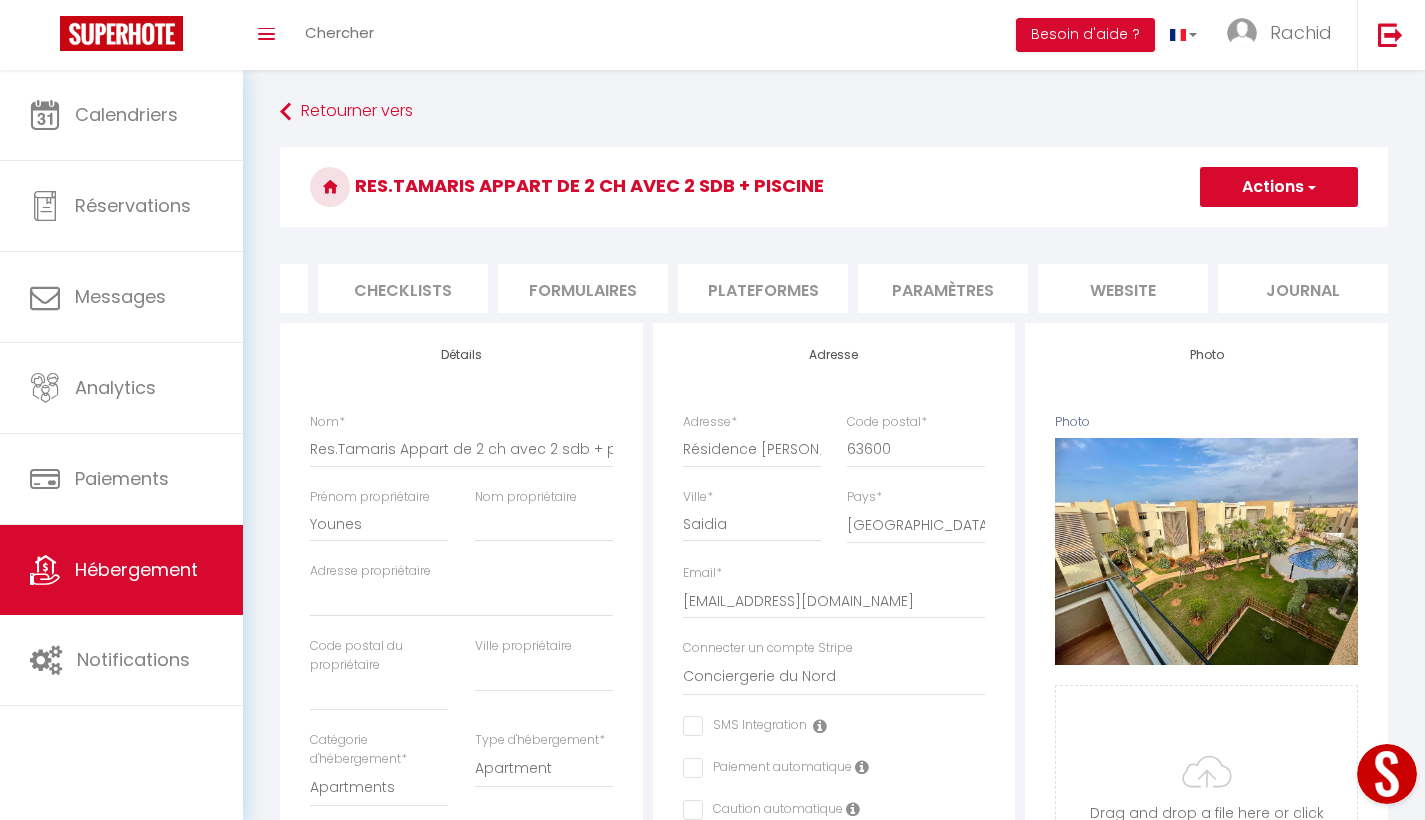 click on "website" at bounding box center [1123, 288] 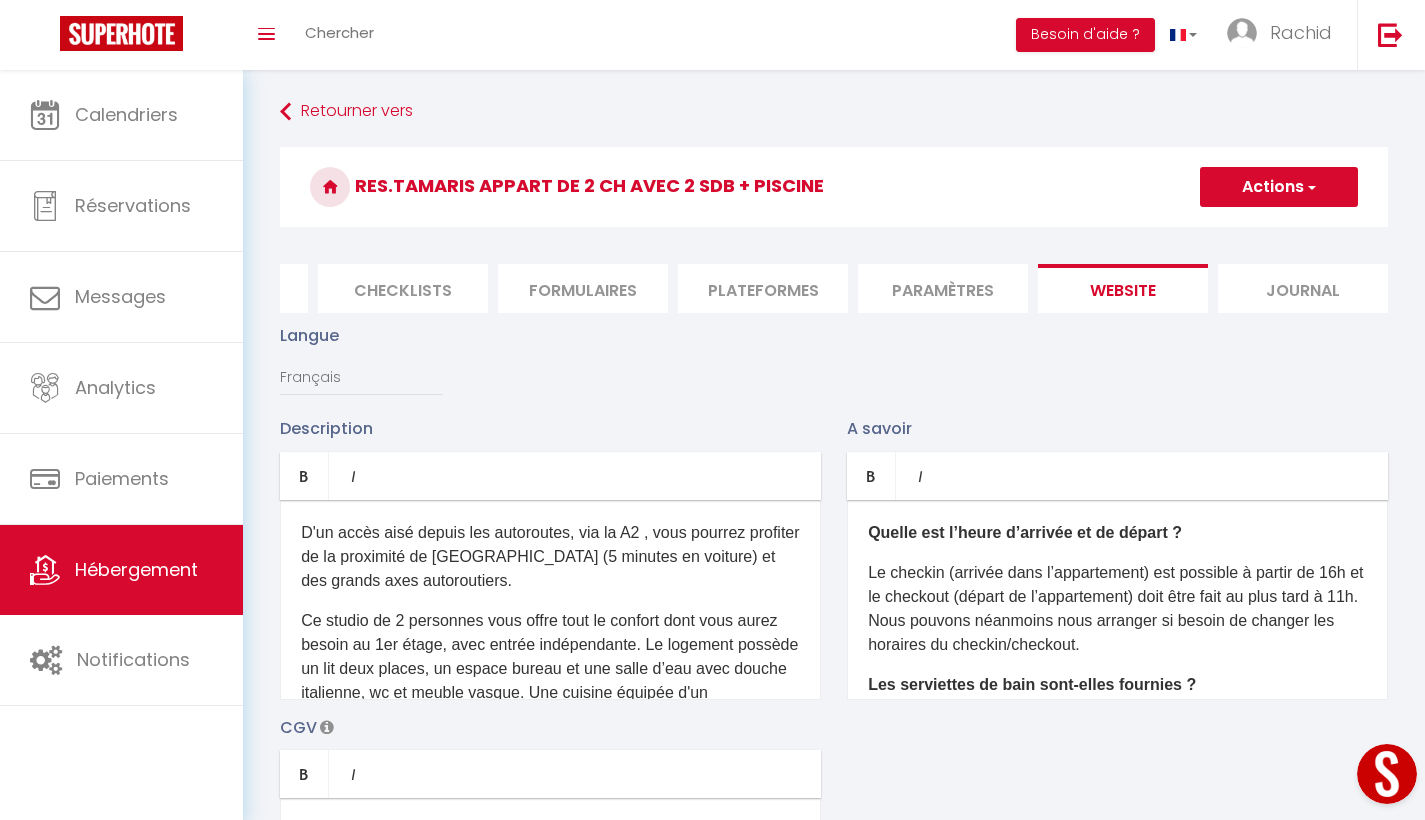 scroll, scrollTop: 810, scrollLeft: 0, axis: vertical 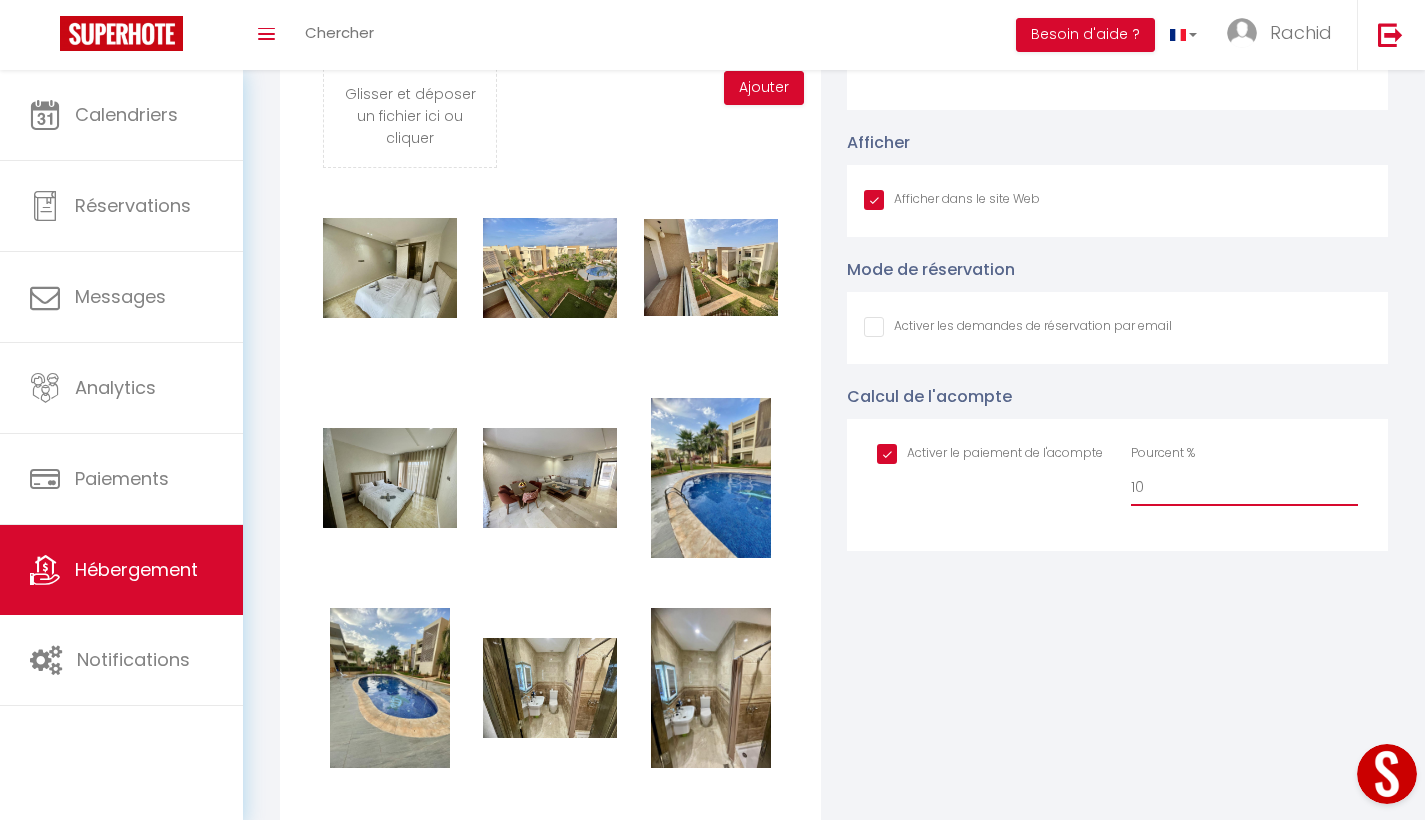 click on "10" at bounding box center [1244, 488] 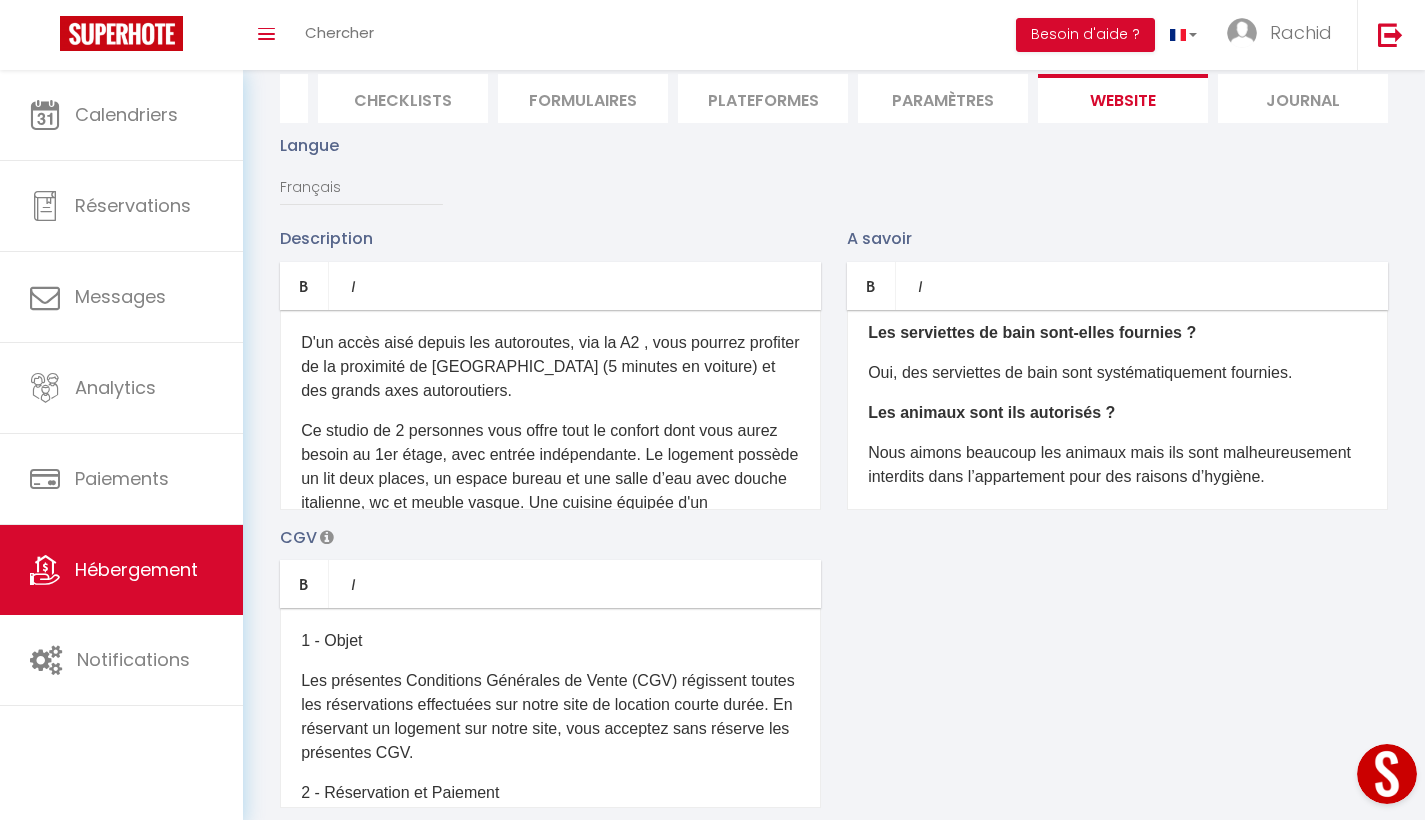scroll, scrollTop: 0, scrollLeft: 0, axis: both 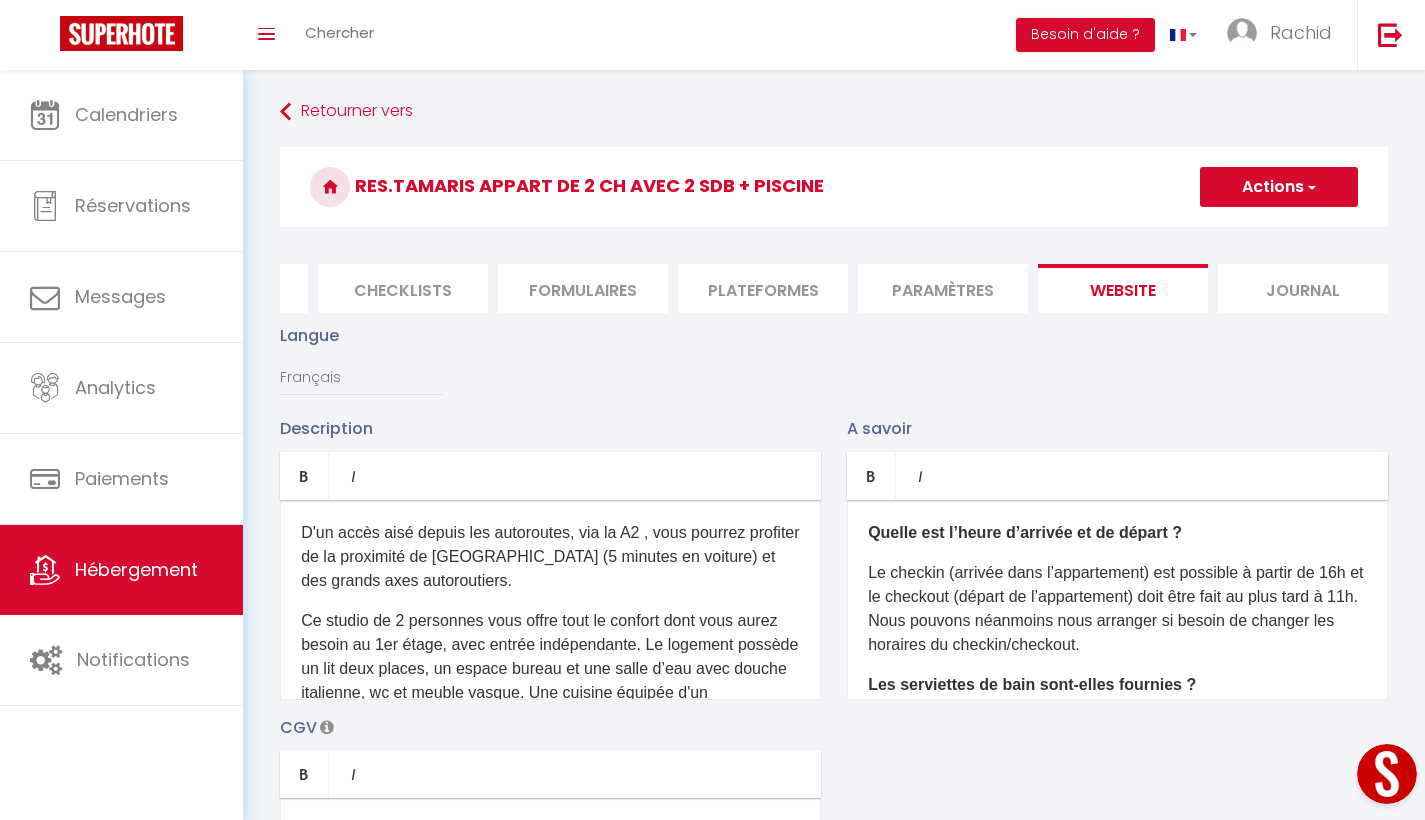 click on "Actions" at bounding box center [1279, 187] 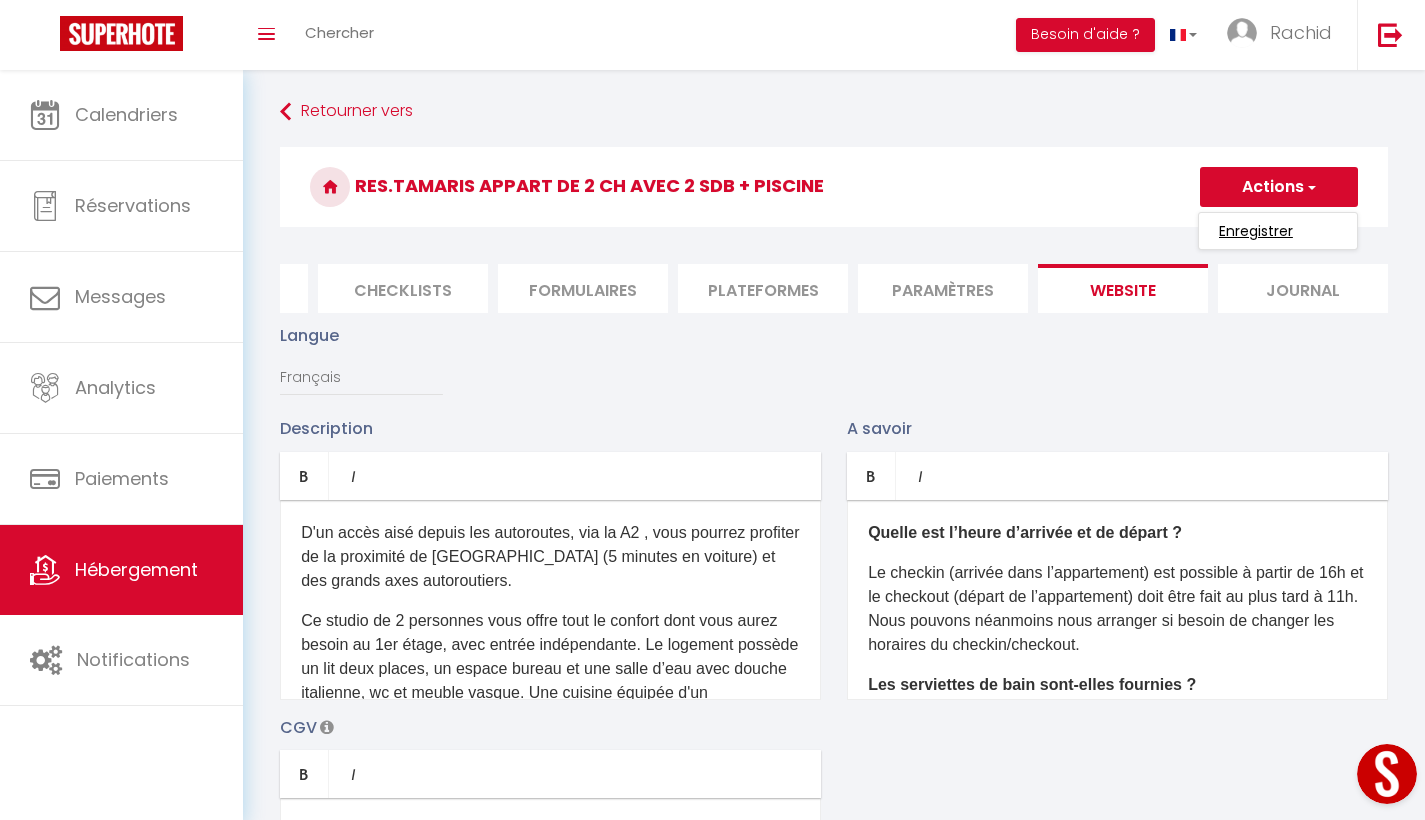 click on "Enregistrer" at bounding box center [1256, 231] 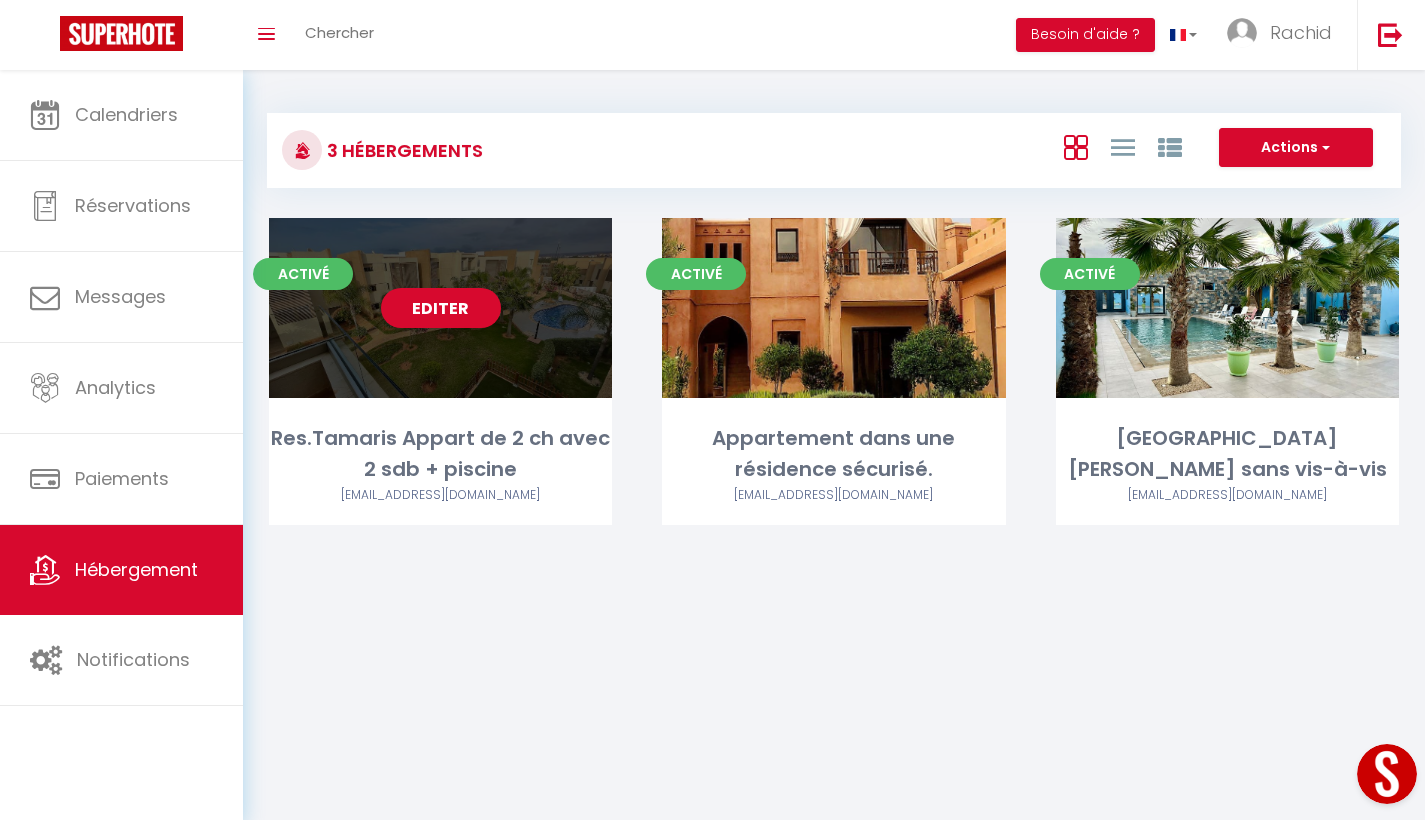 click on "Editer" at bounding box center [441, 308] 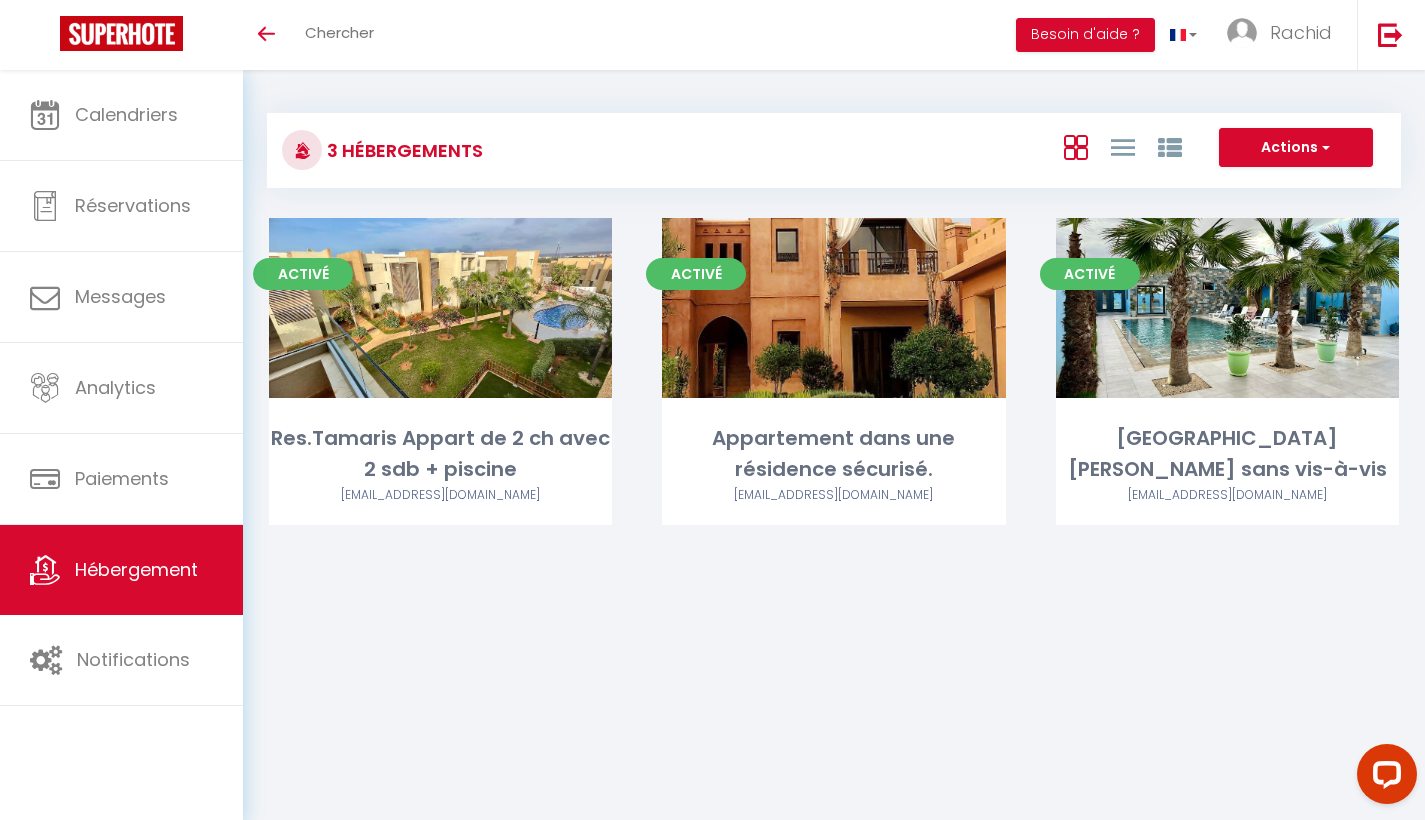 scroll, scrollTop: 0, scrollLeft: 0, axis: both 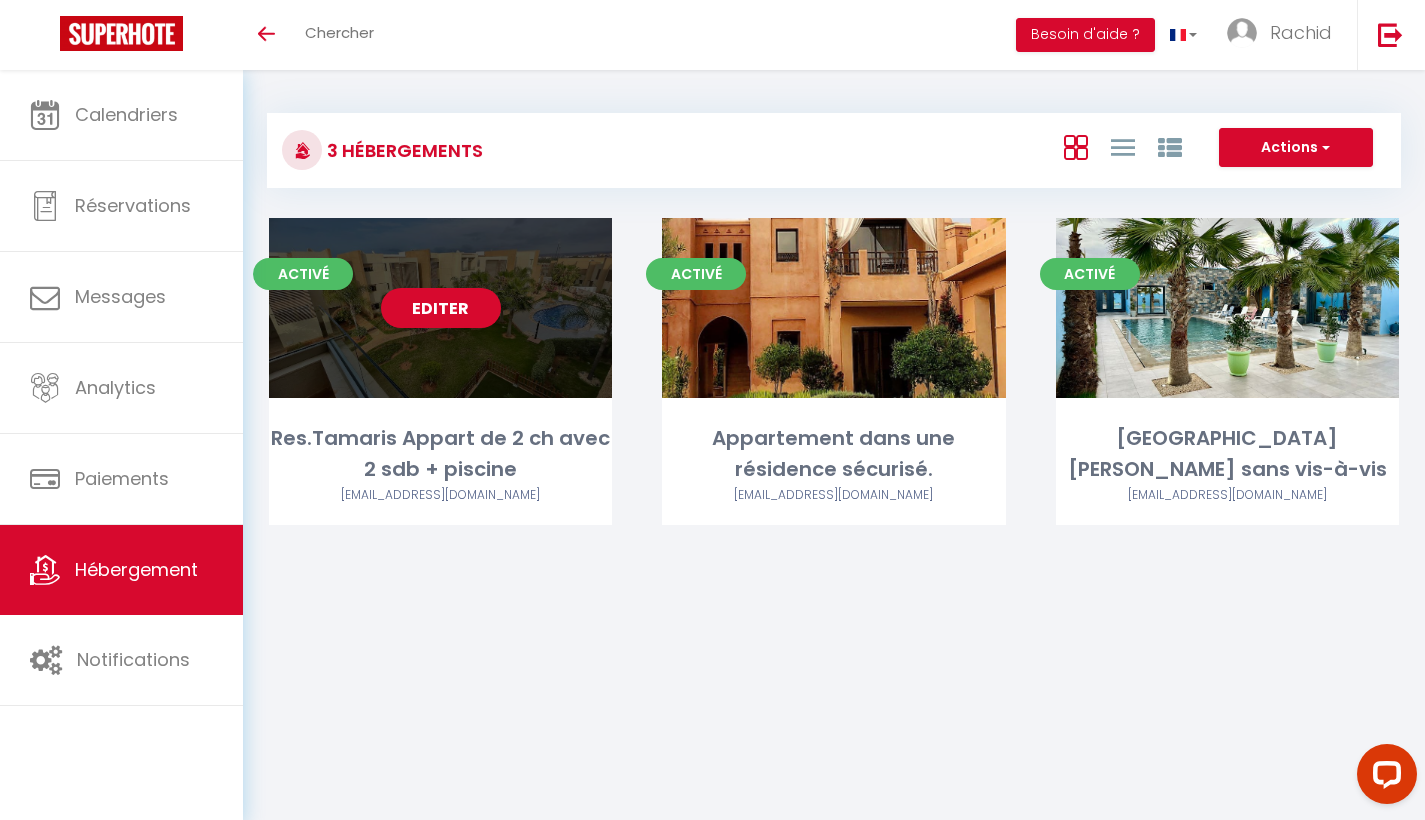 click on "Editer" at bounding box center (441, 308) 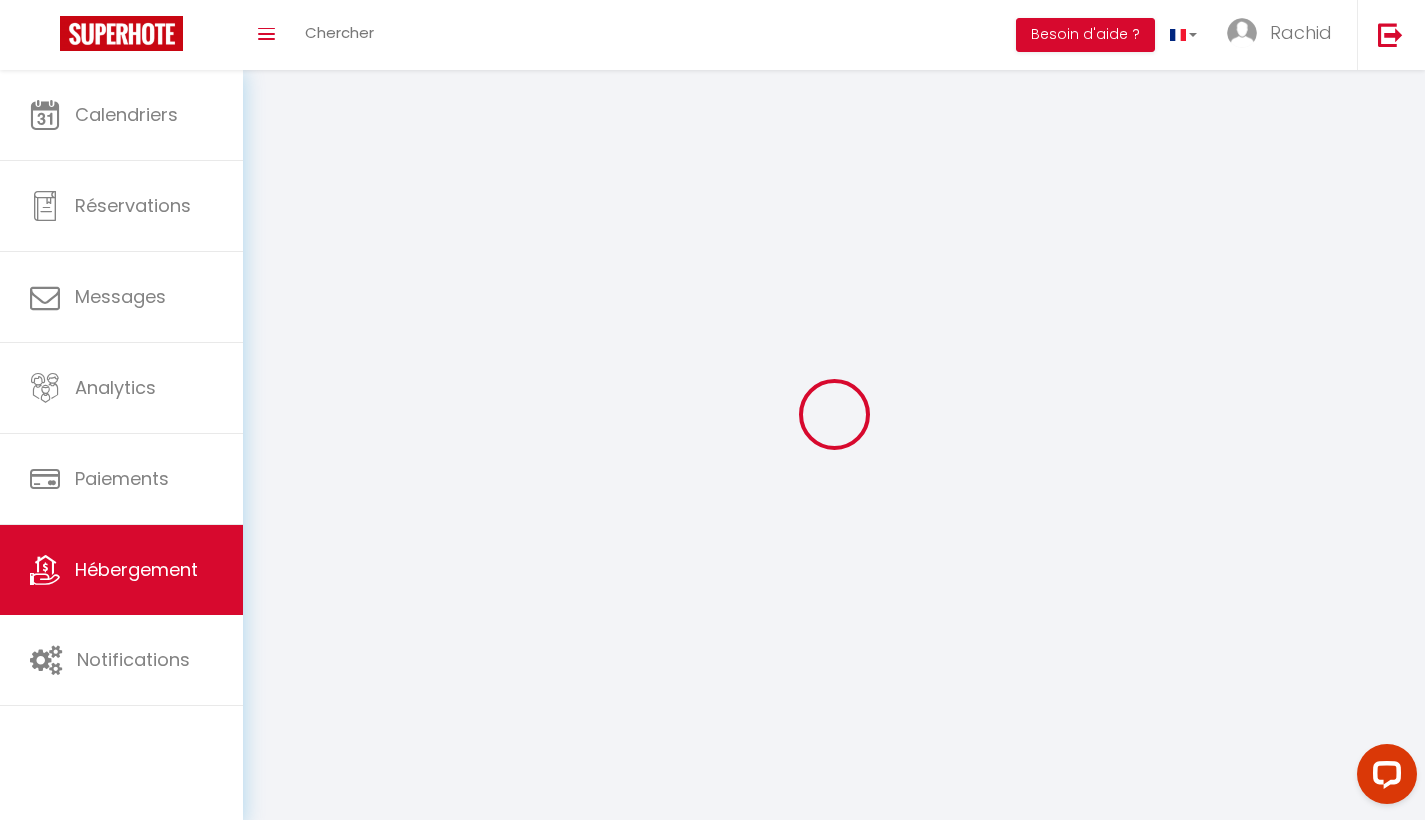 select 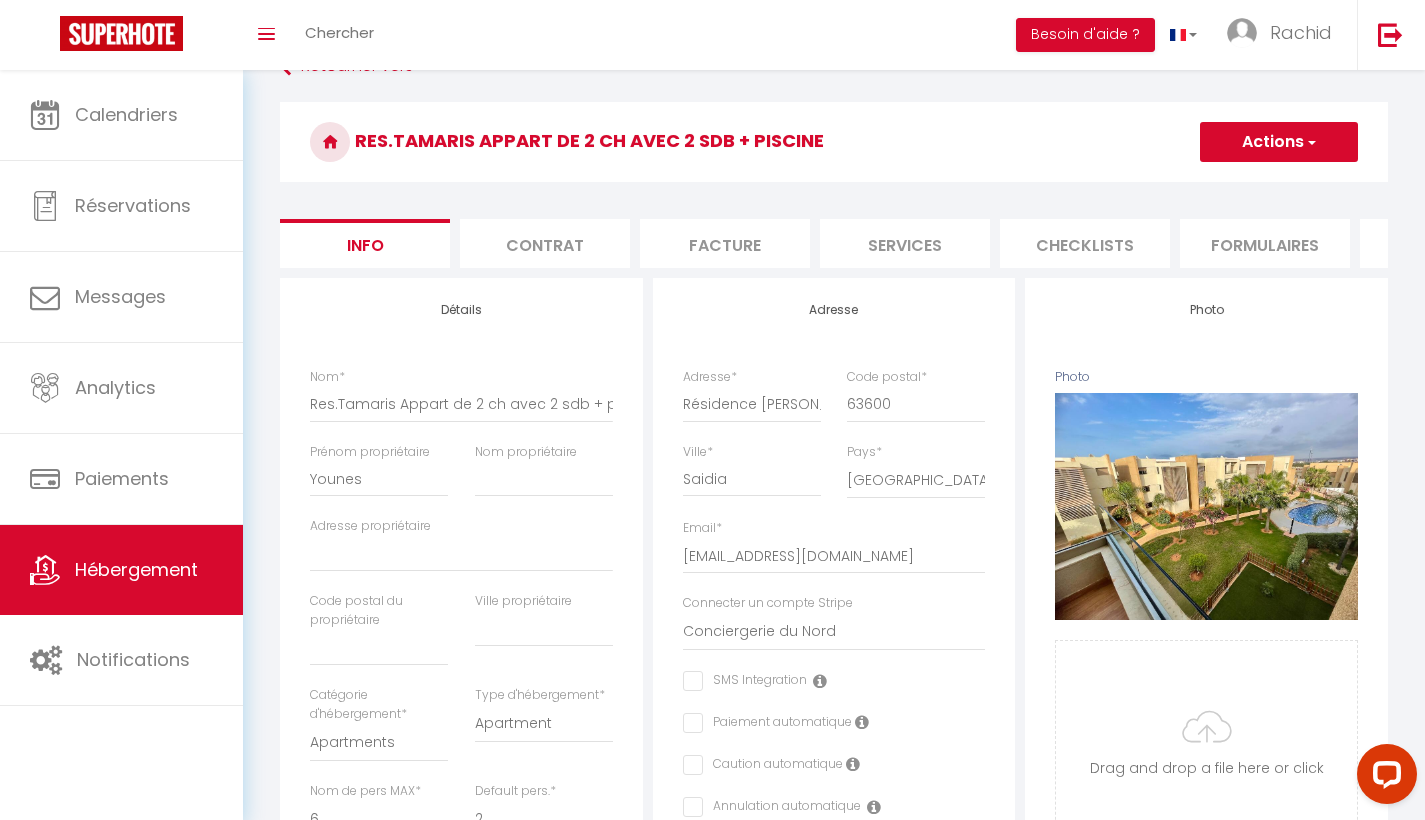 scroll, scrollTop: 124, scrollLeft: 0, axis: vertical 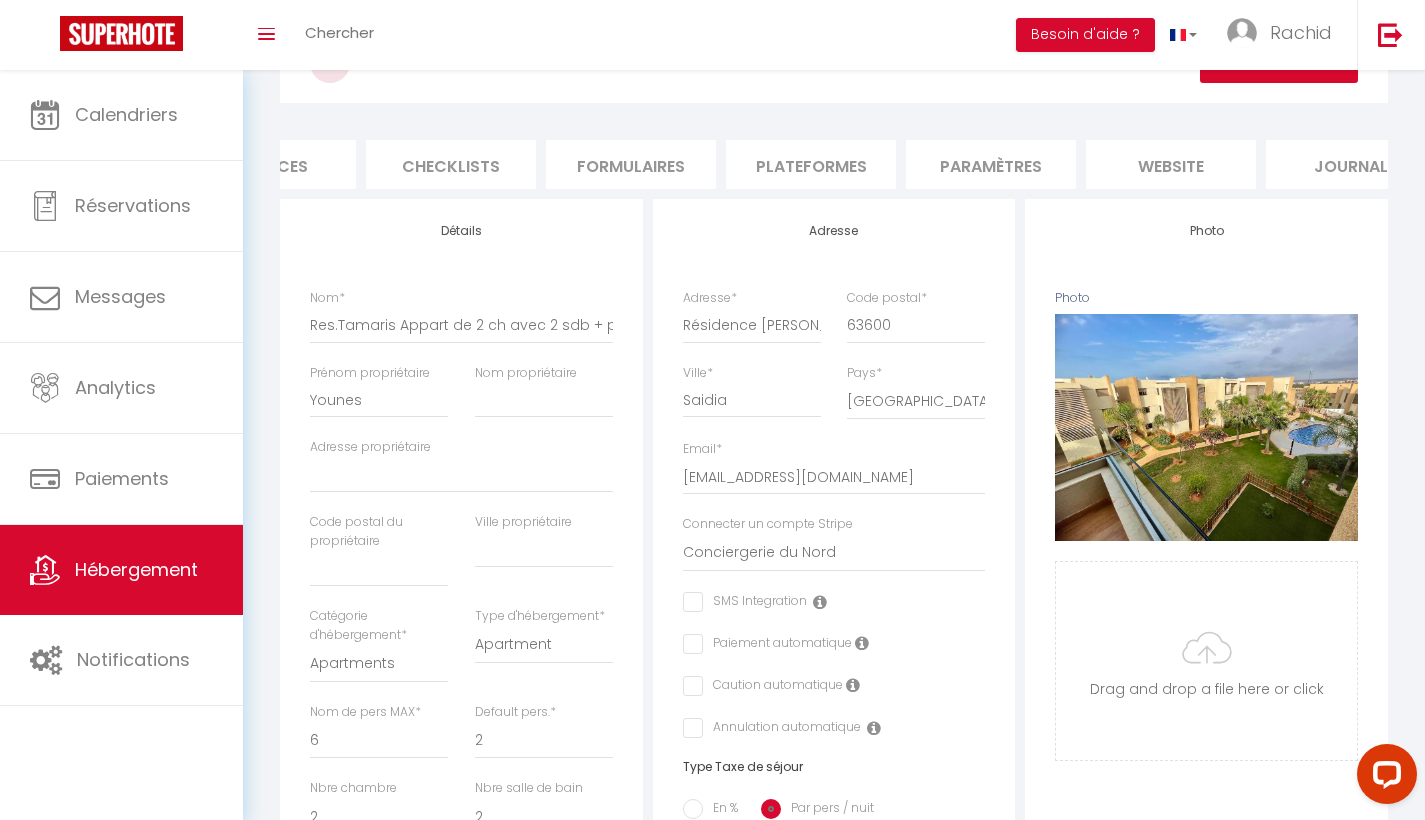 click on "website" at bounding box center (1171, 164) 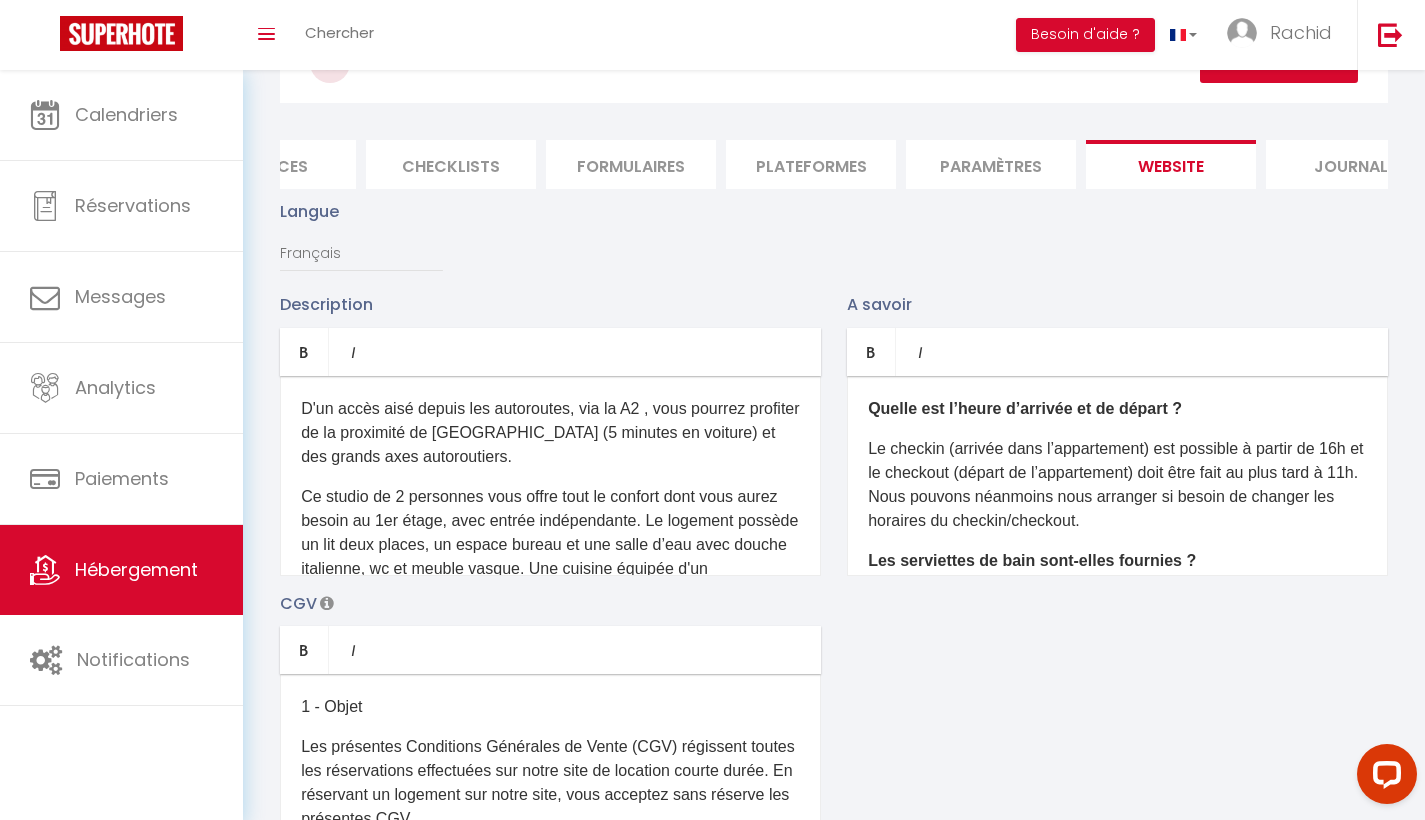 scroll, scrollTop: 302, scrollLeft: 0, axis: vertical 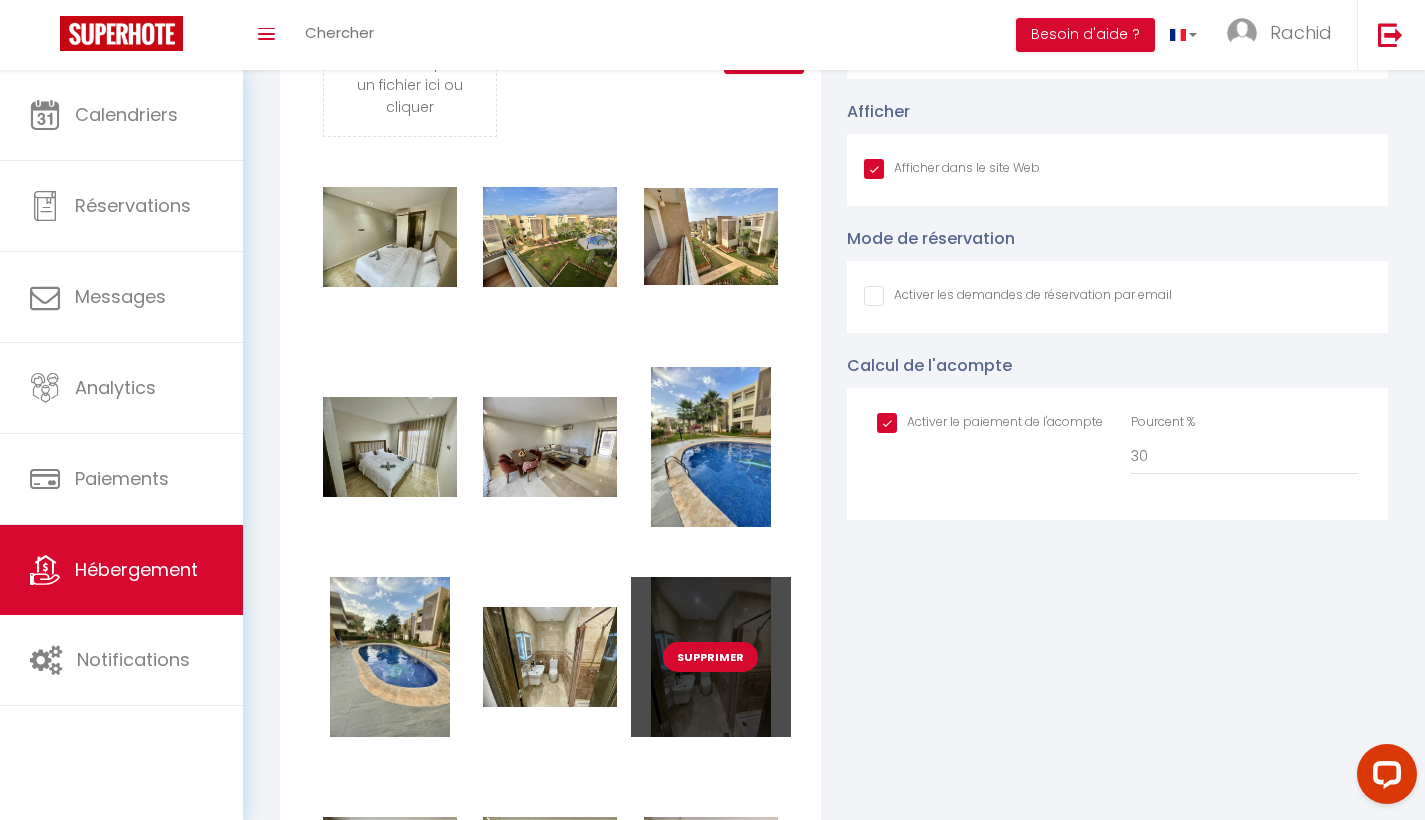 click on "Supprimer" at bounding box center [710, 657] 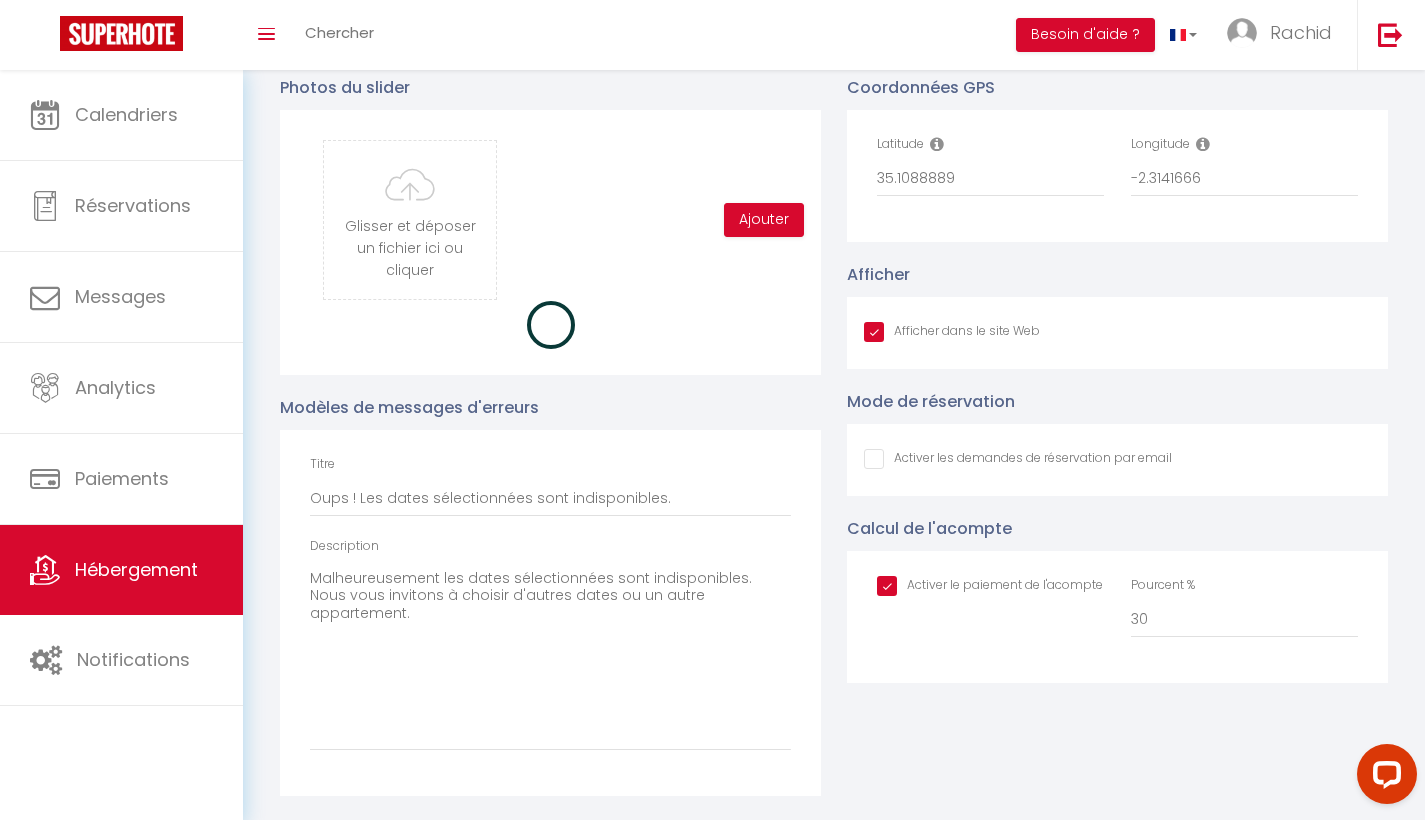checkbox on "true" 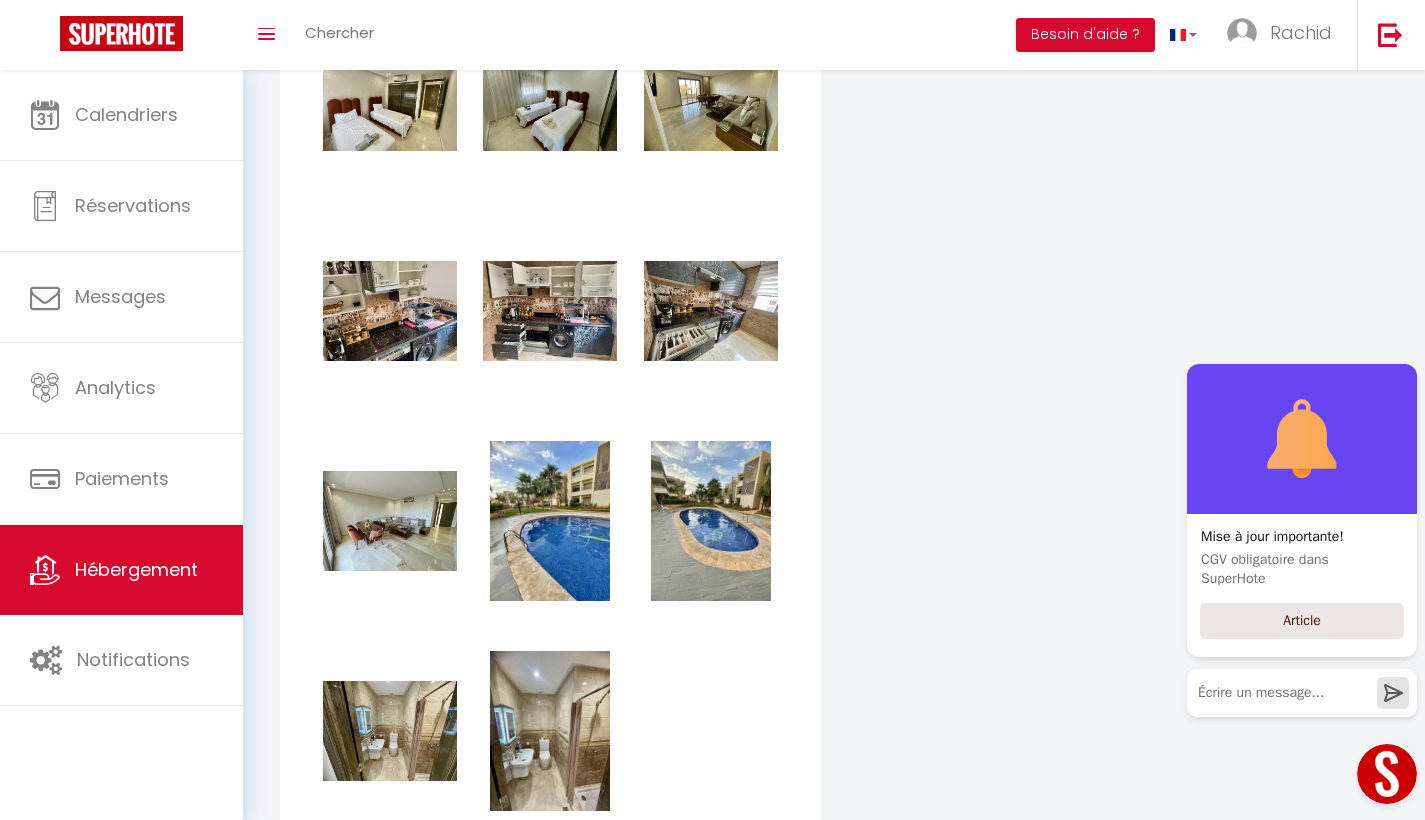 scroll, scrollTop: 3740, scrollLeft: 0, axis: vertical 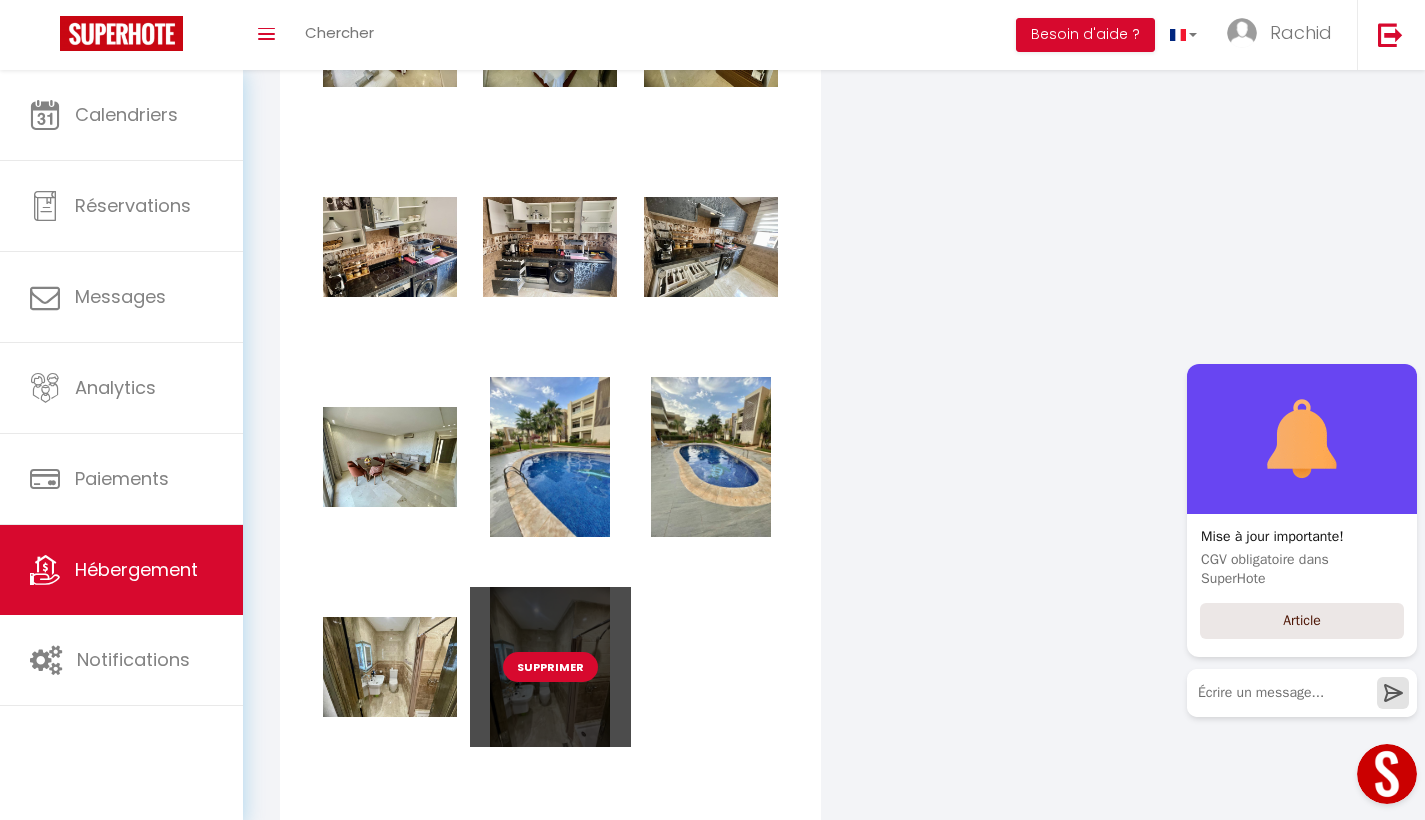 click on "Supprimer" at bounding box center (550, 667) 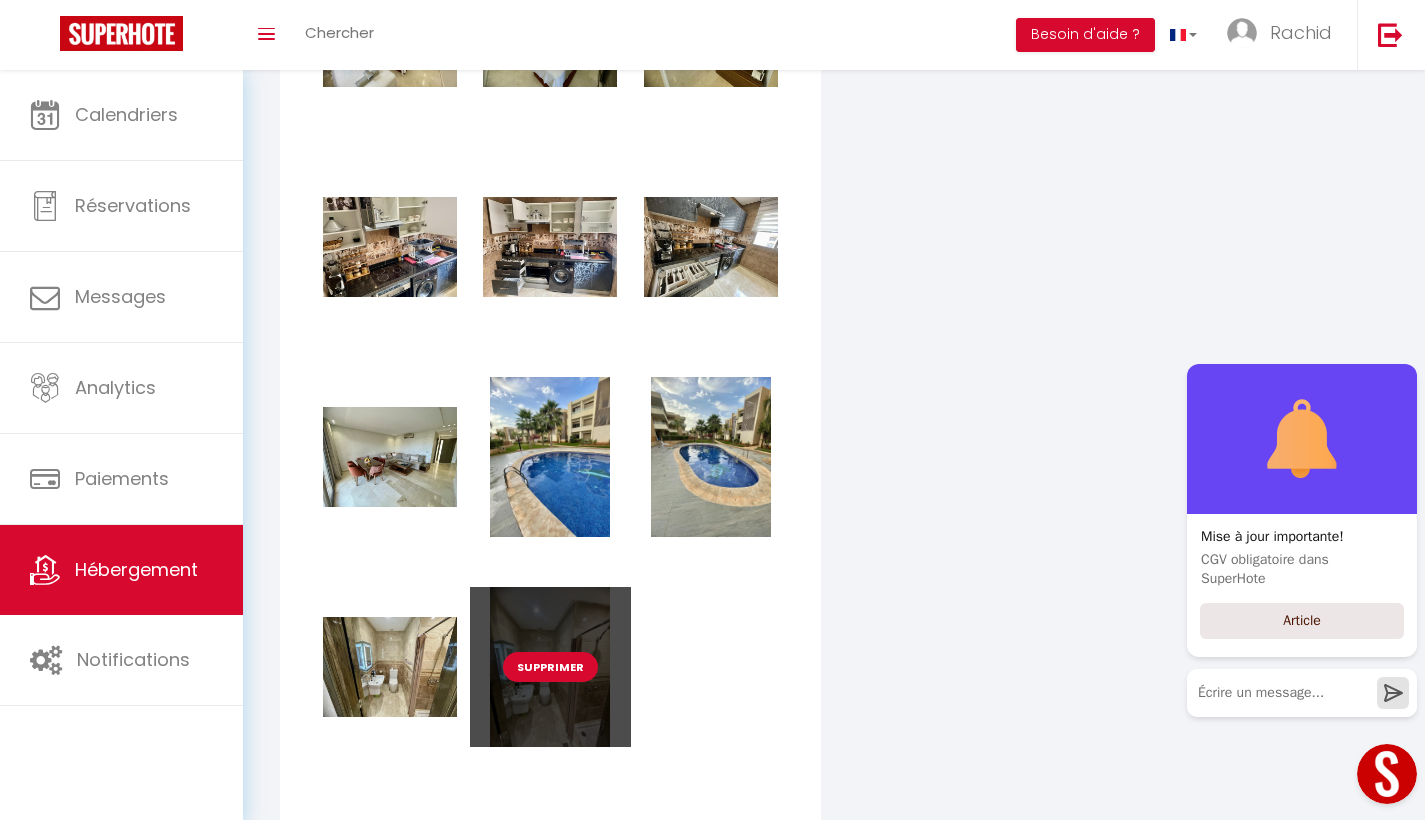 checkbox on "true" 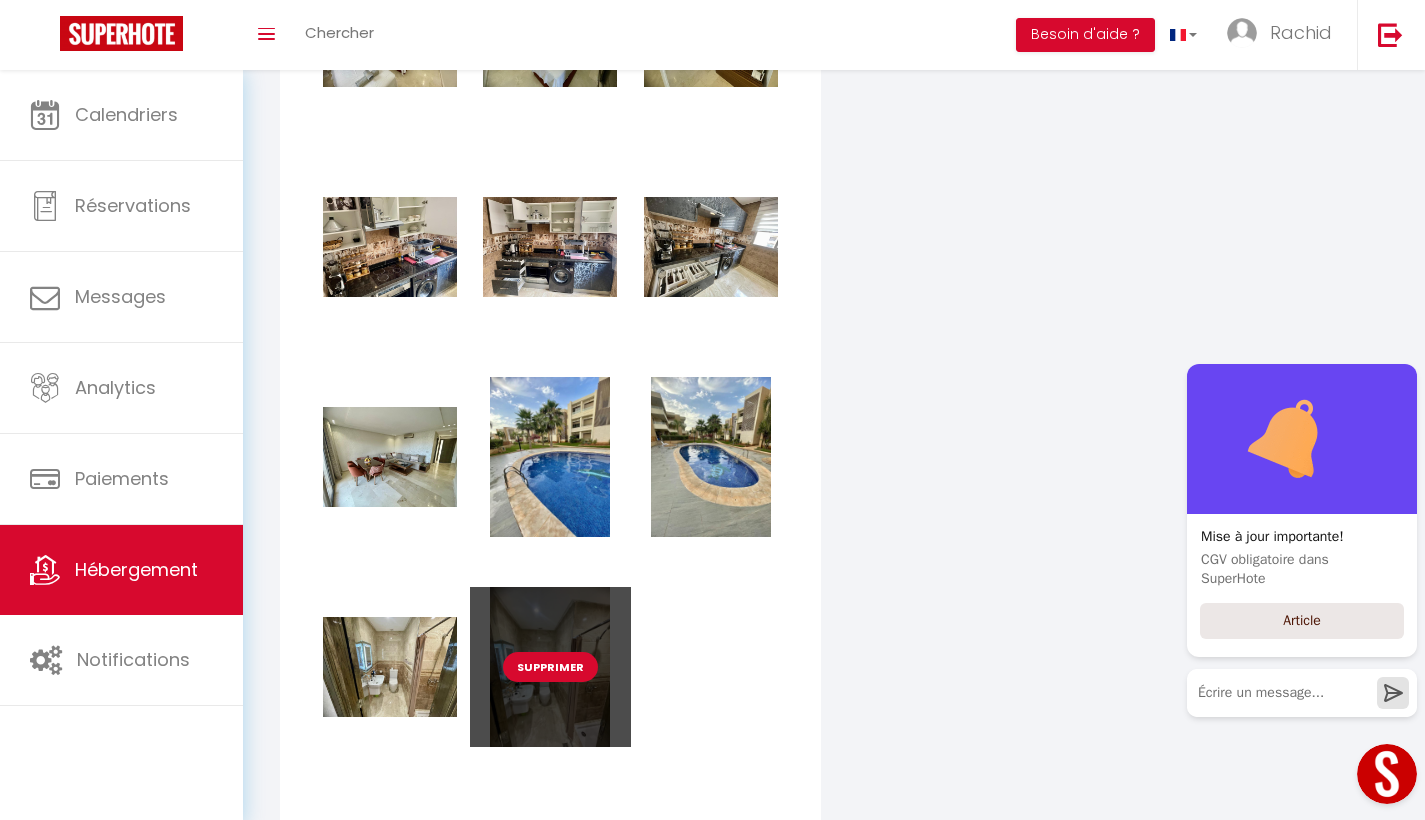 checkbox on "false" 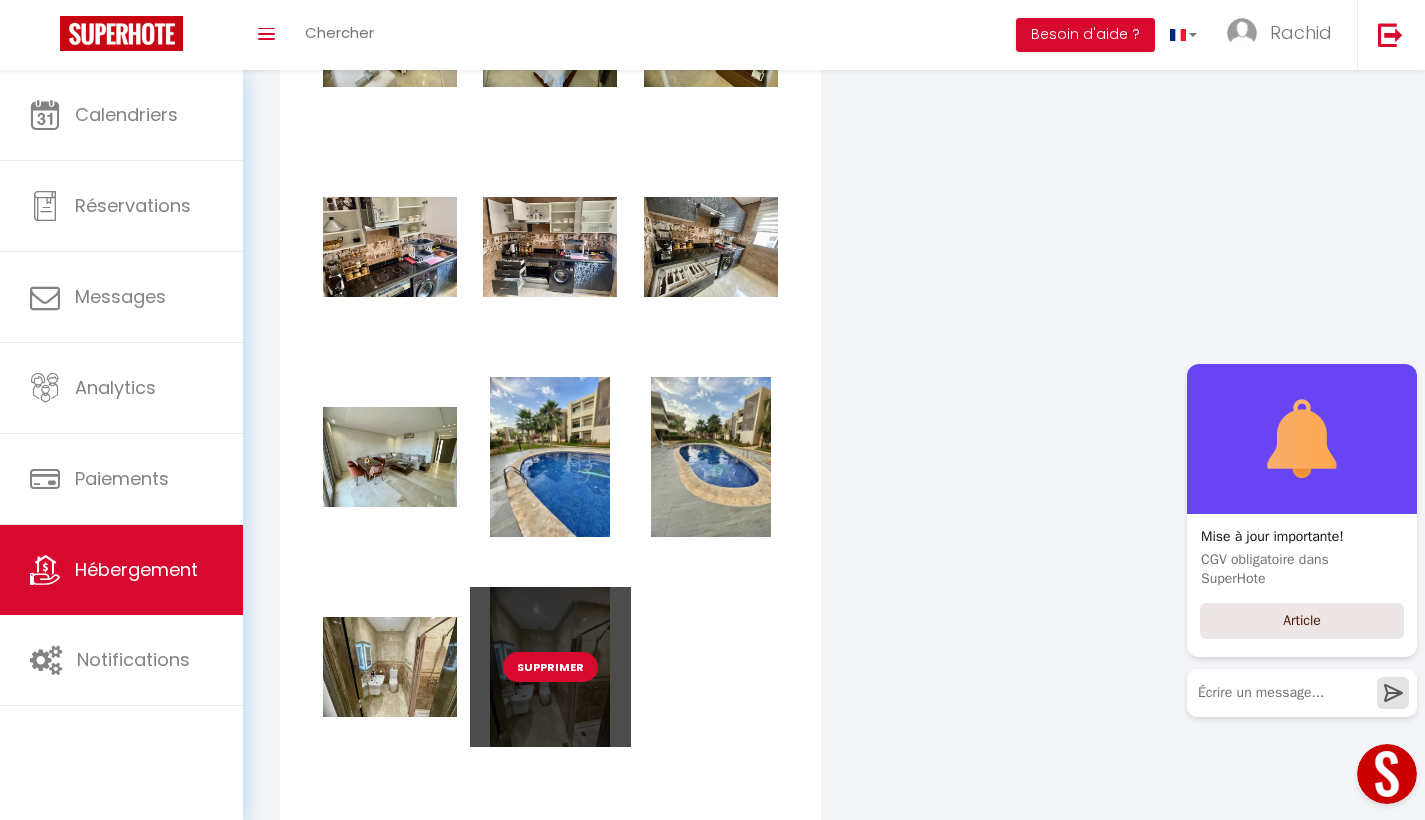 checkbox on "true" 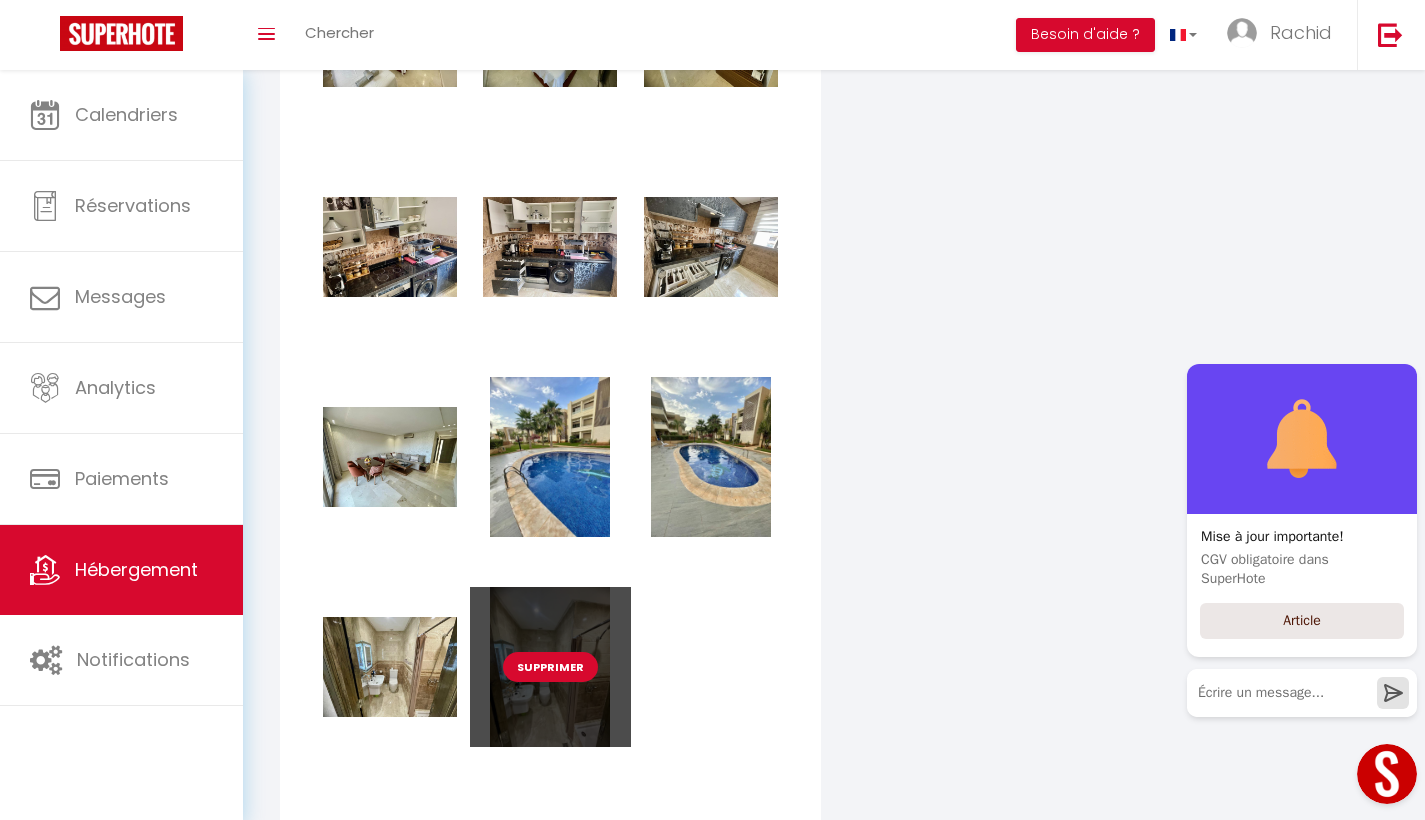 checkbox on "true" 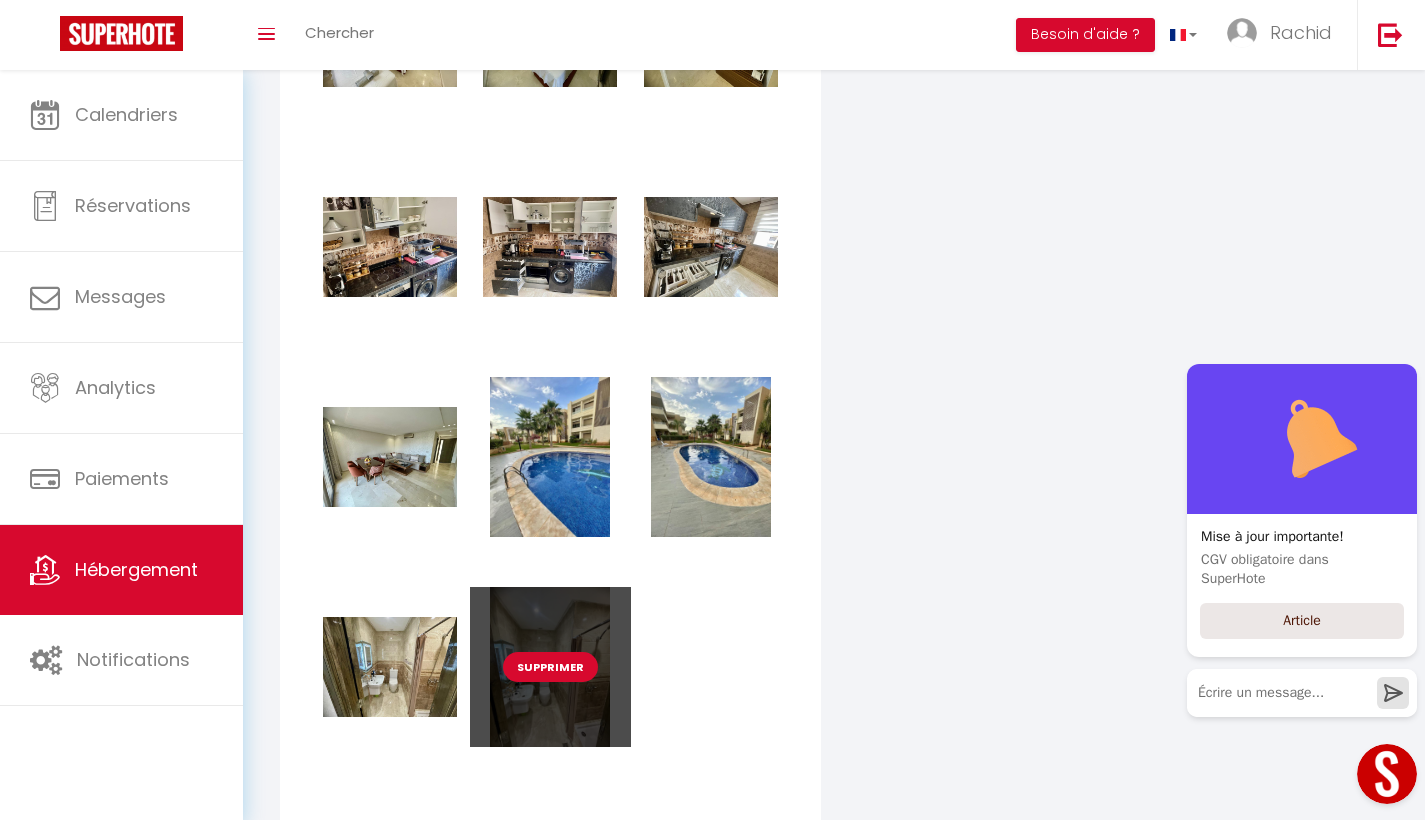 checkbox on "false" 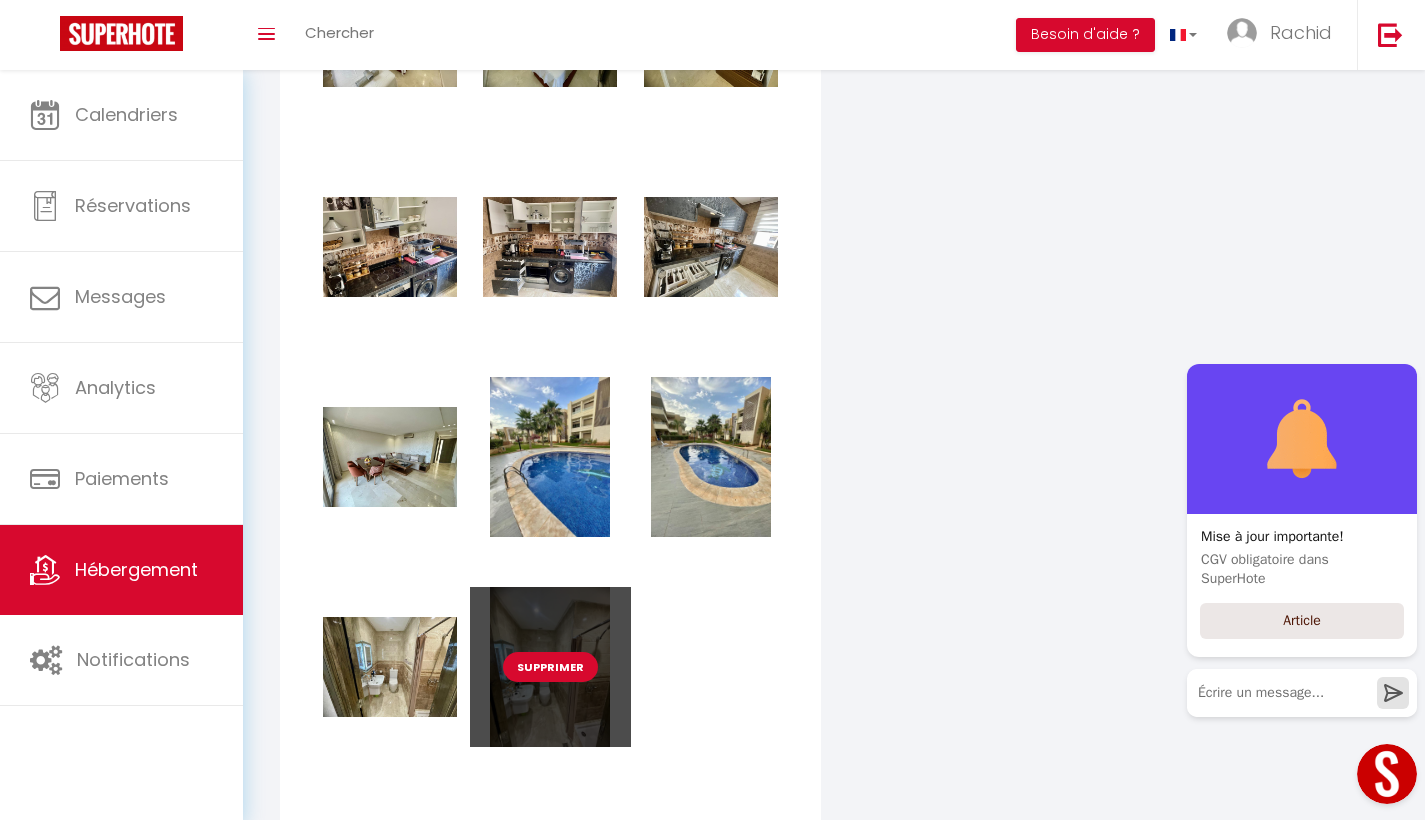checkbox on "true" 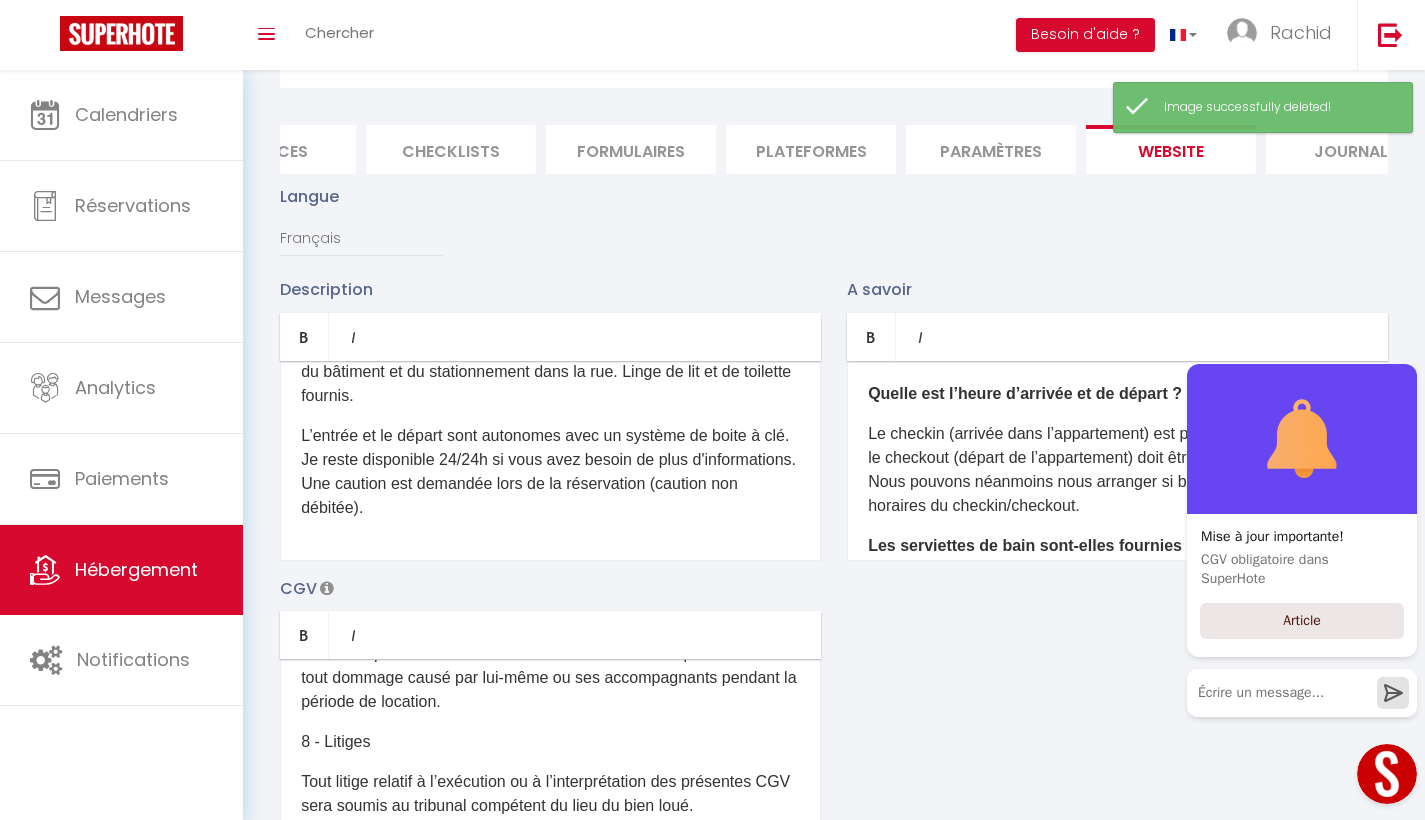 scroll, scrollTop: 0, scrollLeft: 0, axis: both 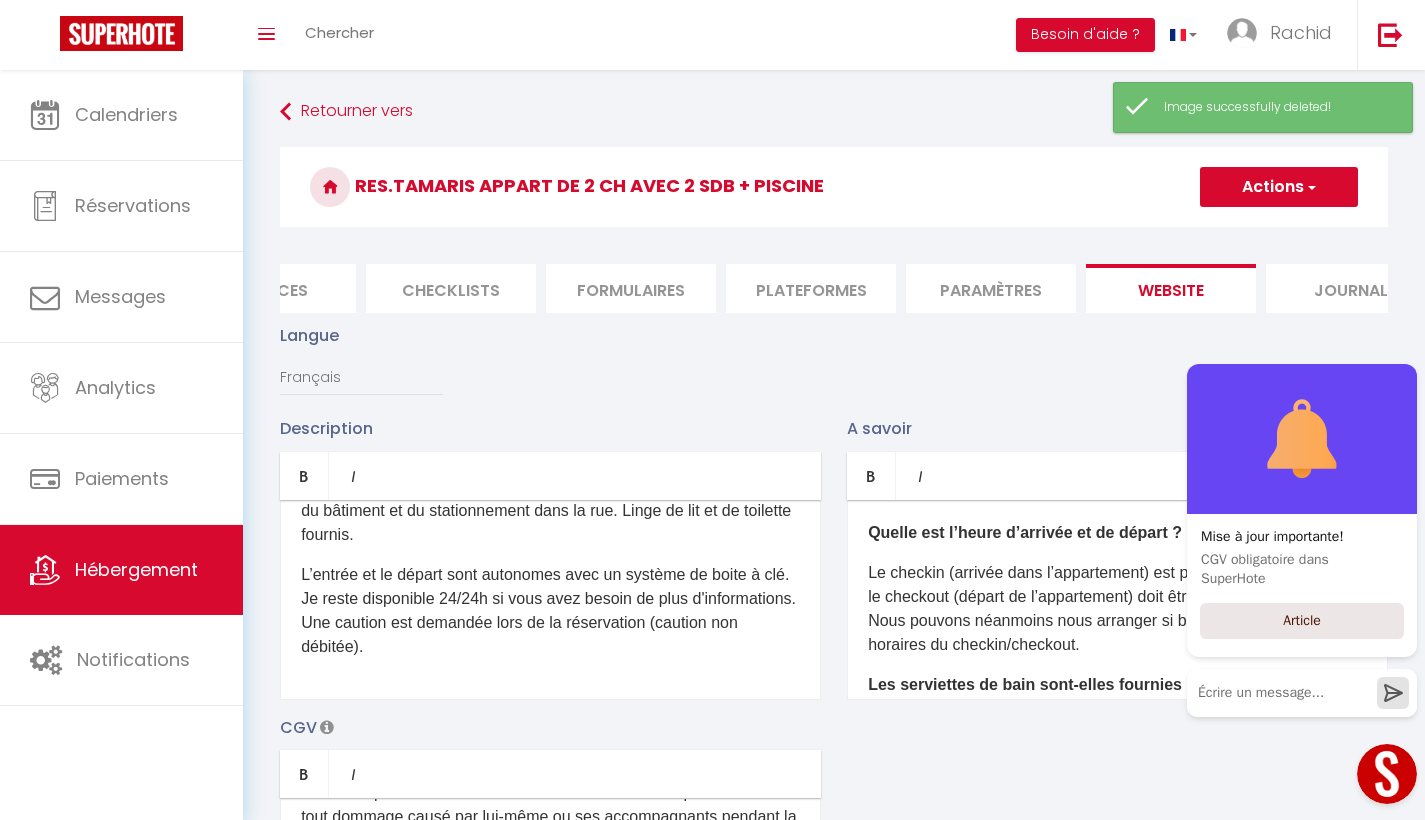 click on "Actions" at bounding box center [1279, 187] 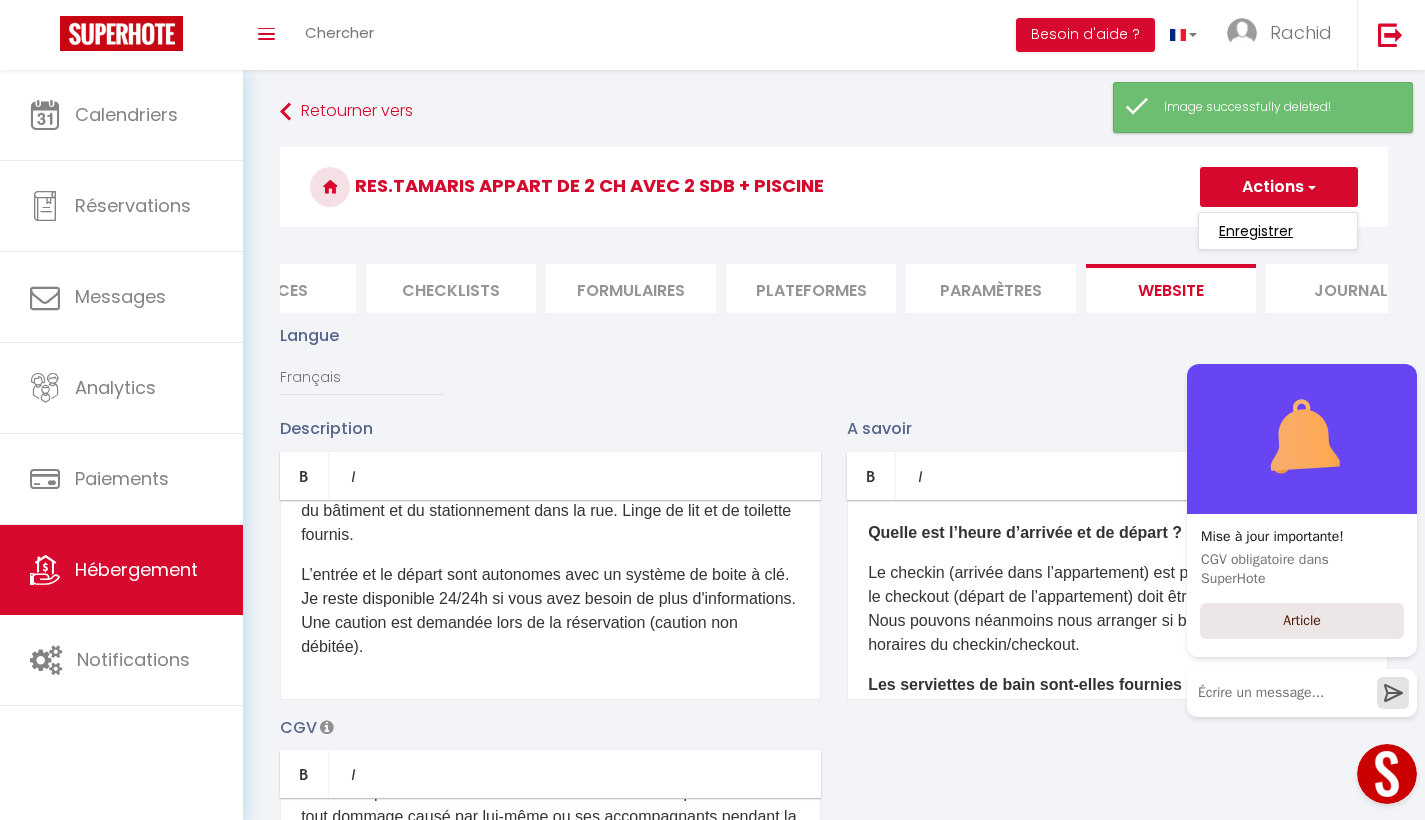 click on "Enregistrer" at bounding box center [1256, 231] 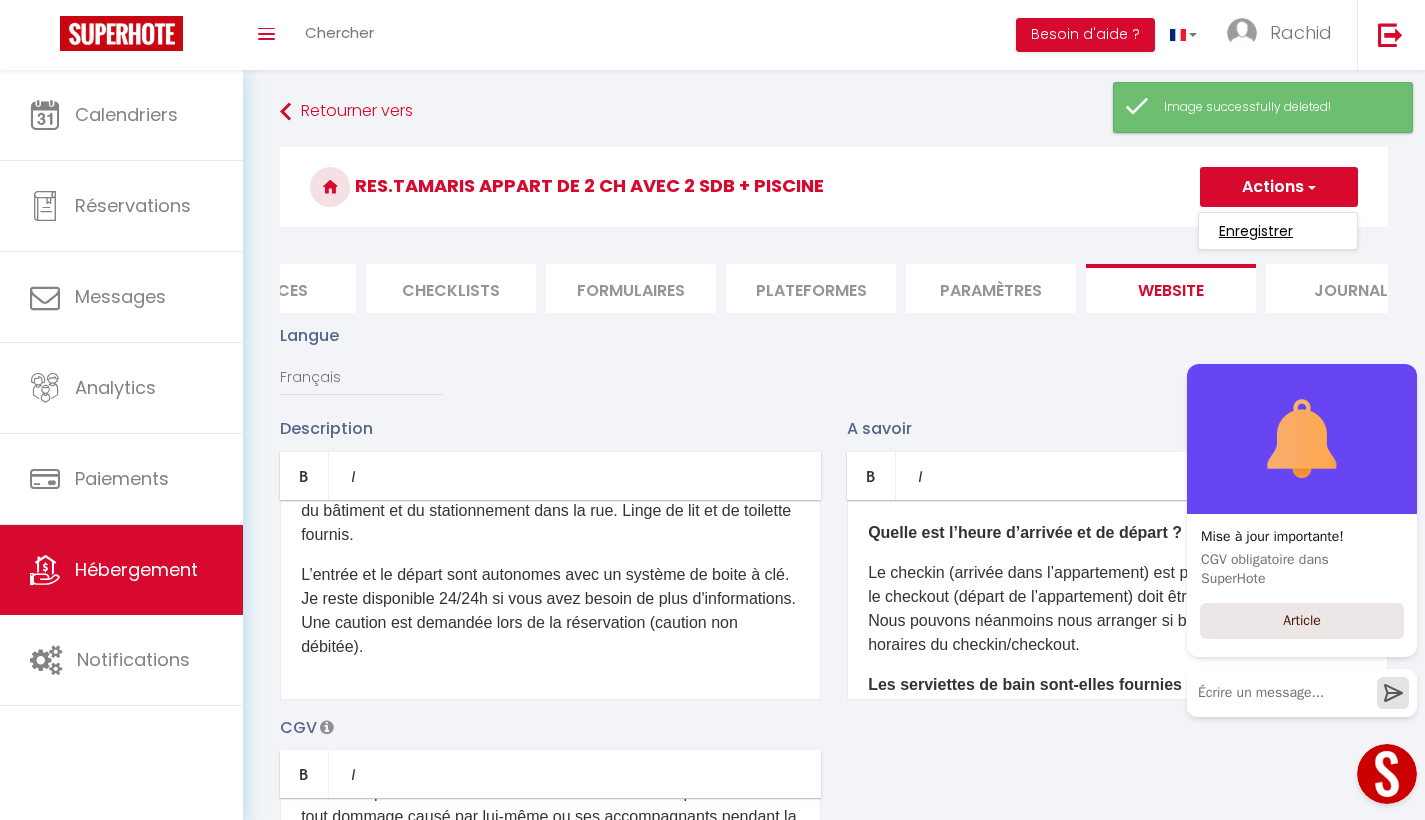 checkbox on "true" 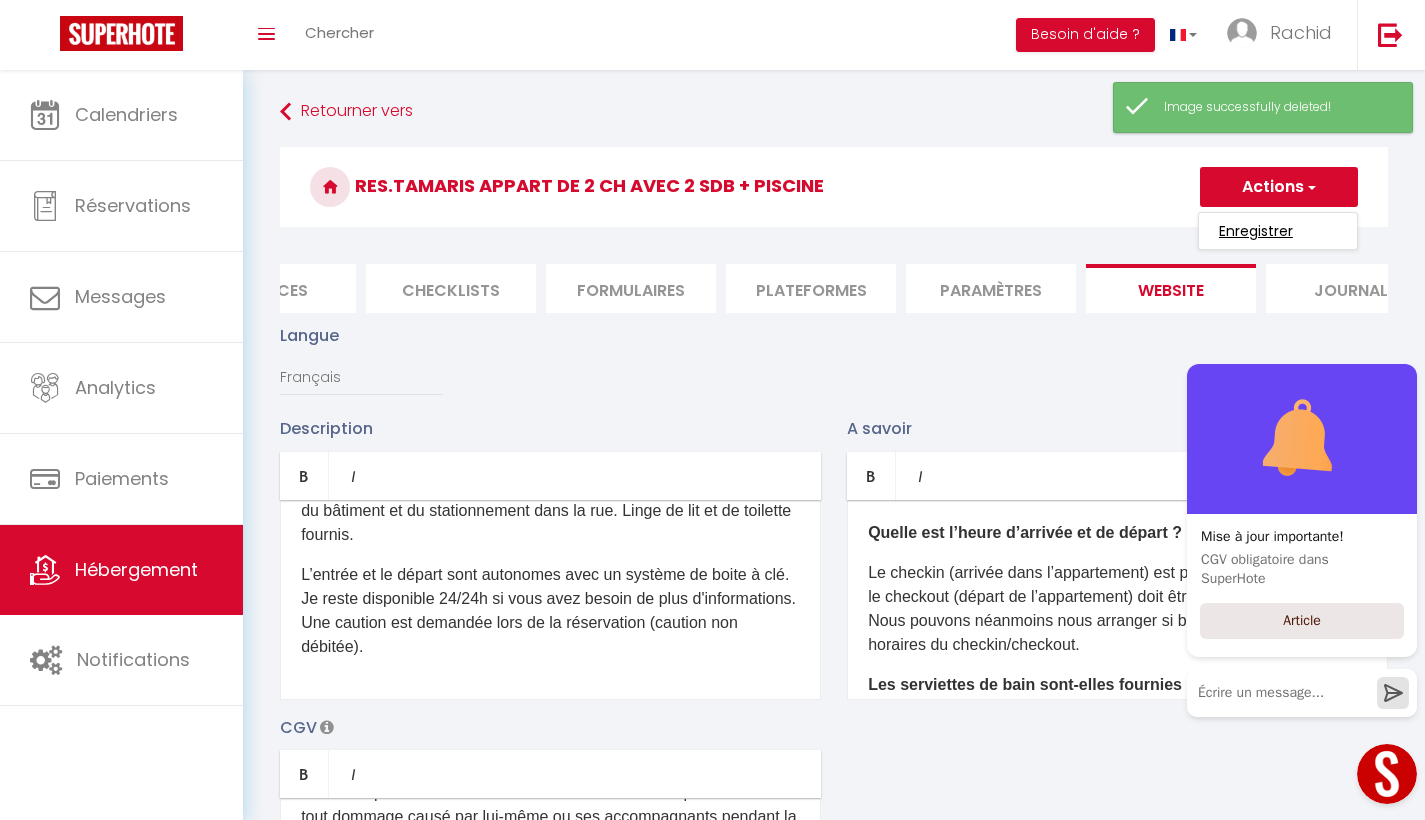 checkbox on "false" 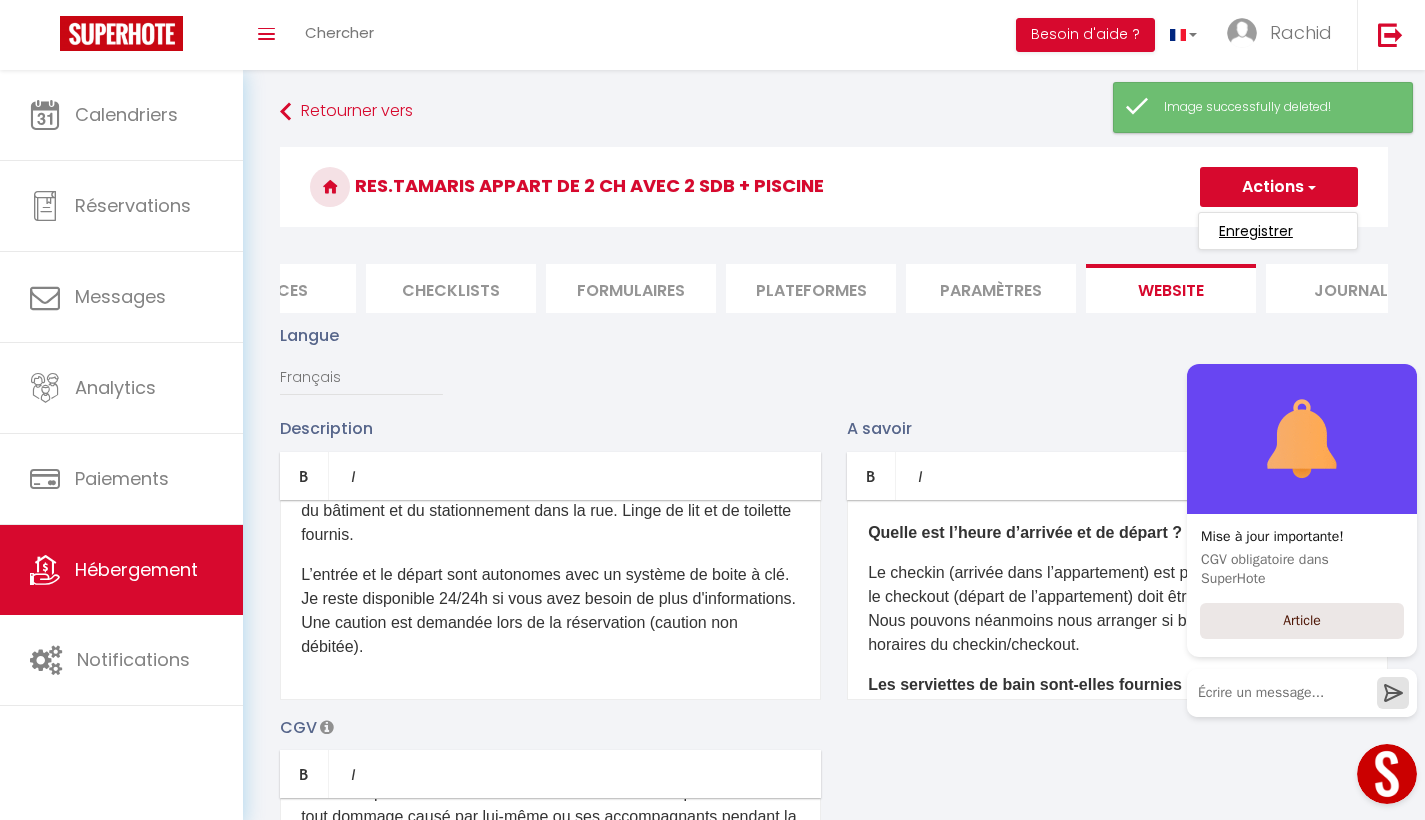 checkbox on "true" 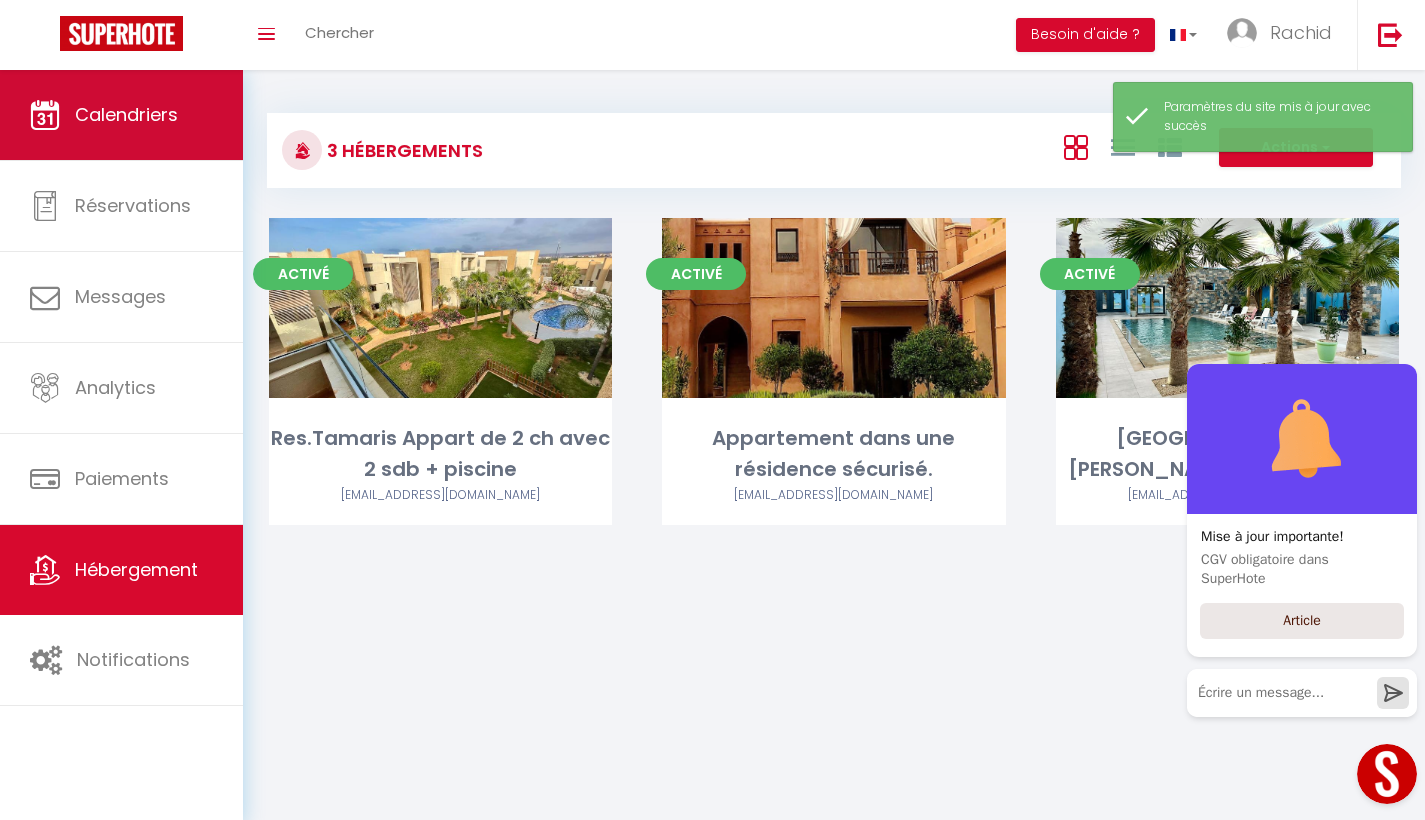 click on "Calendriers" at bounding box center (126, 114) 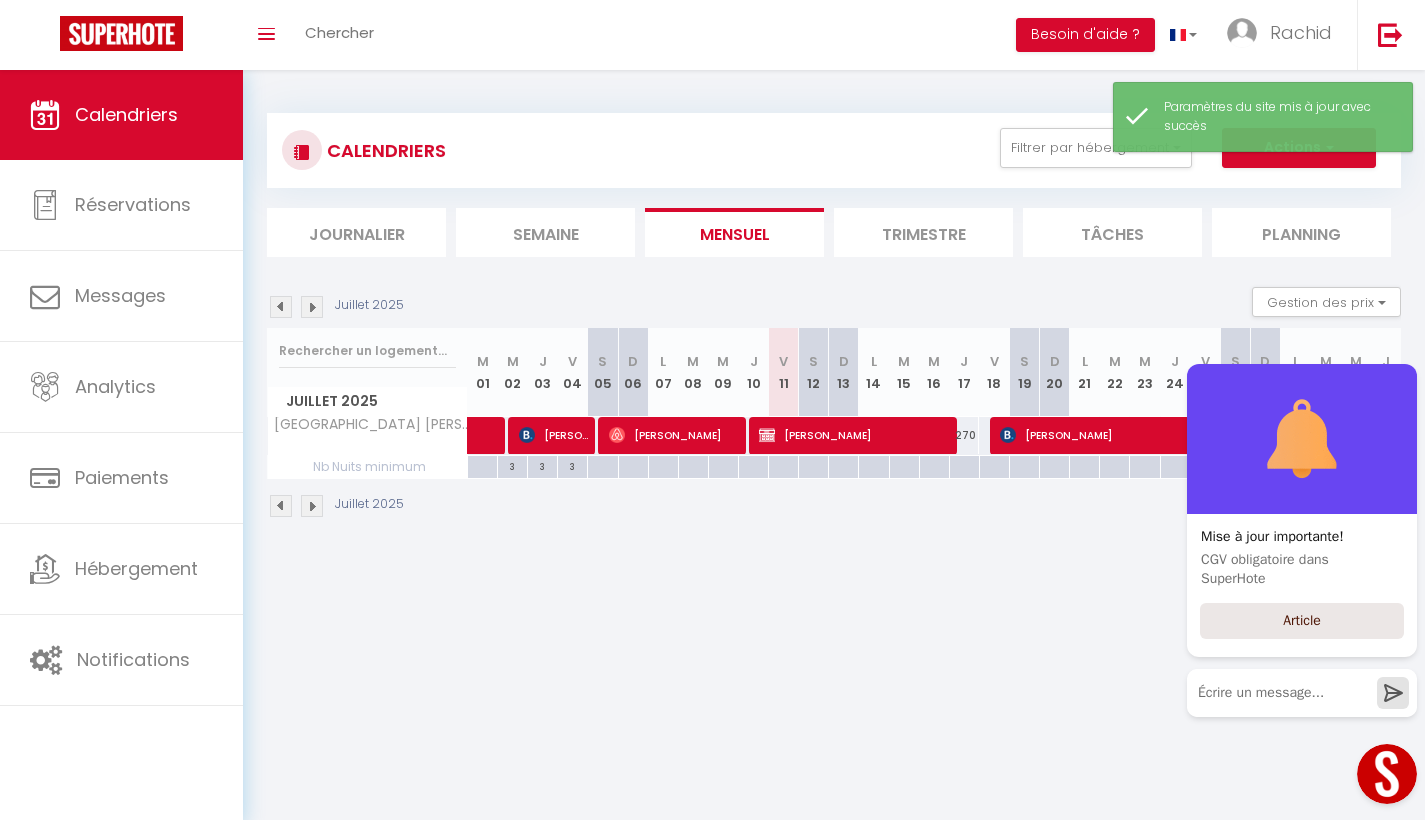 click on "CALENDRIERS
Filtrer par hébergement
Tous       Res.Tamaris Appart de 2 ch avec 2 sdb + piscine     Appartement dans une résidence sécurisé.     [GEOGRAPHIC_DATA] Piscine Jacuzzi sans vis-à-vis    Effacer   Sauvegarder
Actions
Nouvelle réservation   Exporter les réservations   Importer les réservations
Journalier
[GEOGRAPHIC_DATA]
Mensuel
Trimestre
Tâches
Planning
[DATE]
Gestion des prix
Nb Nuits minimum   Règles   Disponibilité           [DATE]
M
01
M
02
J   V" at bounding box center (834, 316) 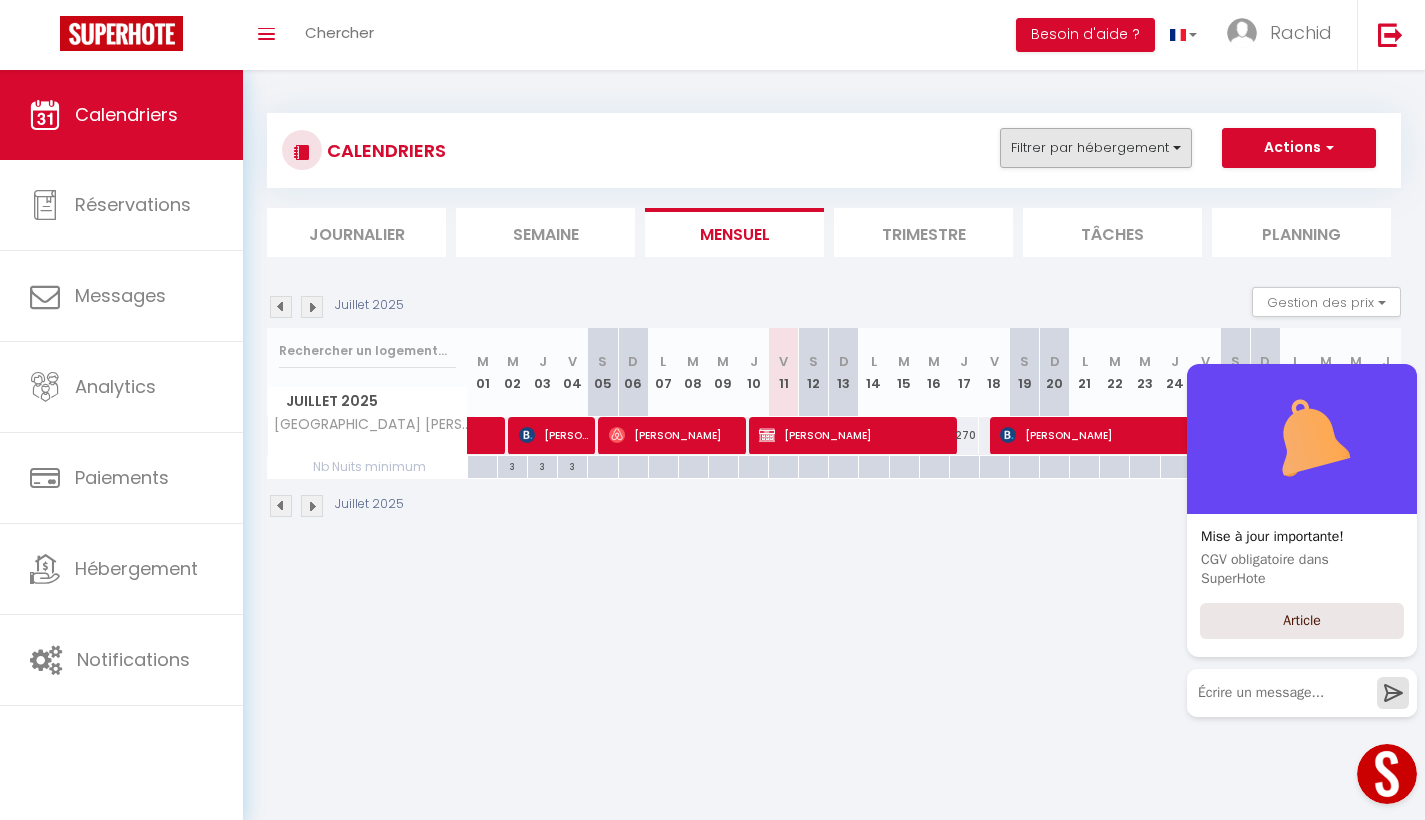 click on "Filtrer par hébergement" at bounding box center [1096, 148] 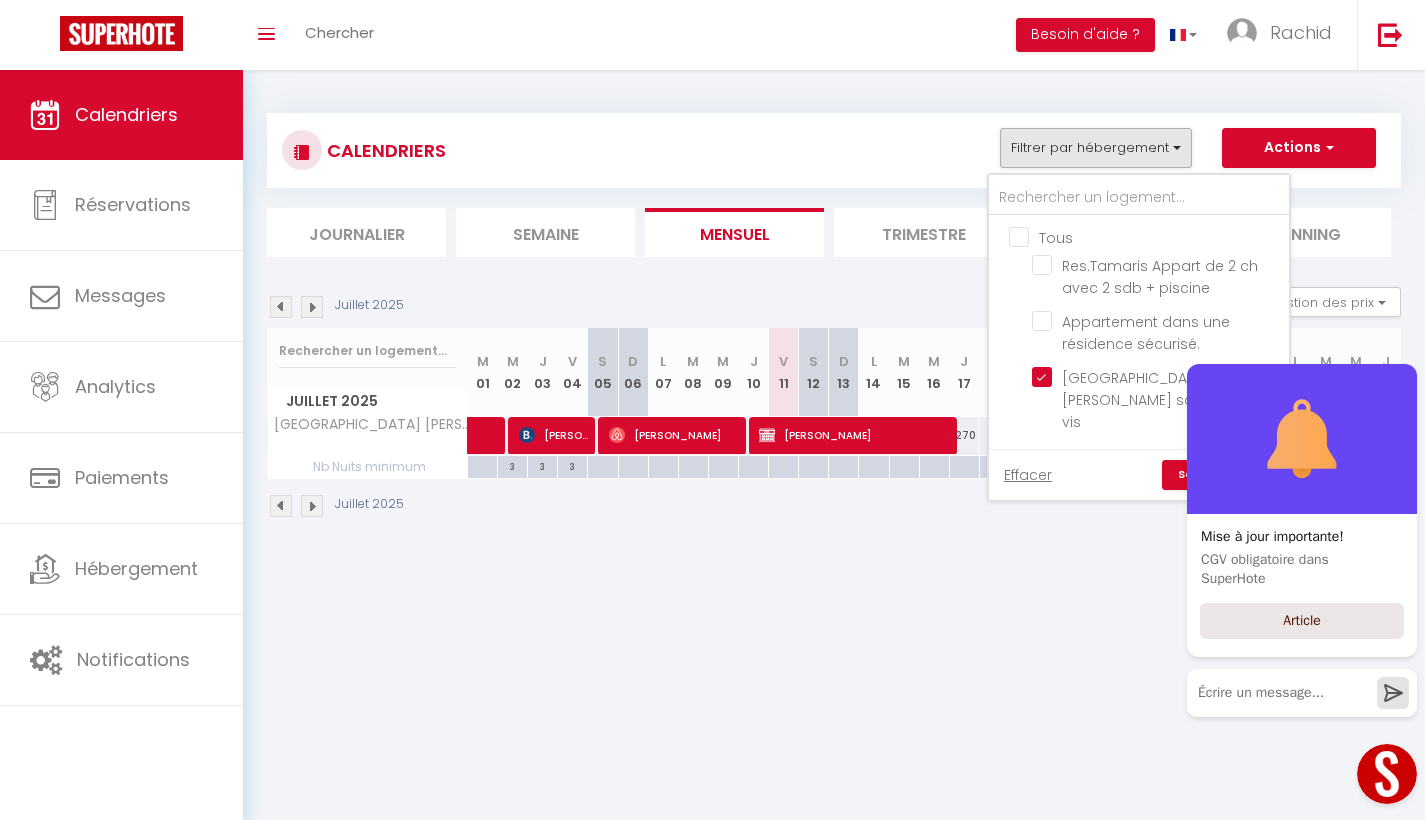 click on "Tous" at bounding box center (1159, 236) 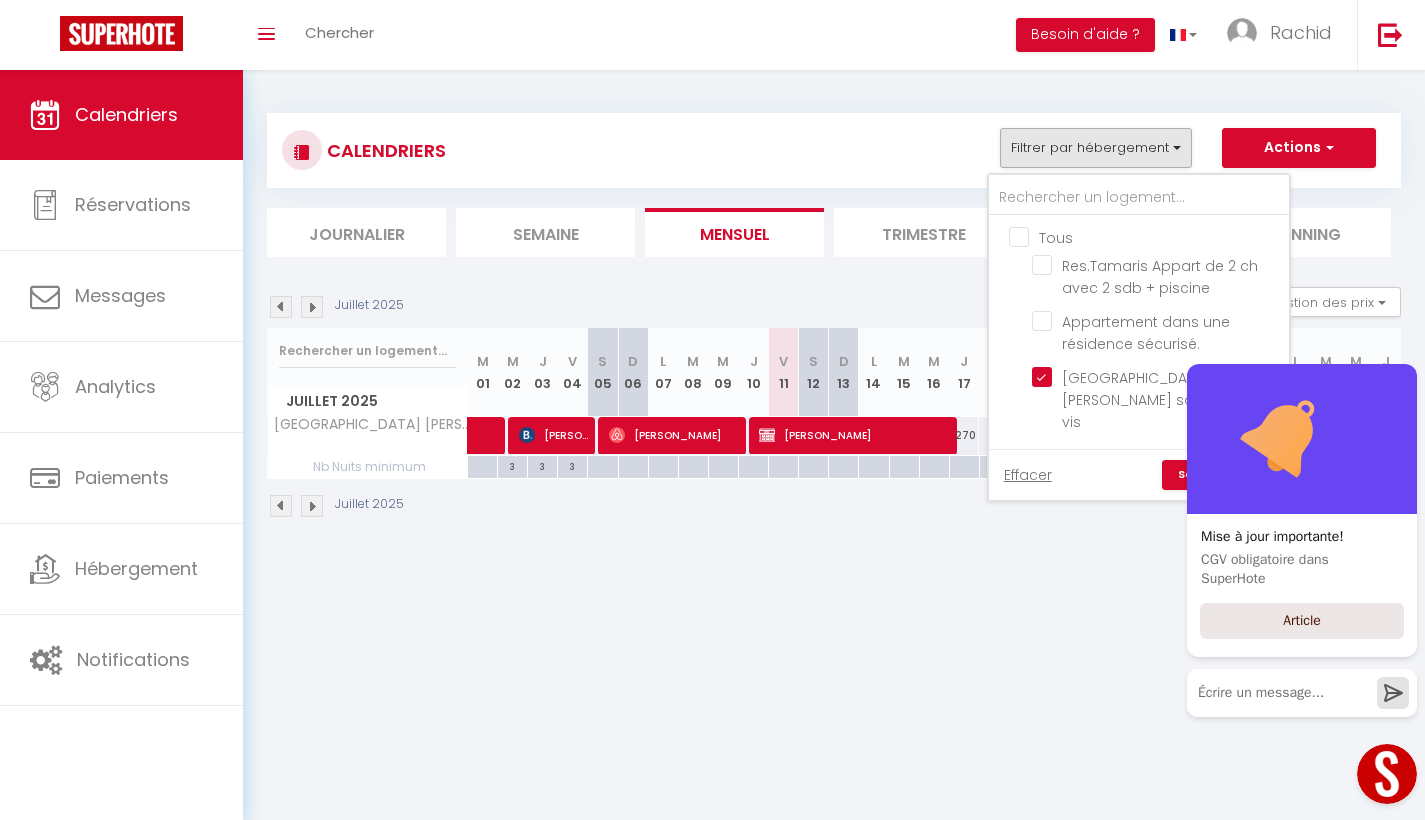 checkbox on "true" 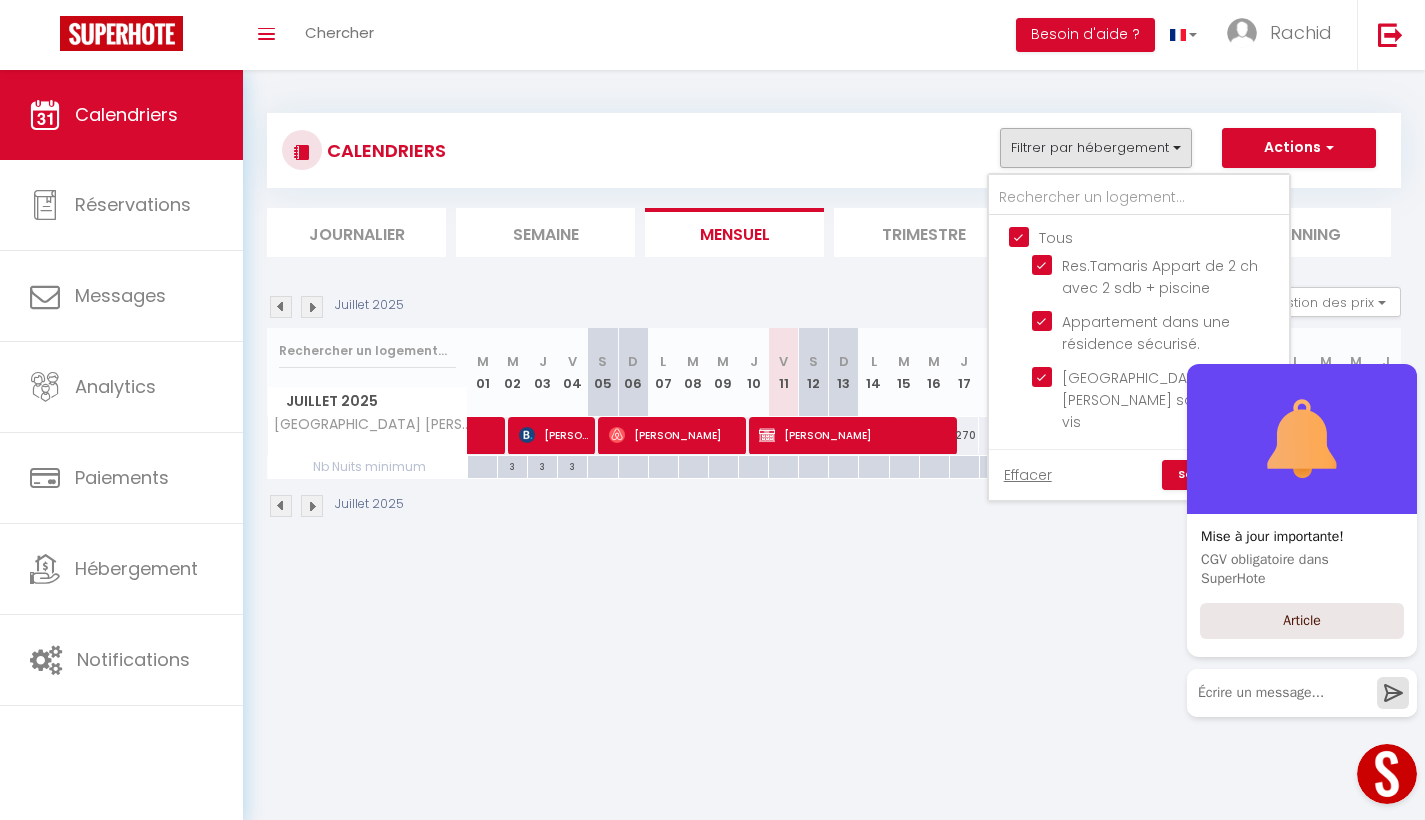 checkbox on "true" 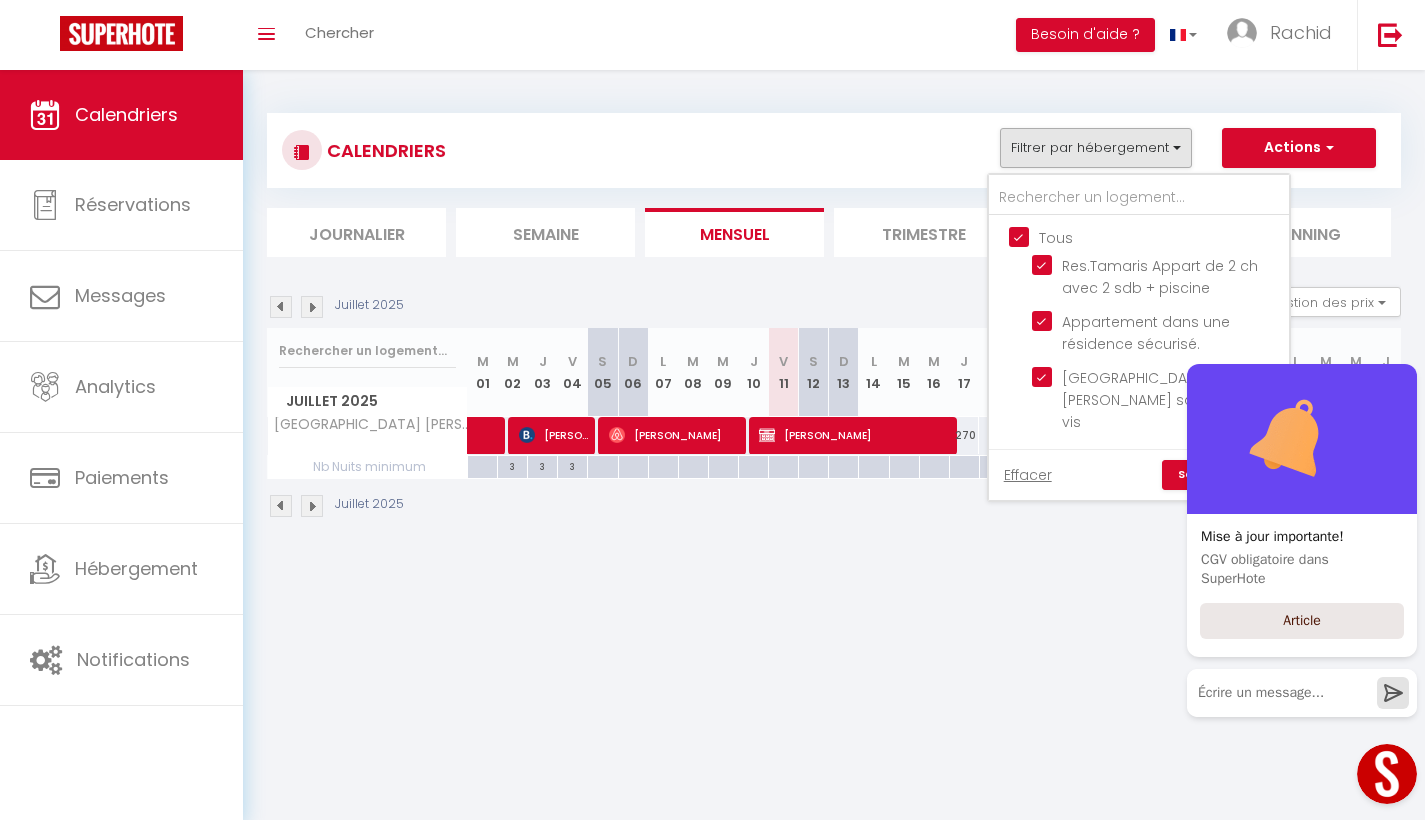checkbox on "true" 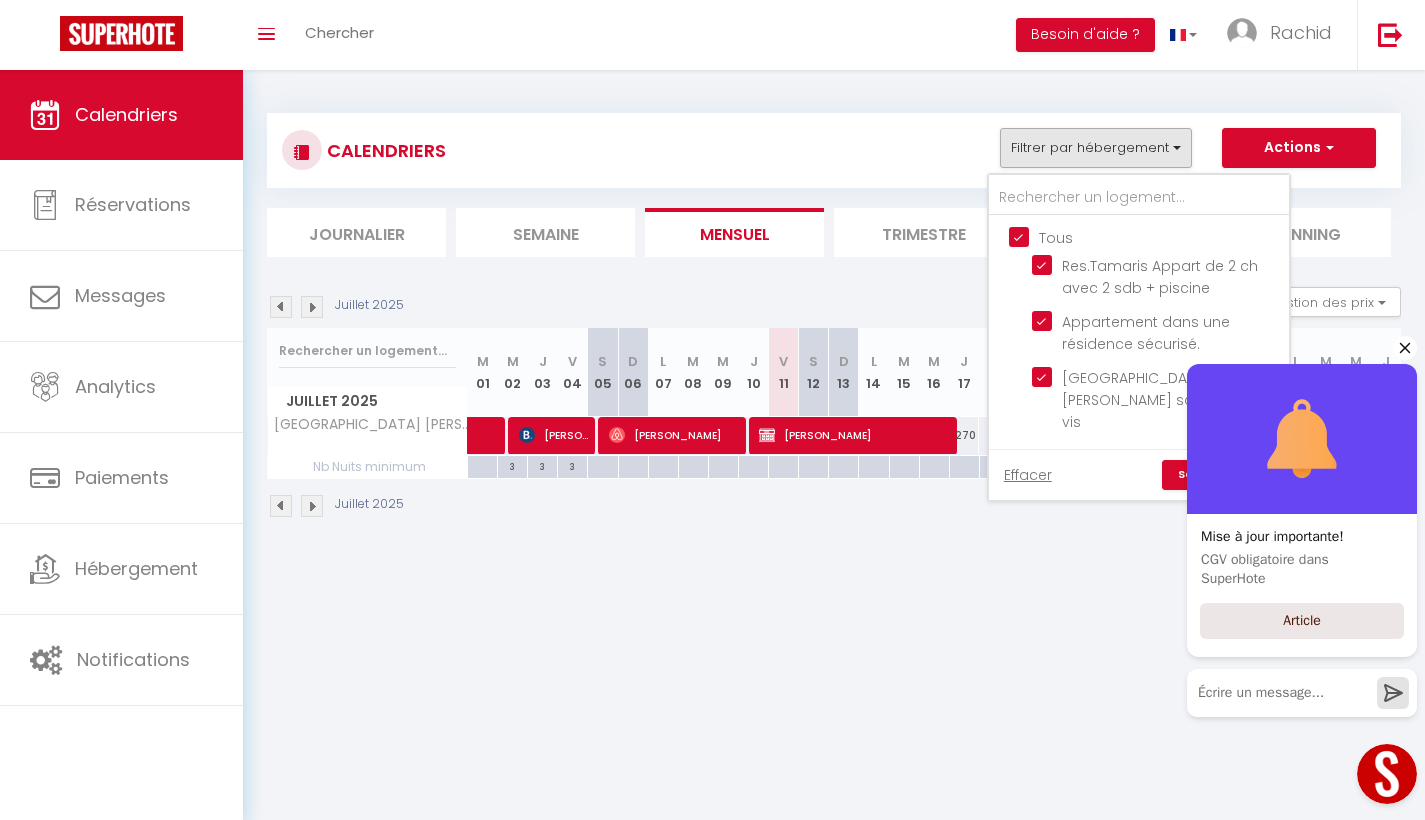 drag, startPoint x: 1403, startPoint y: 352, endPoint x: 2525, endPoint y: 655, distance: 1162.1932 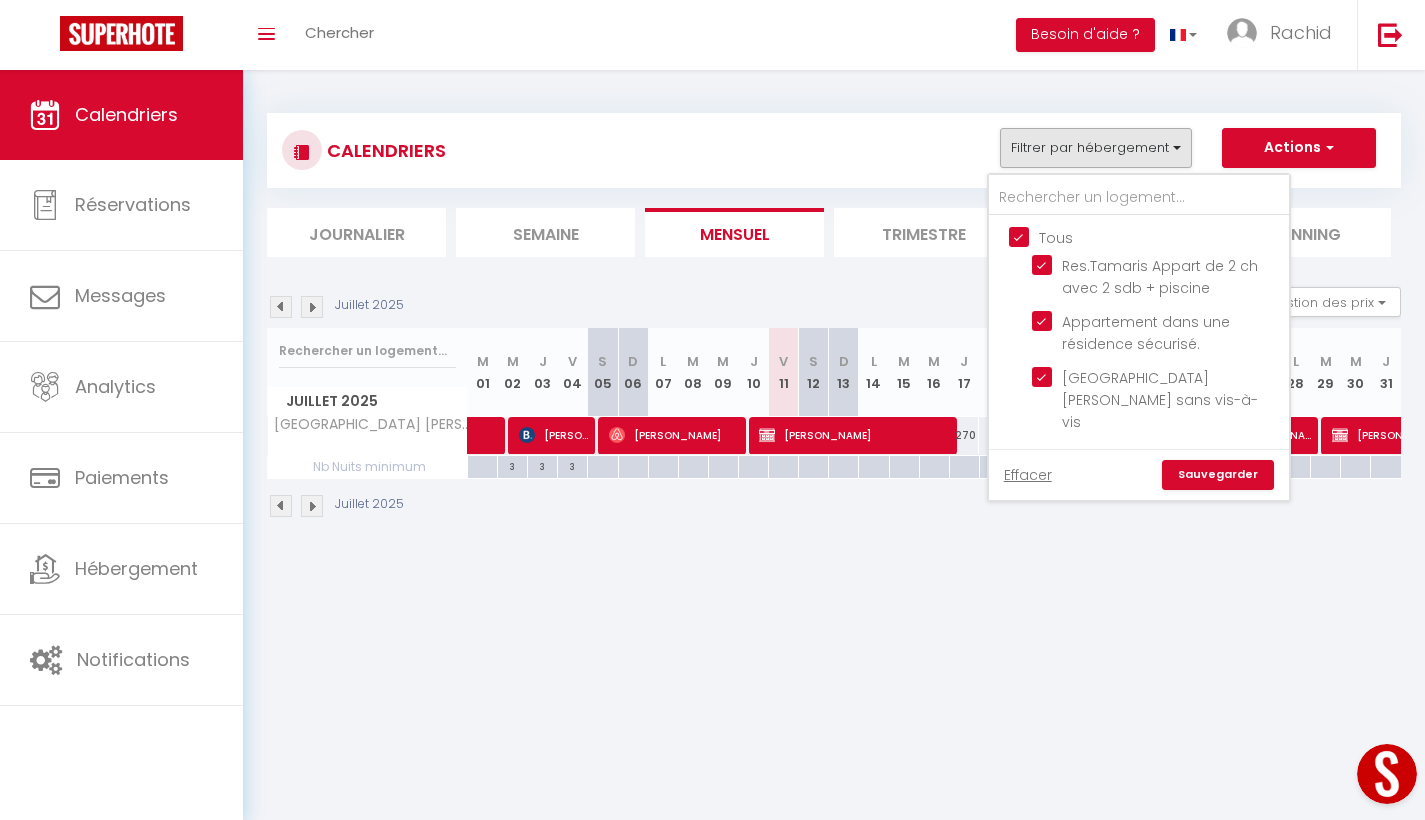 click on "Sauvegarder" at bounding box center (1218, 475) 